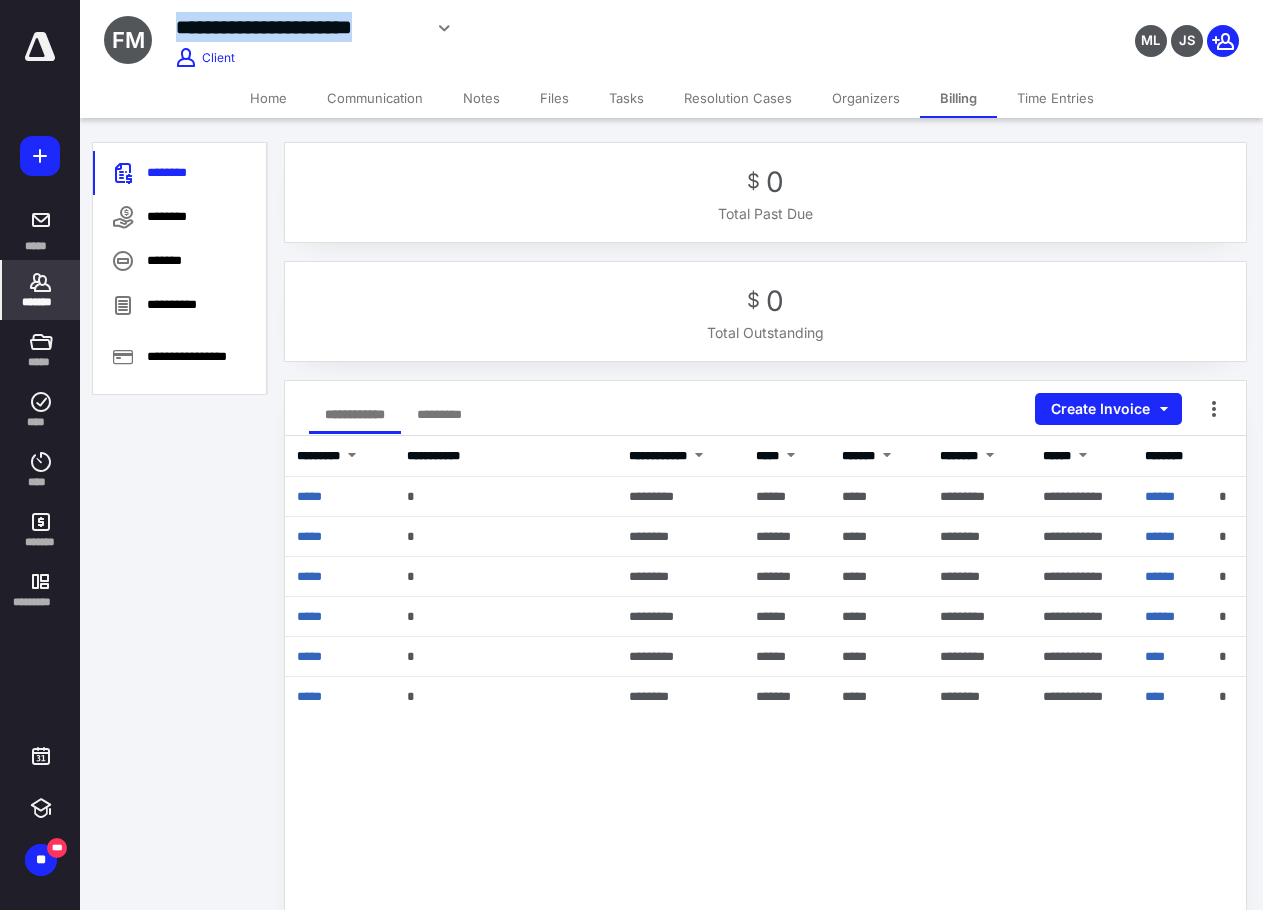 scroll, scrollTop: 0, scrollLeft: 0, axis: both 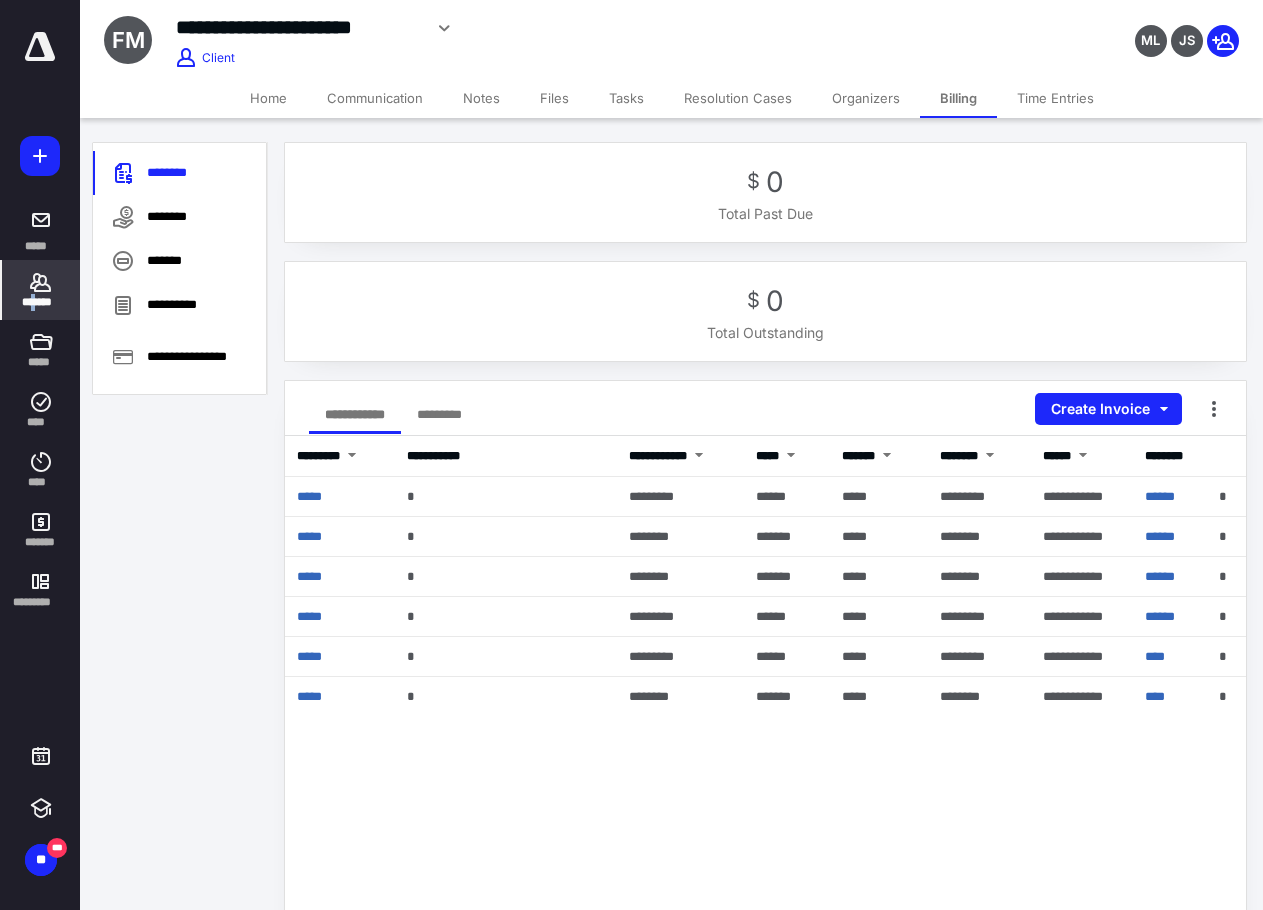 click on "*******" at bounding box center (41, 302) 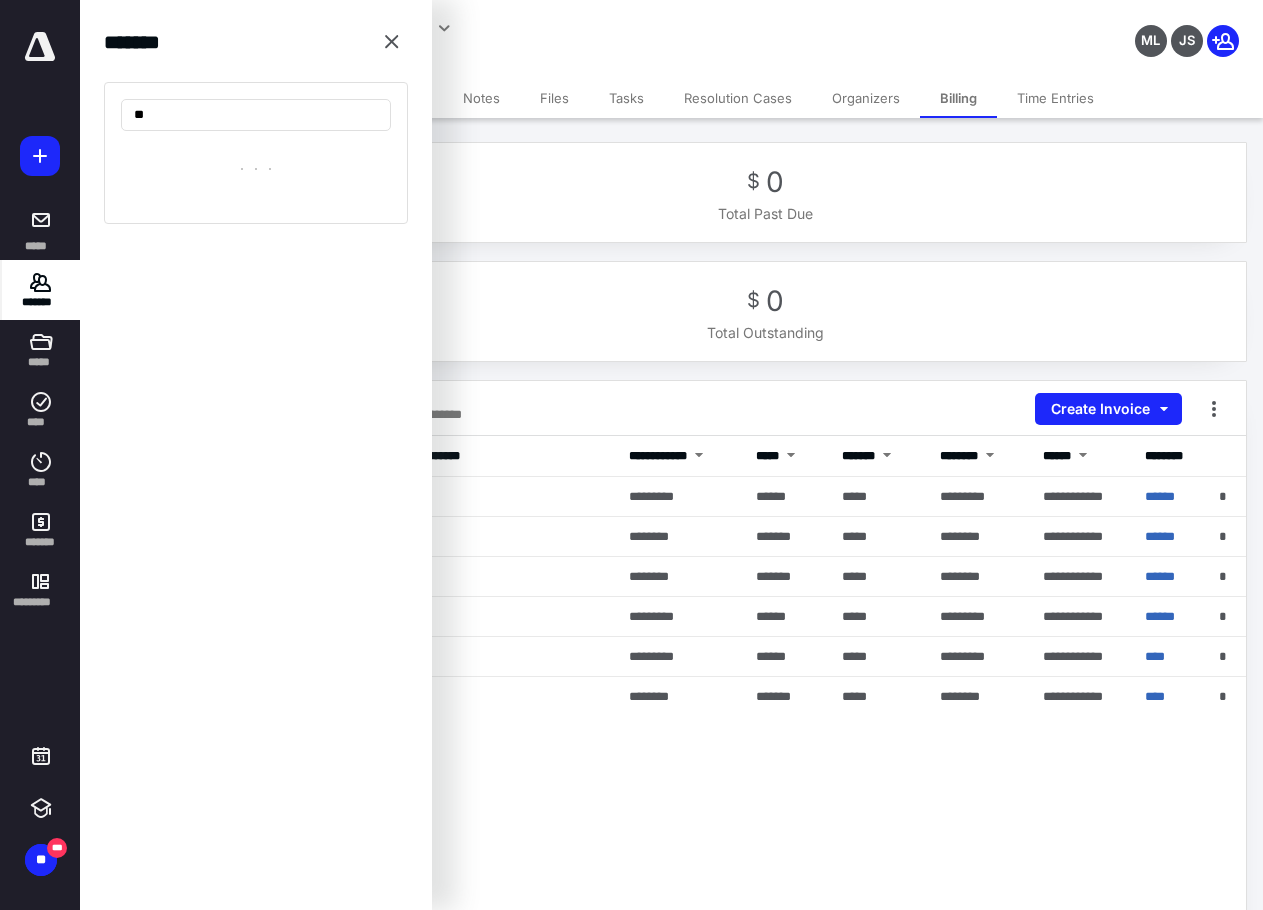 type on "*" 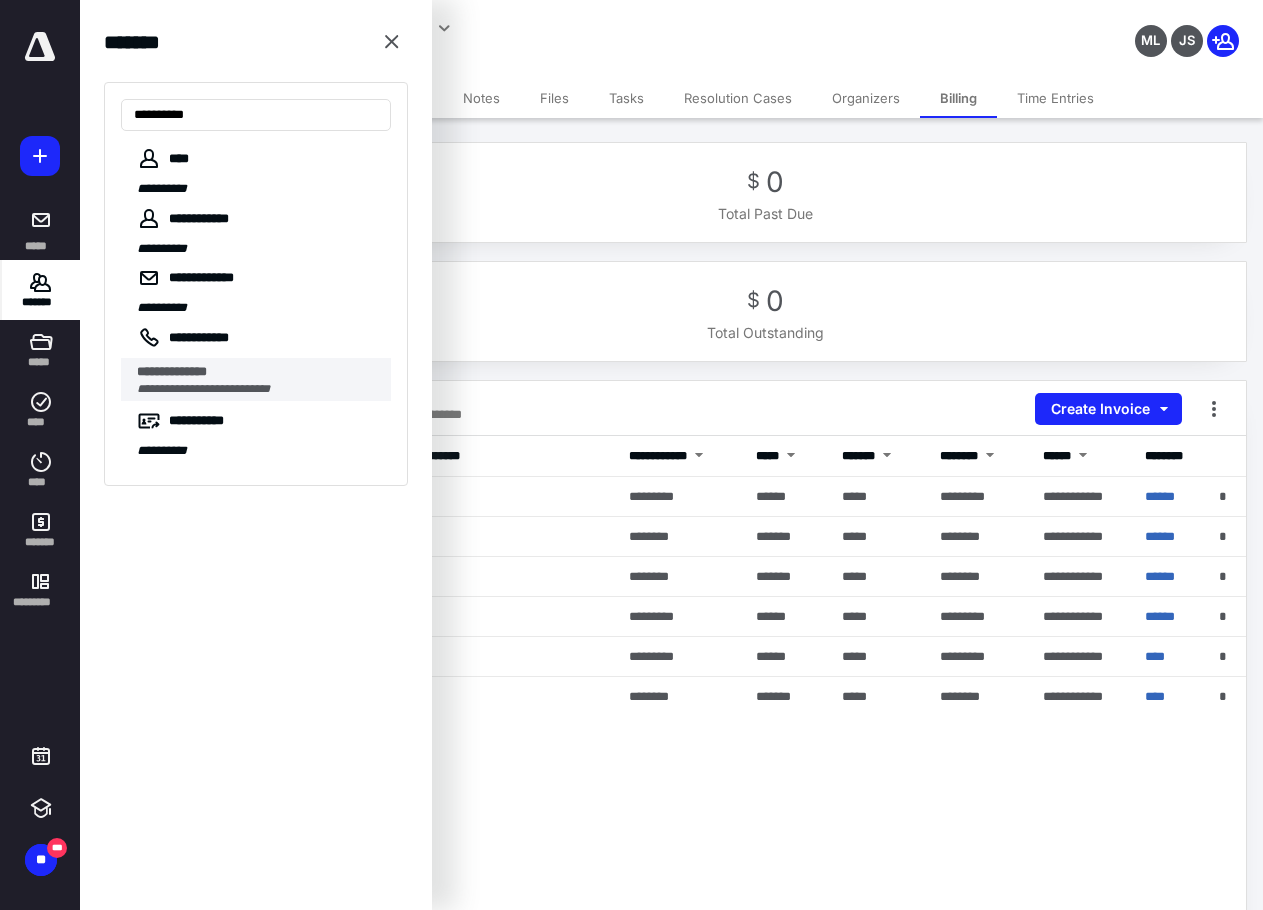 type on "**********" 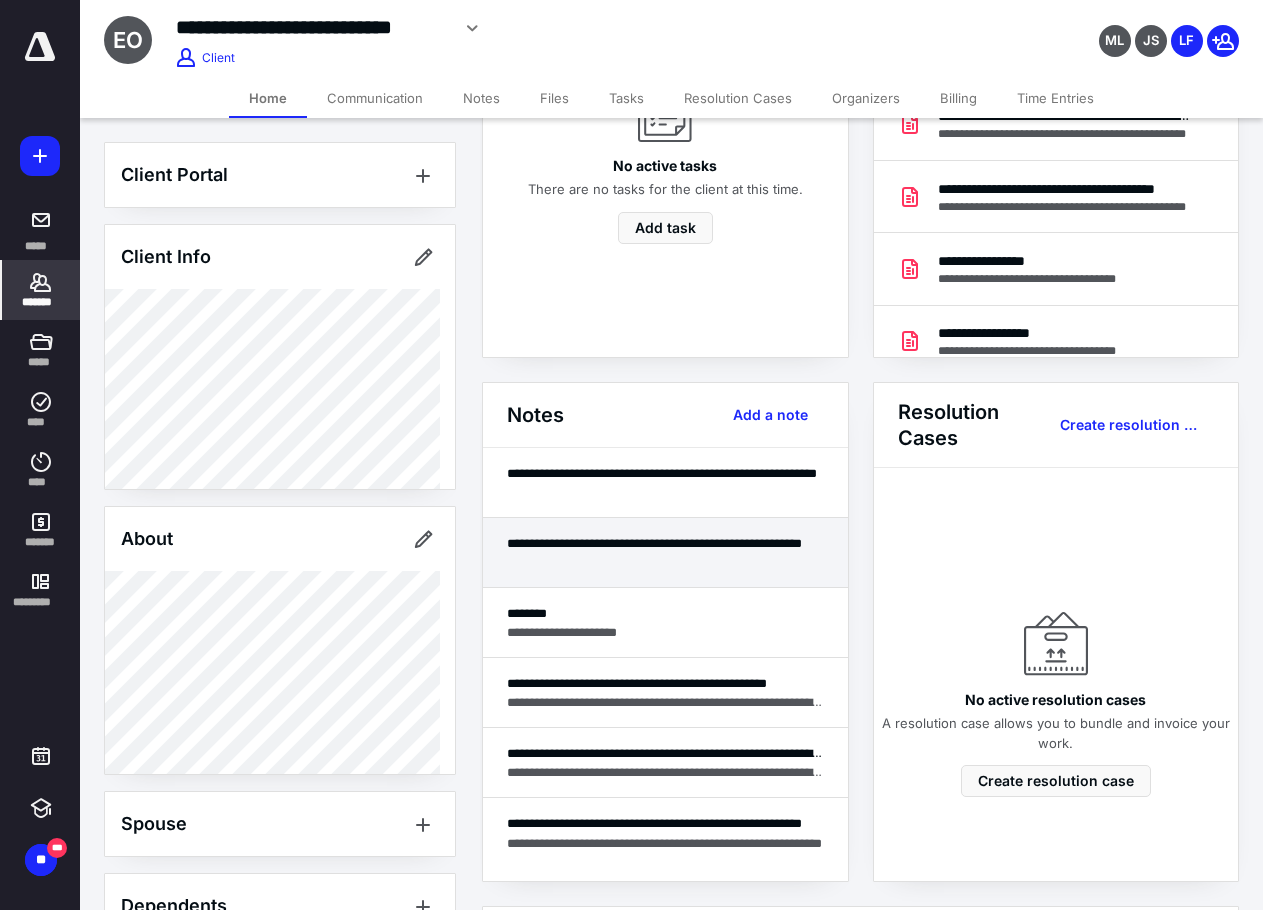 scroll, scrollTop: 300, scrollLeft: 0, axis: vertical 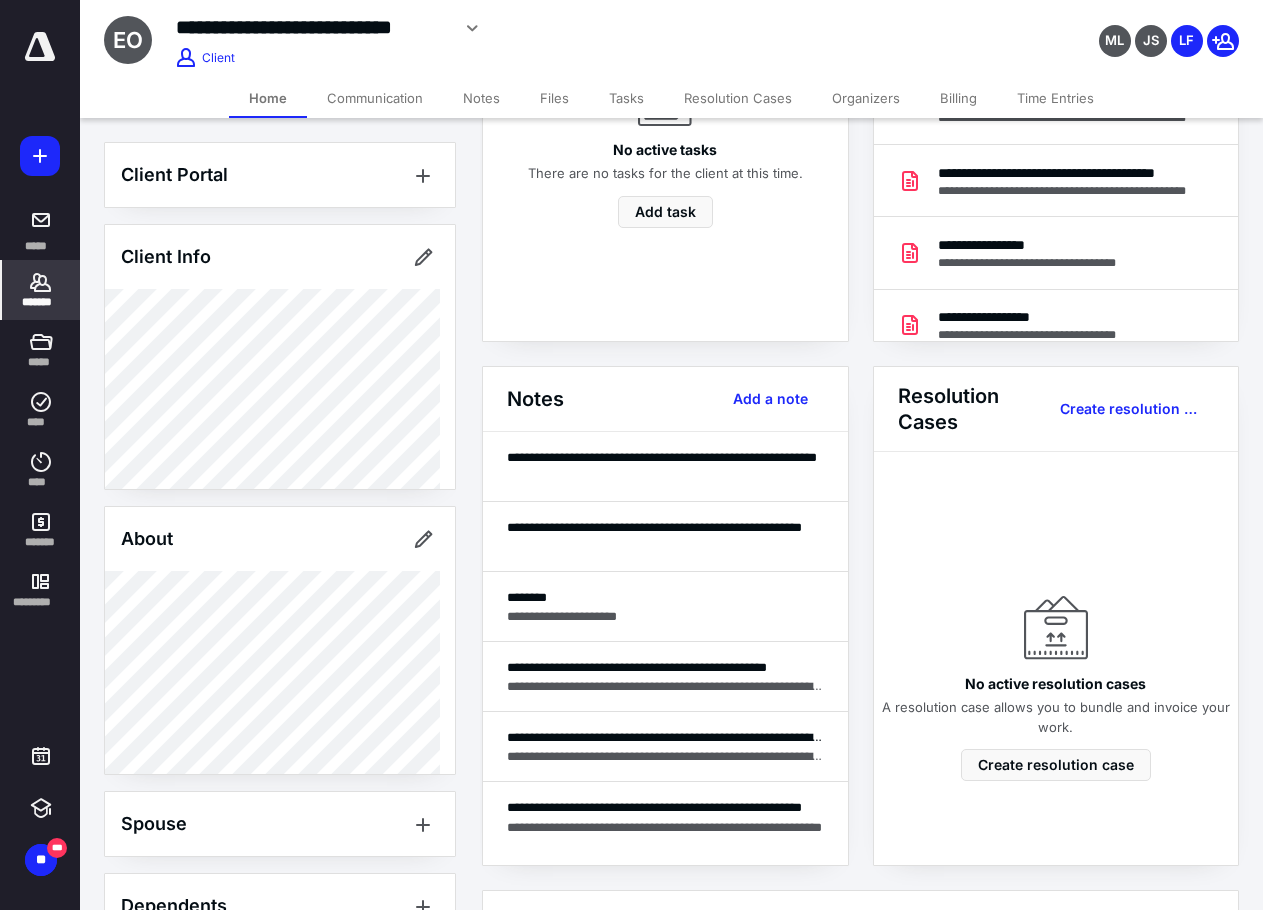 click on "*******" at bounding box center (41, 290) 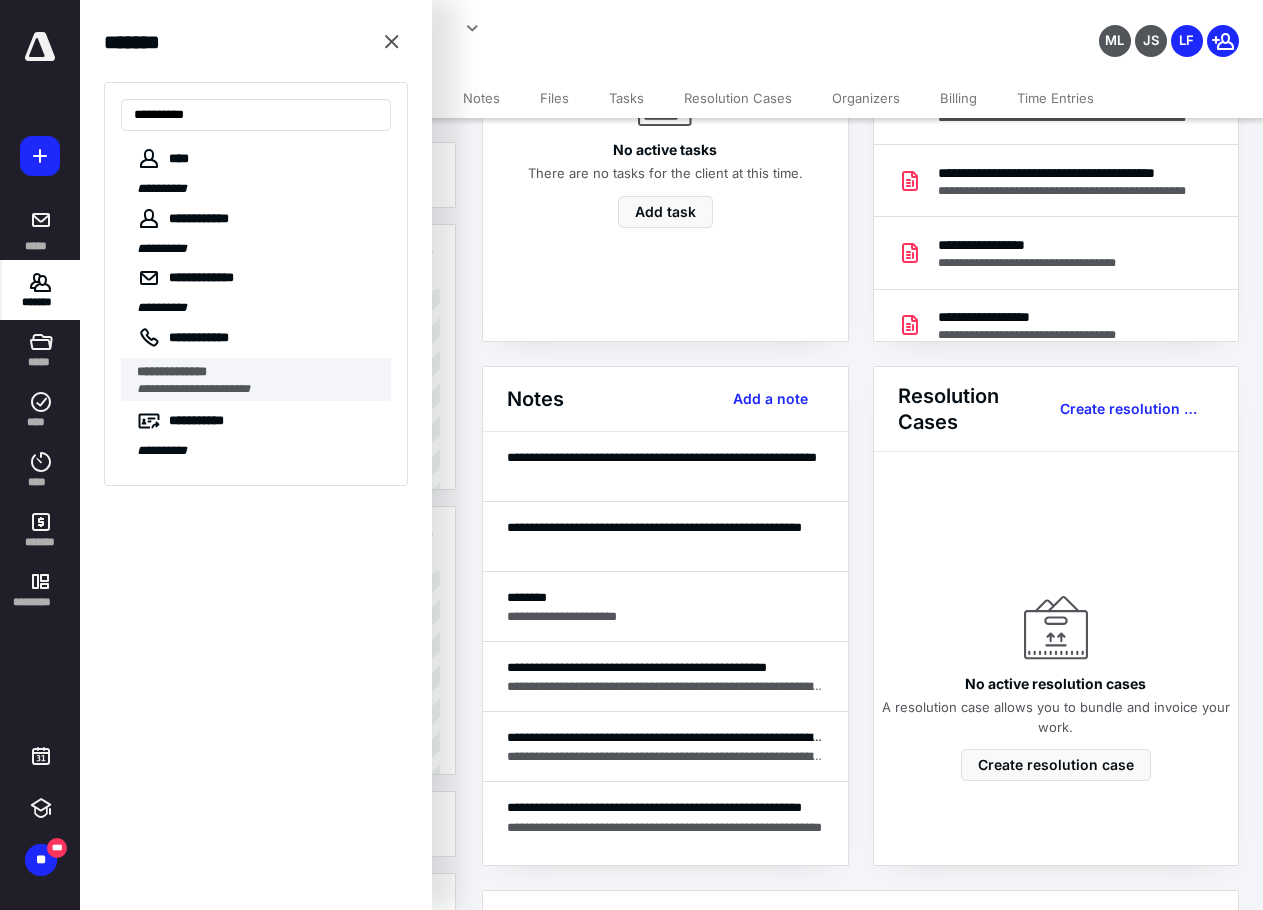 type on "**********" 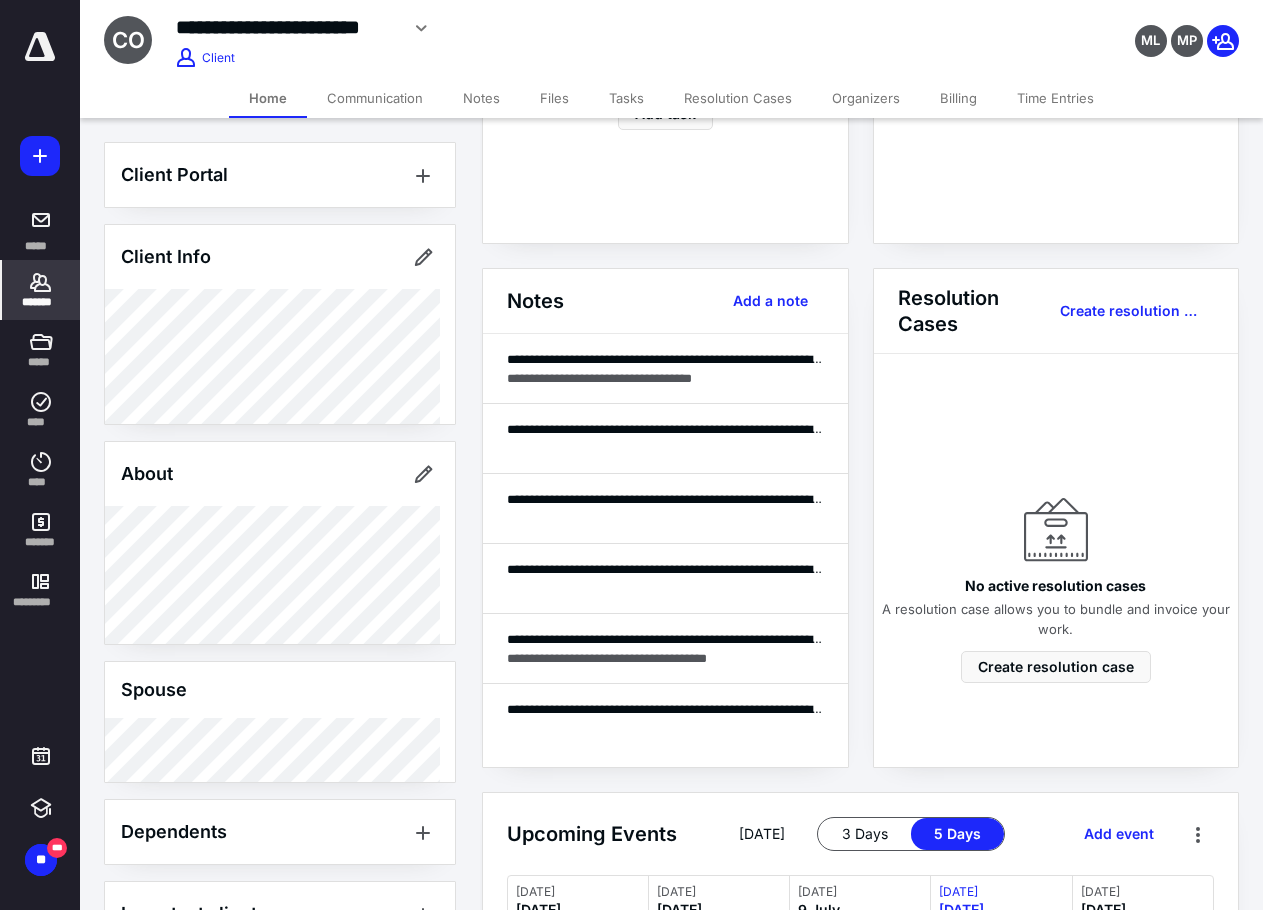 scroll, scrollTop: 400, scrollLeft: 0, axis: vertical 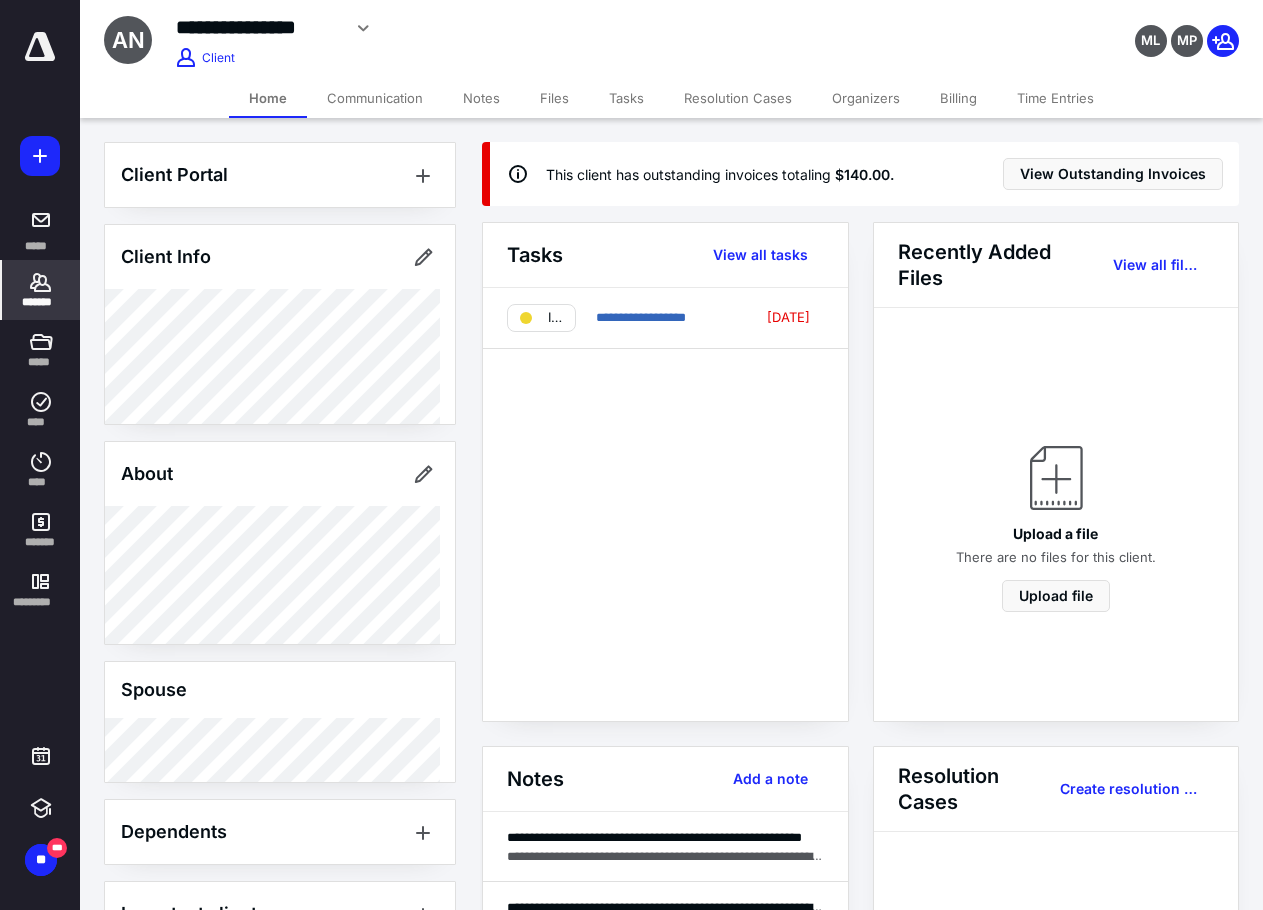 click on "Files" at bounding box center (554, 98) 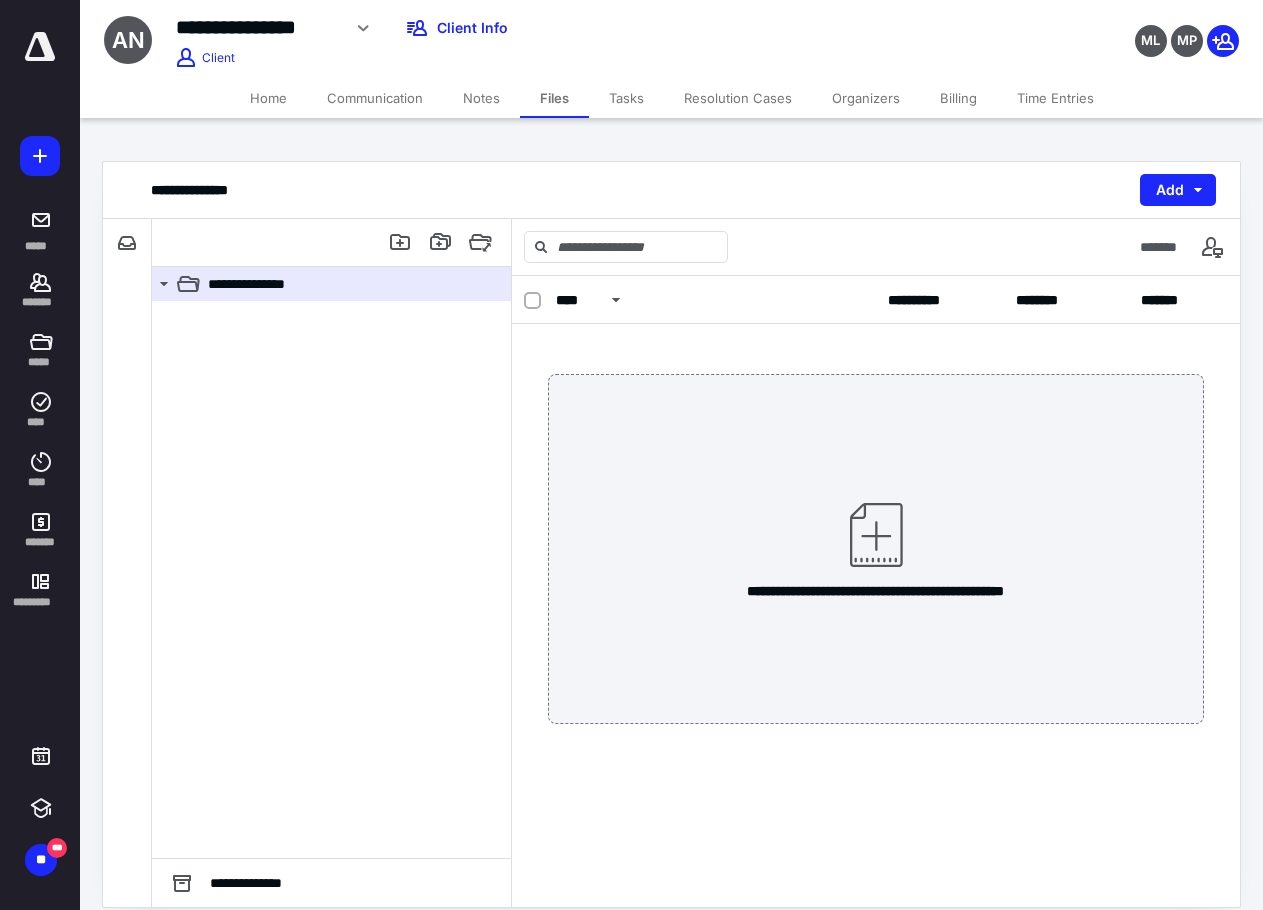 click on "Home" at bounding box center (268, 98) 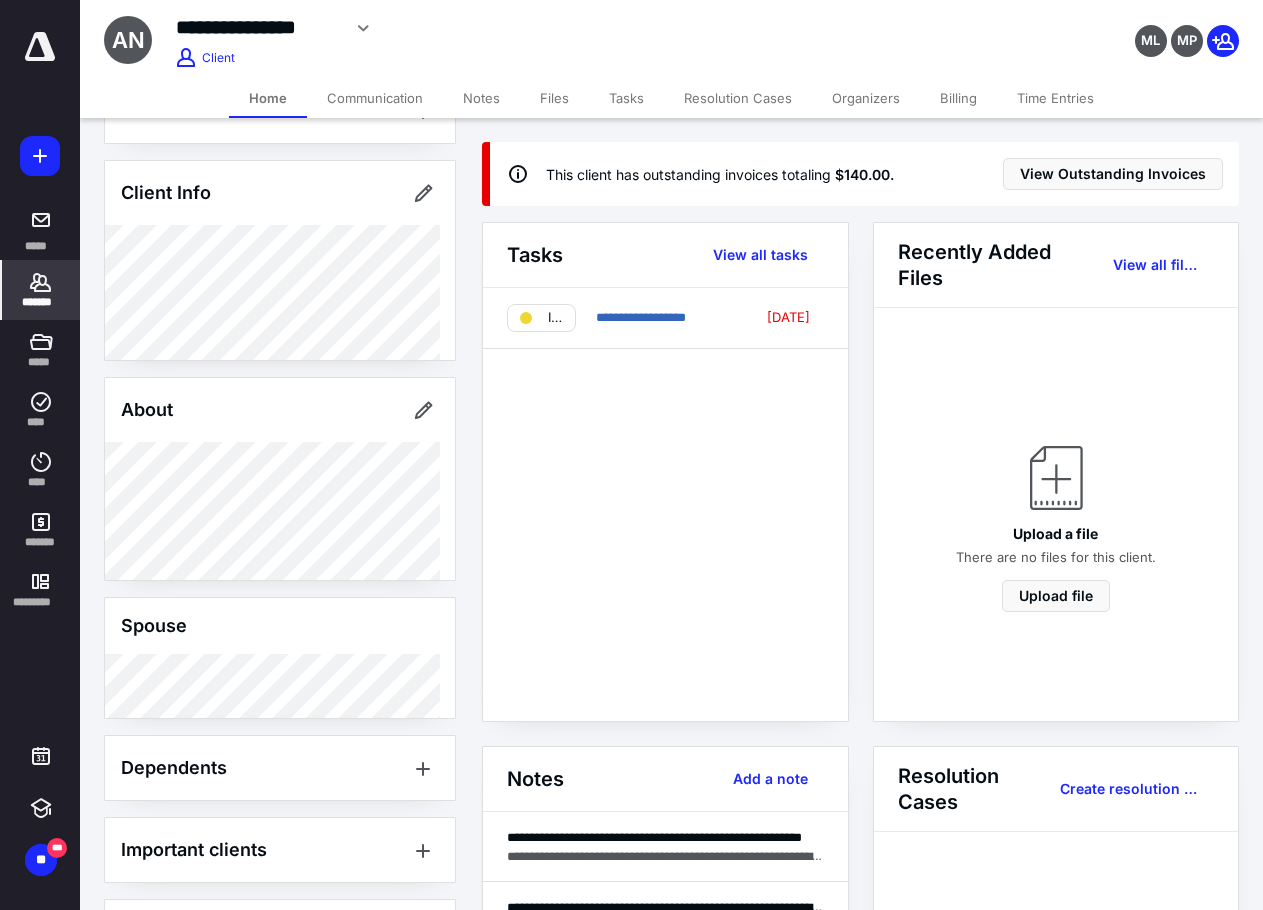 scroll, scrollTop: 273, scrollLeft: 0, axis: vertical 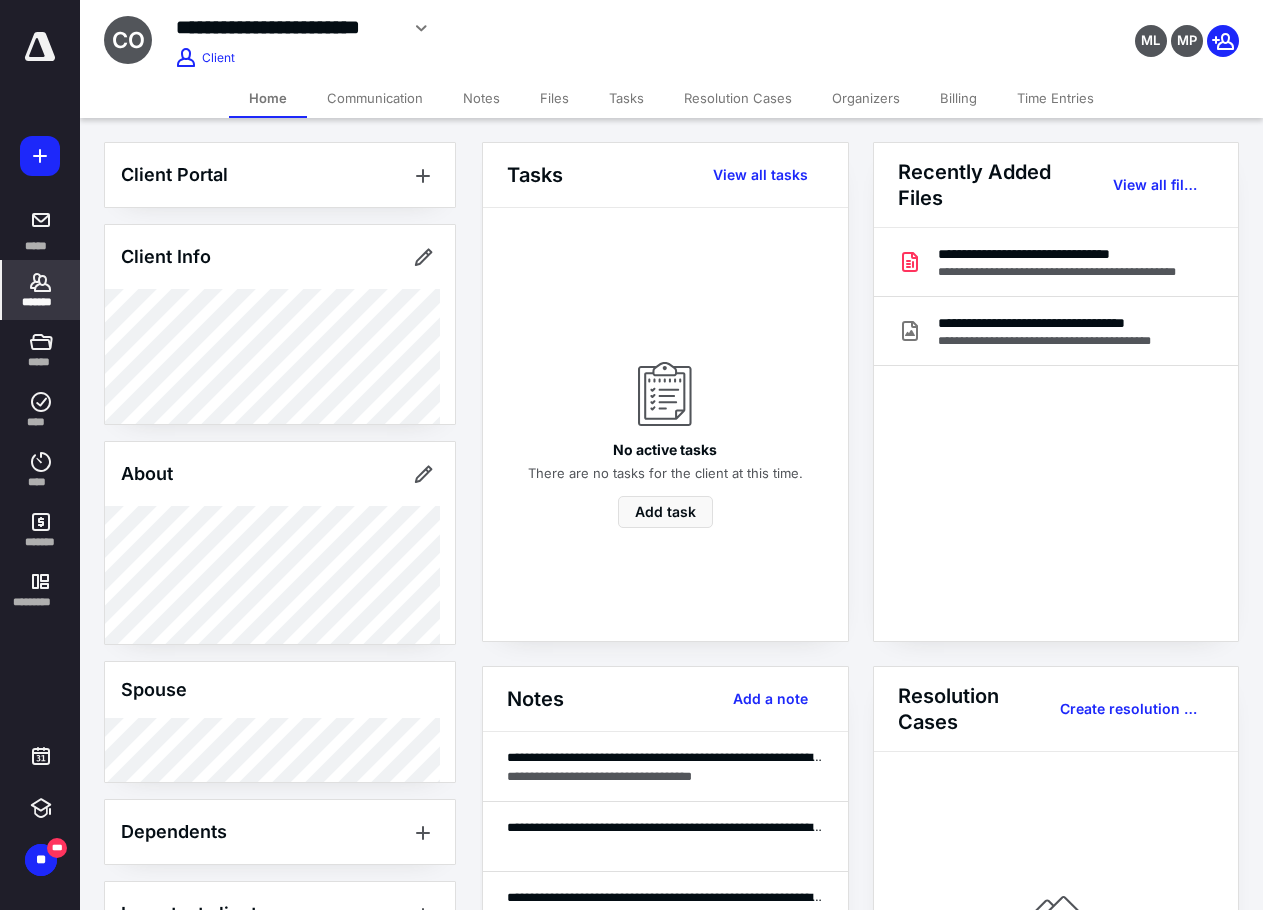 click on "*******" at bounding box center [41, 290] 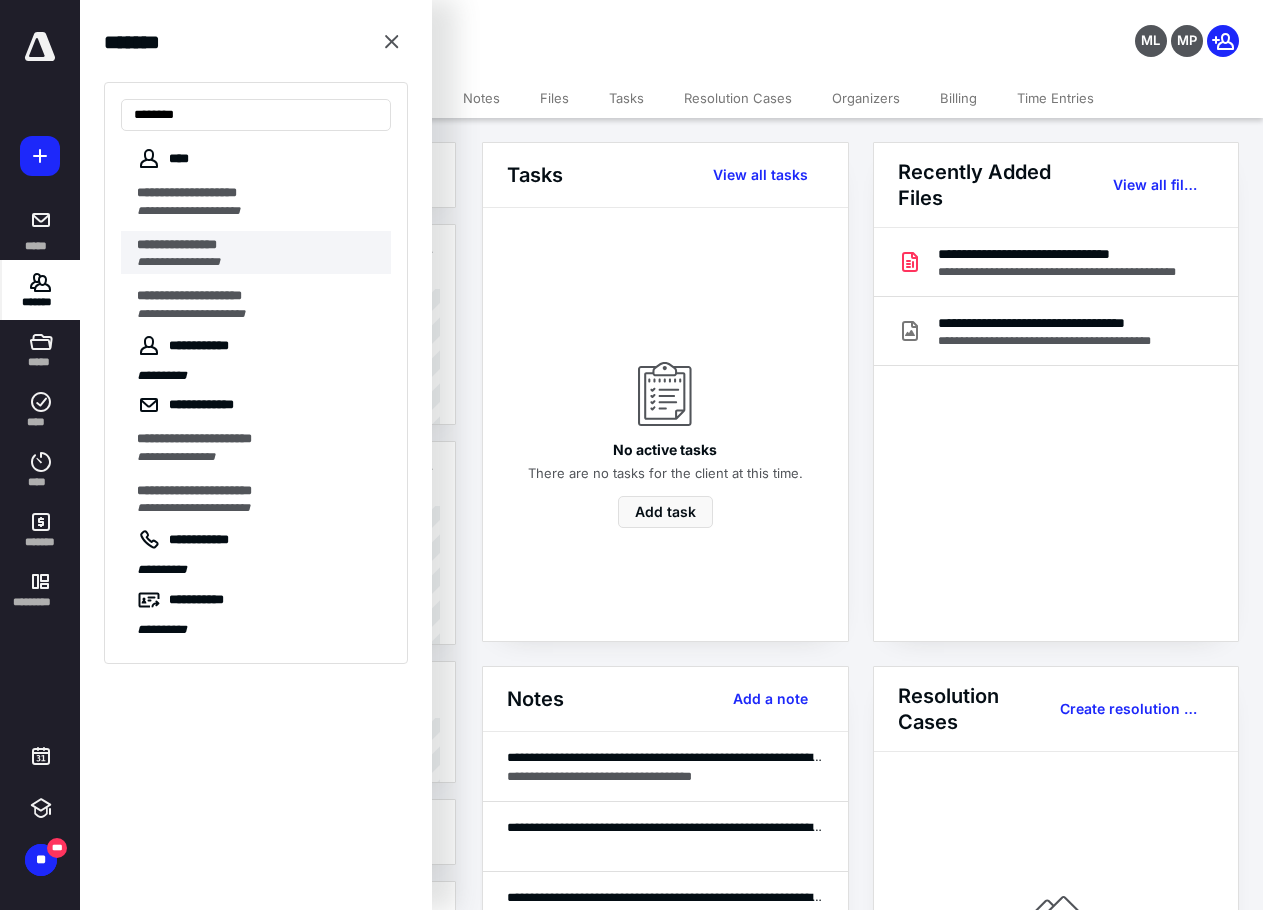 type on "*******" 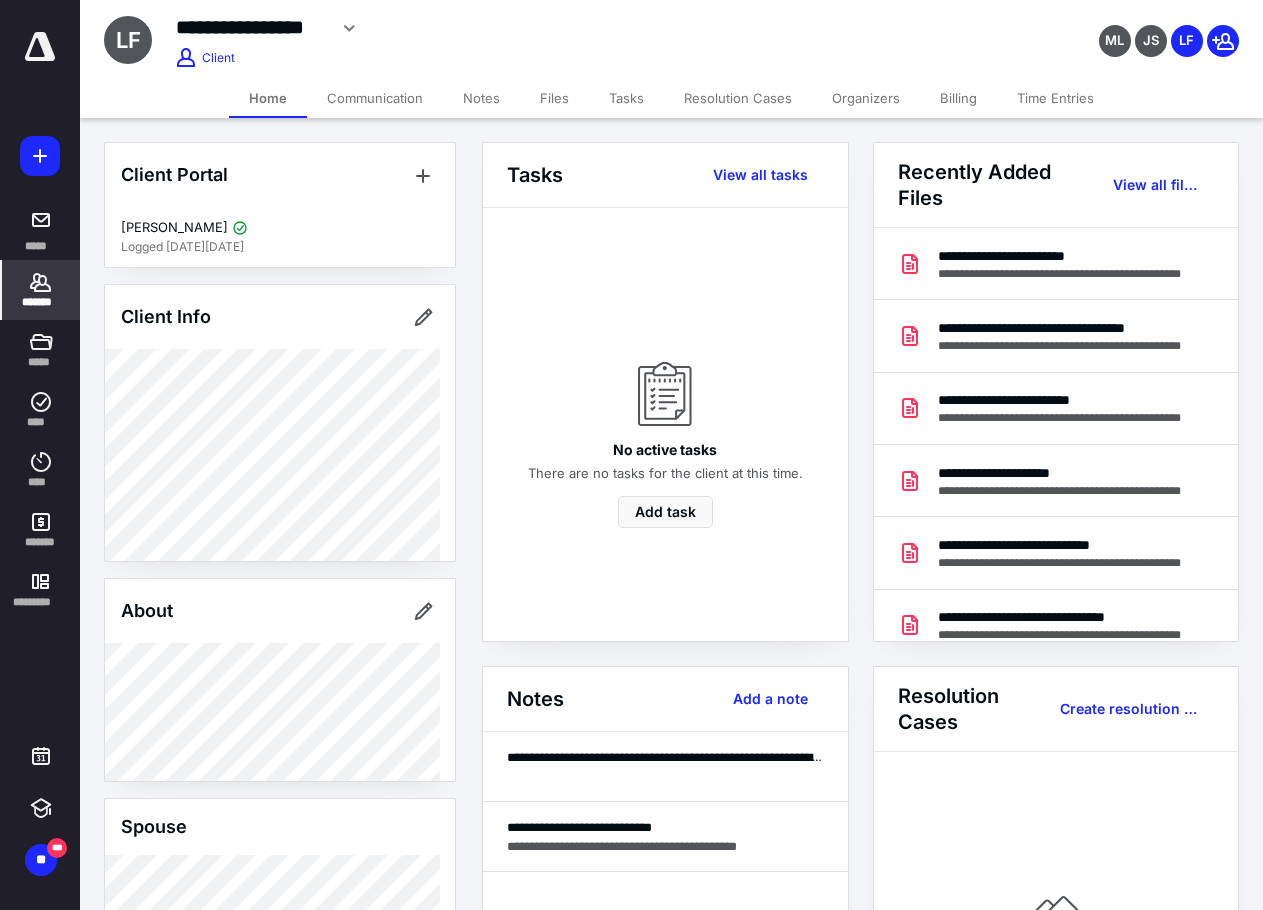 click on "Files" at bounding box center [554, 98] 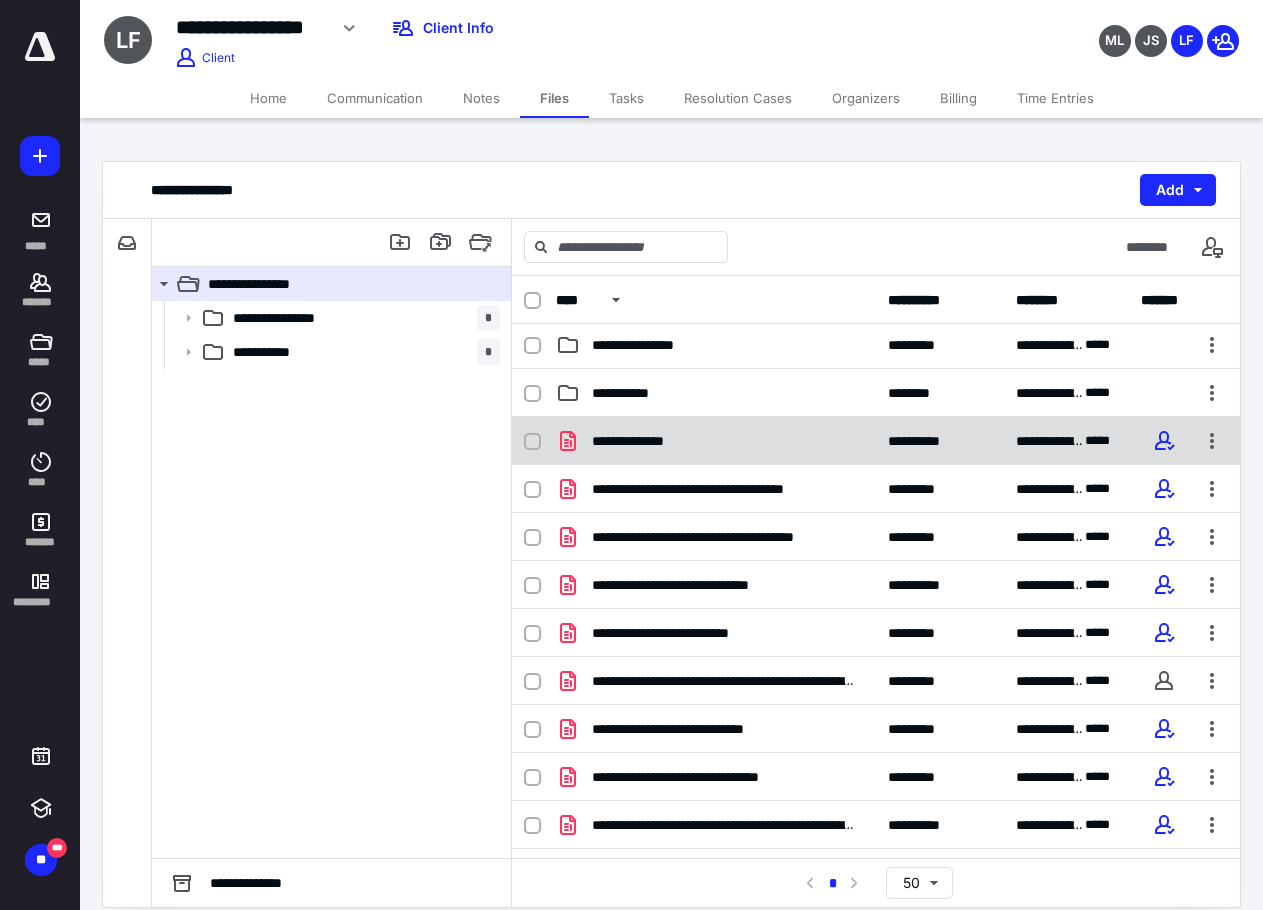 scroll, scrollTop: 0, scrollLeft: 0, axis: both 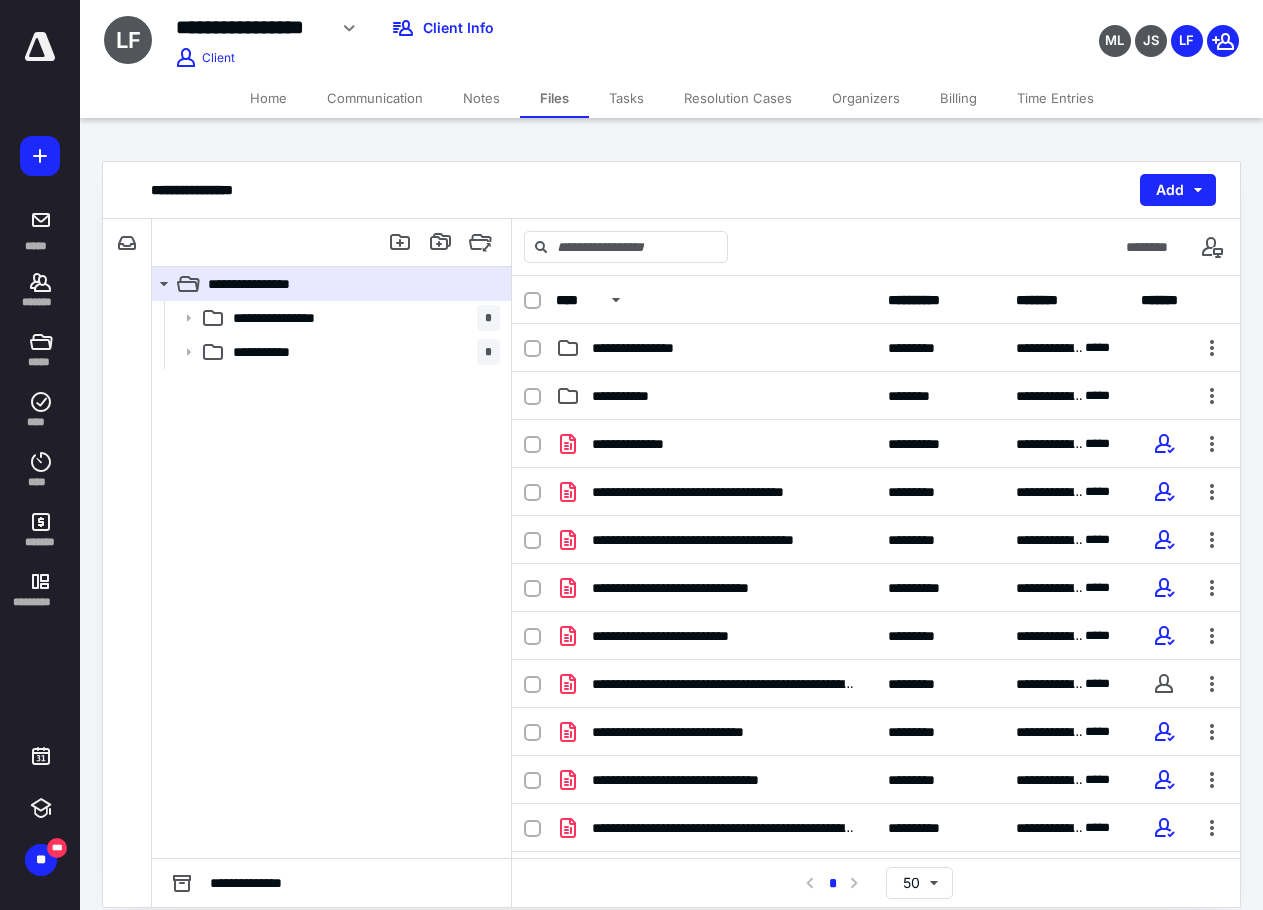 drag, startPoint x: 300, startPoint y: 521, endPoint x: 312, endPoint y: 514, distance: 13.892444 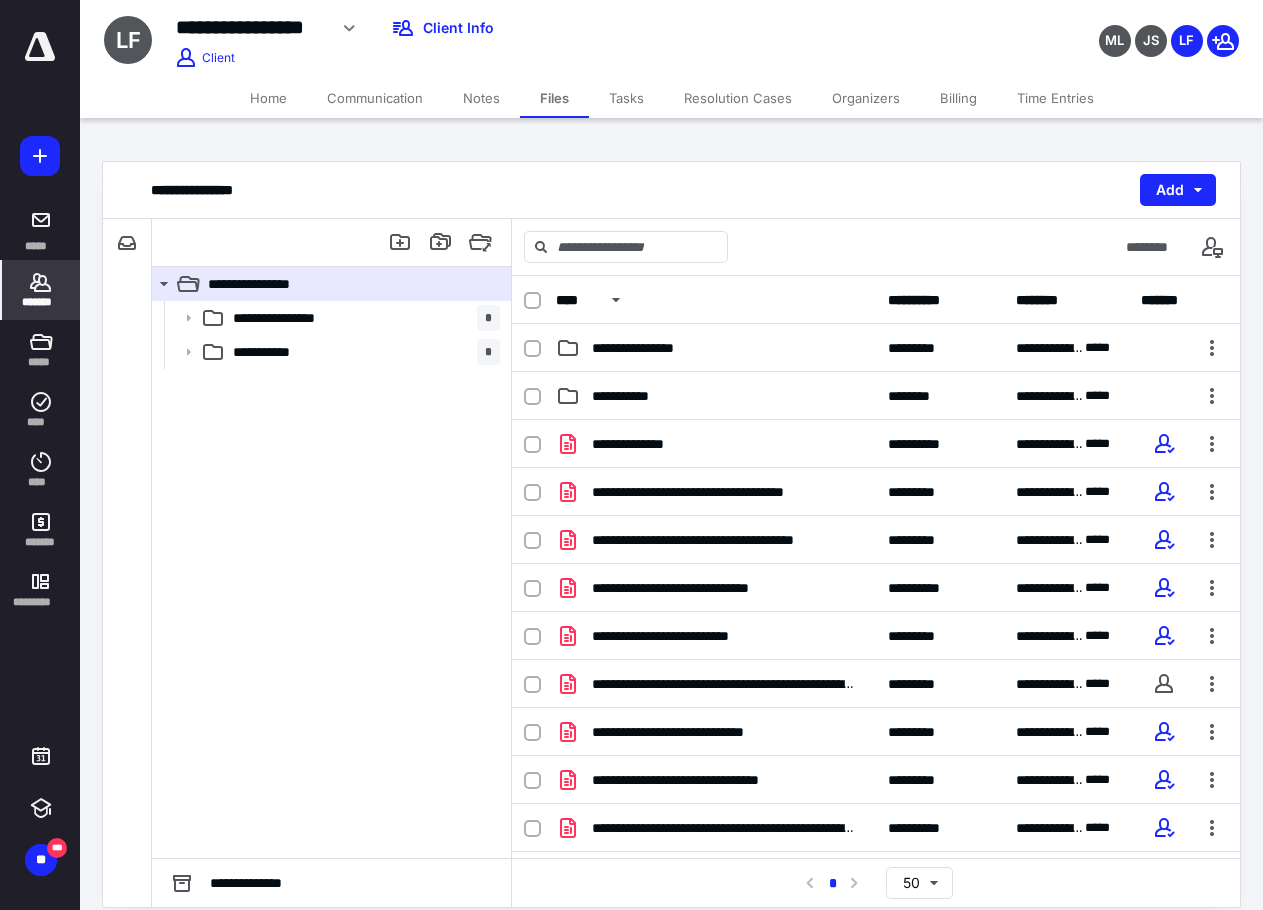 click 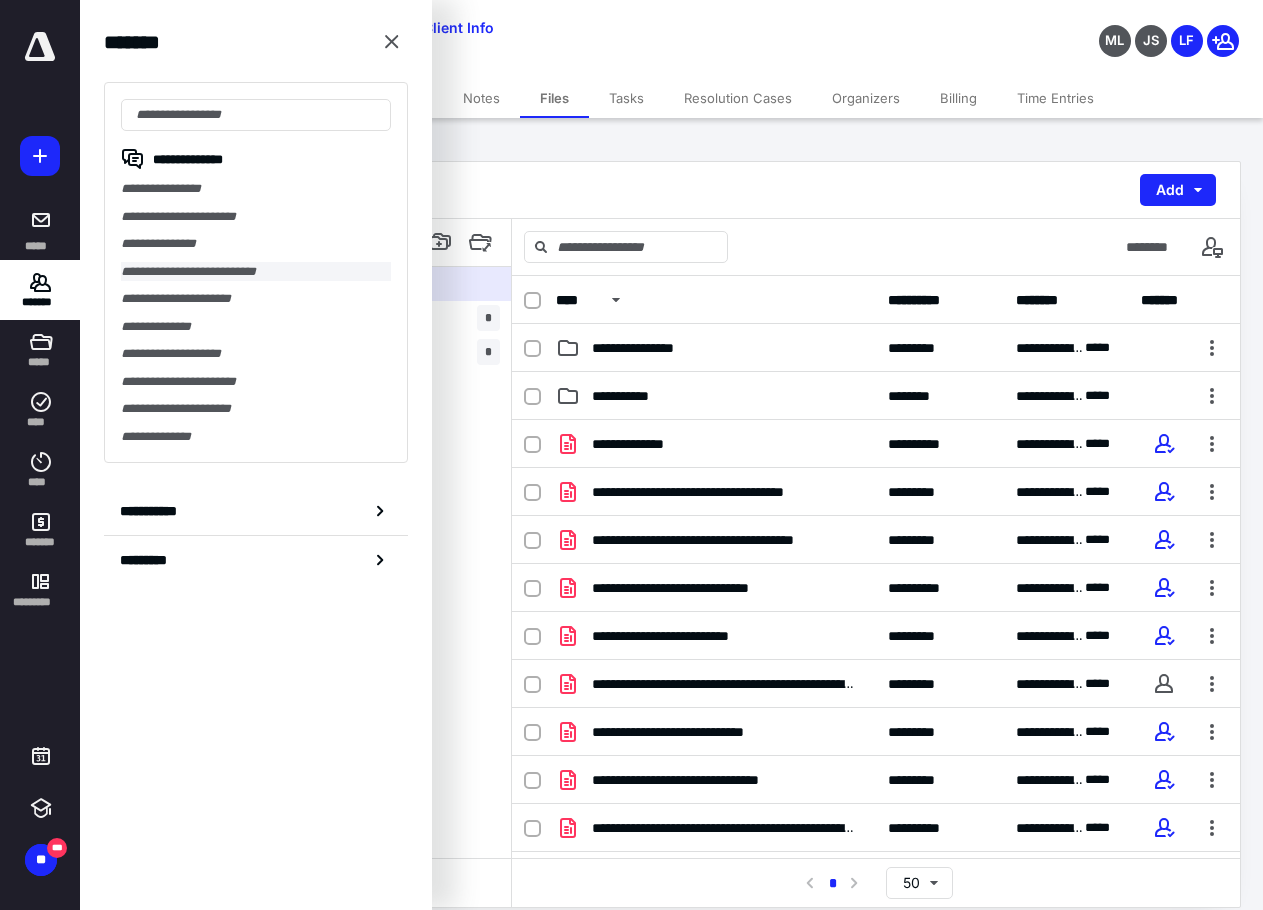 click on "**********" at bounding box center [256, 272] 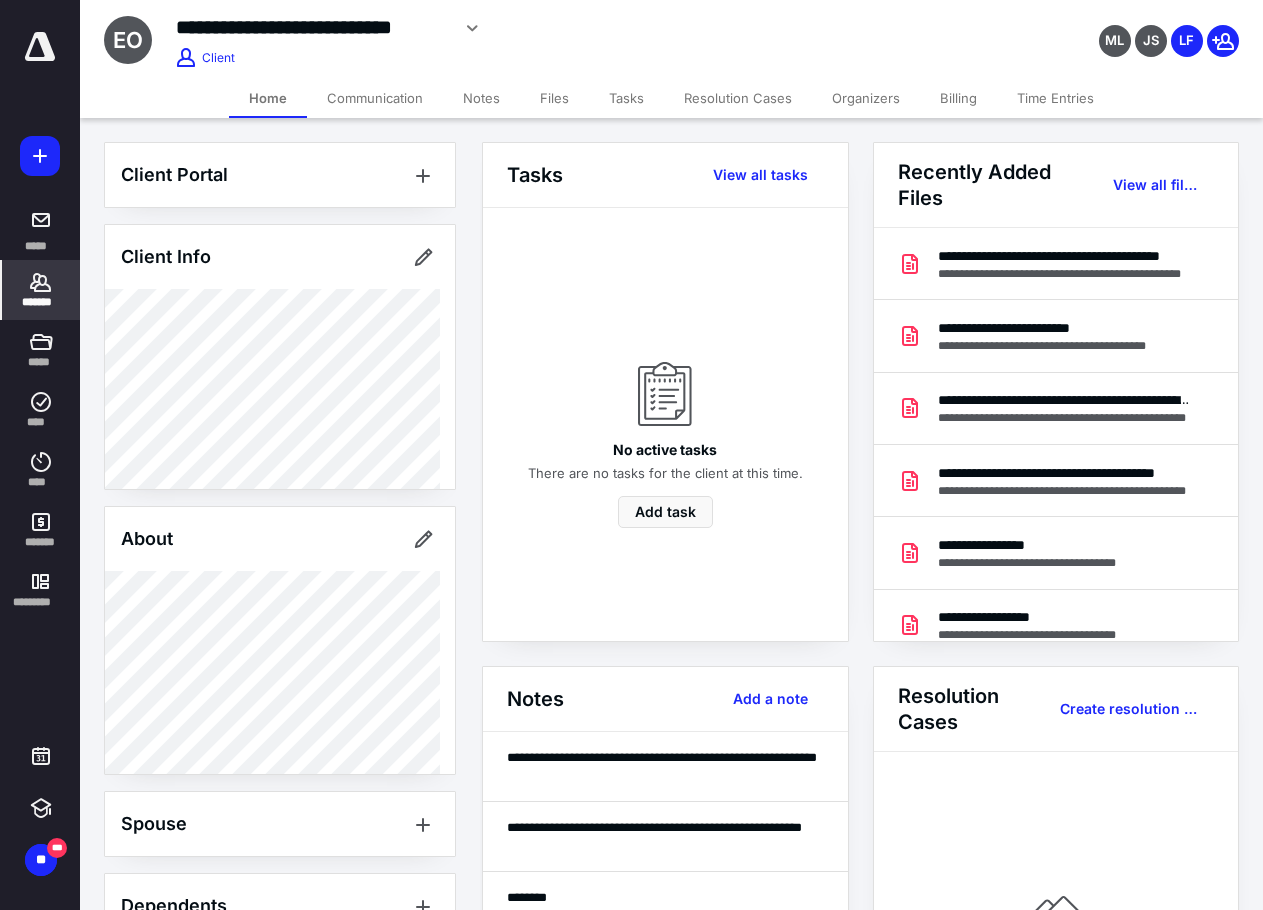 click on "*******" at bounding box center [41, 302] 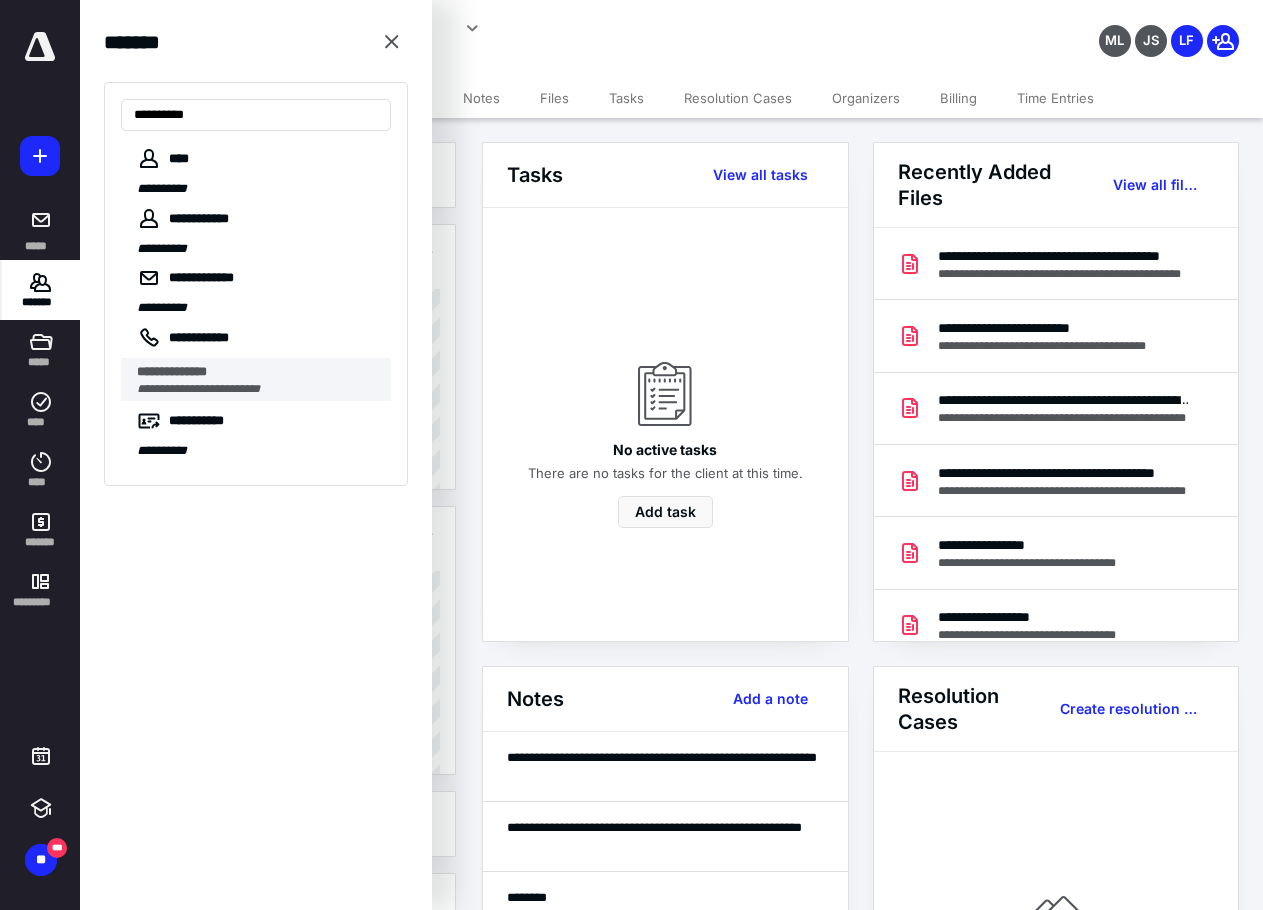 type on "**********" 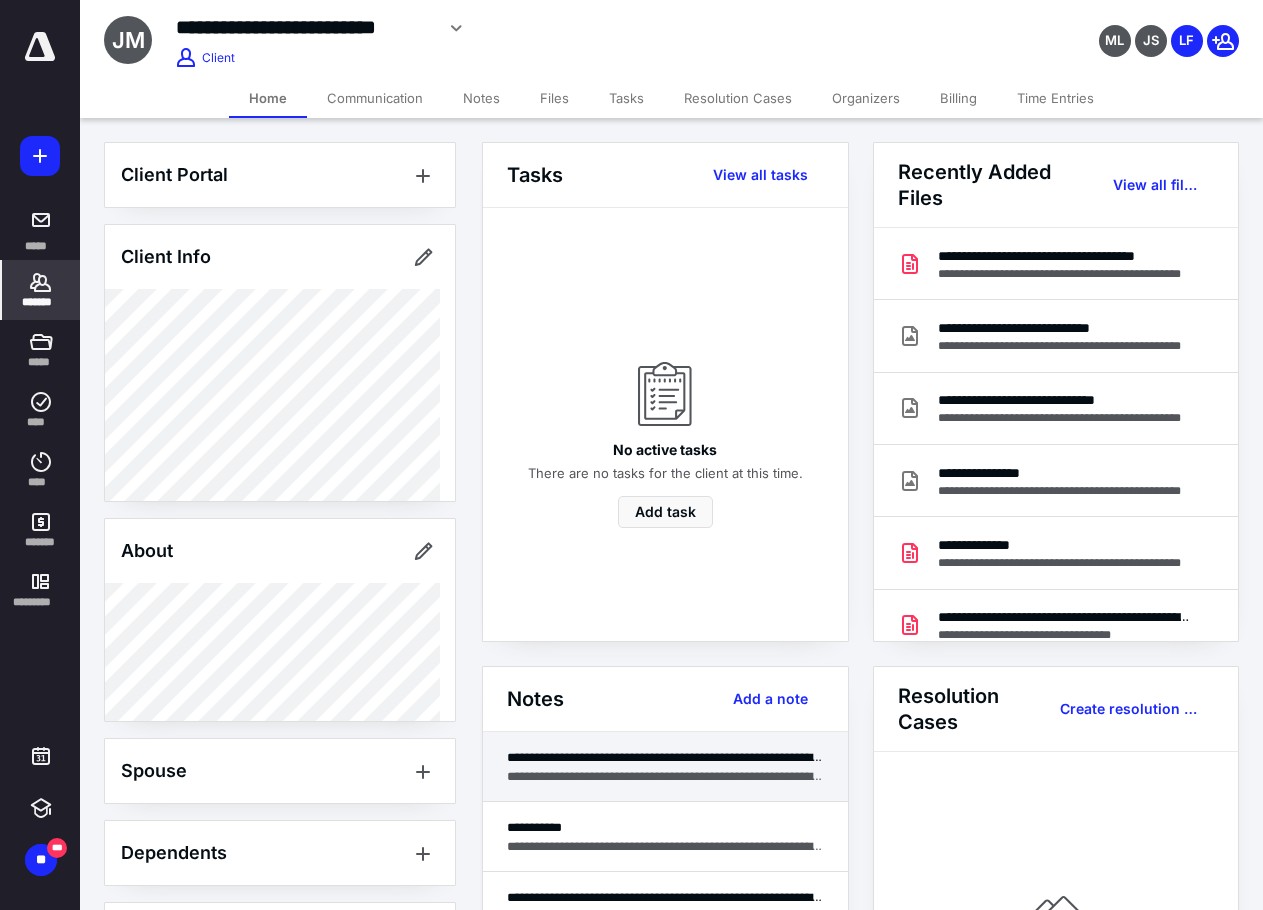 click on "**********" at bounding box center [665, 767] 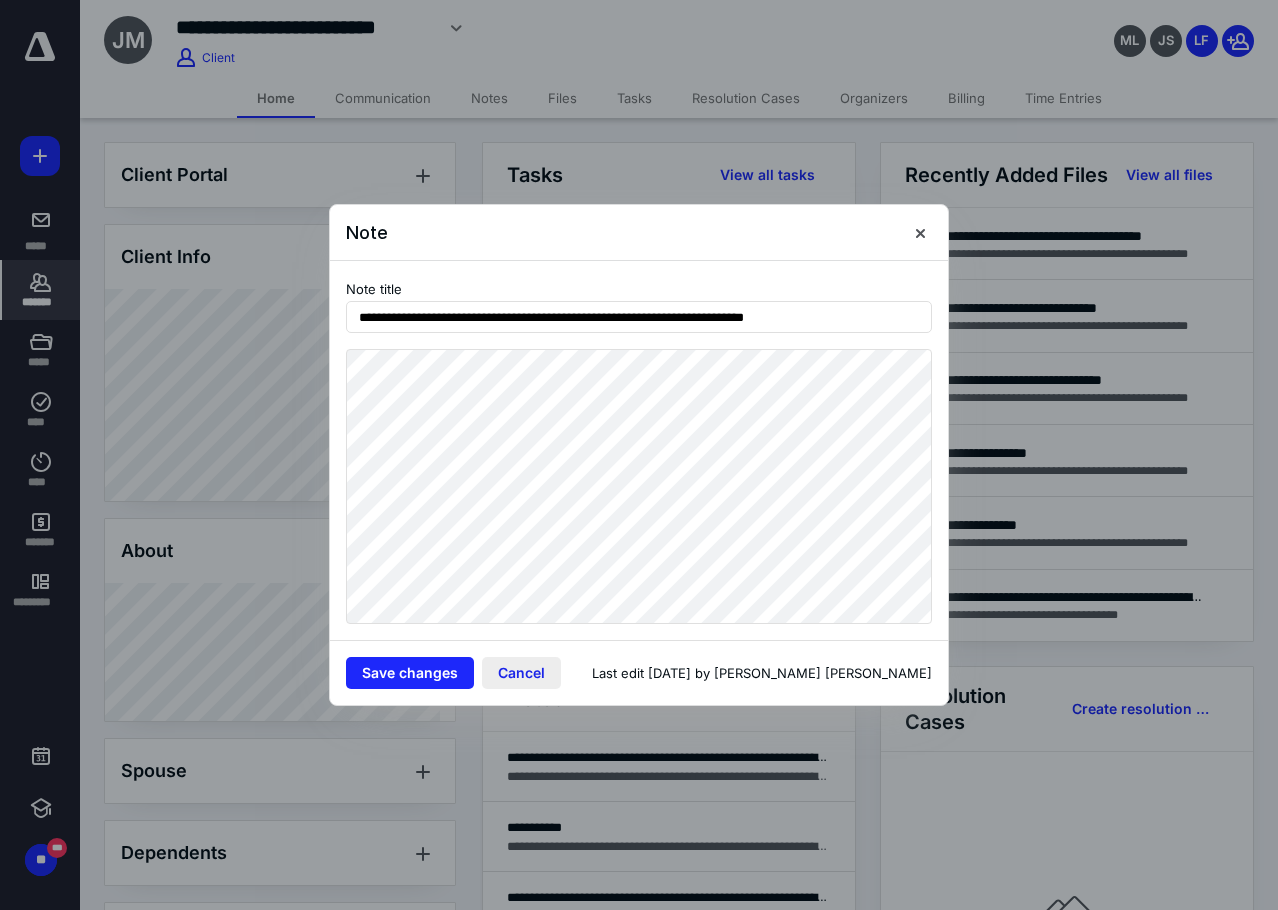 click on "Cancel" at bounding box center (521, 673) 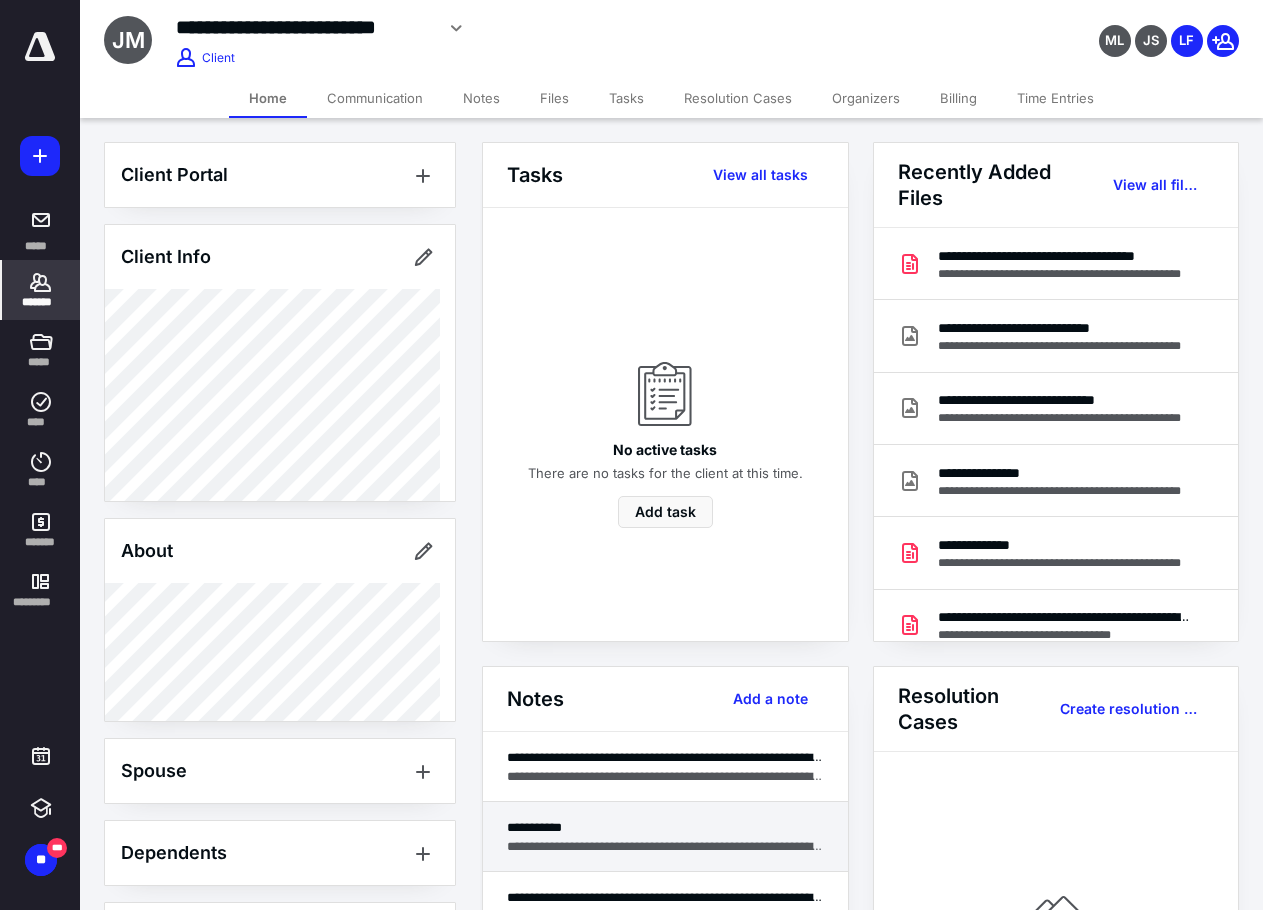 click on "**********" at bounding box center (665, 837) 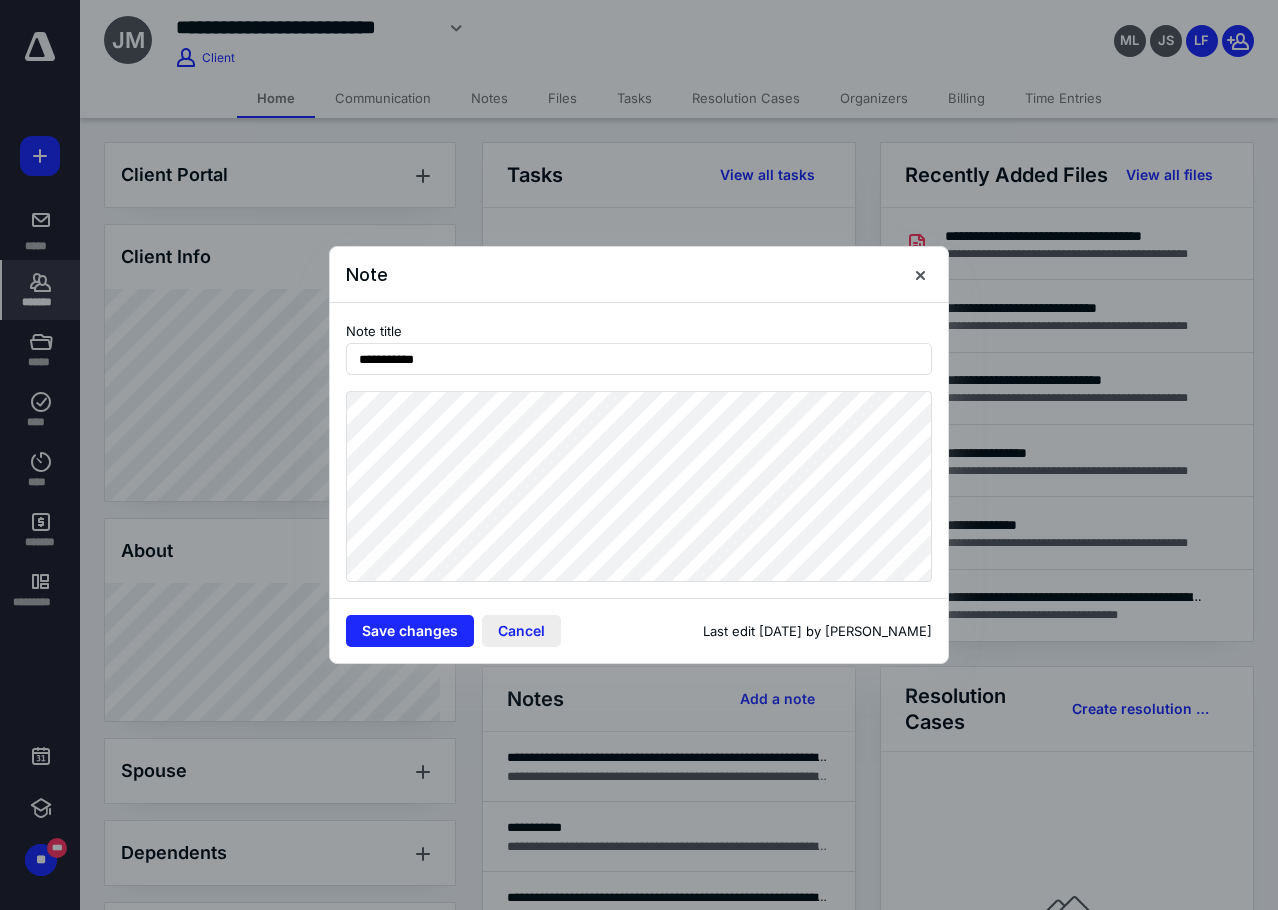 click on "Cancel" at bounding box center [521, 631] 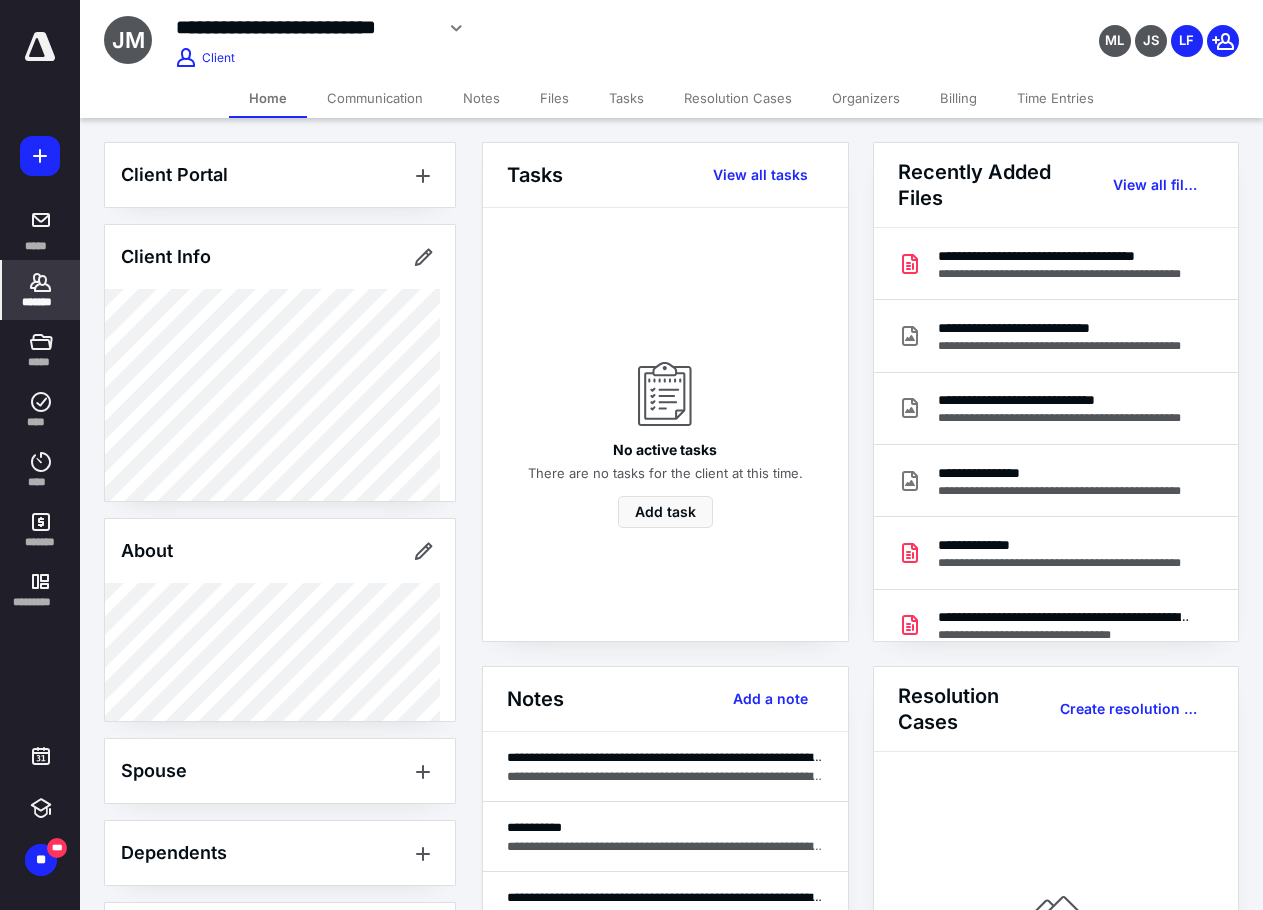 click on "**********" at bounding box center (304, 27) 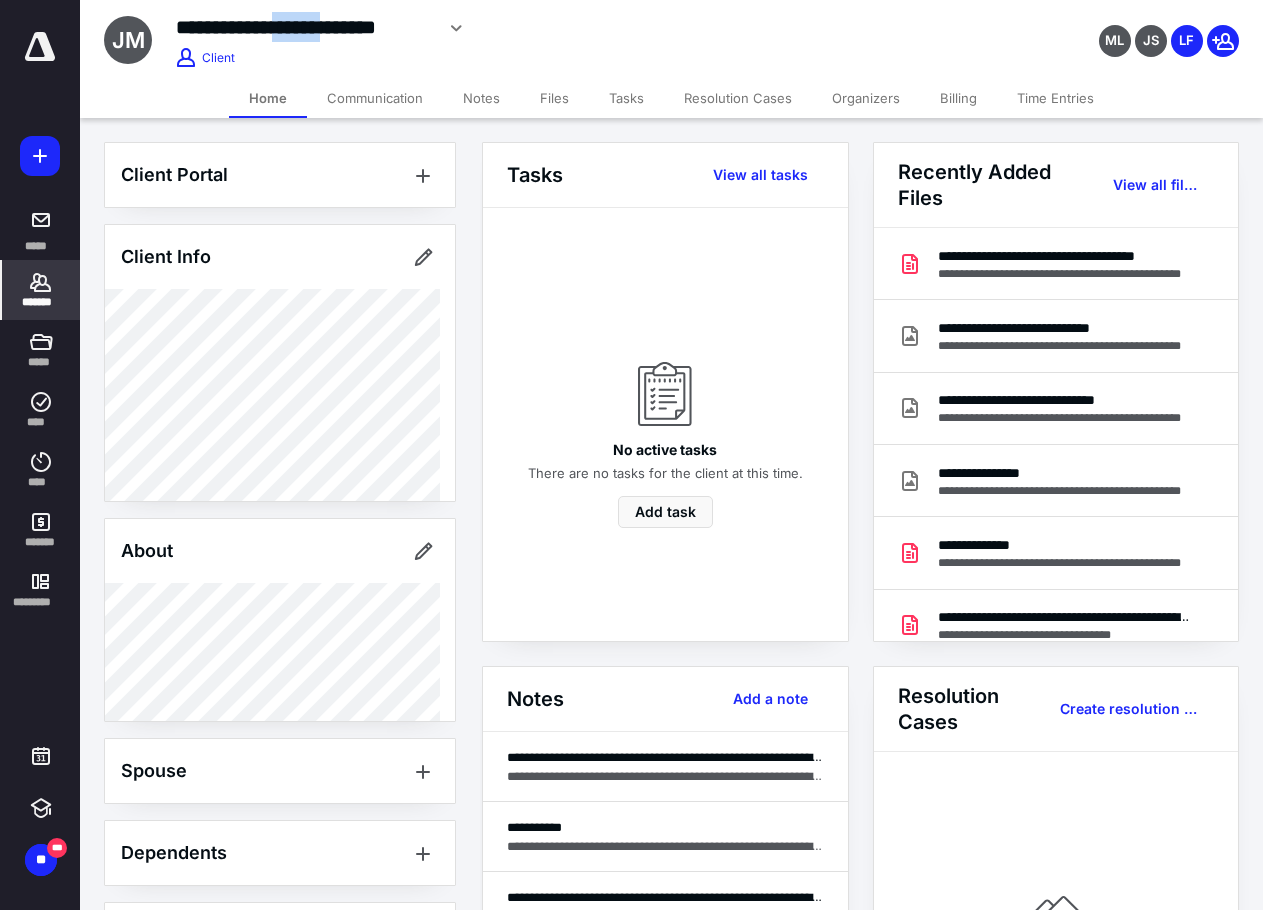 click on "**********" at bounding box center (304, 27) 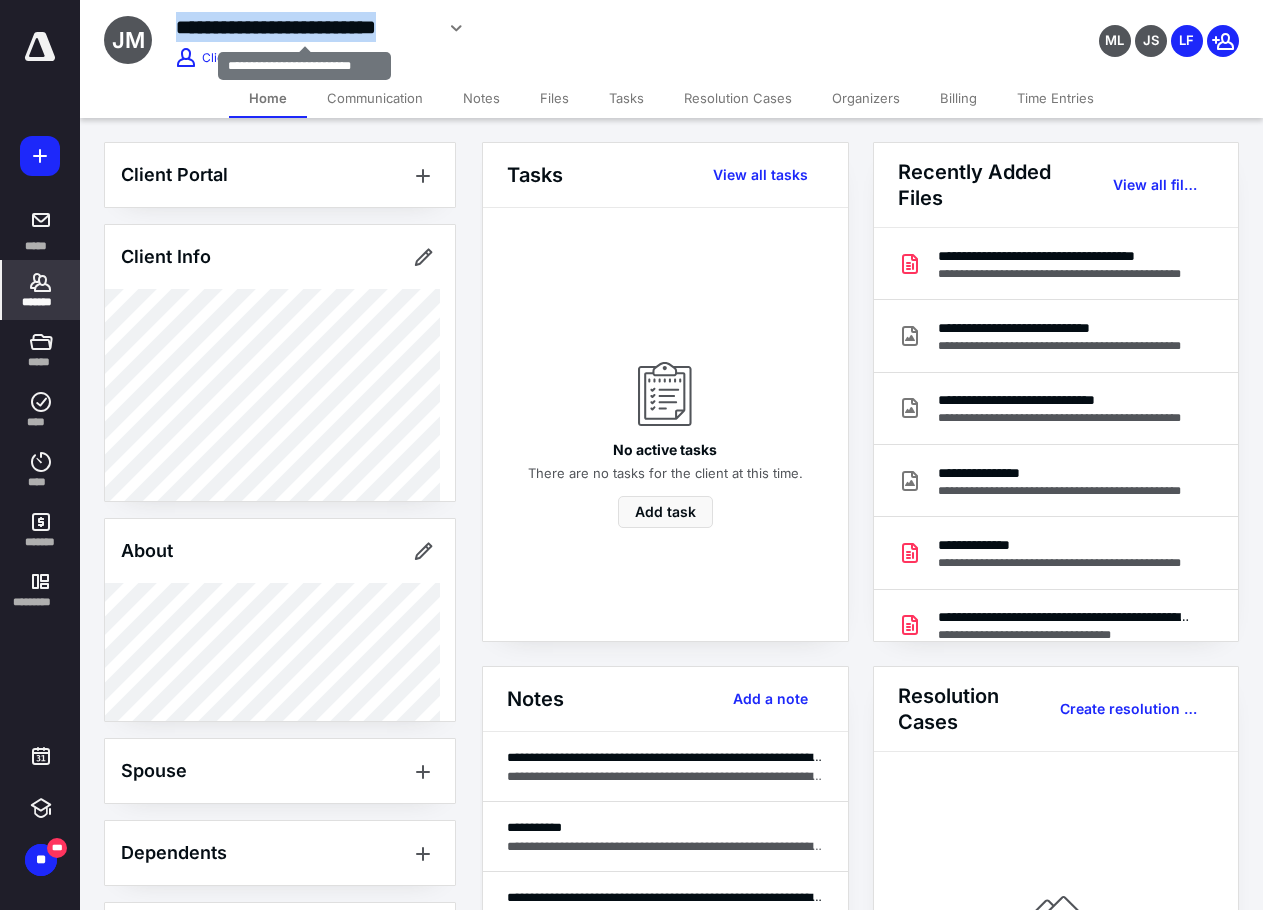 click on "**********" at bounding box center [304, 27] 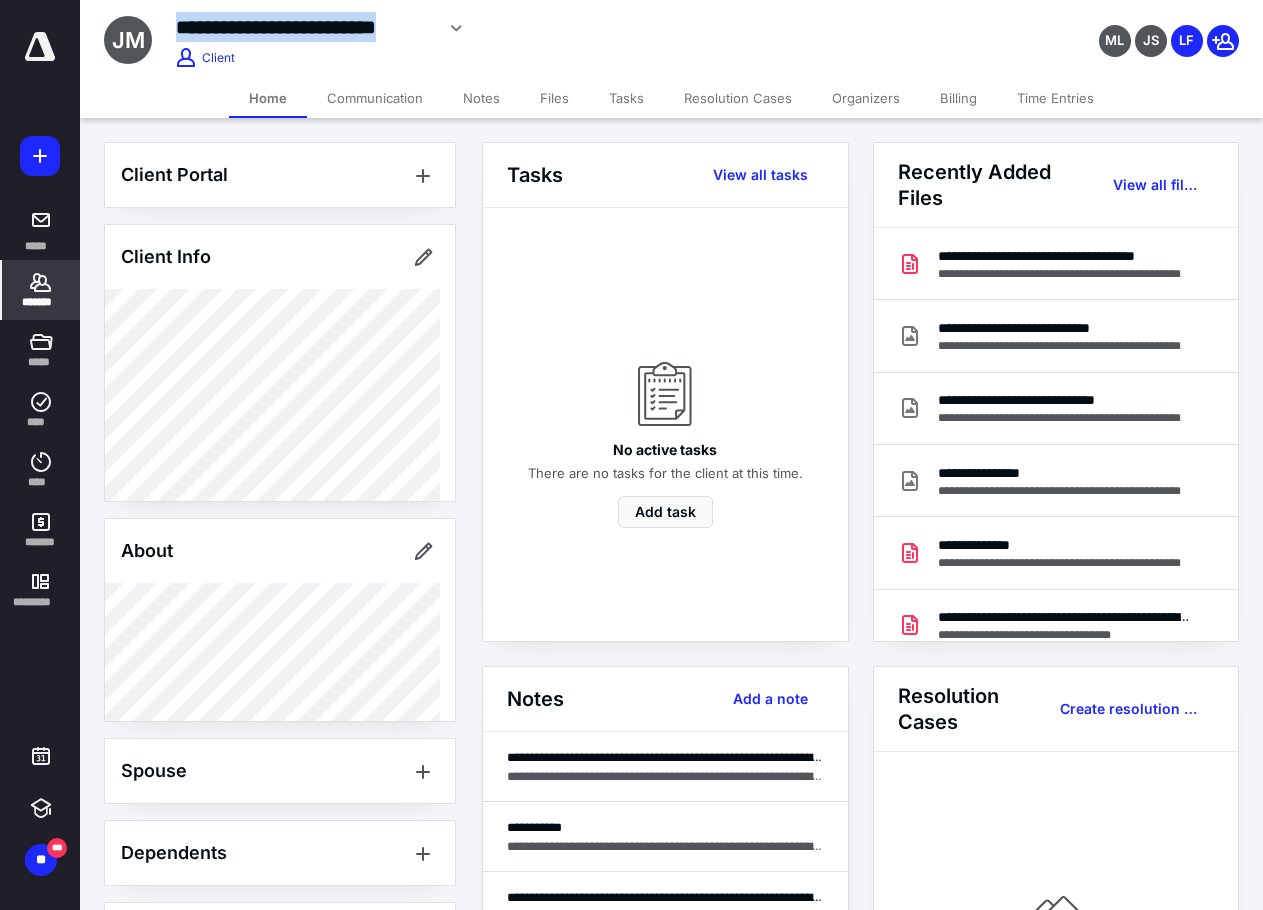 copy on "**********" 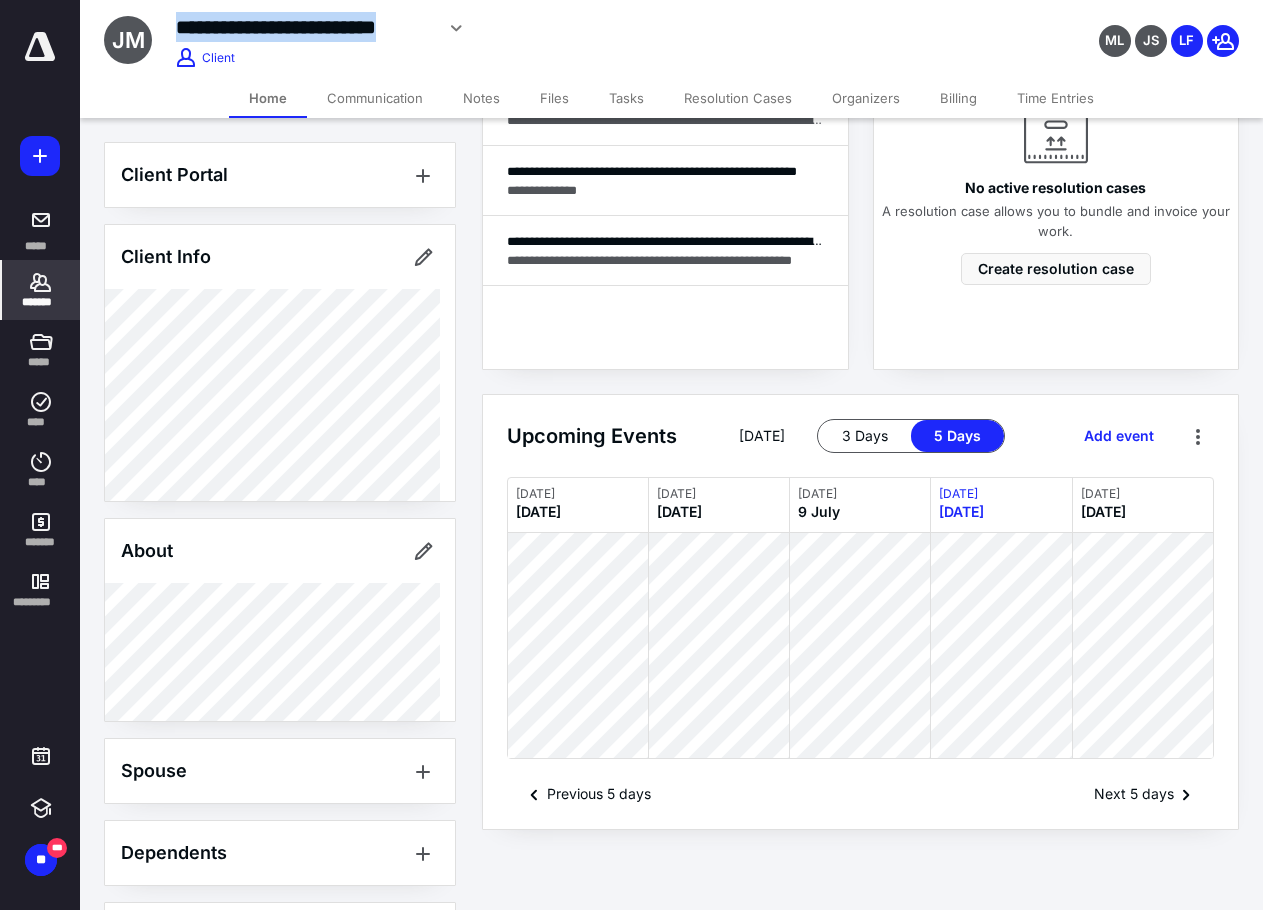 scroll, scrollTop: 799, scrollLeft: 0, axis: vertical 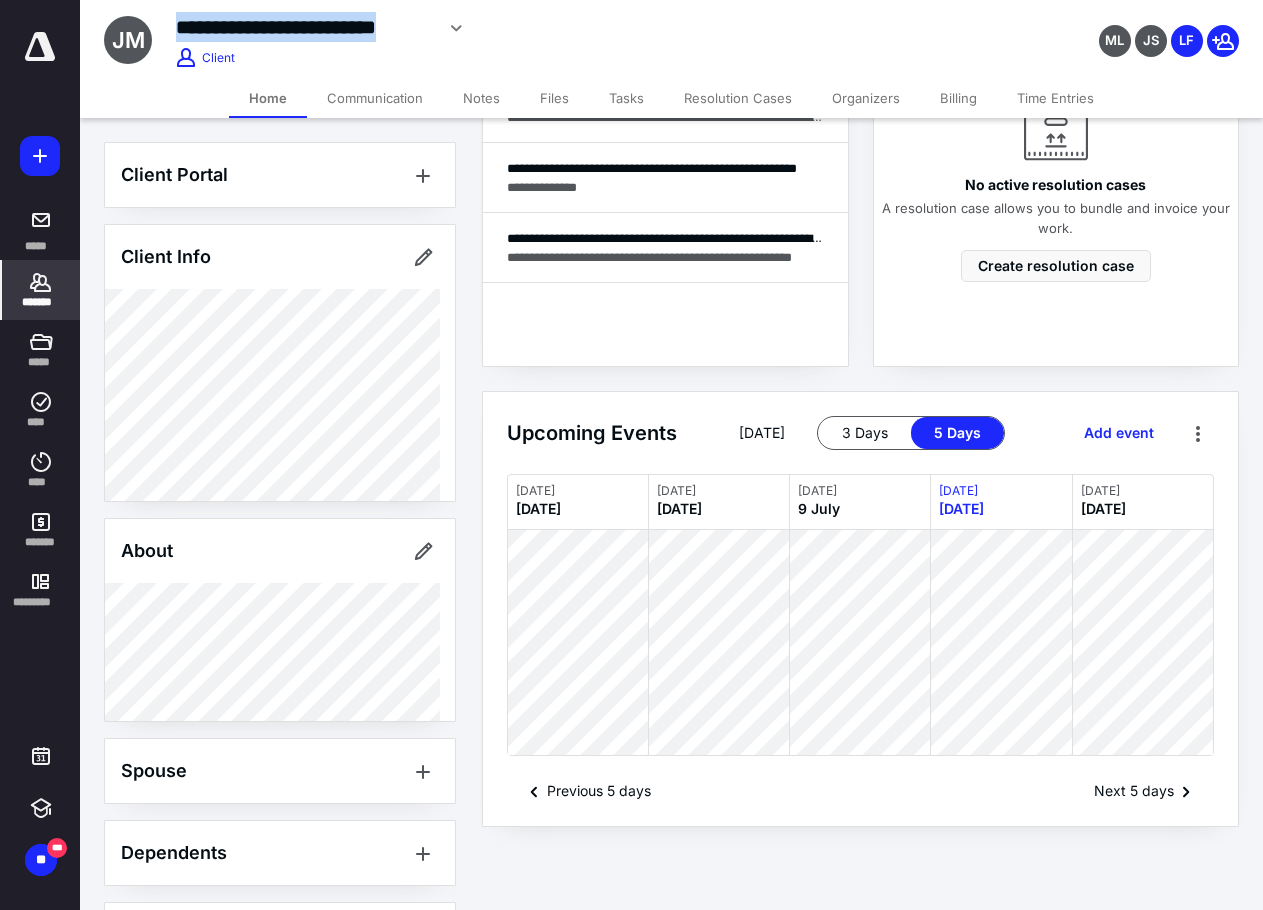 copy on "**********" 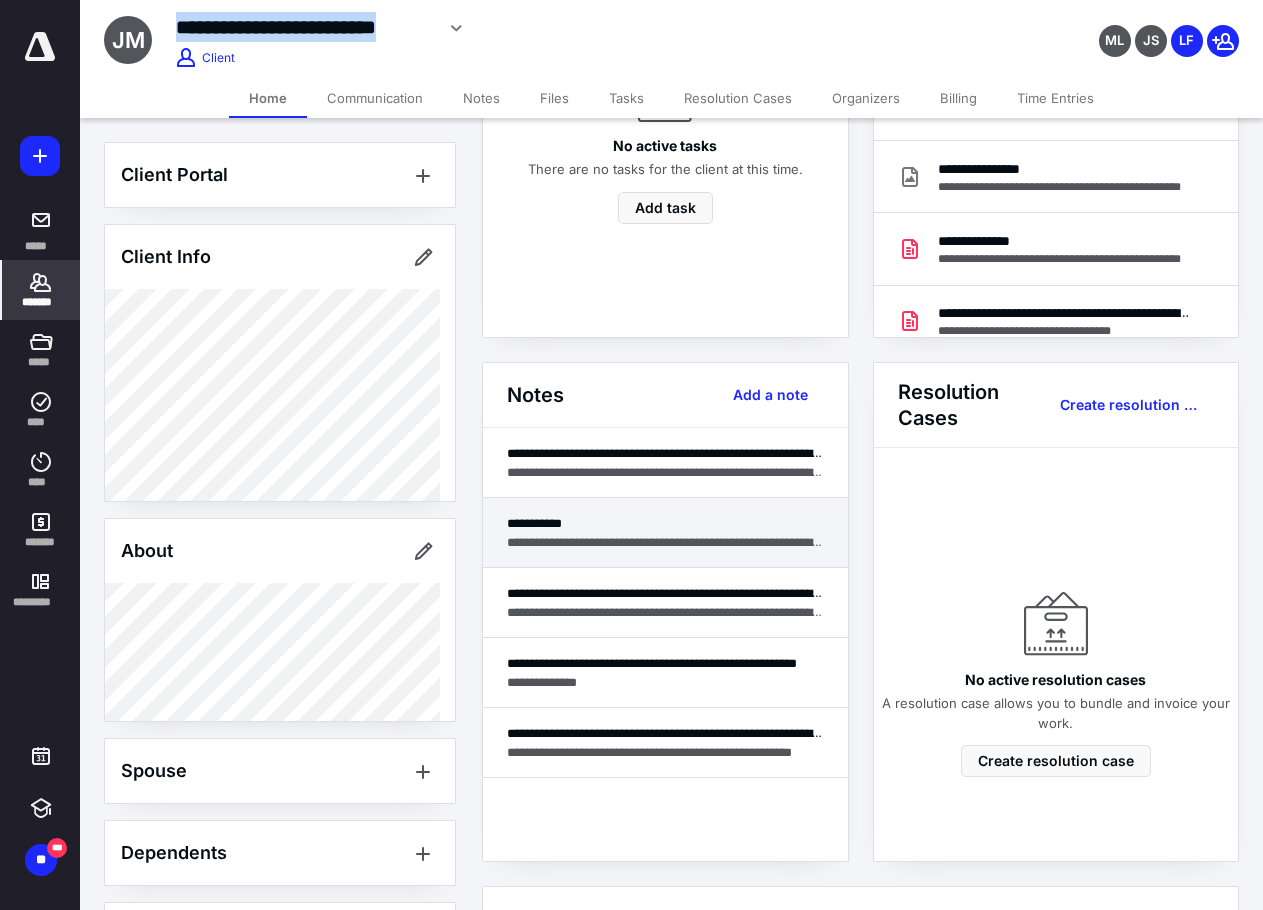 scroll, scrollTop: 299, scrollLeft: 0, axis: vertical 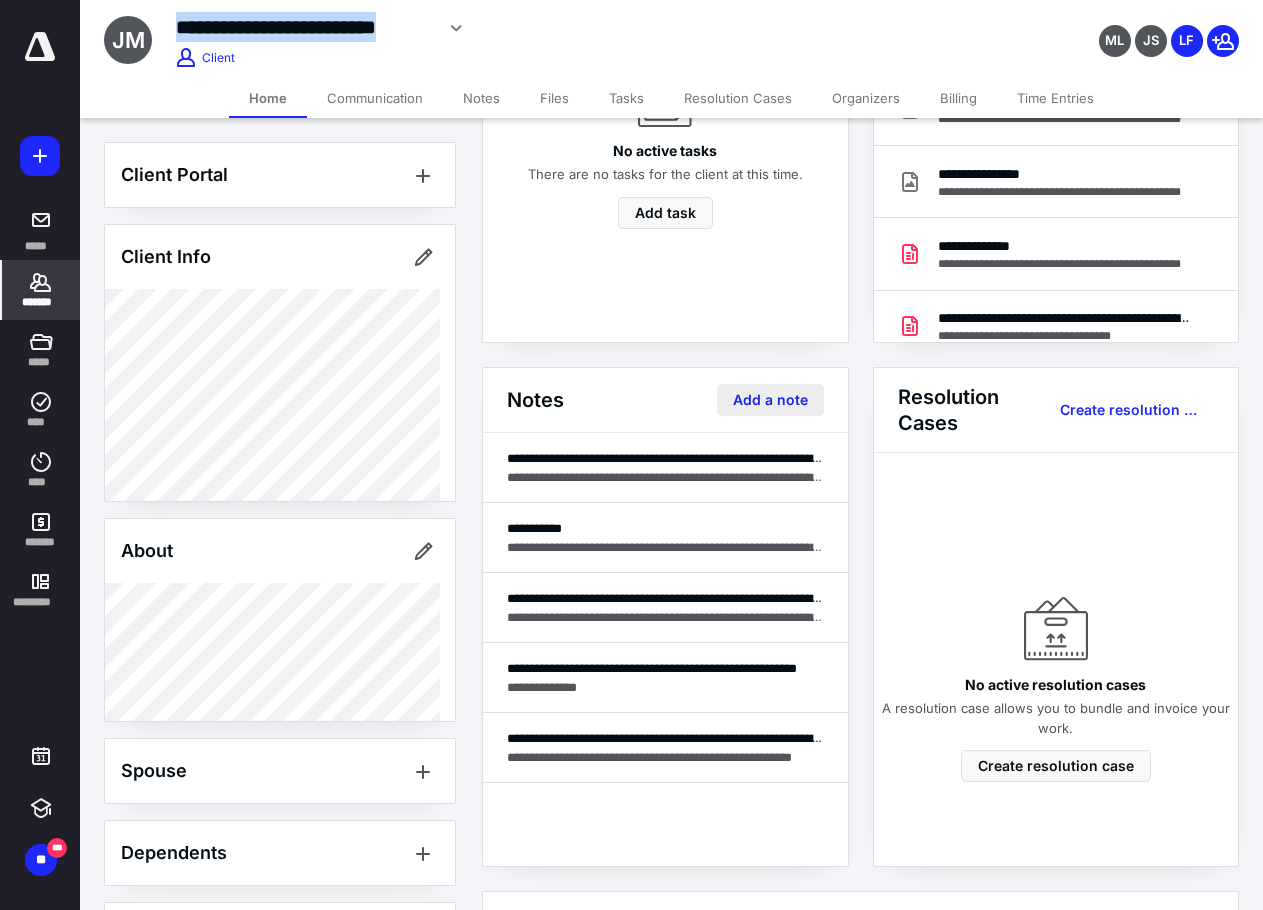 click on "Add a note" at bounding box center (770, 400) 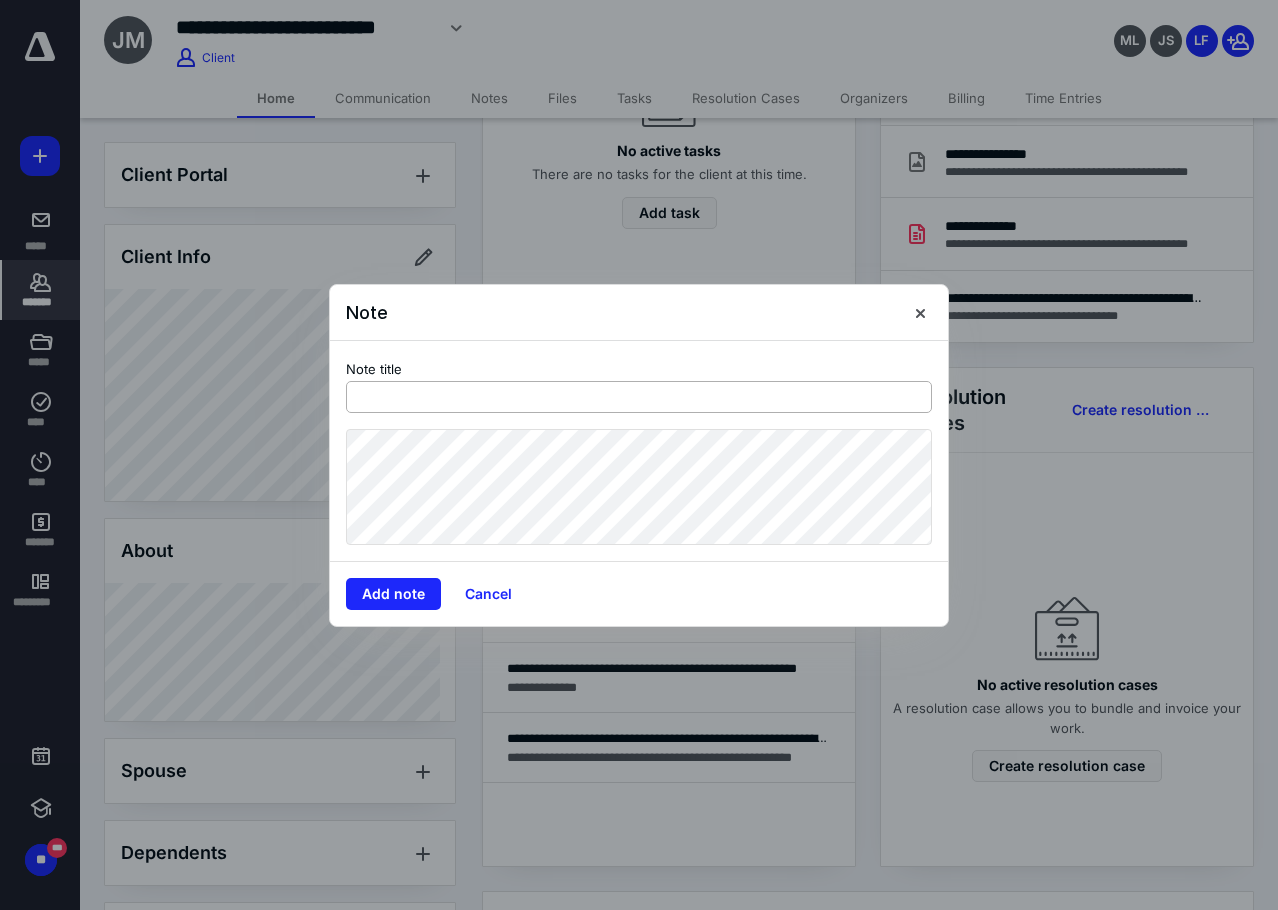 drag, startPoint x: 436, startPoint y: 379, endPoint x: 432, endPoint y: 389, distance: 10.770329 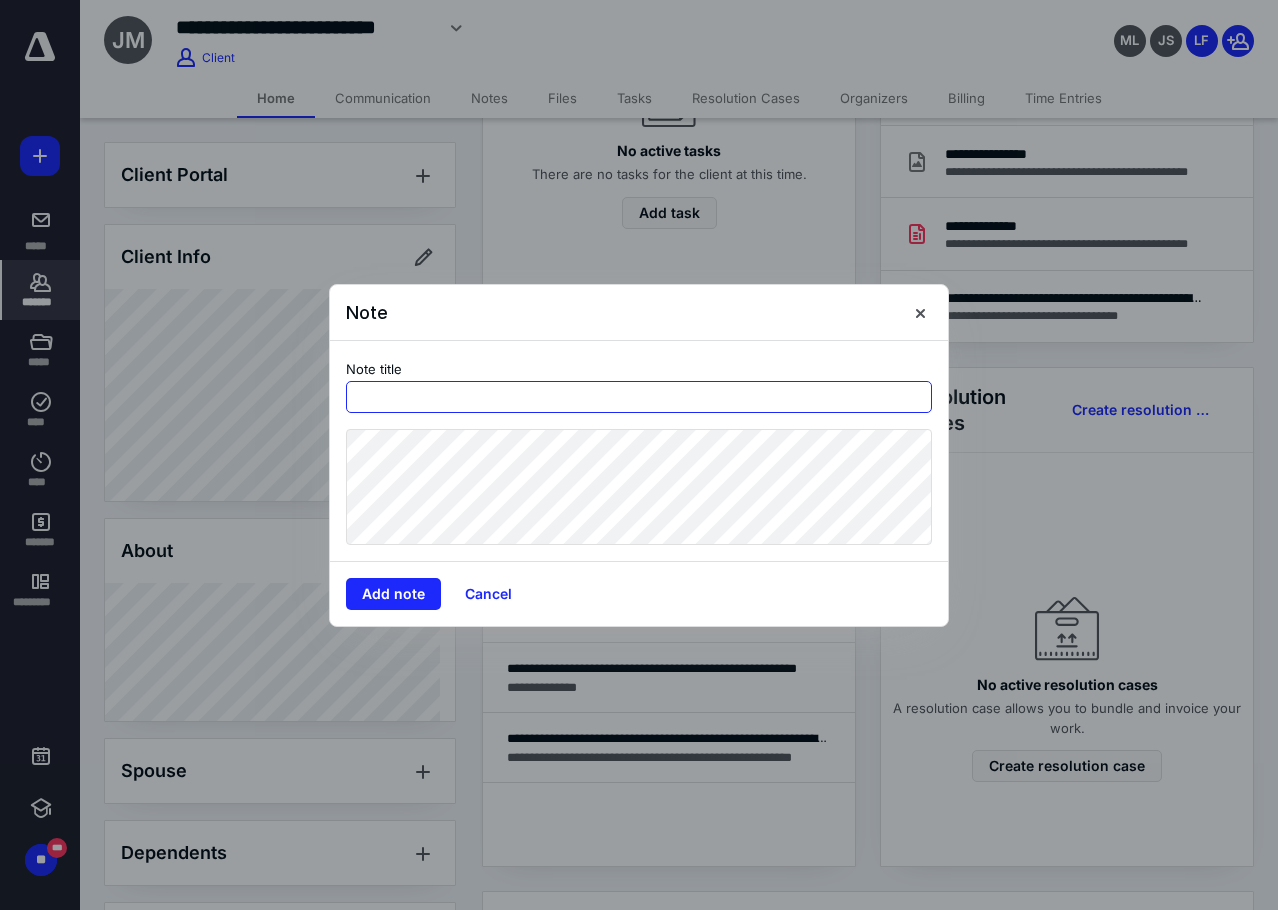 click at bounding box center (639, 397) 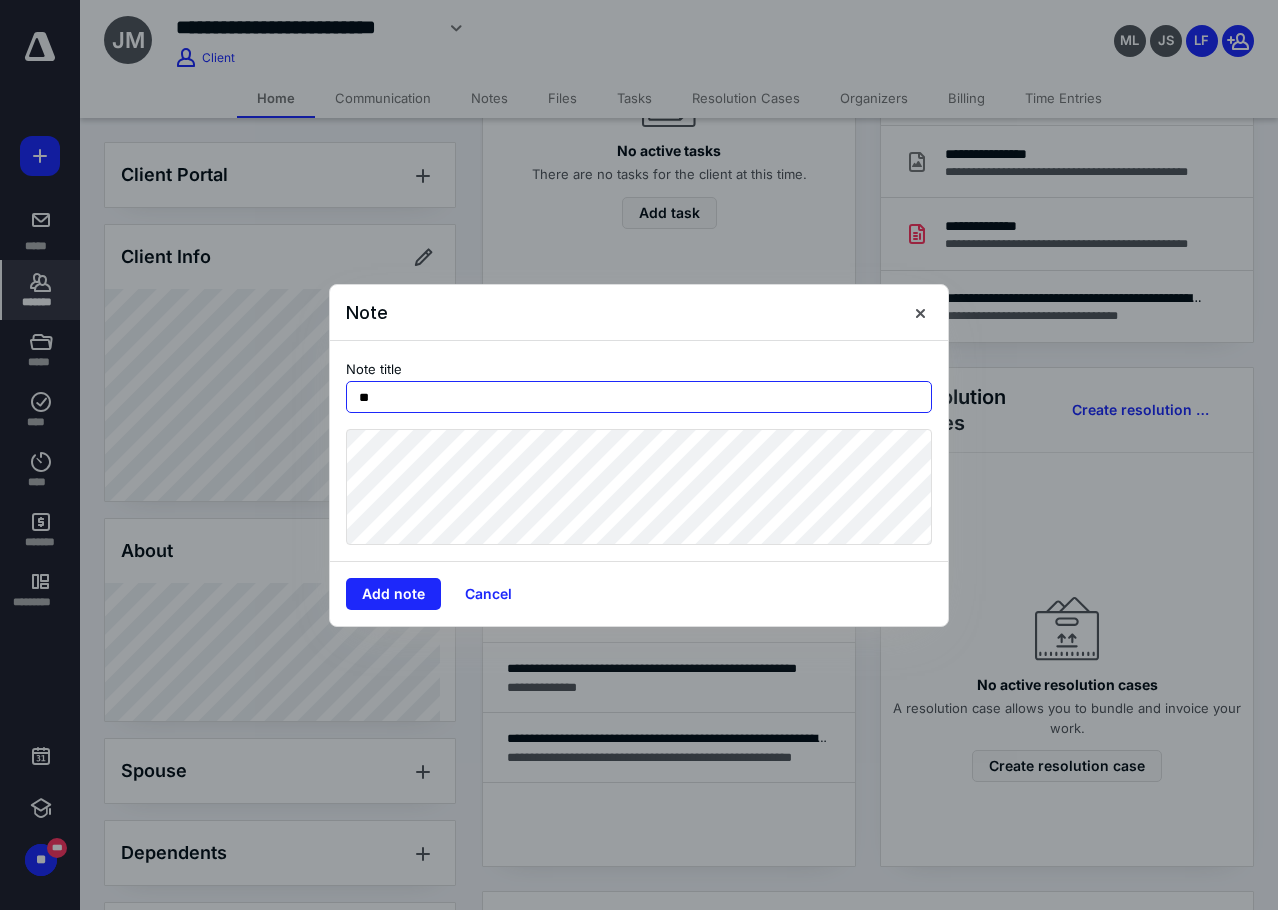 type on "*" 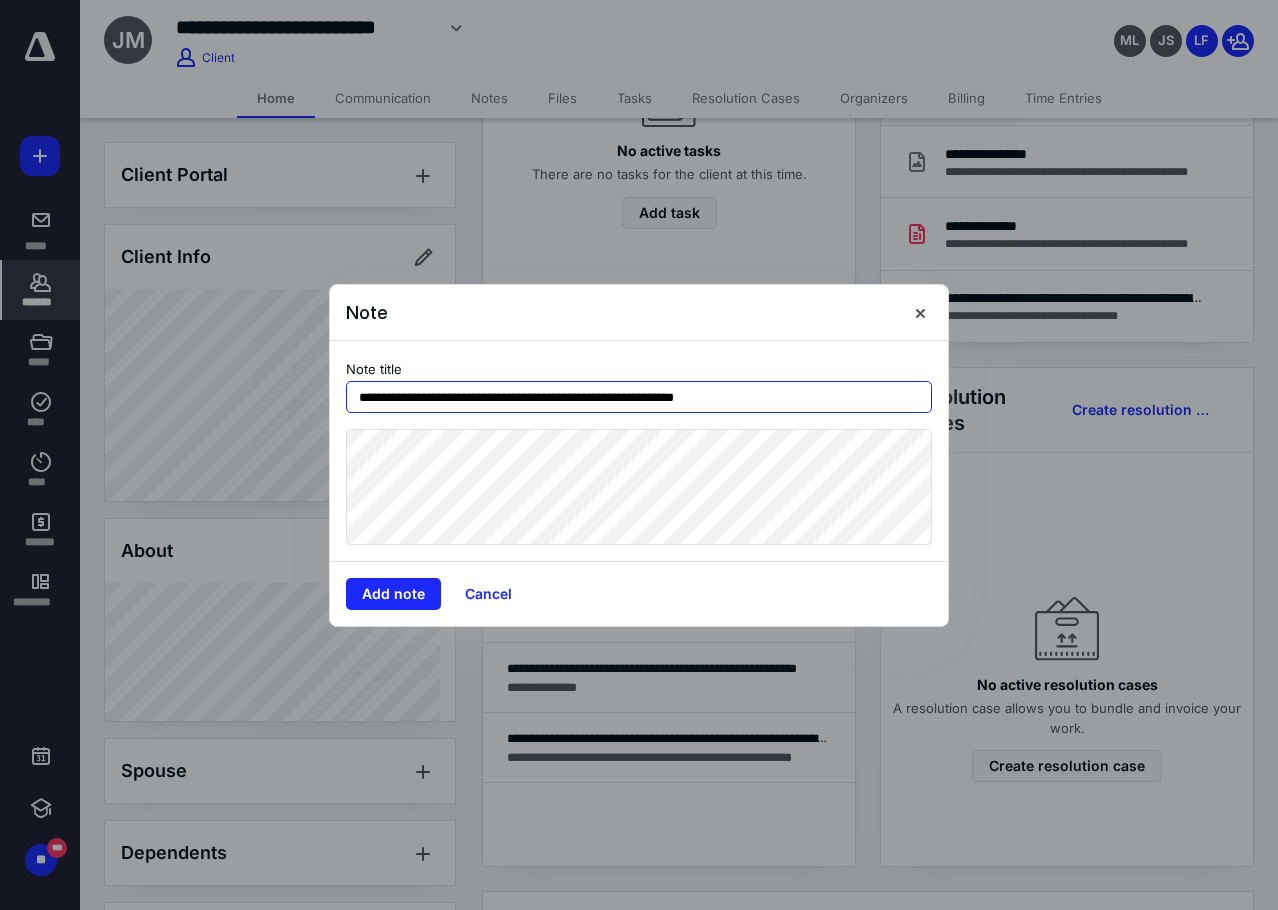 type on "**********" 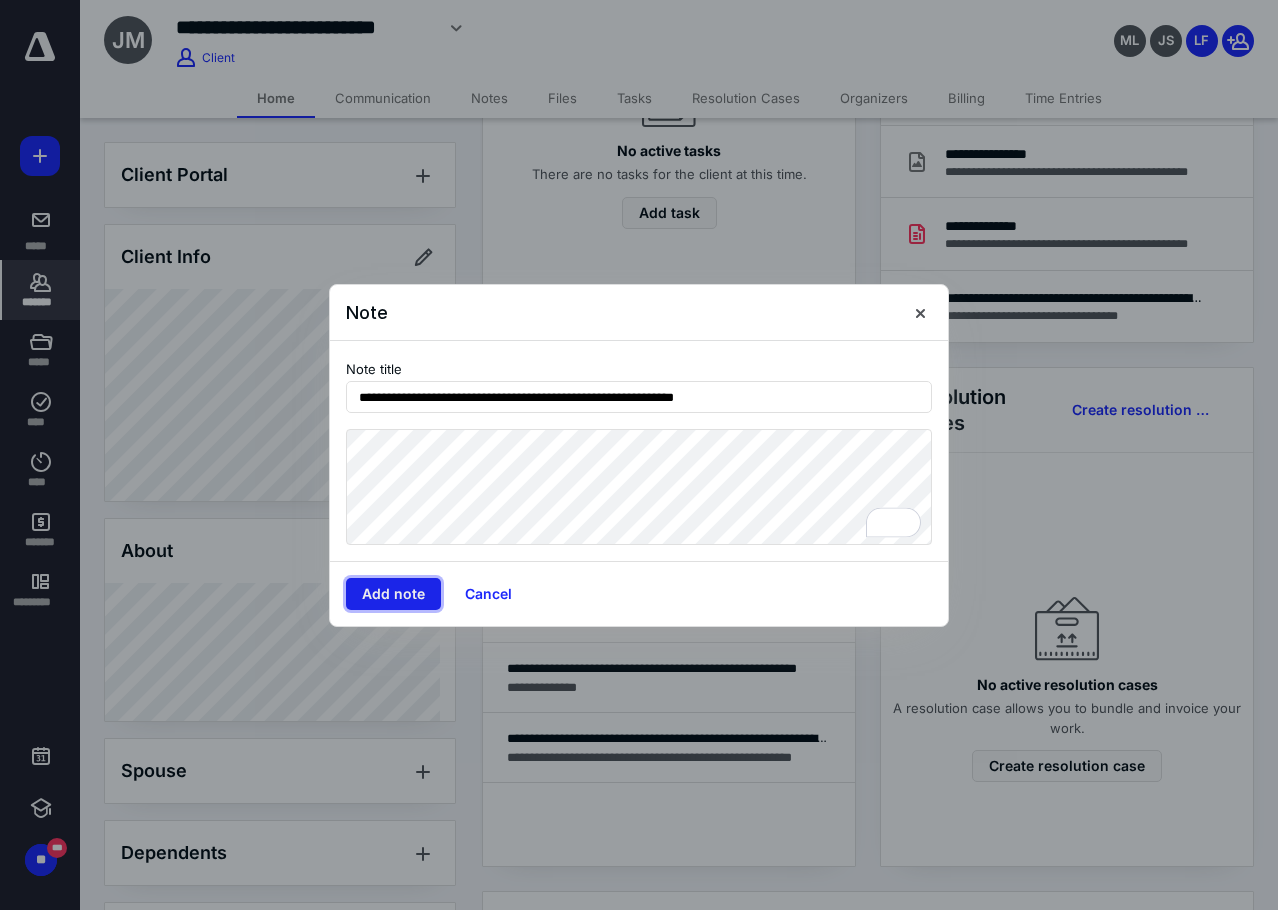 click on "Add note" at bounding box center [393, 594] 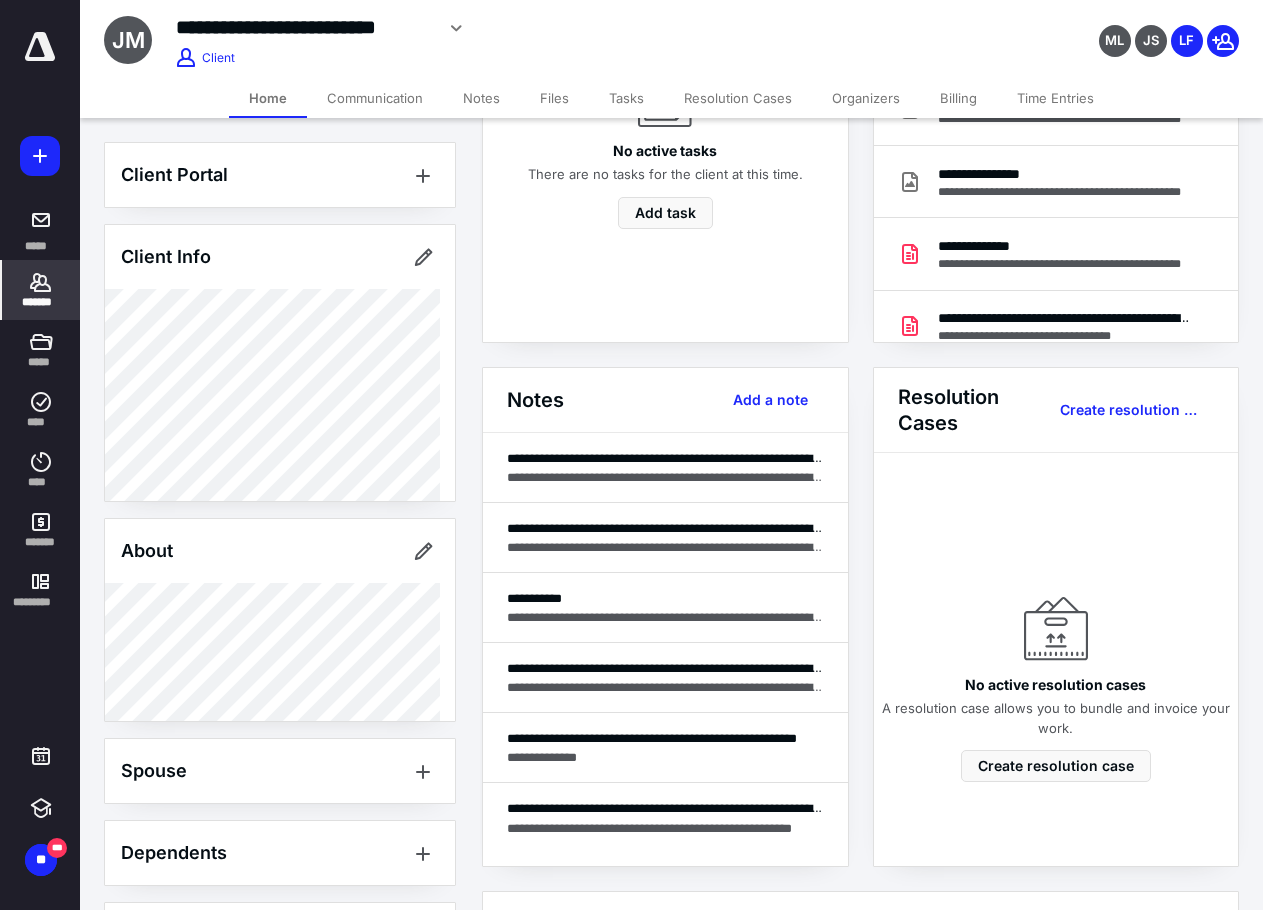 click on "**********" at bounding box center [304, 27] 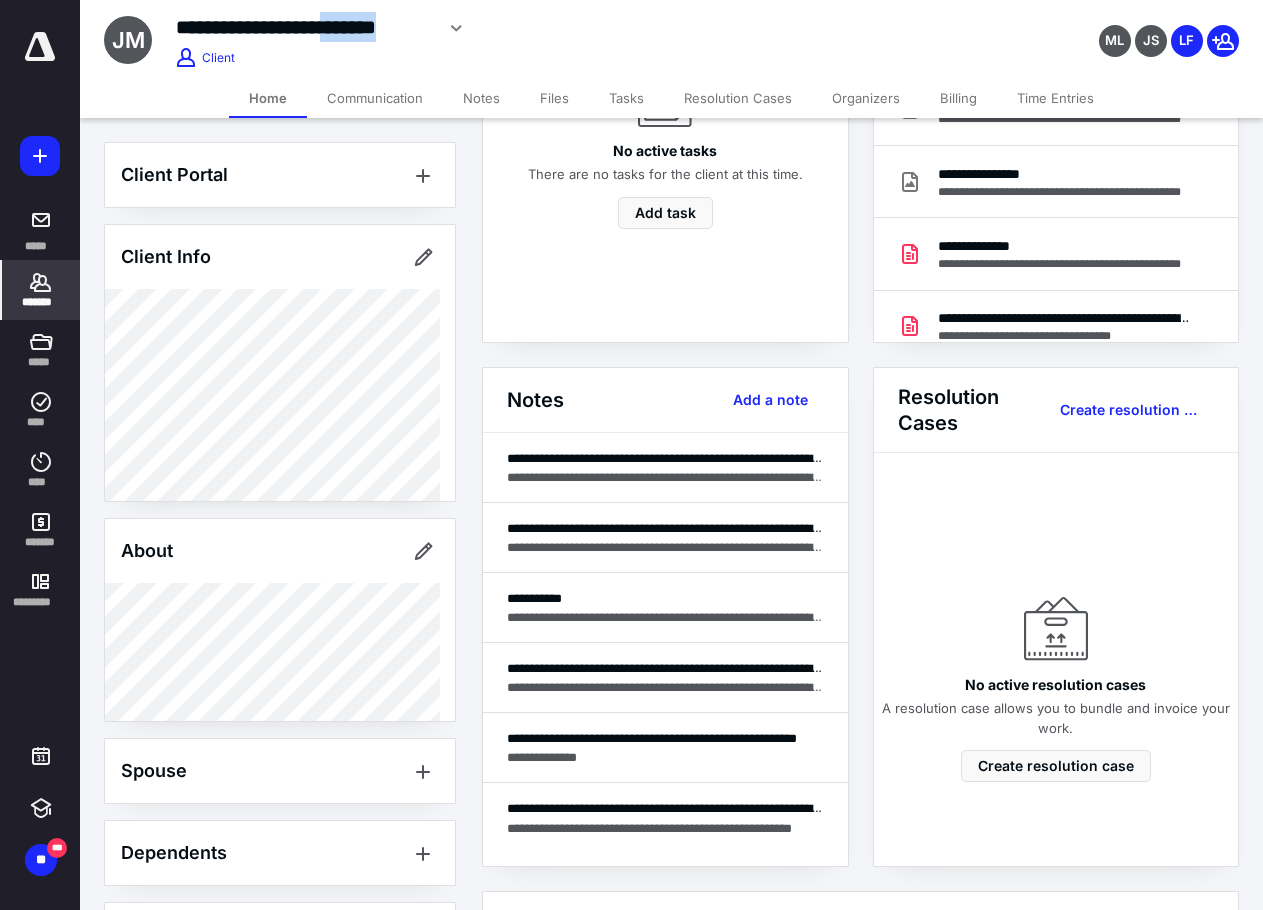 click on "**********" at bounding box center [304, 27] 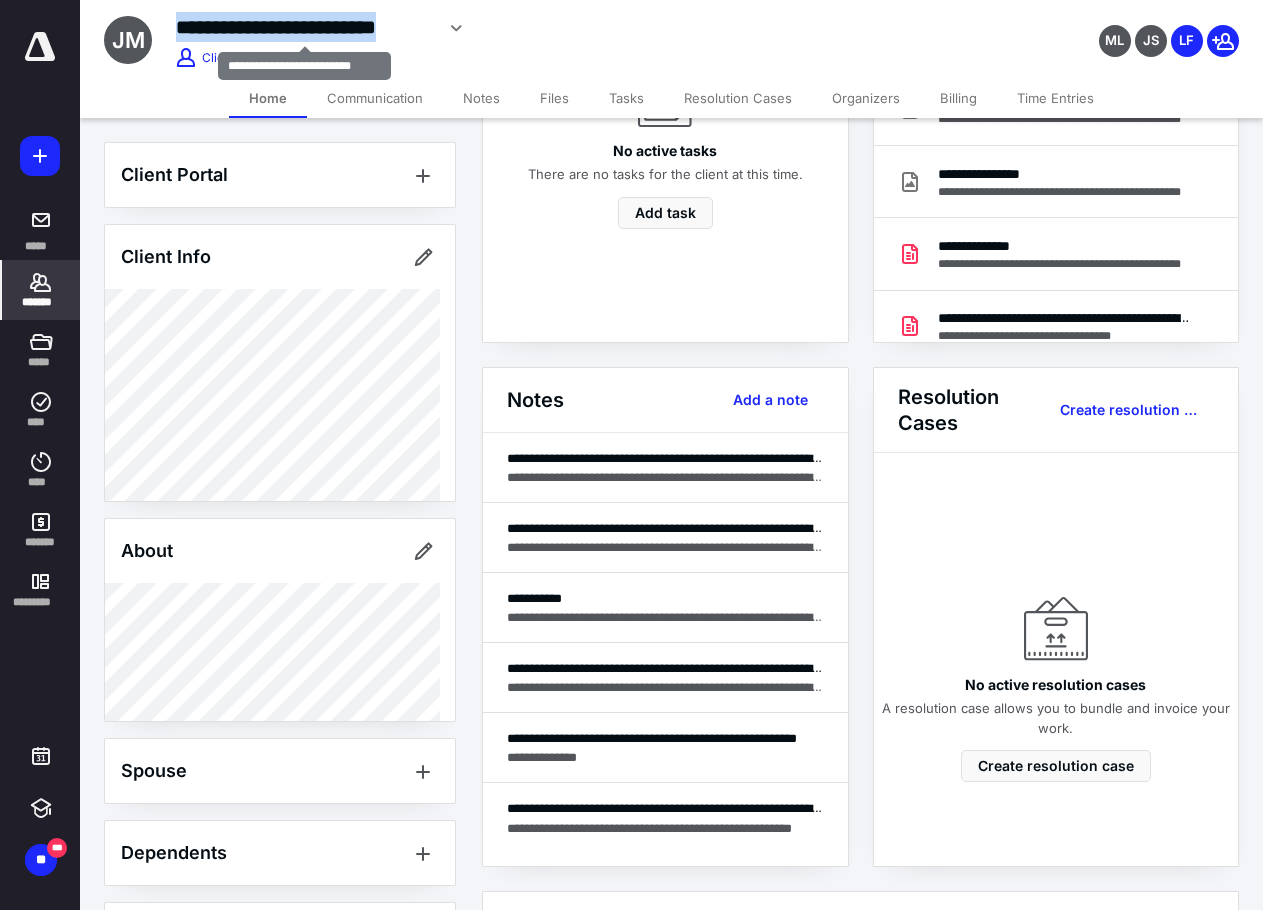 click on "**********" at bounding box center (304, 27) 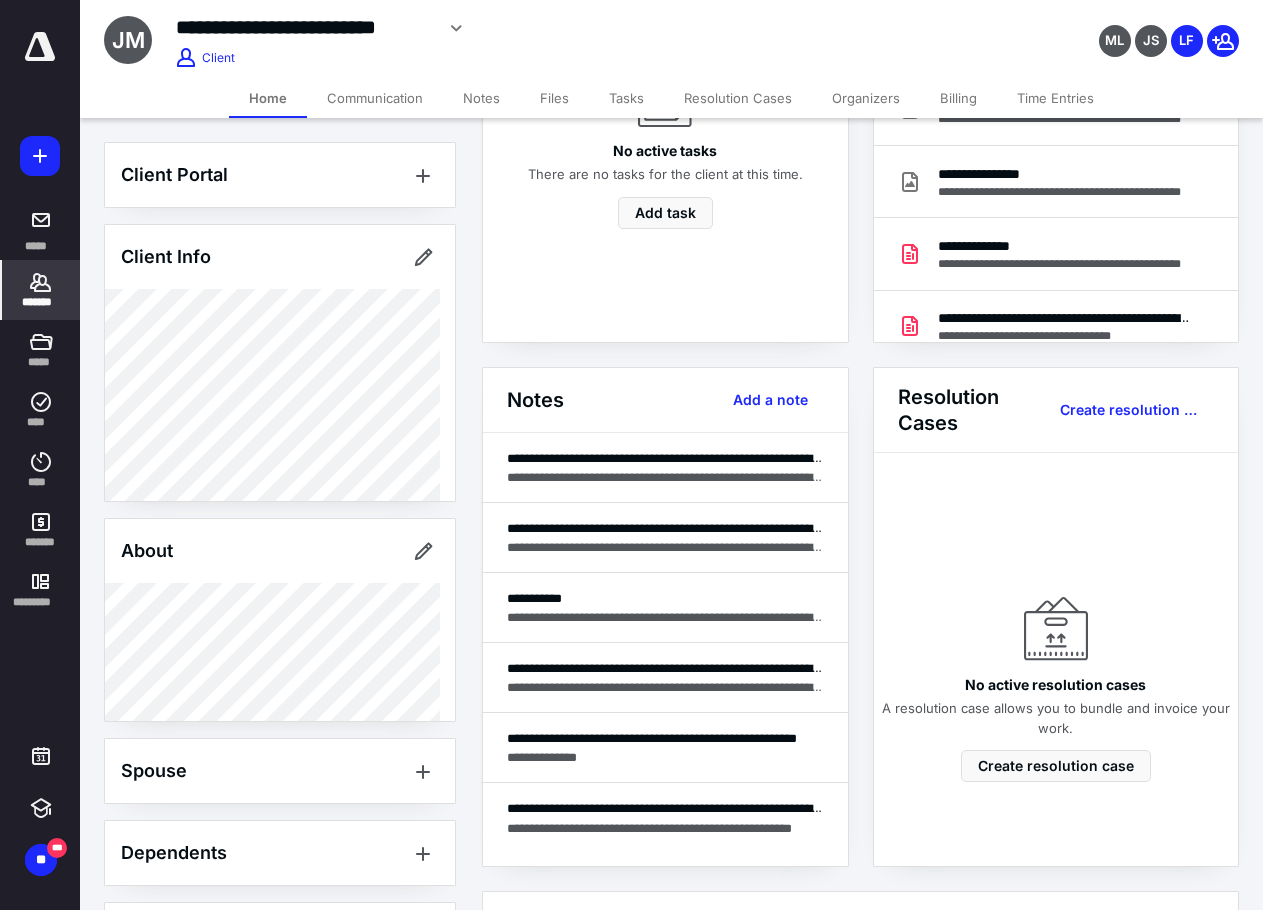 click on "*******" at bounding box center (41, 302) 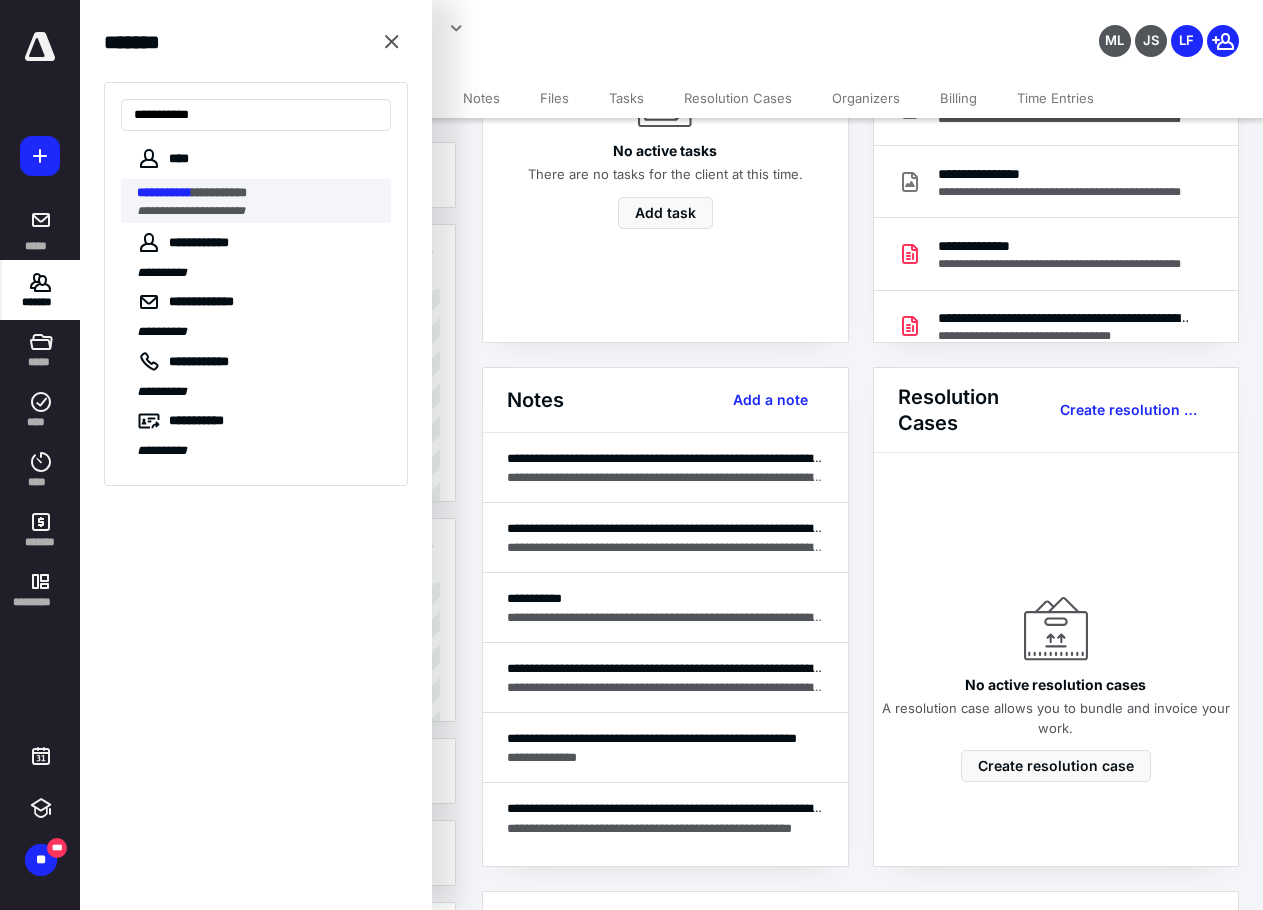 type on "**********" 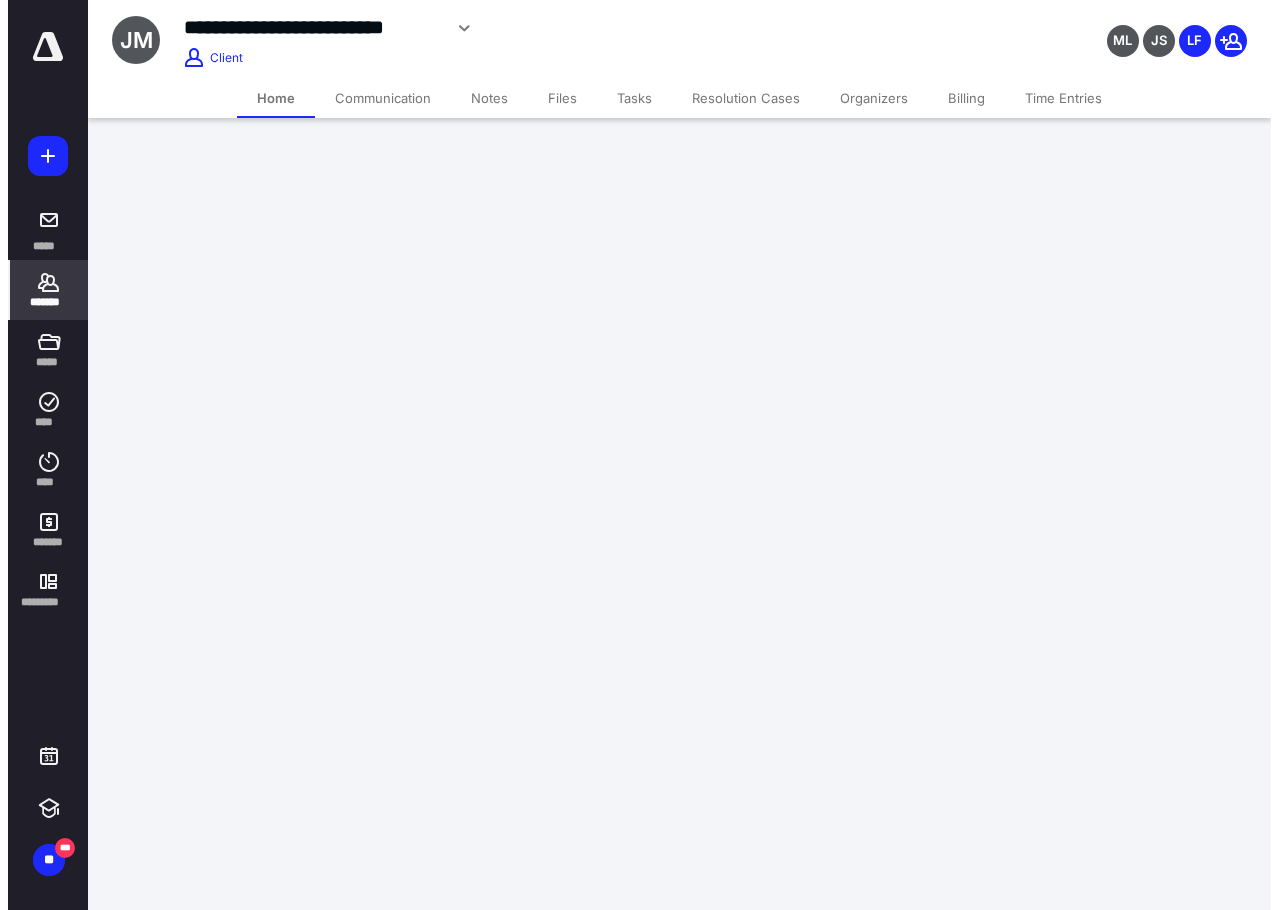 scroll, scrollTop: 0, scrollLeft: 0, axis: both 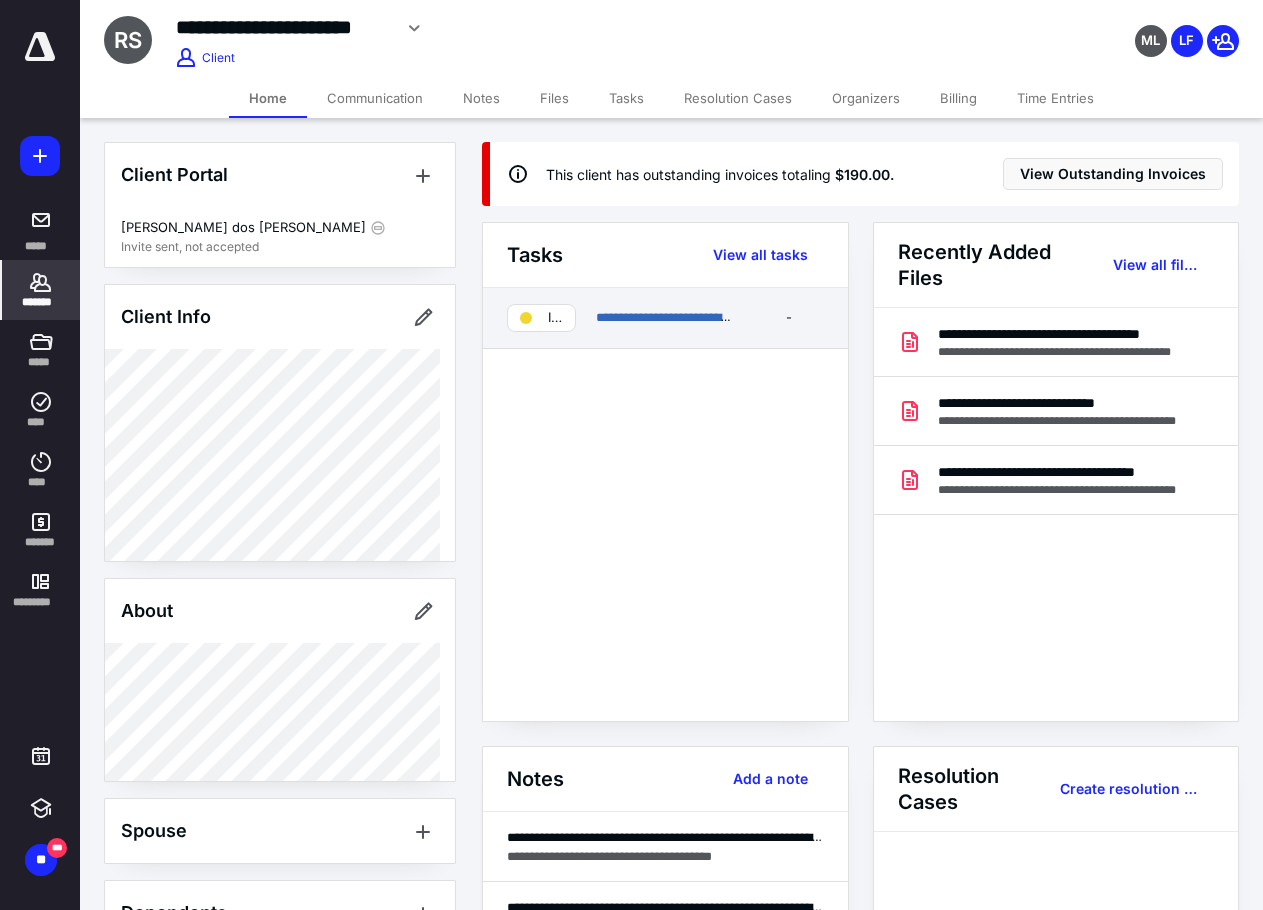 click on "**********" at bounding box center [665, 318] 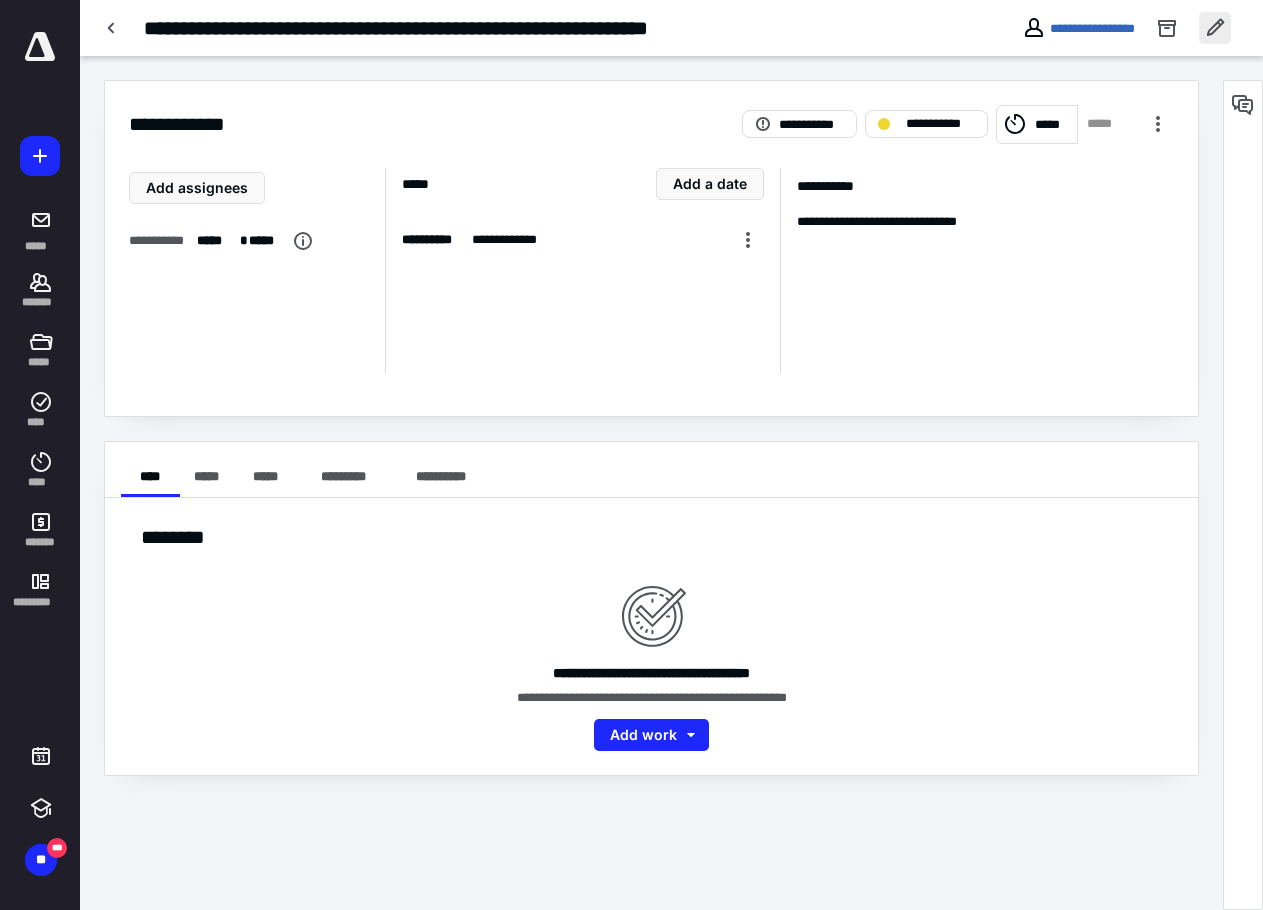 click at bounding box center (1215, 28) 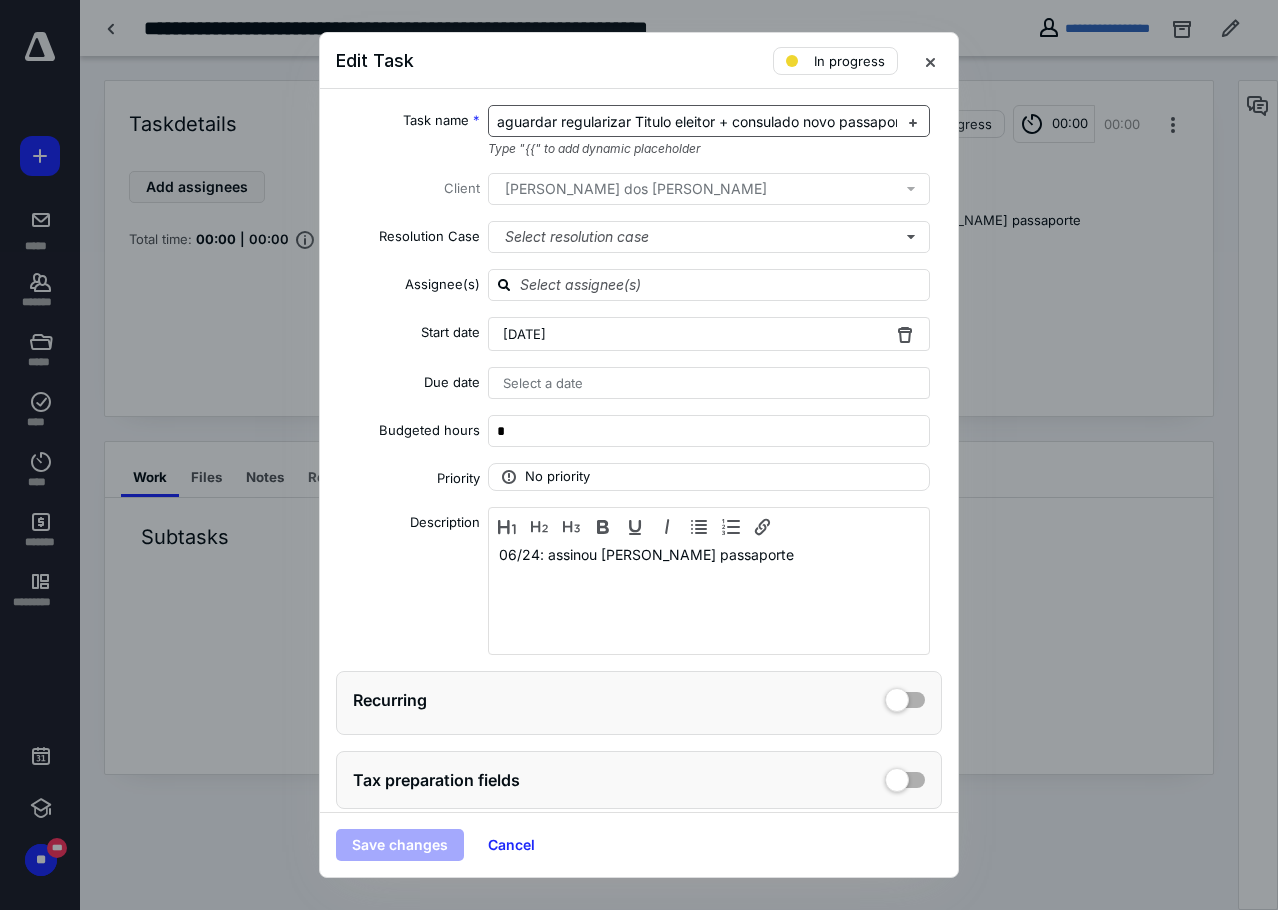 click on "aguardar regularizar Titulo eleitor + consulado novo passaporte" at bounding box center (697, 122) 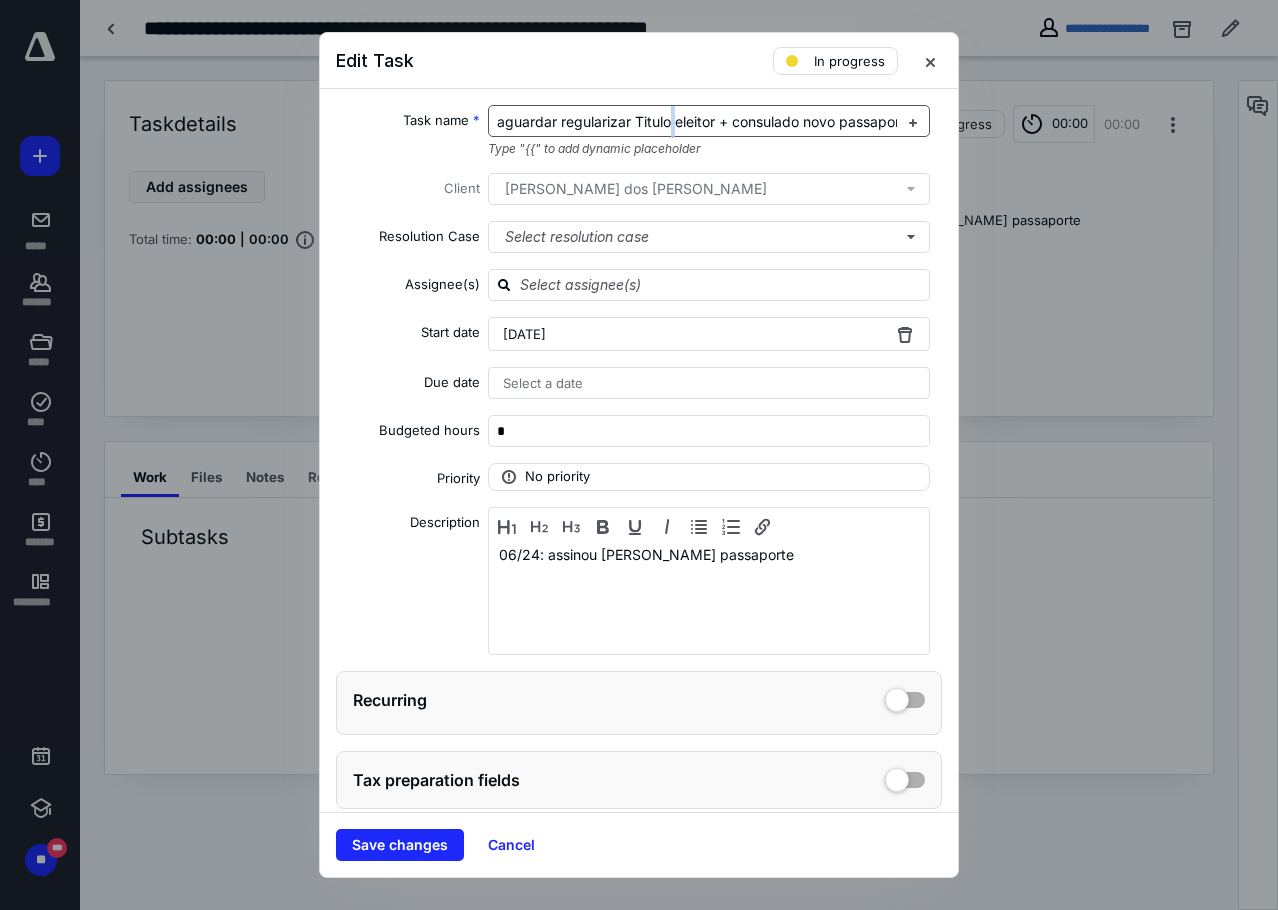 click on "aguardar regularizar Titulo eleitor + consulado novo passaporte" at bounding box center (697, 122) 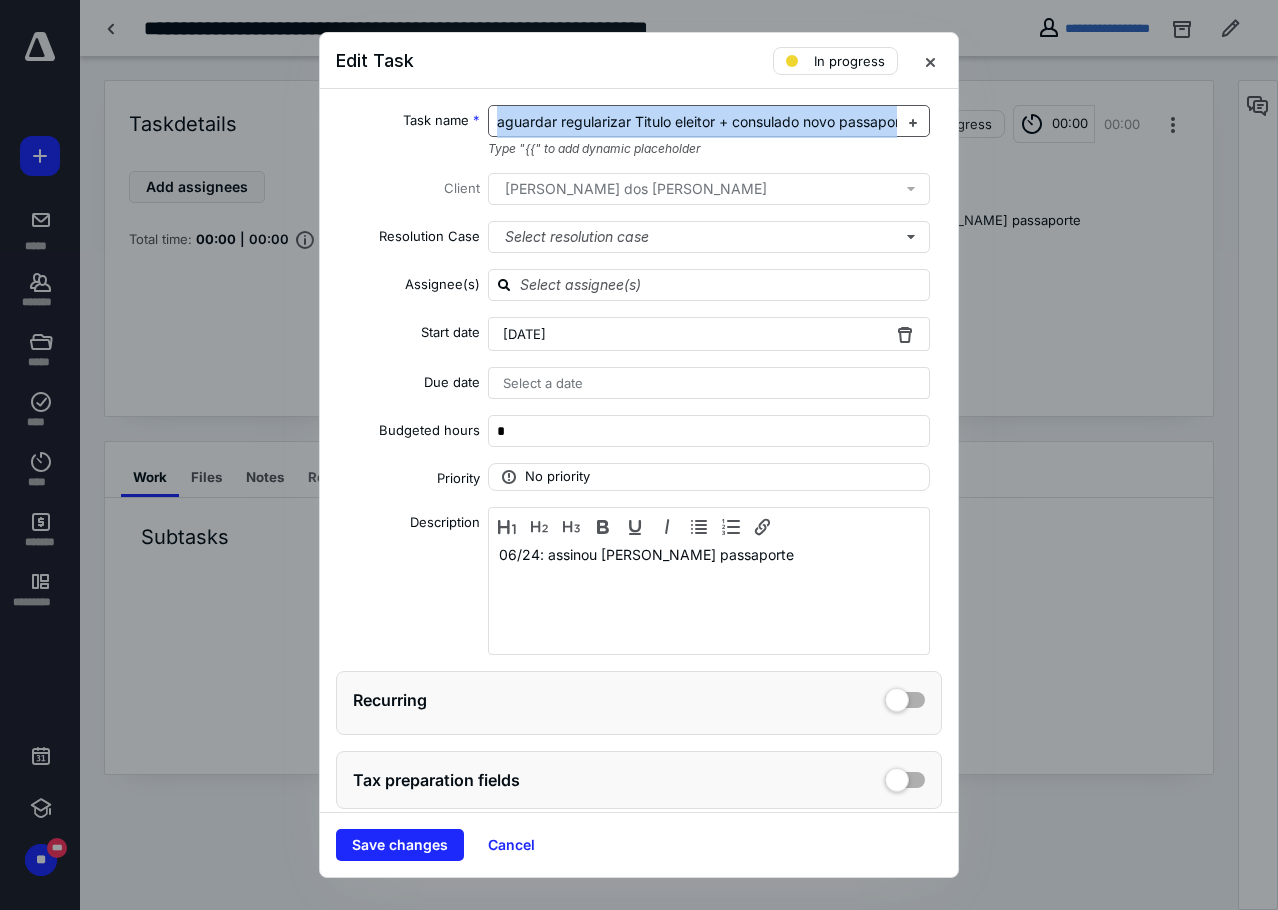 click on "aguardar regularizar Titulo eleitor + consulado novo passaporte" at bounding box center [697, 122] 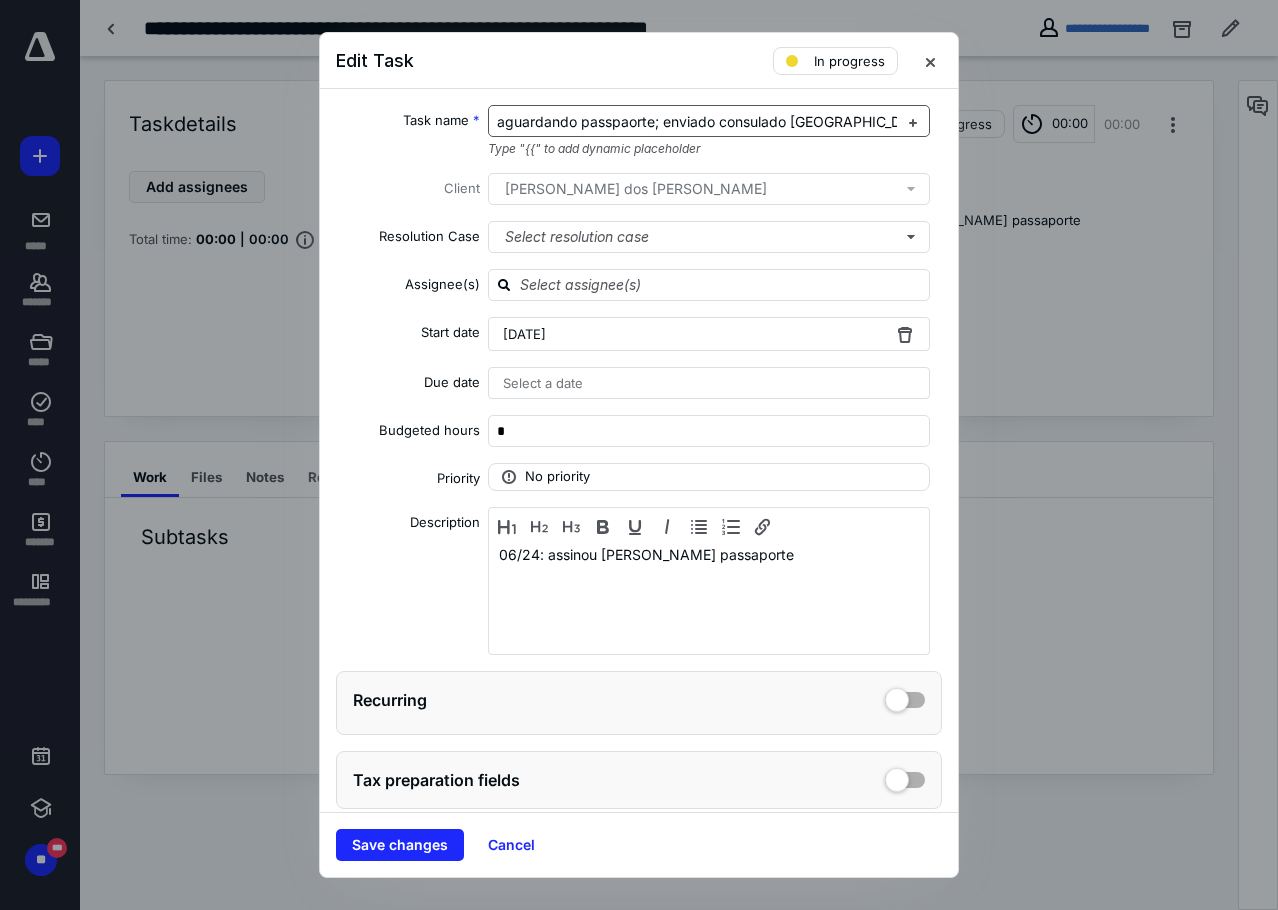 click on "aguardando passpaorte; enviado consulado [GEOGRAPHIC_DATA]" at bounding box center [715, 121] 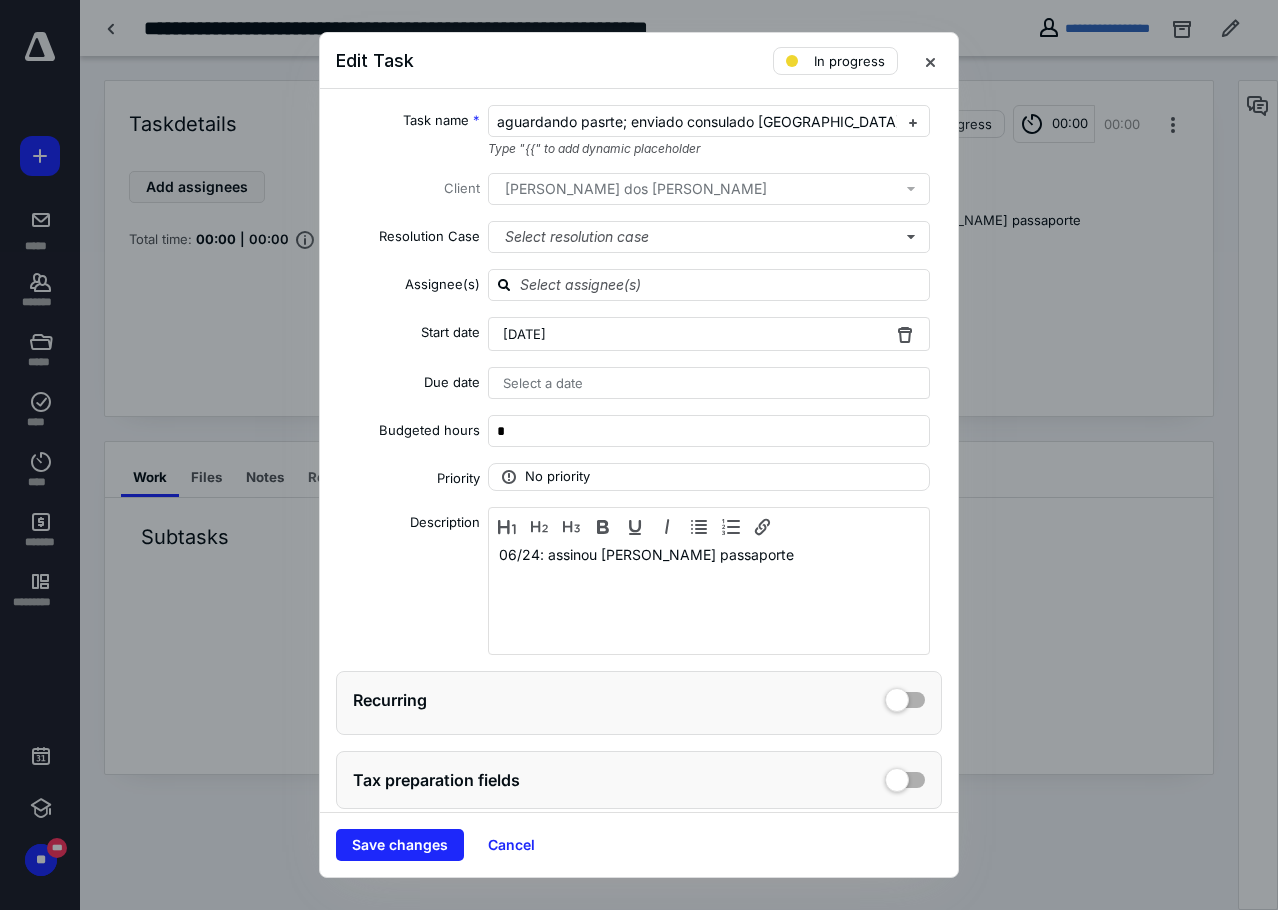 type 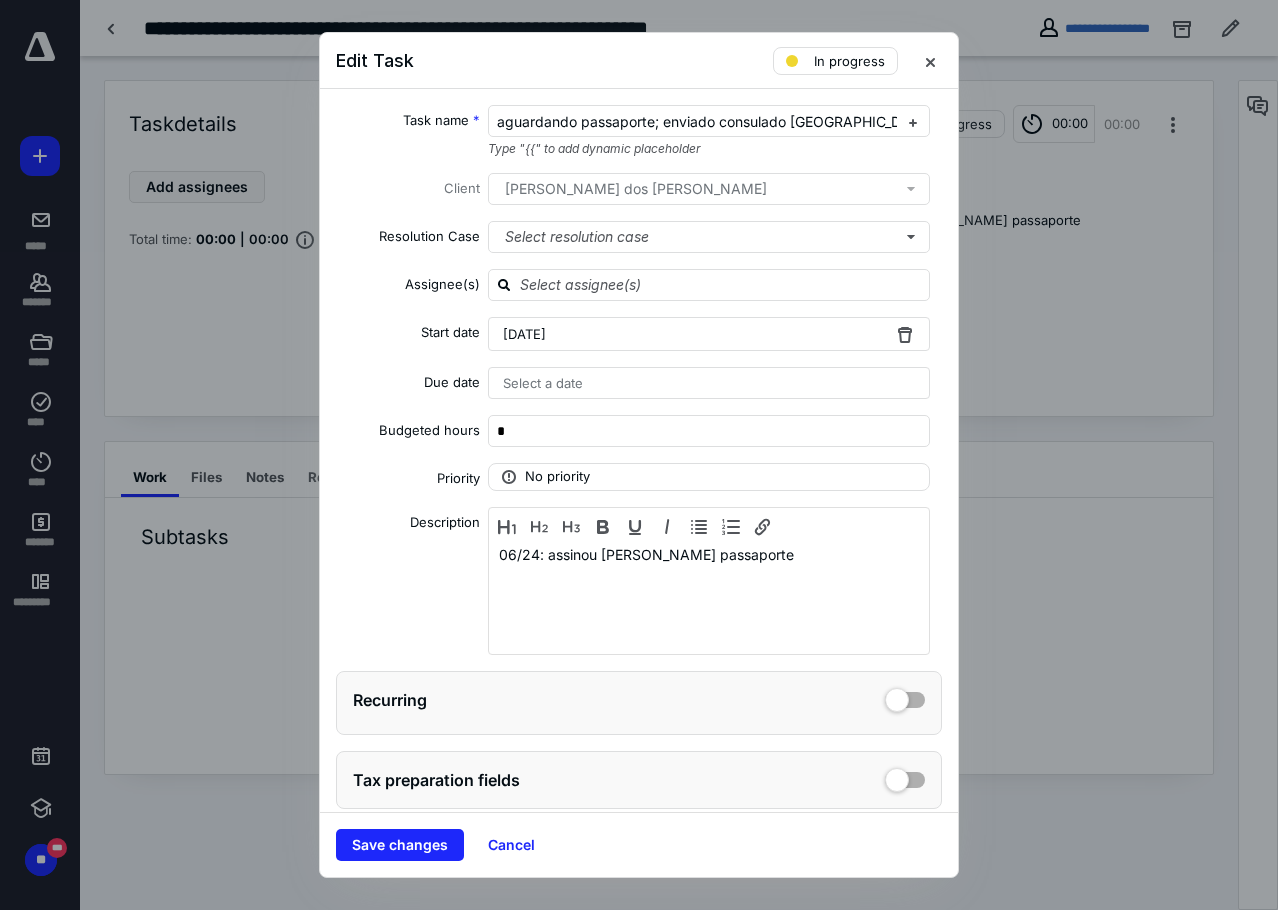 click on "[DATE]" at bounding box center [709, 334] 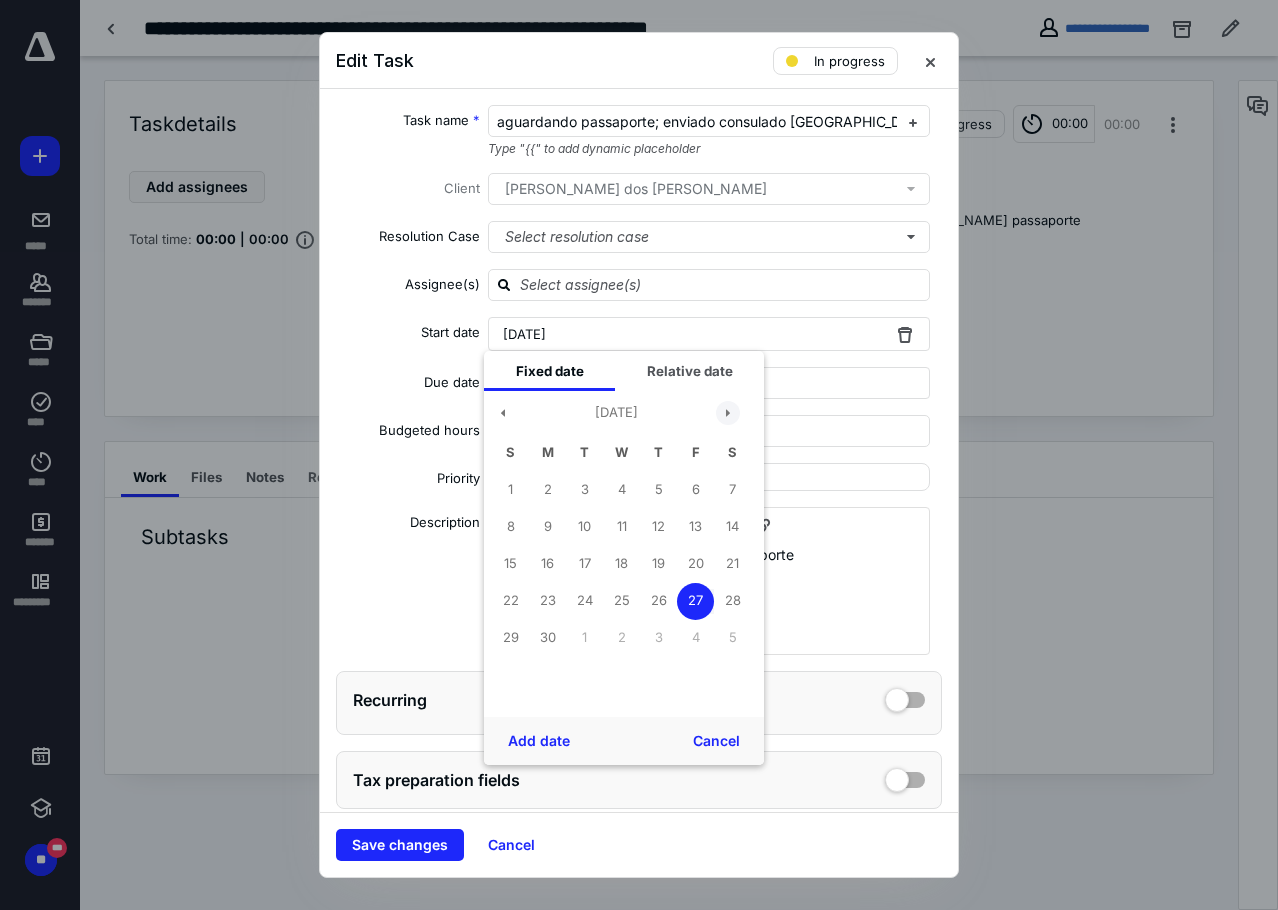 click on "[DATE] S M T W T F S 1 2 3 4 5 6 7 8 9 10 11 12 13 14 15 16 17 18 19 20 21 22 23 24 25 26 27 28 29 30 1 2 3 4 5" at bounding box center (616, 546) 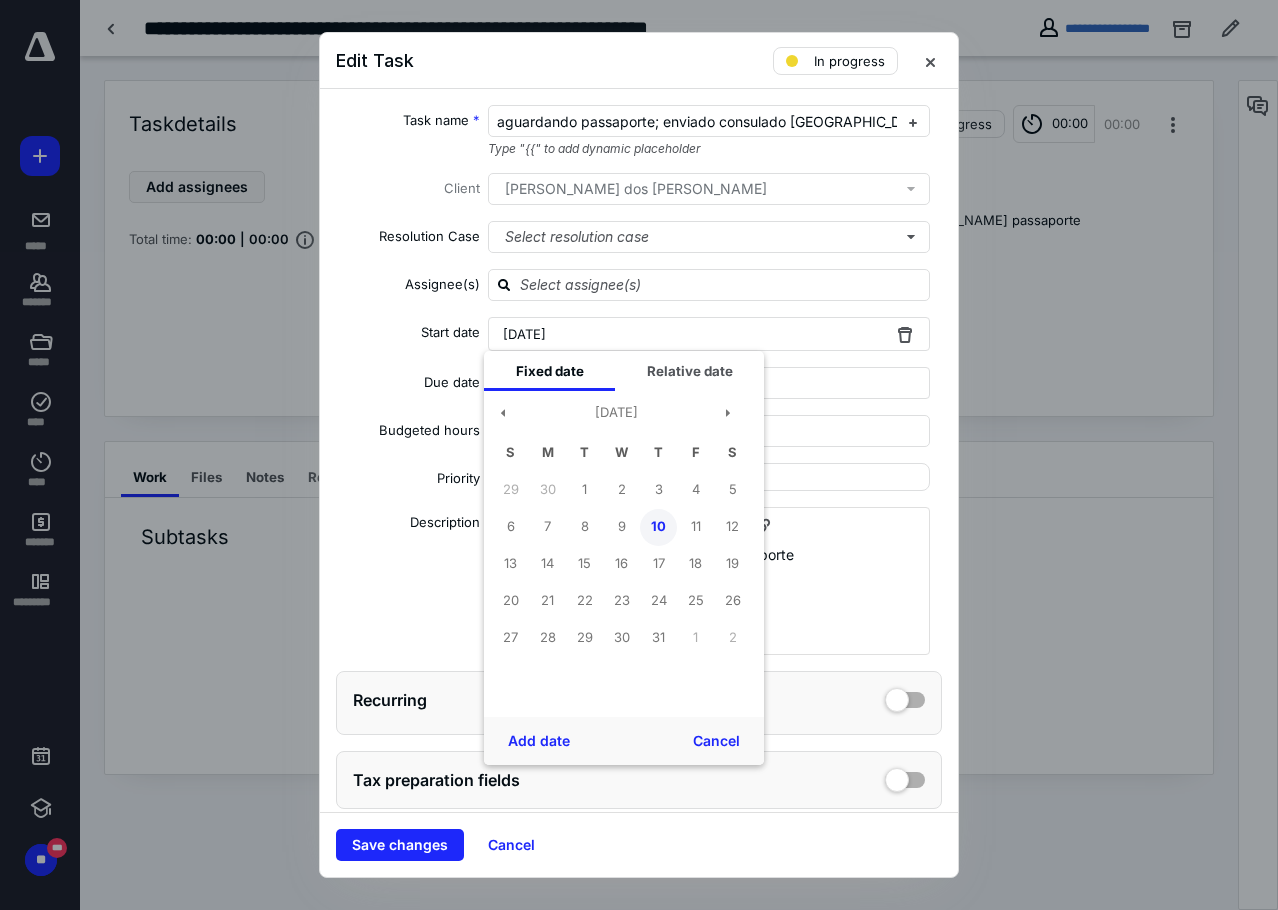 click on "10" at bounding box center (658, 527) 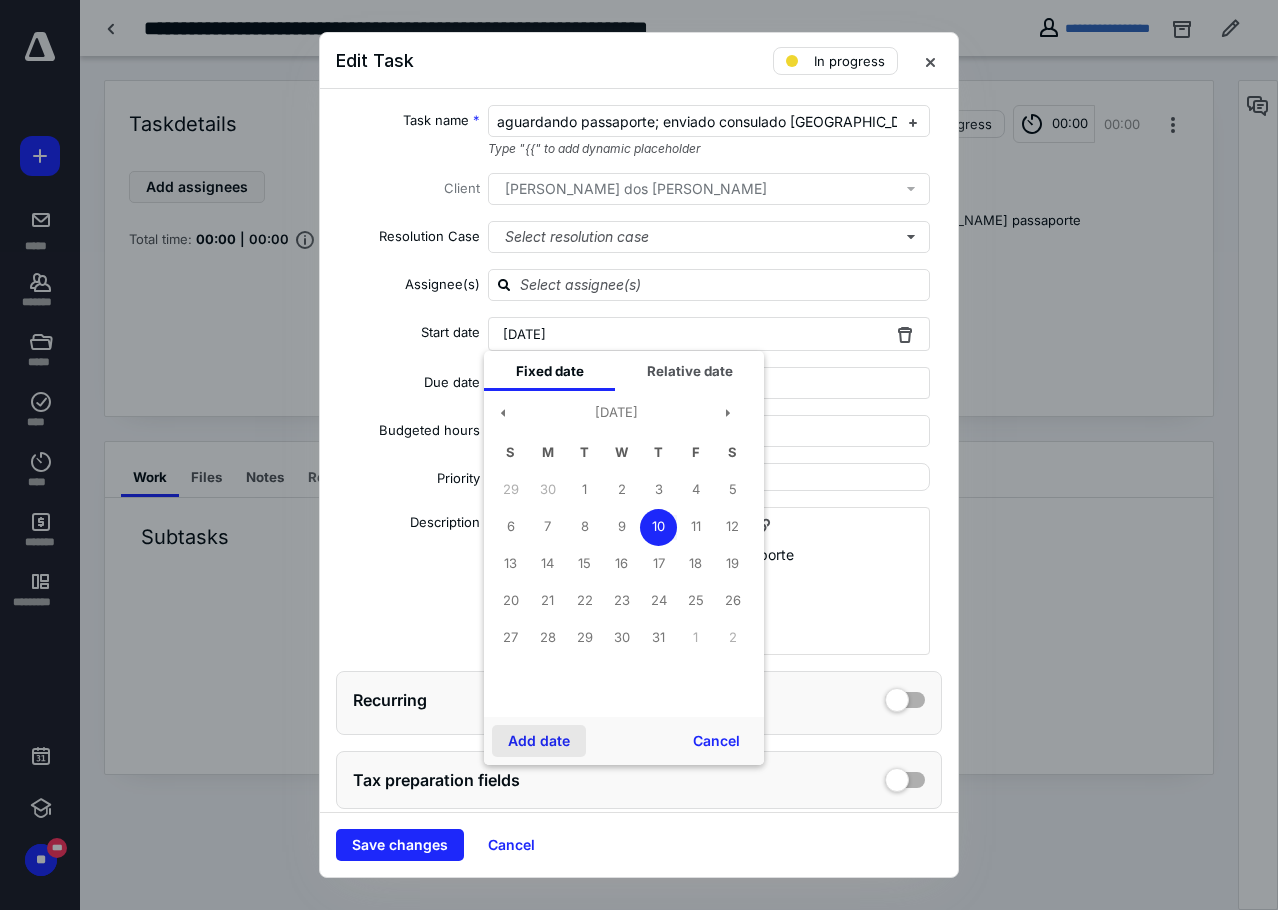 drag, startPoint x: 534, startPoint y: 749, endPoint x: 543, endPoint y: 650, distance: 99.40825 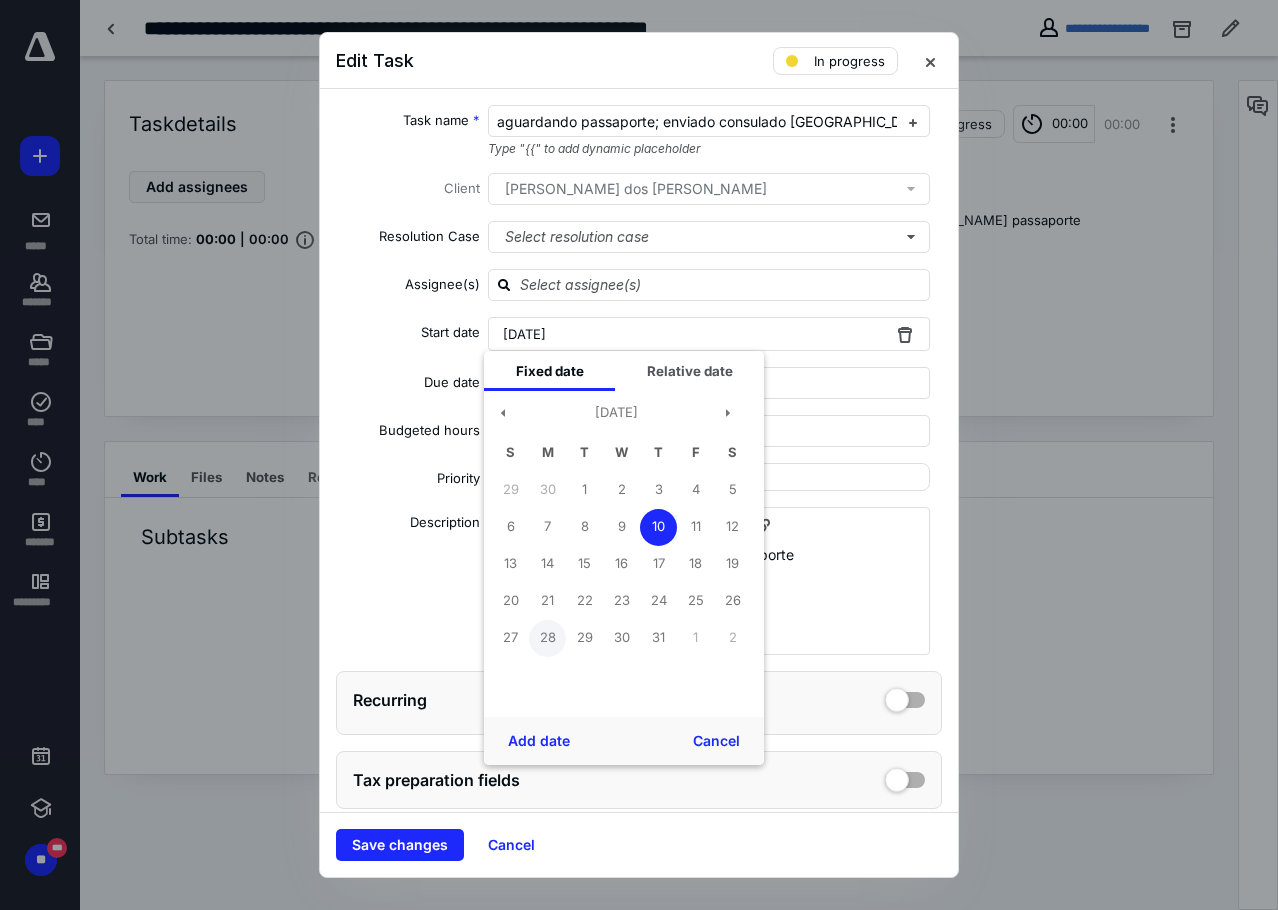 click on "Add date" at bounding box center [539, 741] 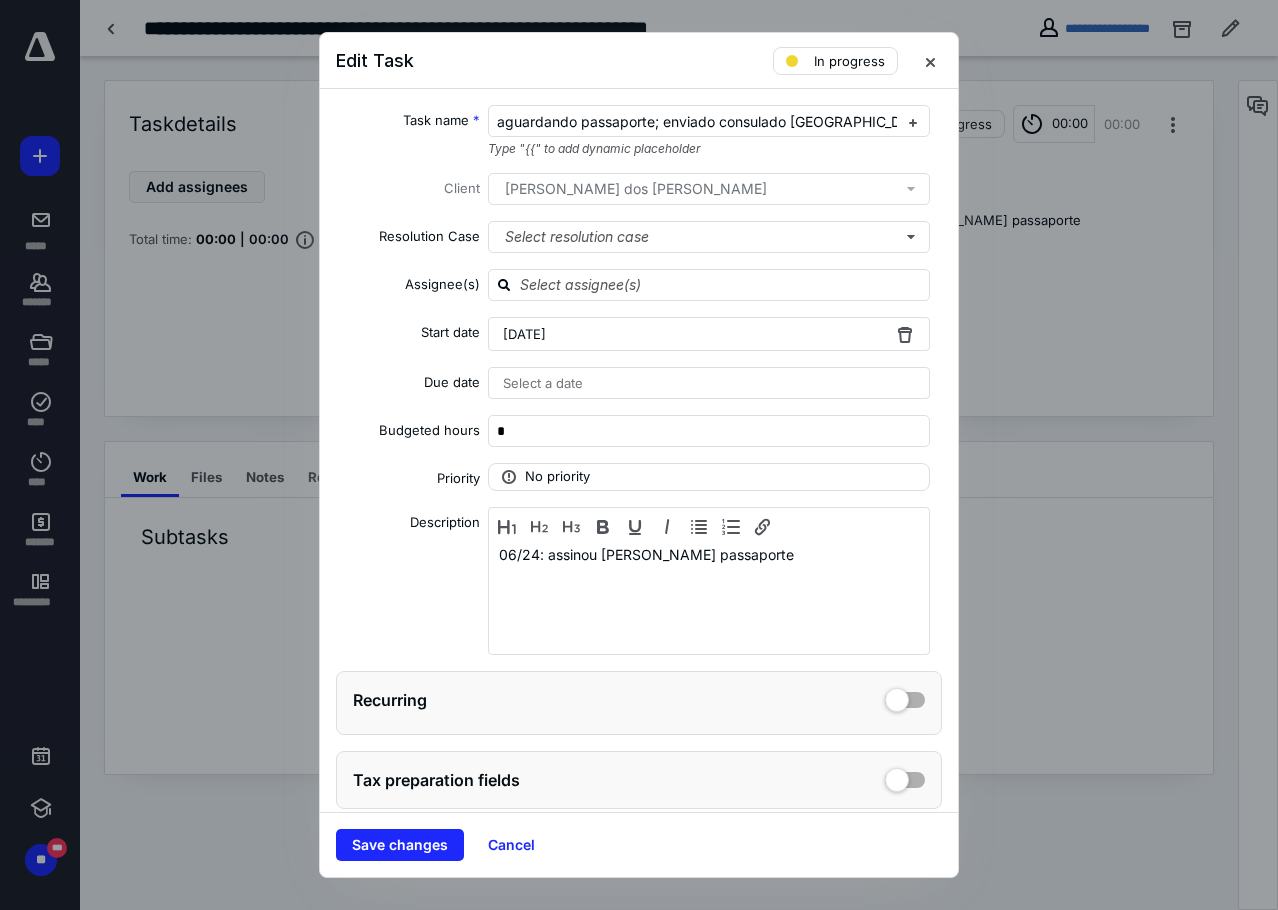 click on "Select a date" at bounding box center [709, 383] 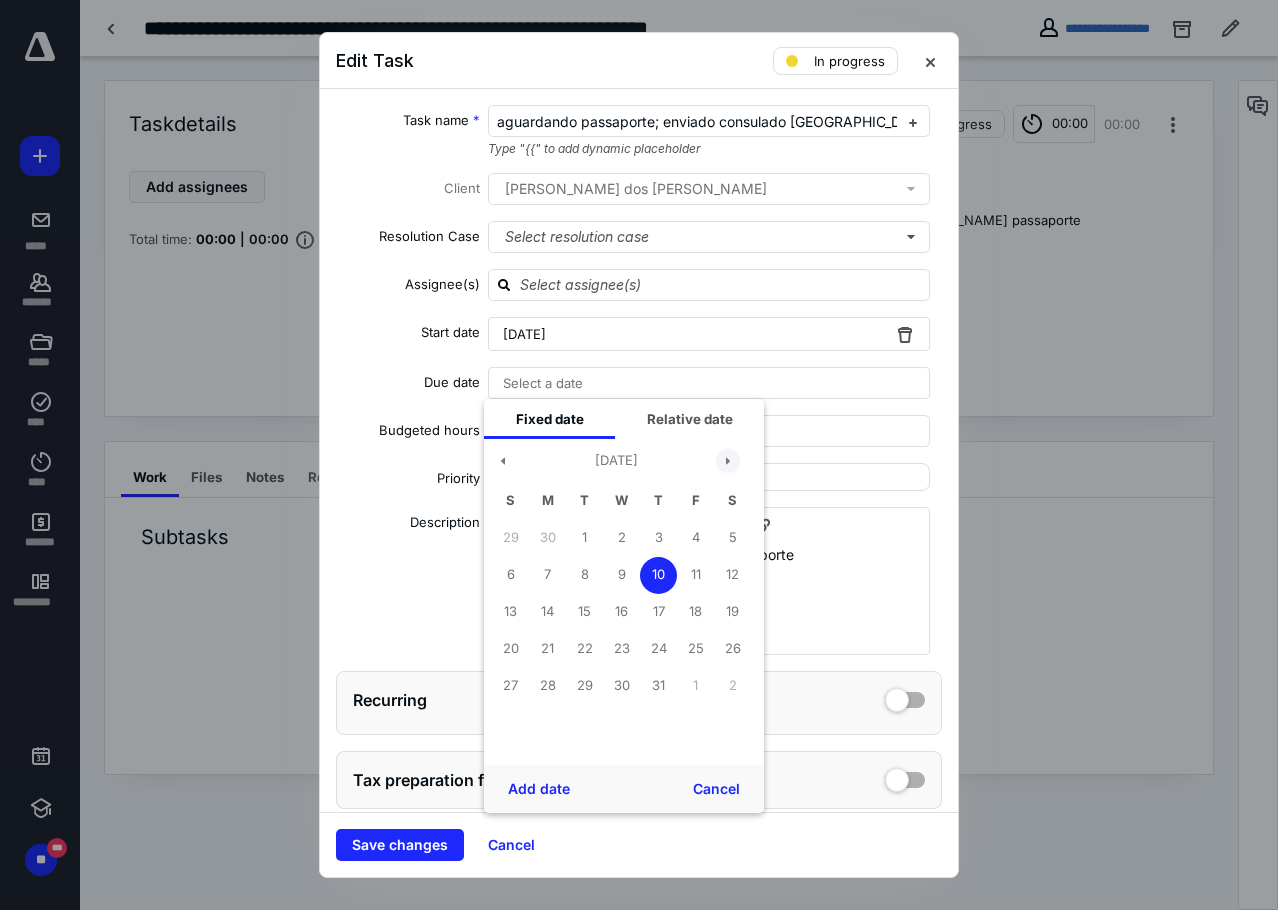 click at bounding box center (728, 461) 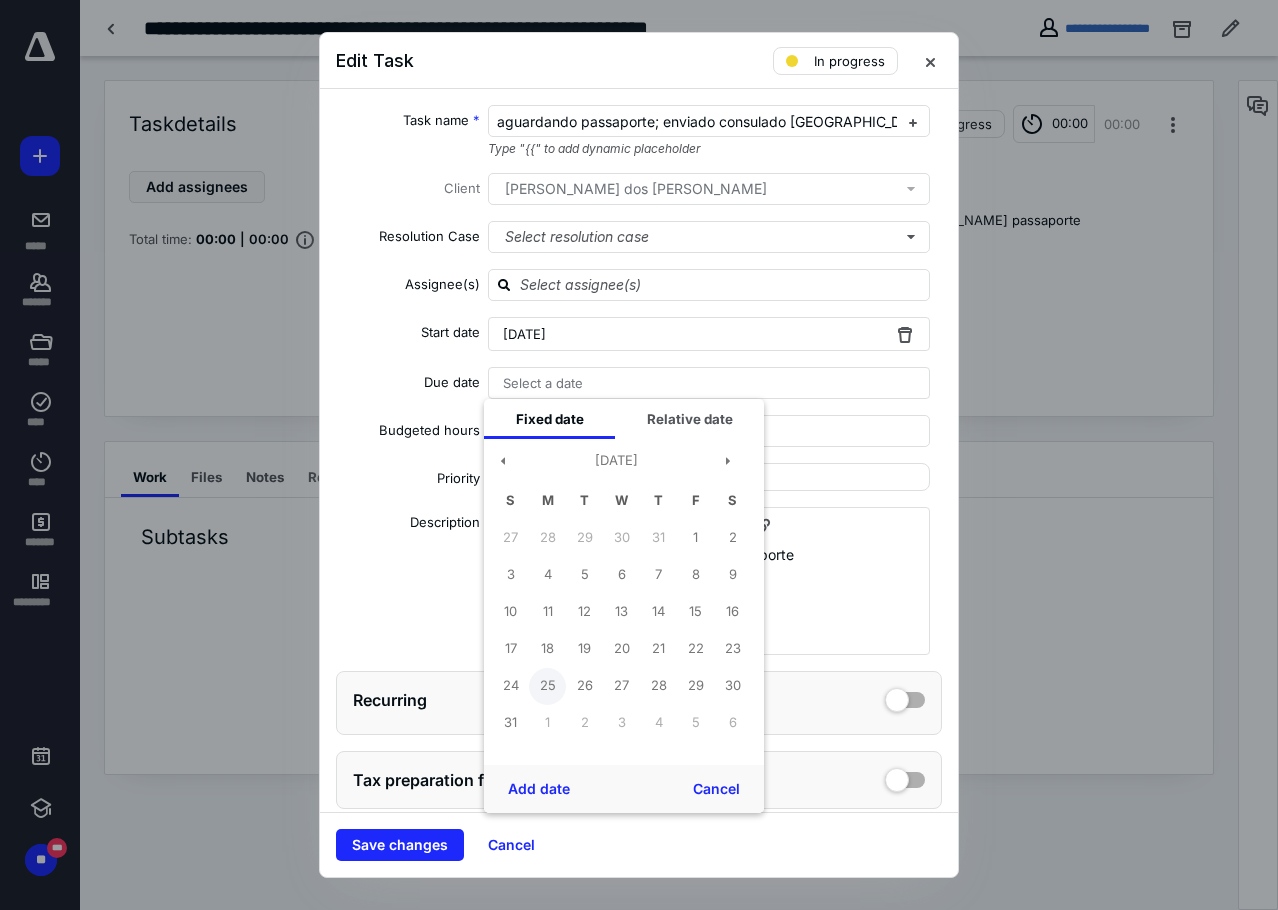 click on "25" at bounding box center [547, 686] 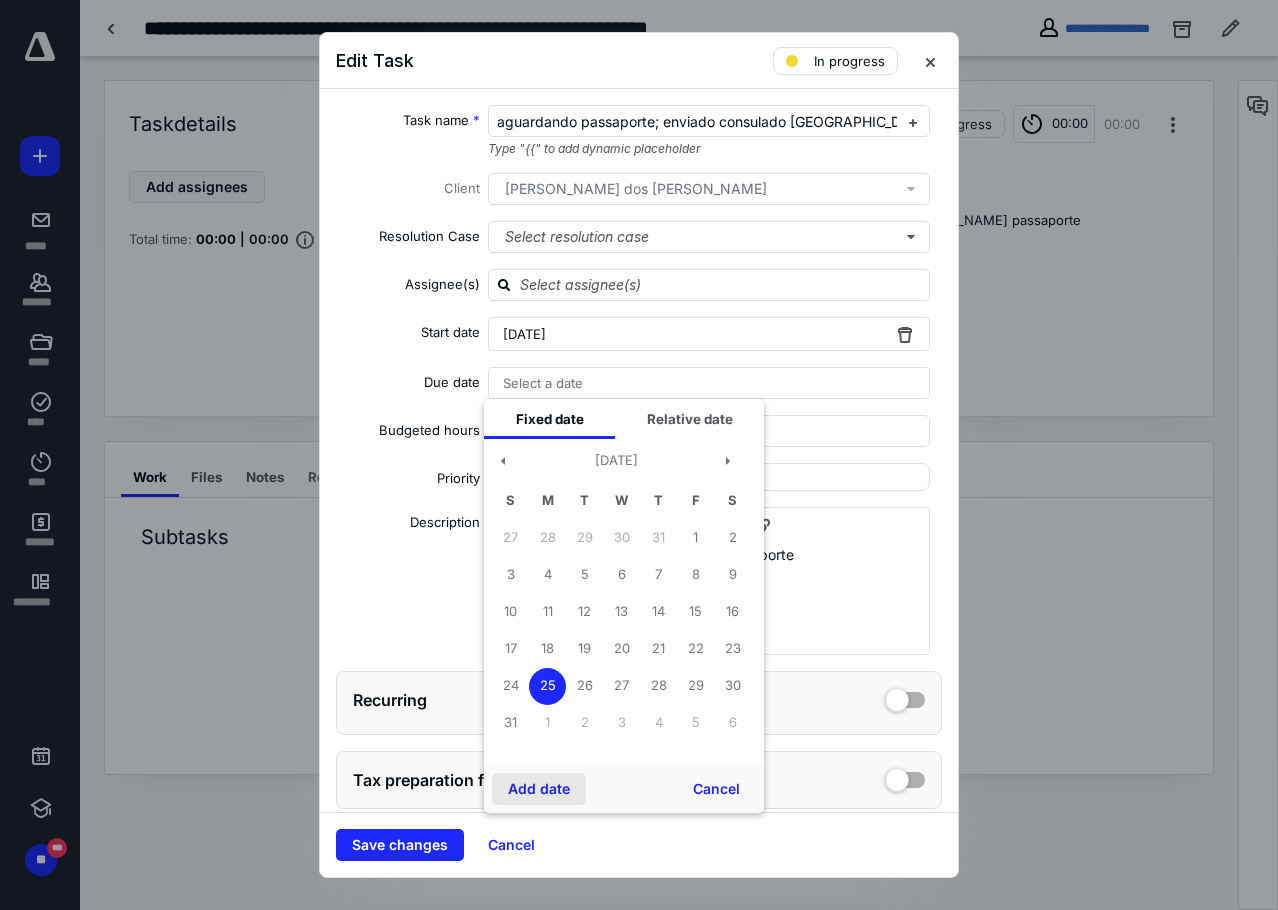 click on "Add date" at bounding box center (539, 789) 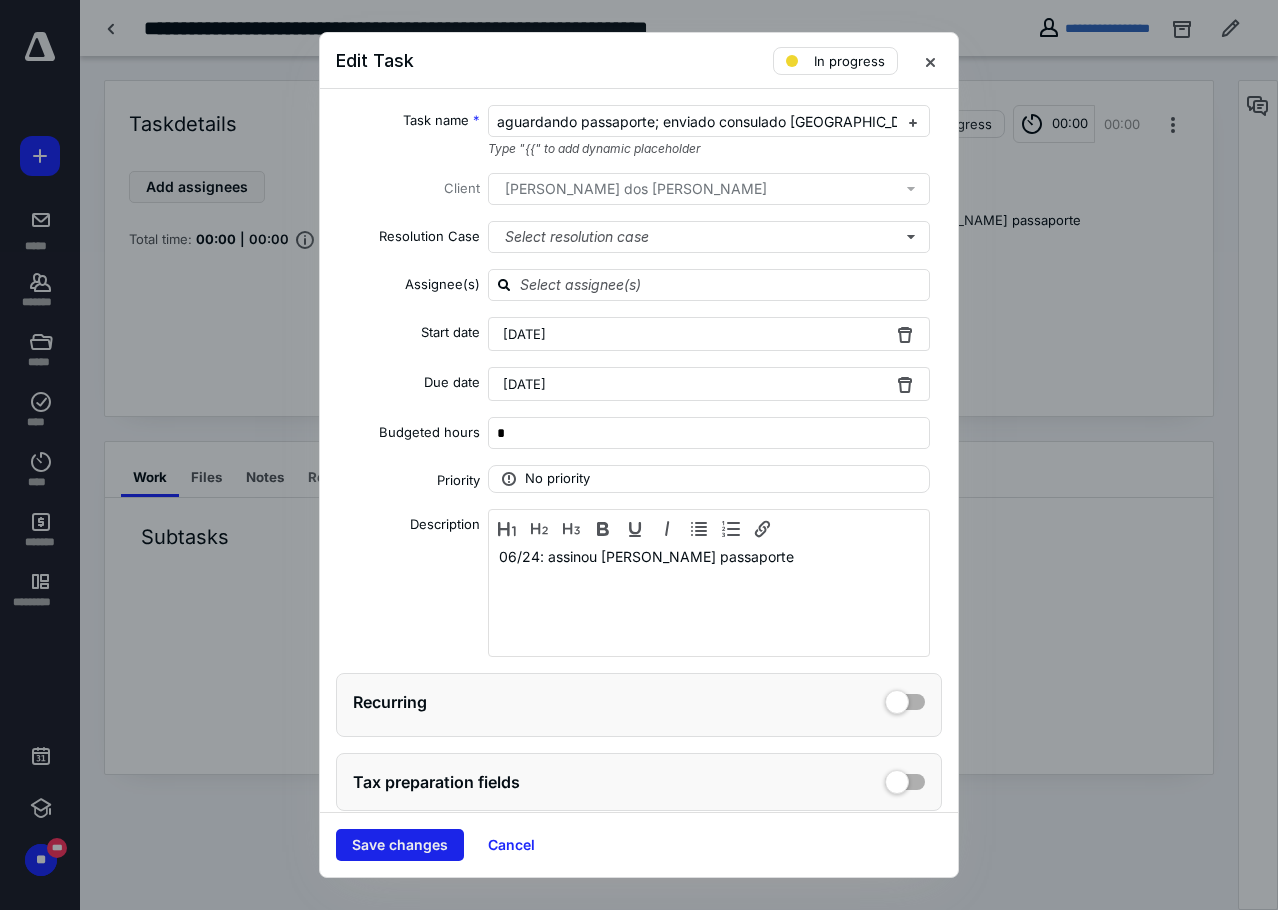 click on "Save changes" at bounding box center [400, 845] 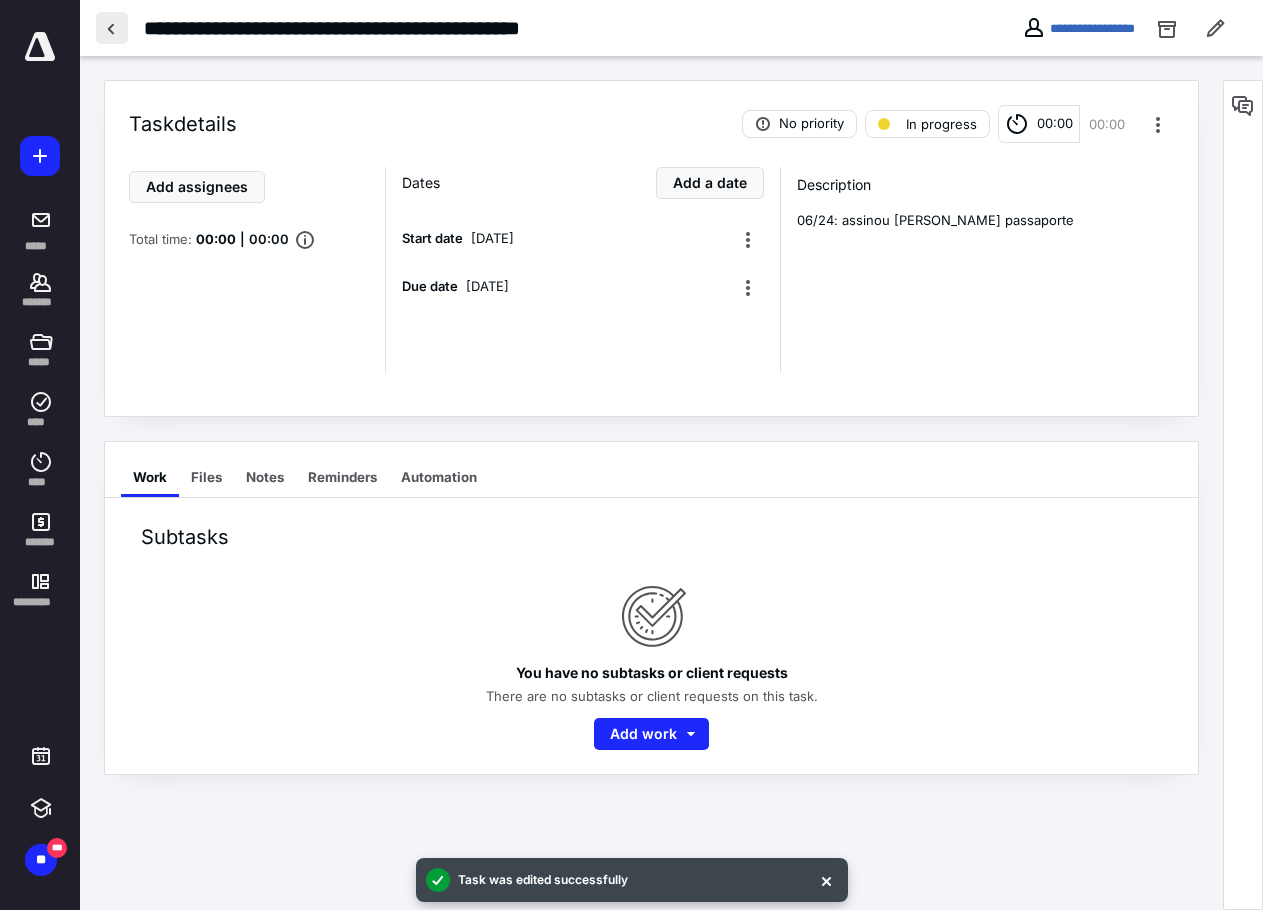 click at bounding box center [112, 28] 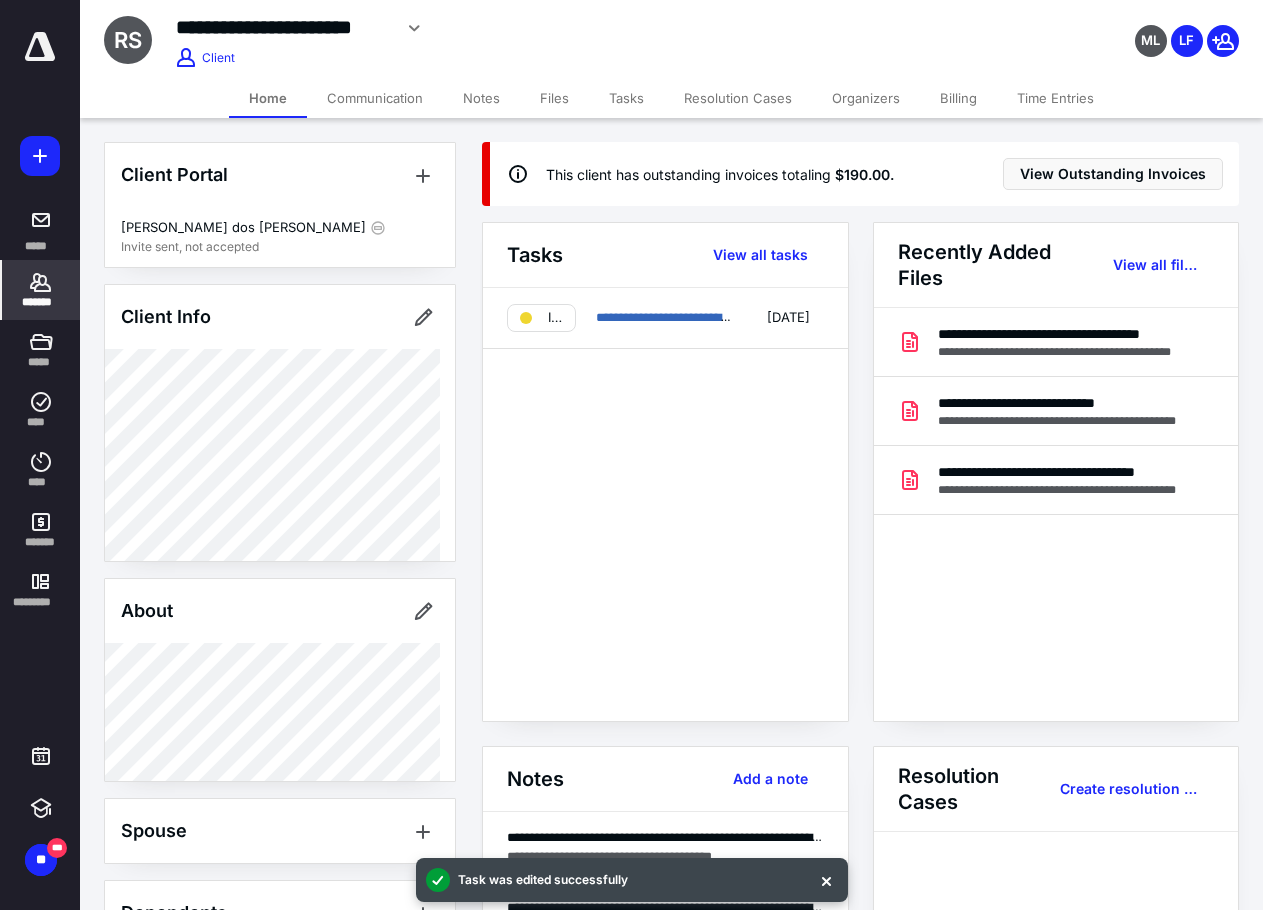 click on "*******" at bounding box center [41, 290] 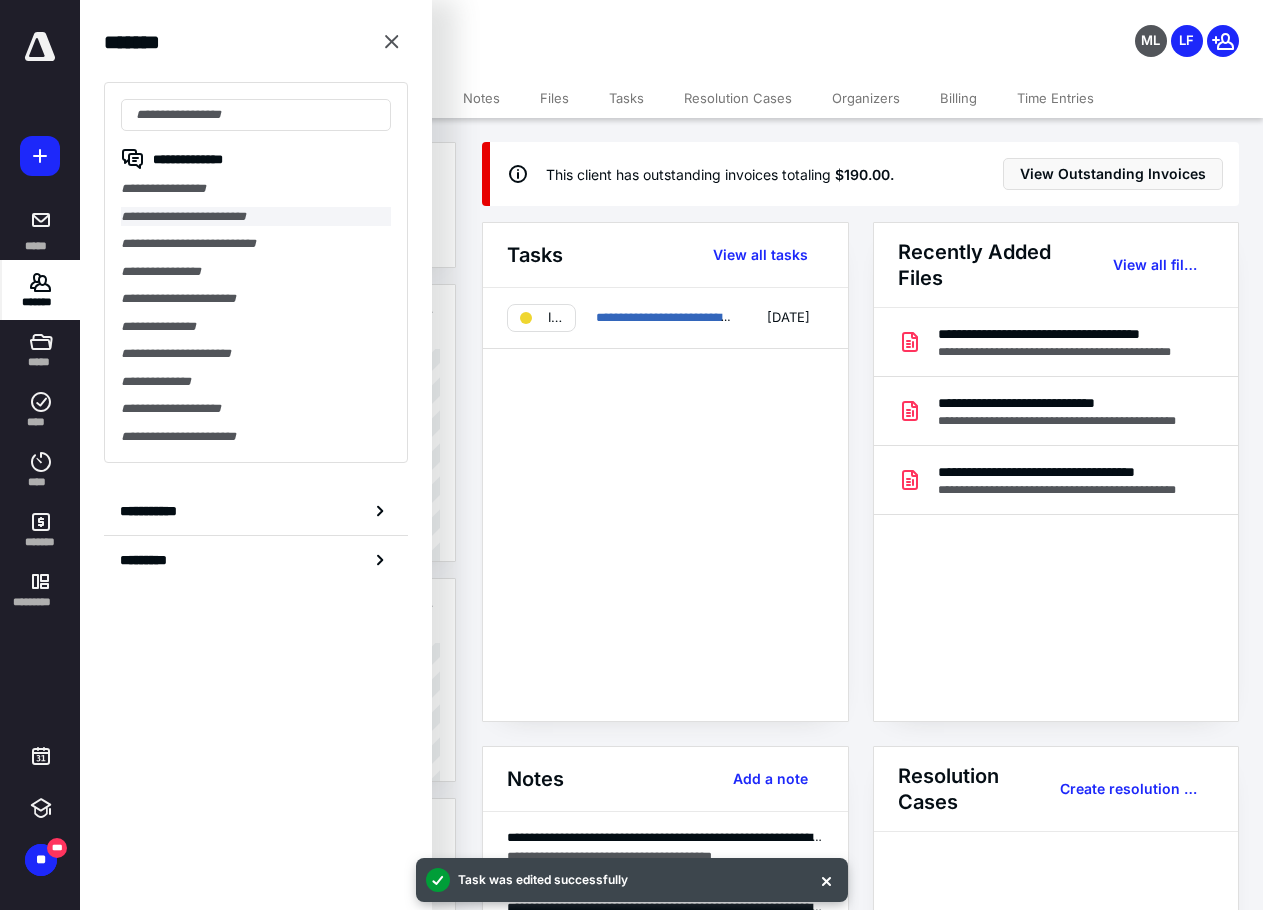 click on "**********" at bounding box center (256, 217) 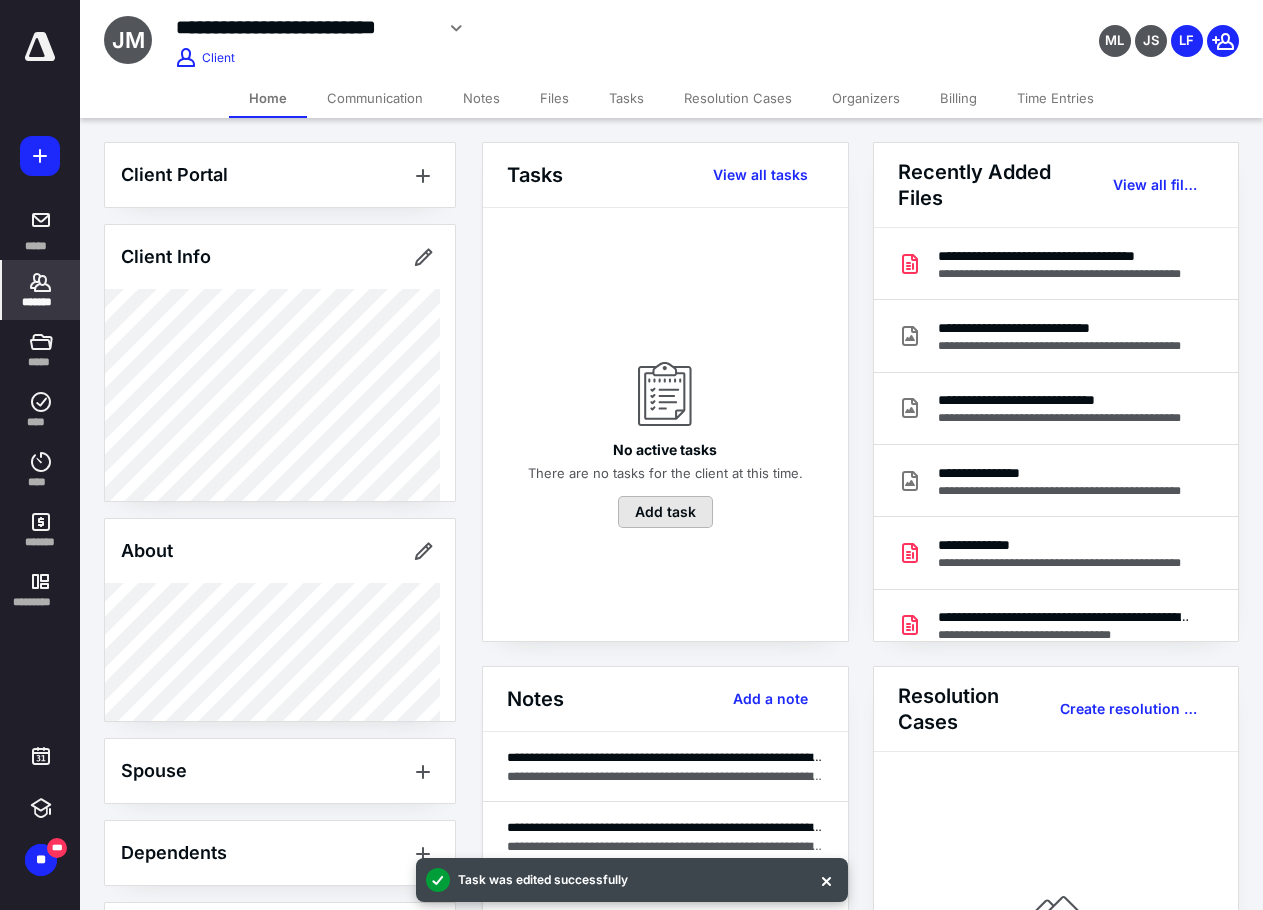 click on "Add task" at bounding box center [665, 512] 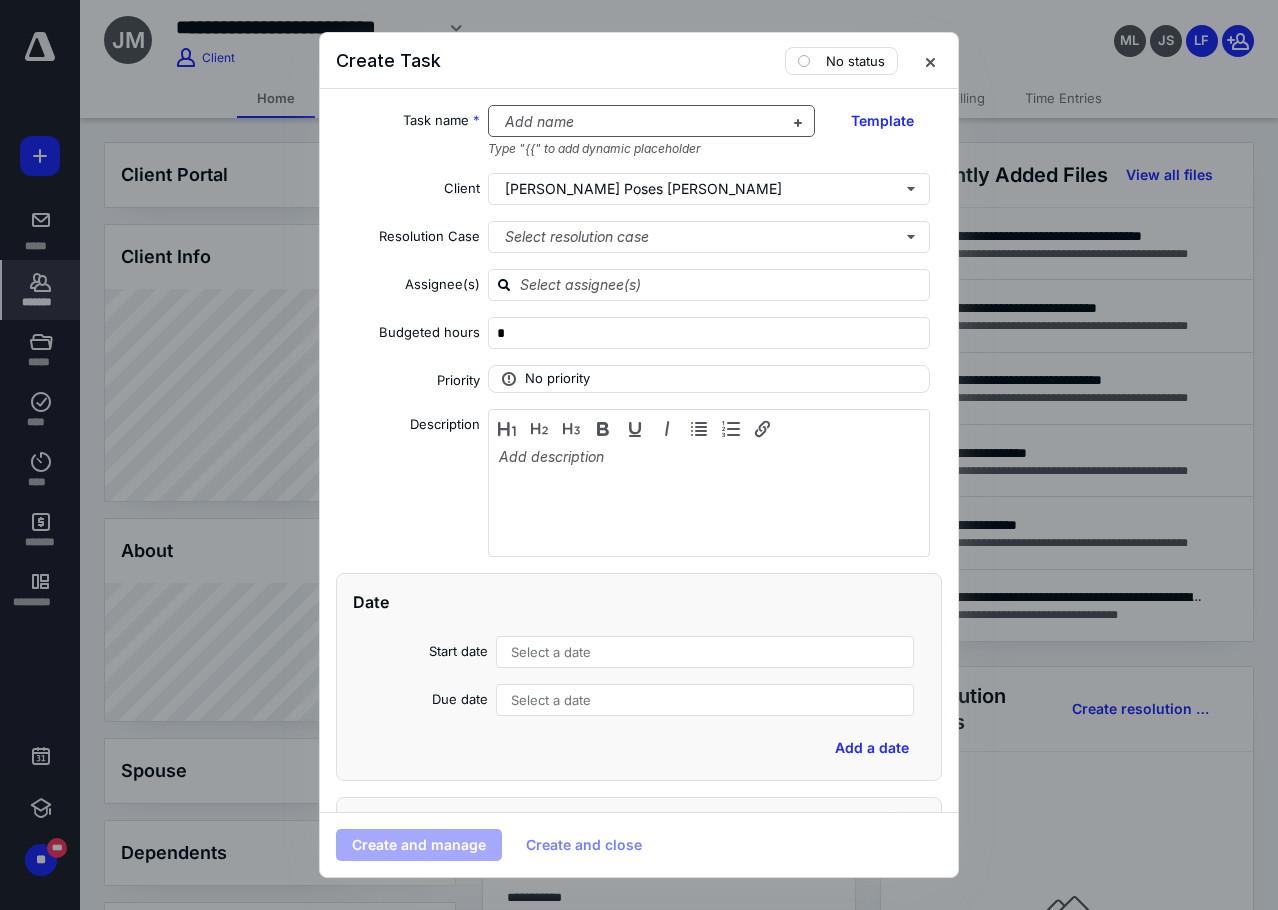 click at bounding box center [640, 122] 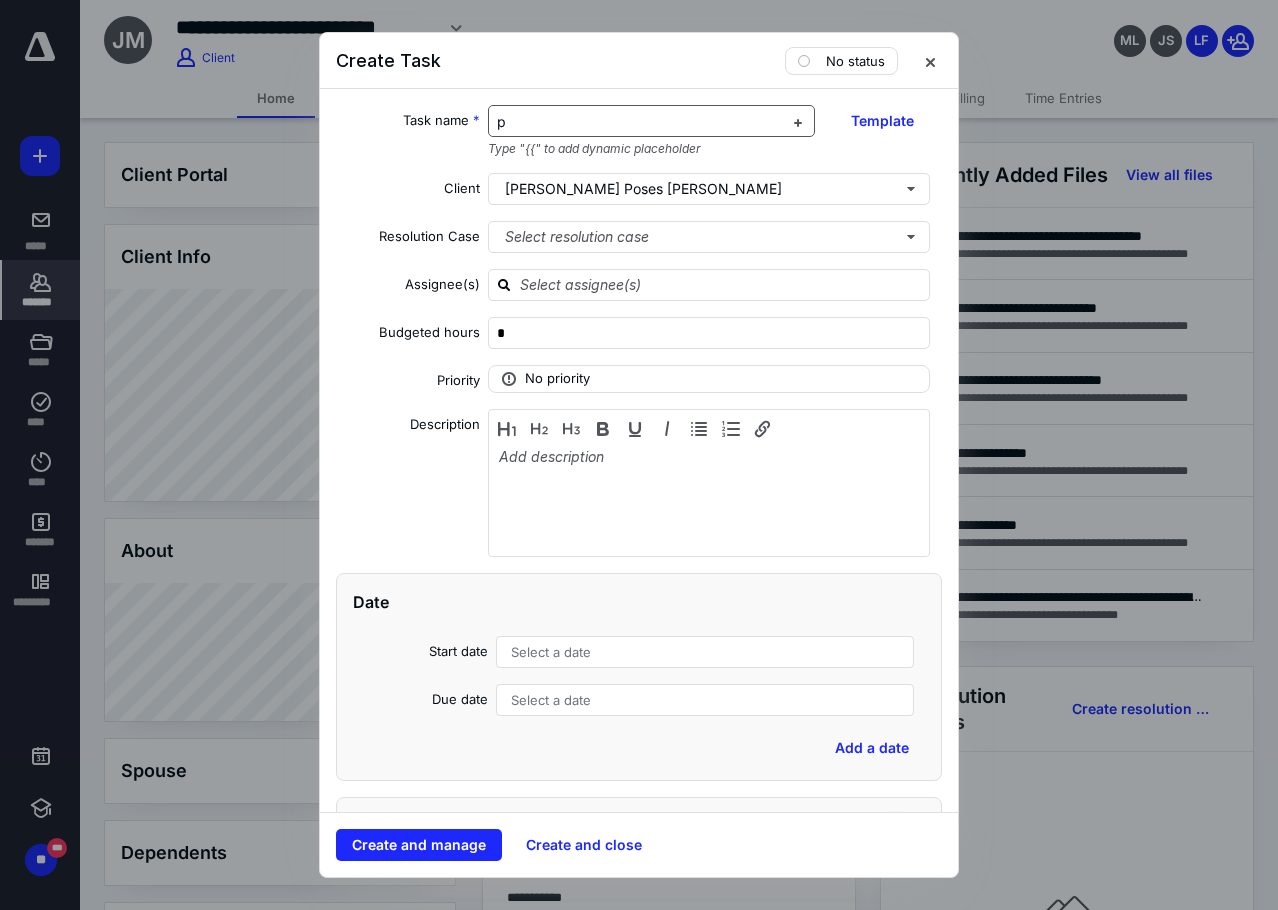 type 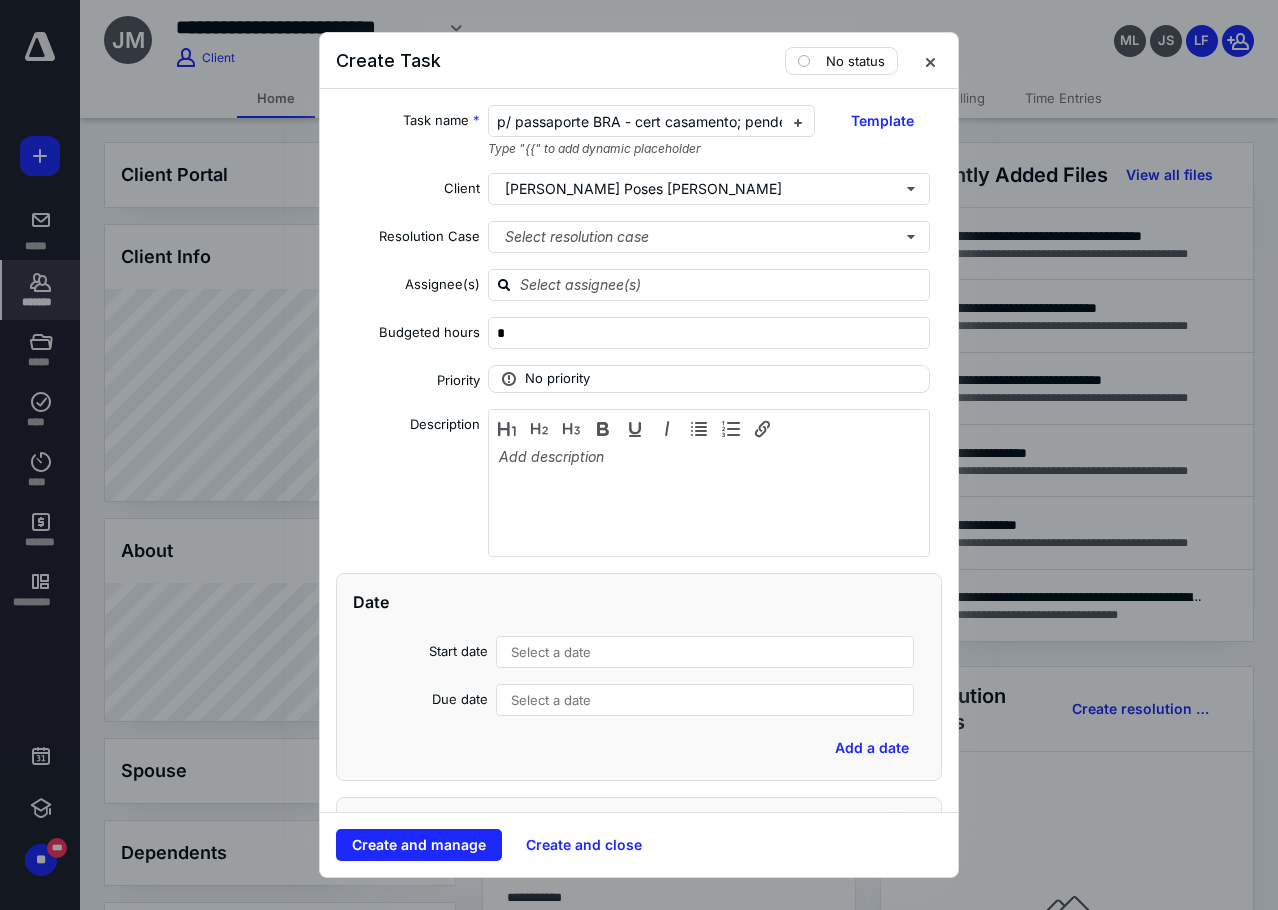 click on "Task name   * p/ passaporte BRA - cert casamento; pendente assinatura. Type "{{" to add dynamic placeholder Template Client [PERSON_NAME] Poses [PERSON_NAME] Resolution Case Select resolution case Assignee(s) Budgeted hours * Priority No priority Description Date Start date Select a date Due date Select a date Add a date Recurring Tax preparation fields Reminder Add reminder File Add file Automation Add a client request Add a subtask" at bounding box center [639, 450] 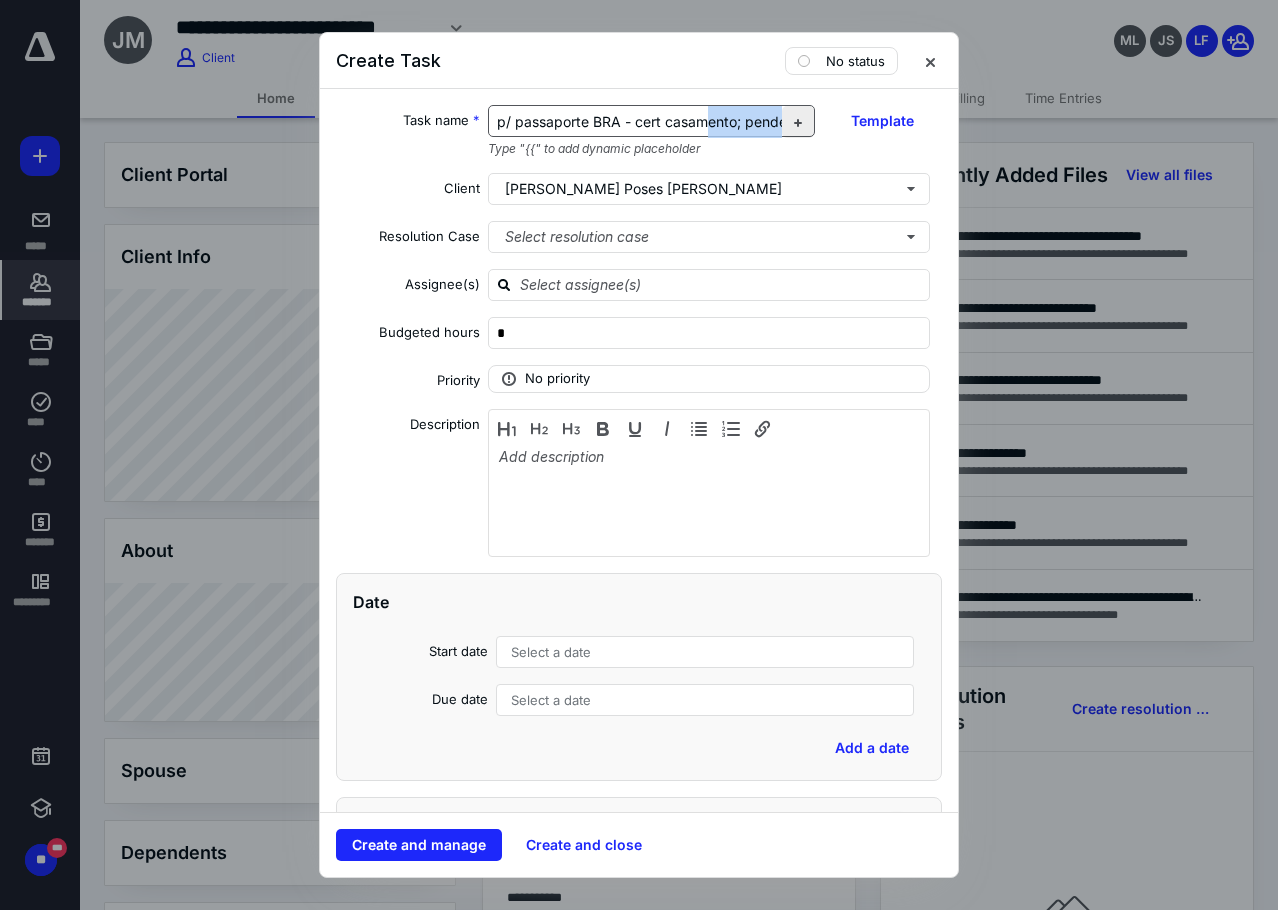 scroll, scrollTop: 0, scrollLeft: 114, axis: horizontal 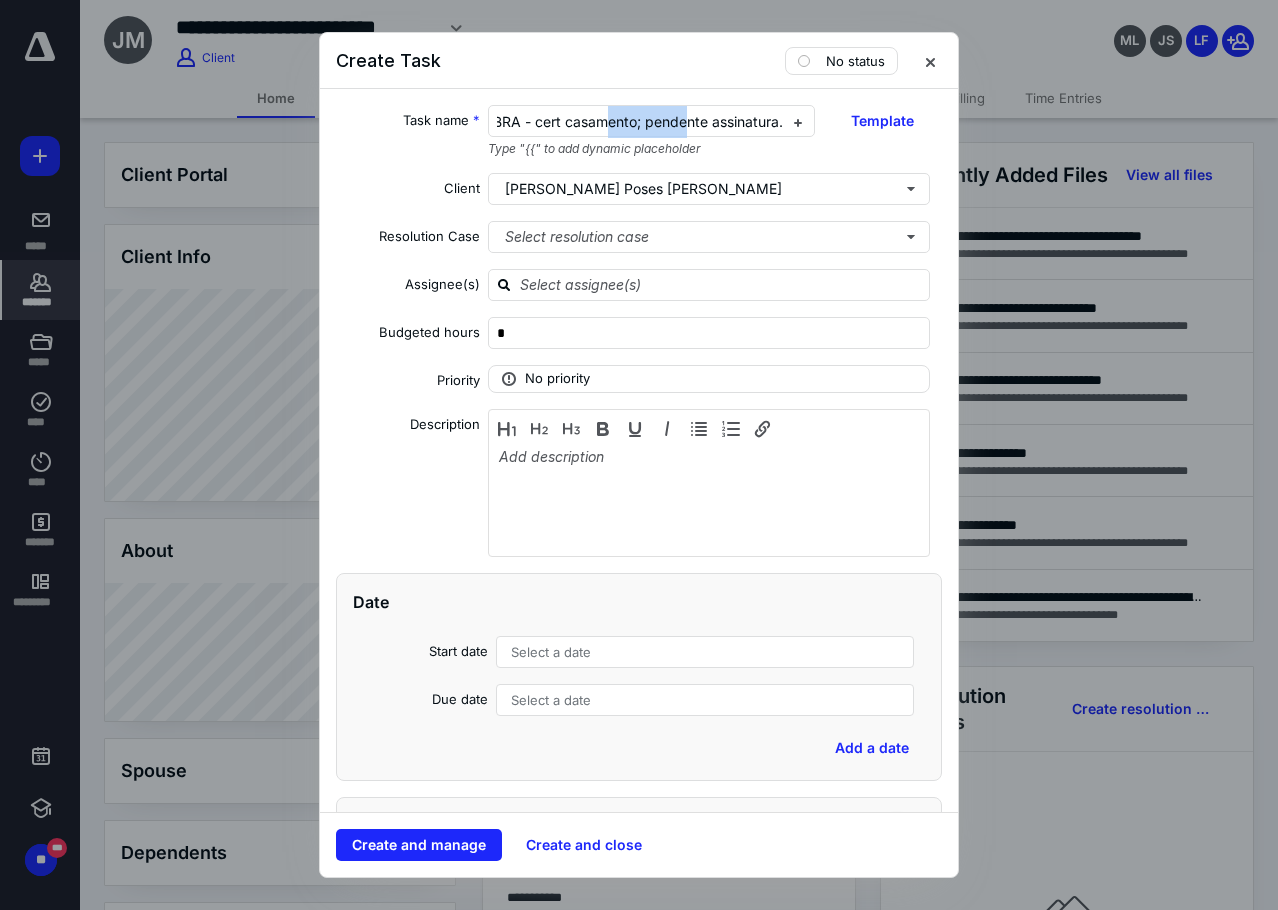 drag, startPoint x: 767, startPoint y: 130, endPoint x: 668, endPoint y: 141, distance: 99.60924 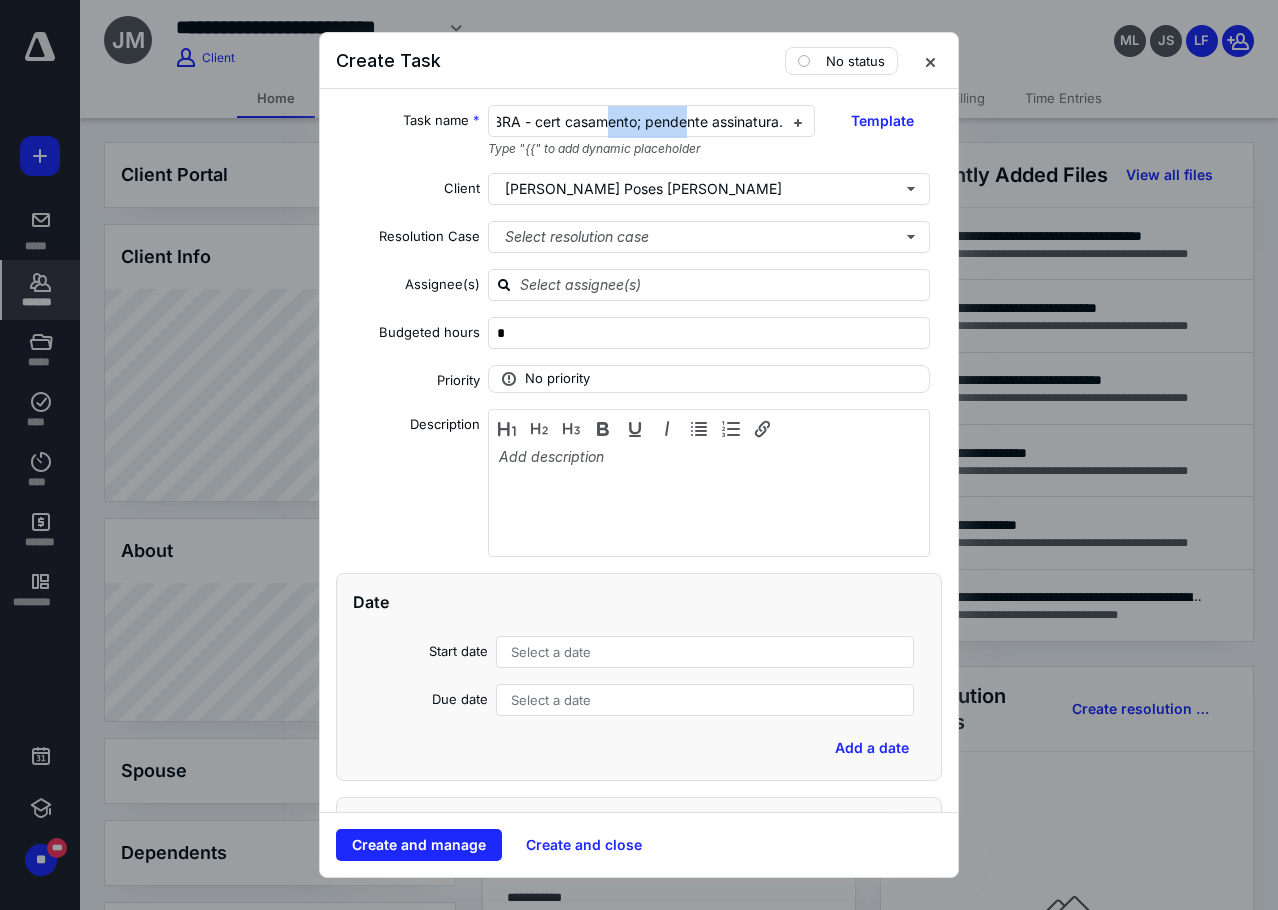 click on "p/ passaporte BRA - cert casamento; pendente assinatura. Type "{{" to add dynamic placeholder" at bounding box center (652, 131) 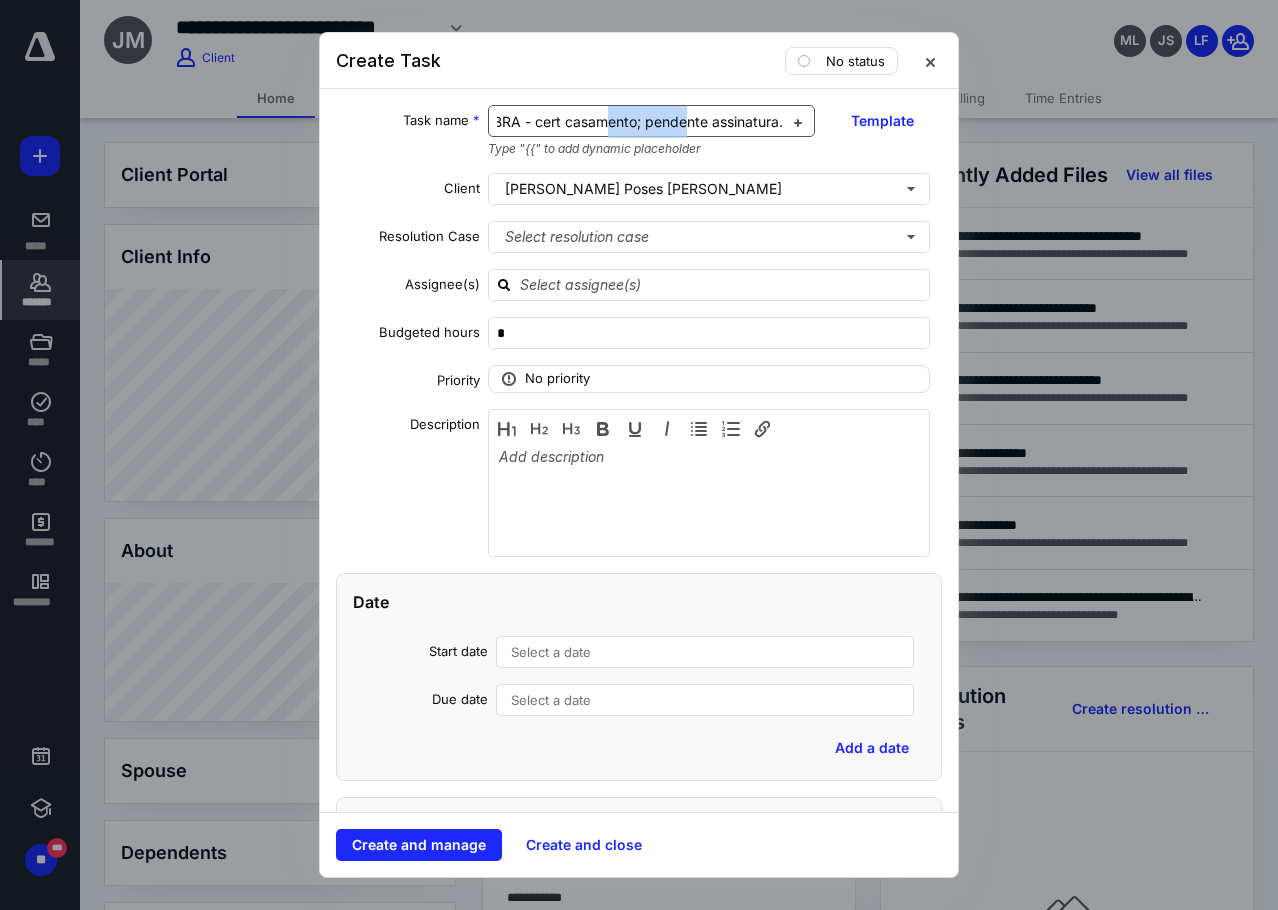 click on "p/ passaporte BRA - cert casamento; pendente assinatura." at bounding box center (590, 121) 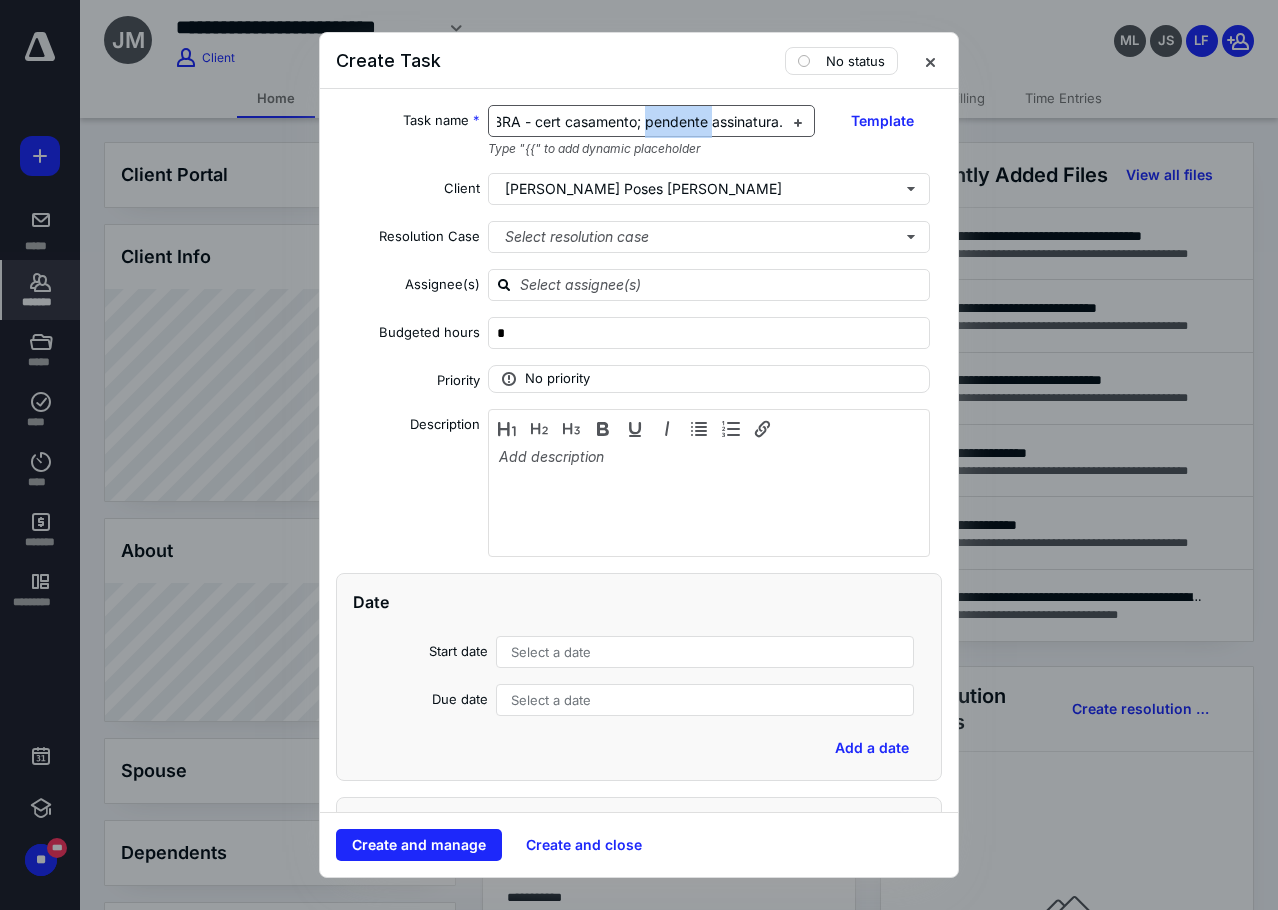 click on "p/ passaporte BRA - cert casamento; pendente assinatura." at bounding box center (590, 121) 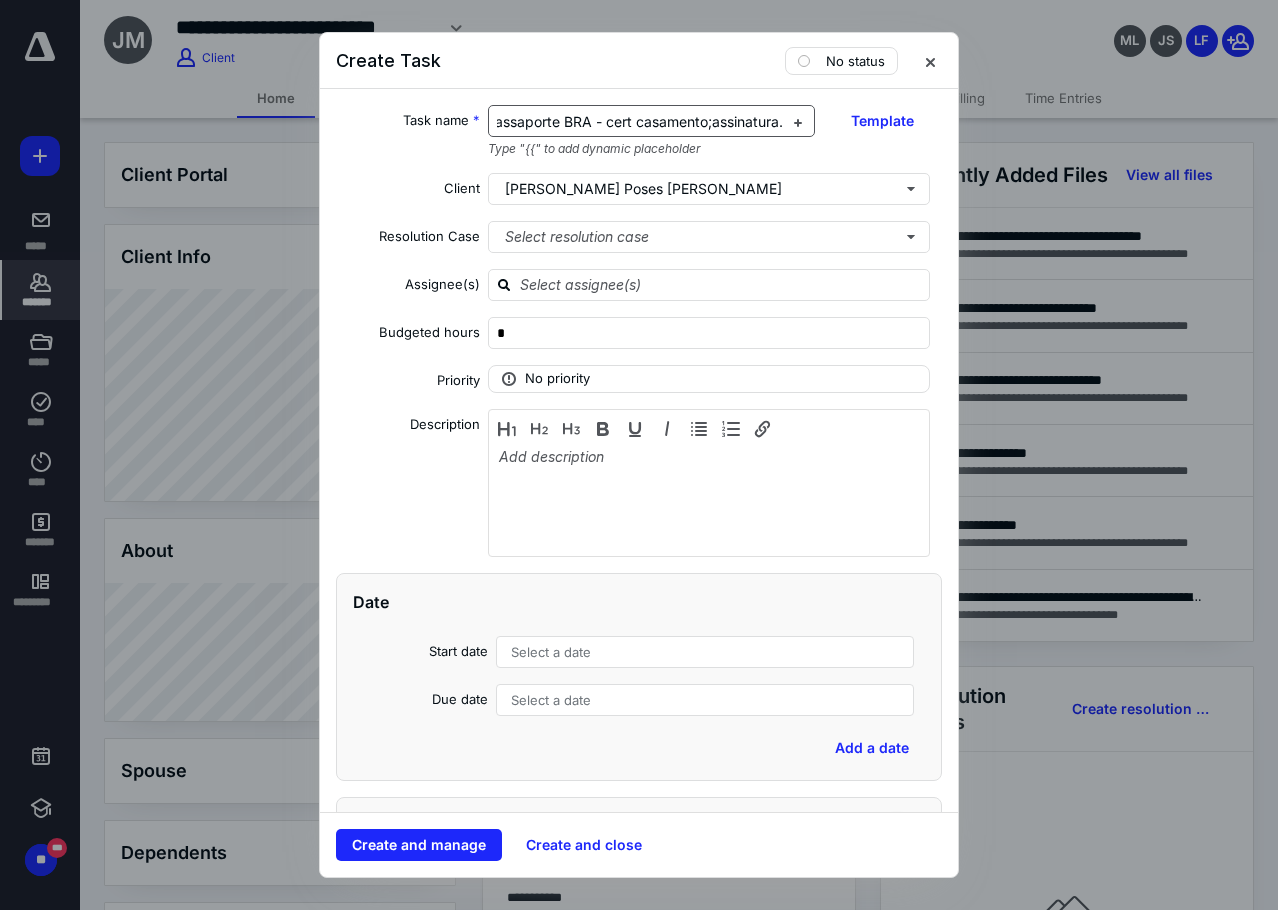 scroll, scrollTop: 0, scrollLeft: 39, axis: horizontal 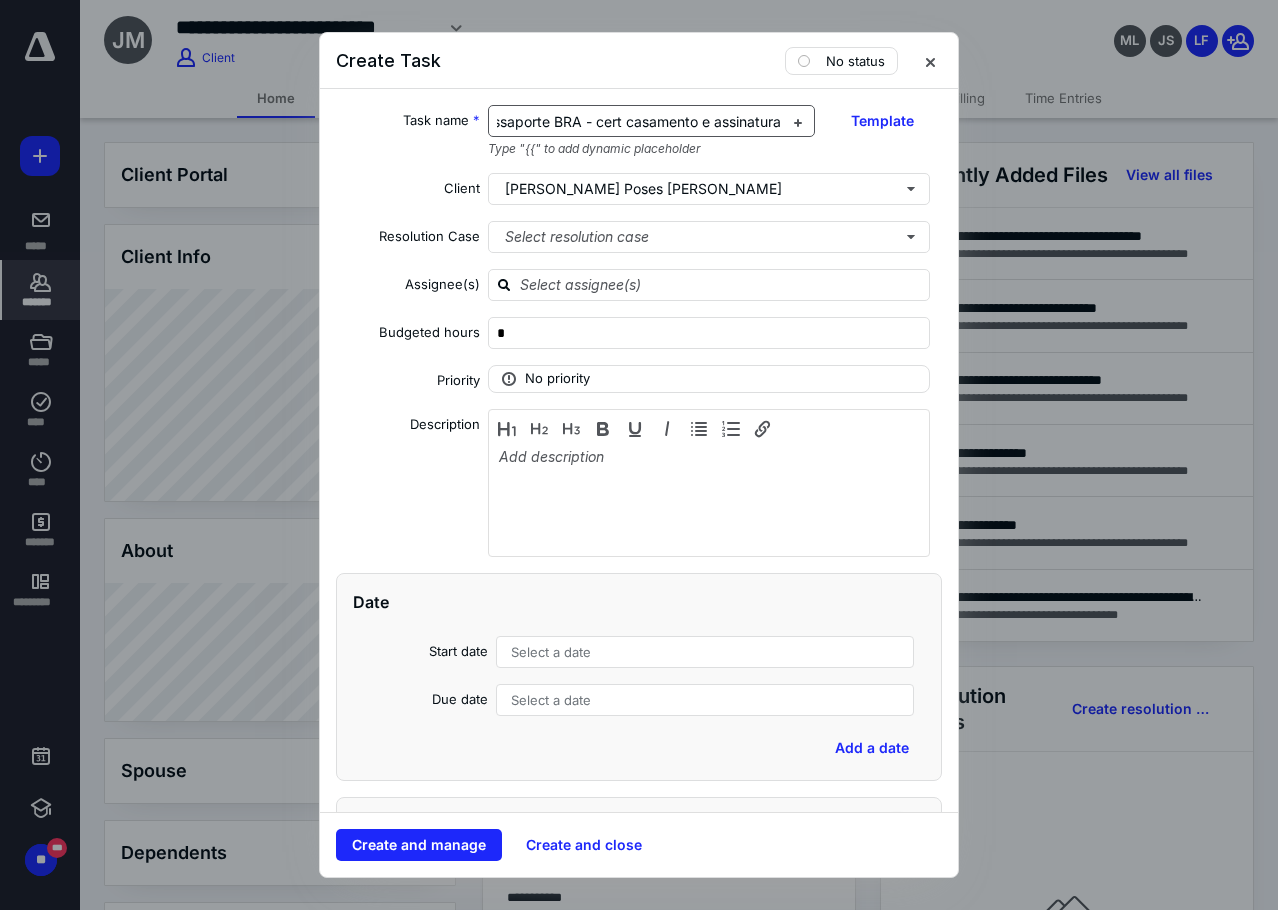 click on "p/ passaporte BRA - cert casamento e assinatura." at bounding box center (621, 121) 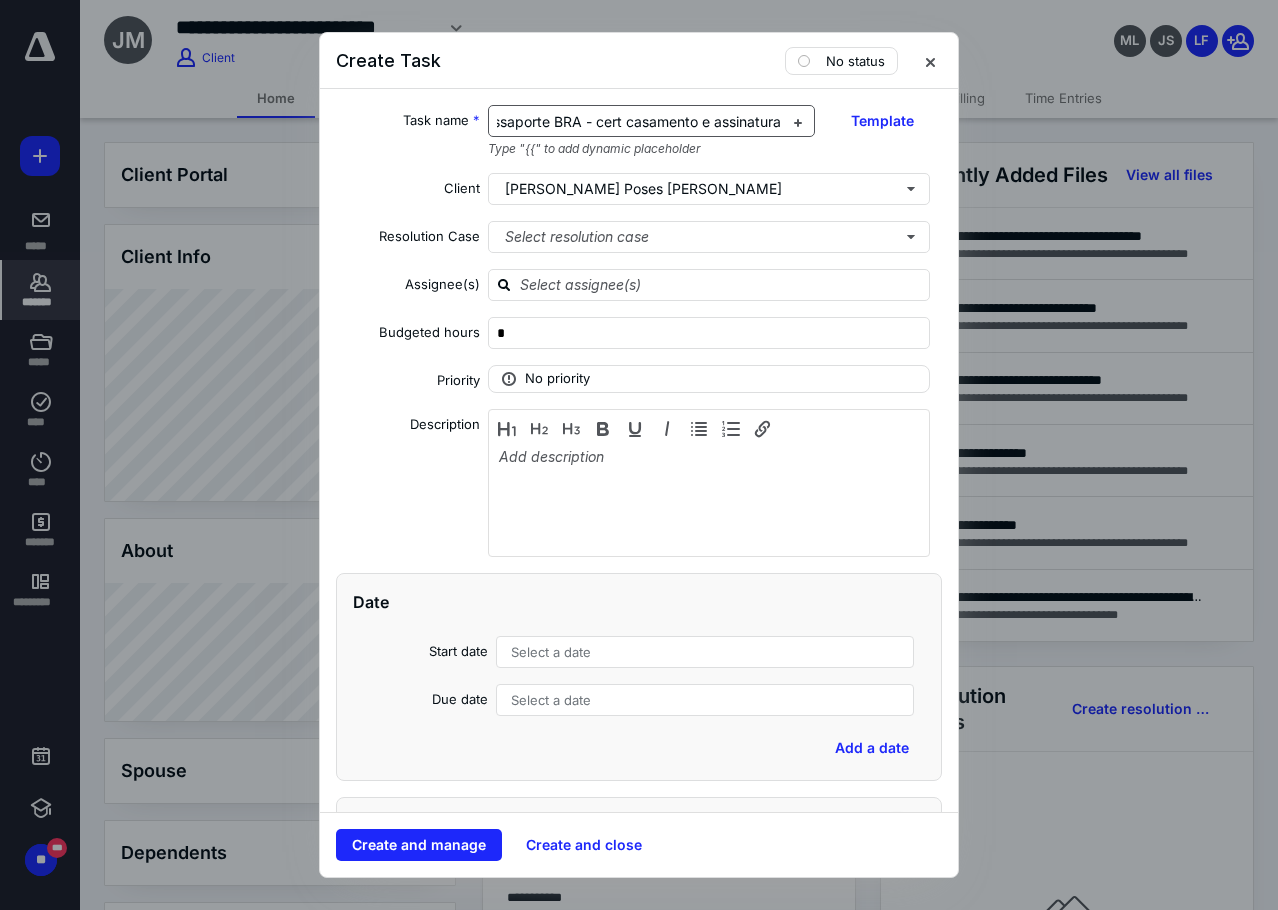 click on "p/ passaporte BRA - cert casamento e assinatura." at bounding box center [621, 121] 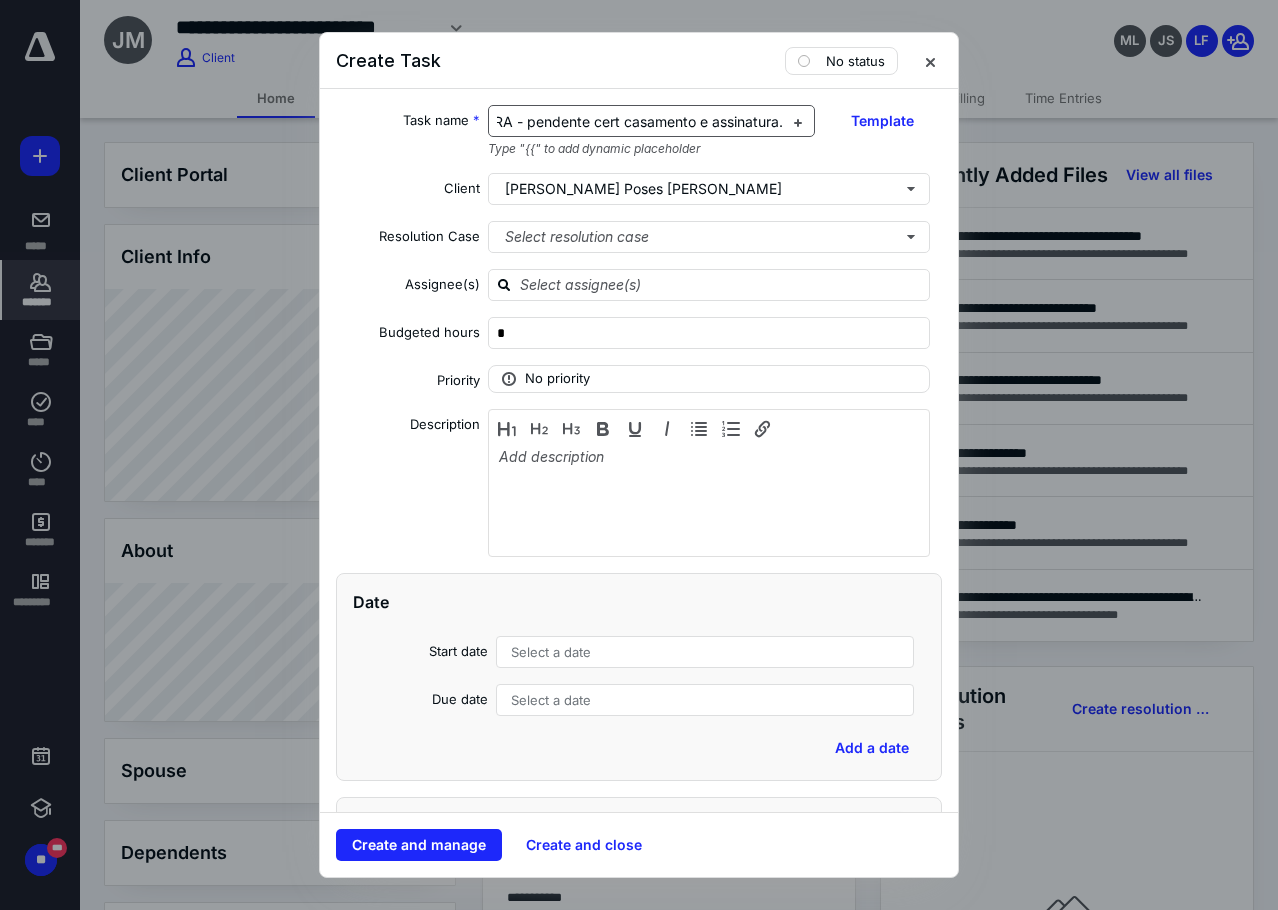 scroll, scrollTop: 0, scrollLeft: 121, axis: horizontal 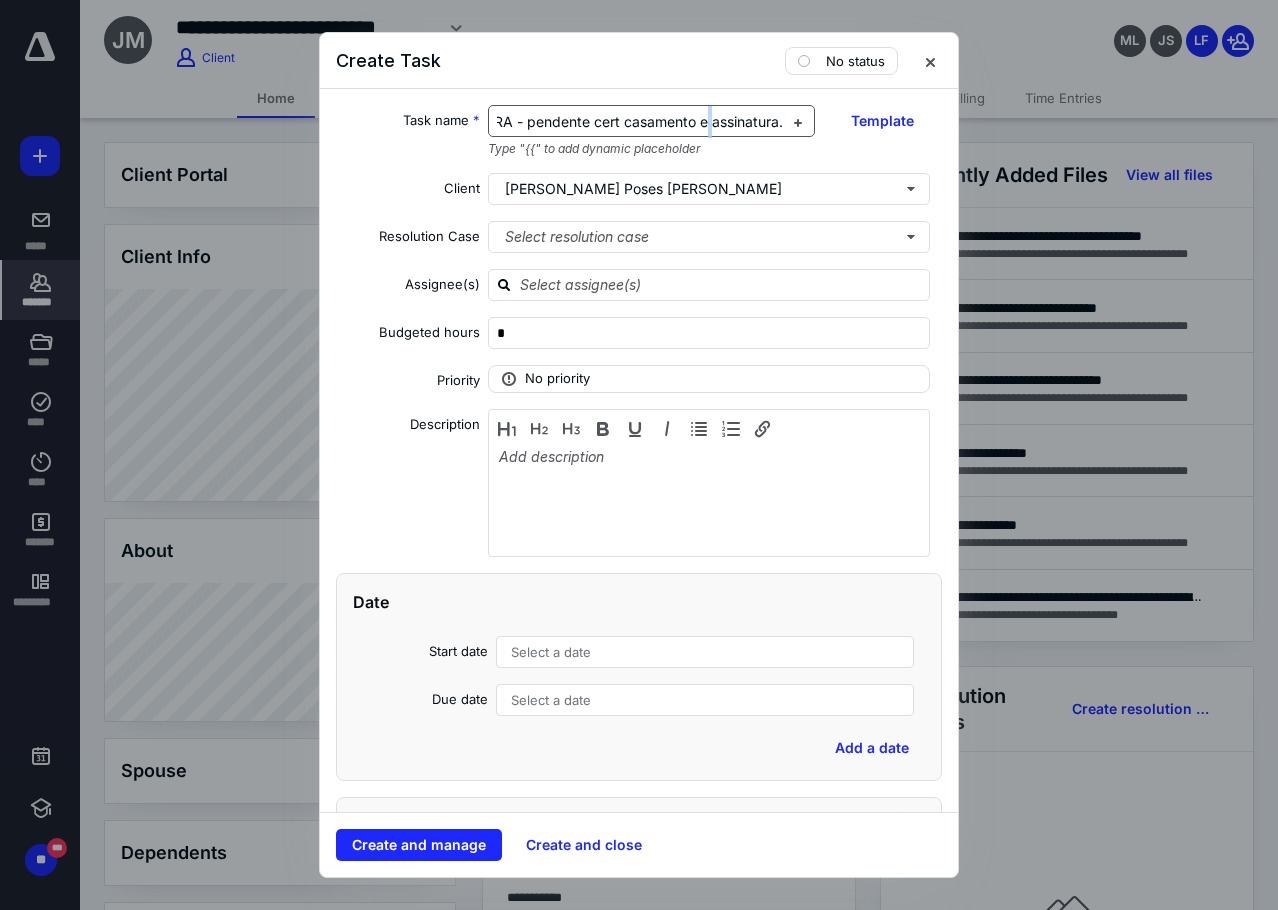 click on "p/ passaporte BRA - pendente cert casamento e assinatura." at bounding box center [586, 121] 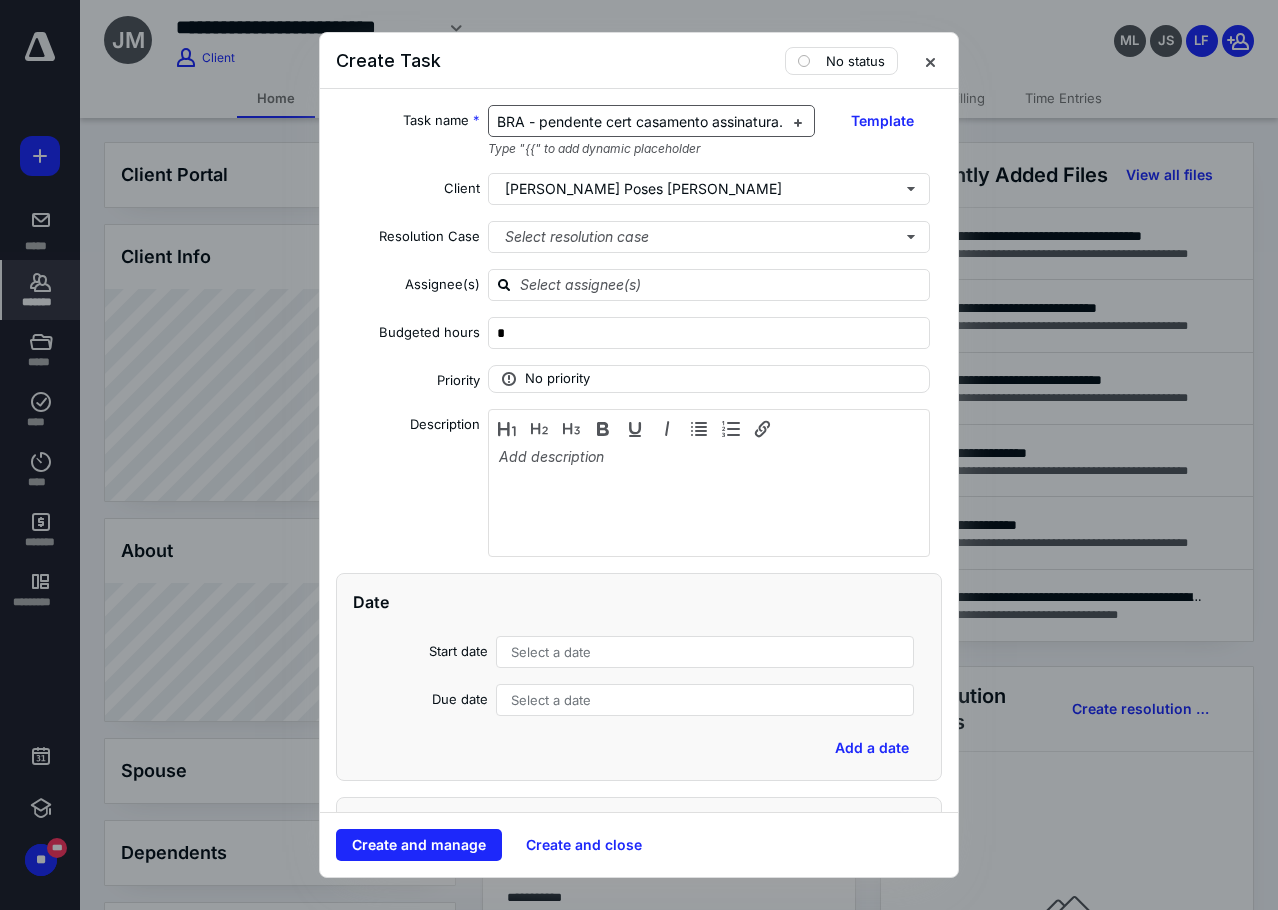 scroll, scrollTop: 0, scrollLeft: 110, axis: horizontal 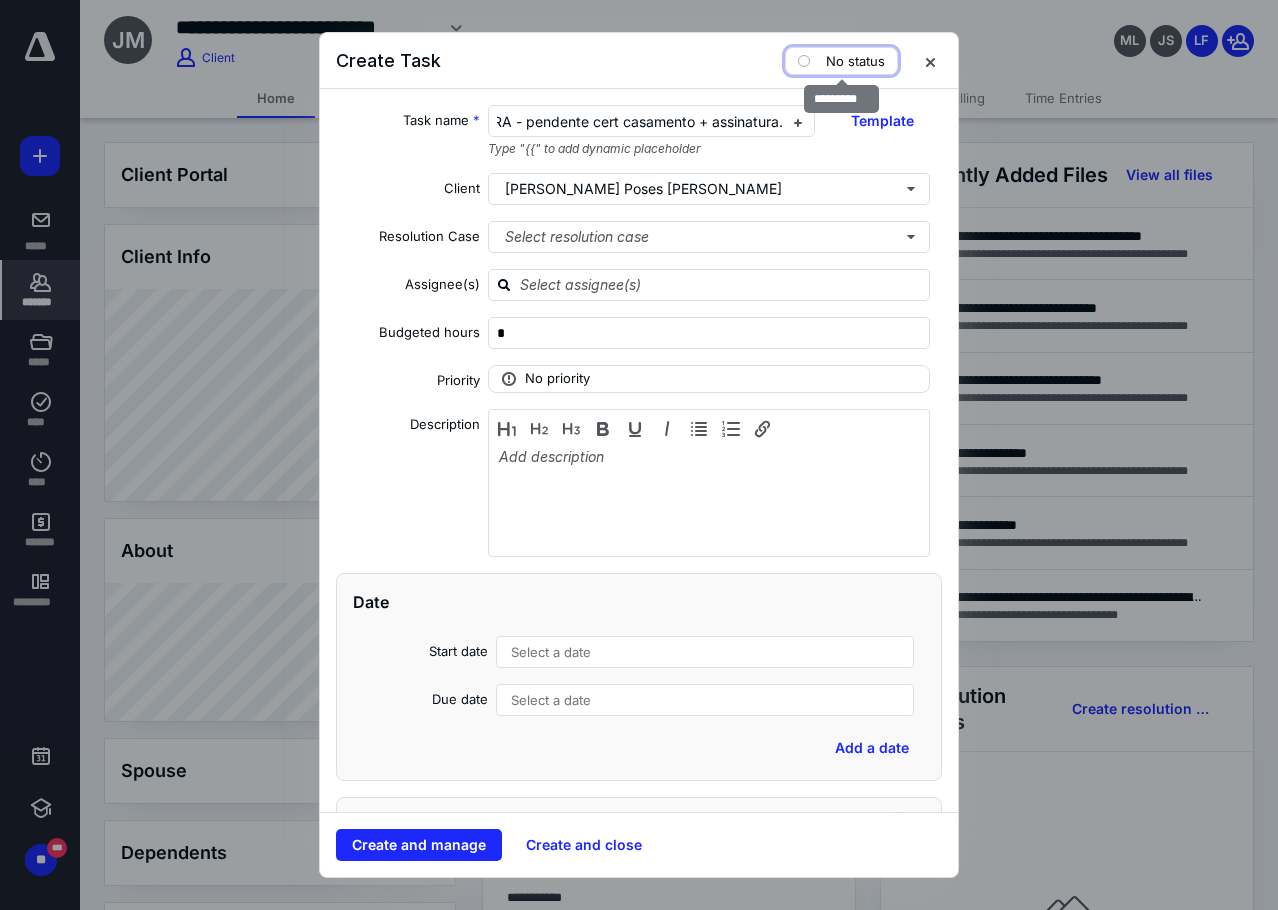 click on "No status" at bounding box center [841, 61] 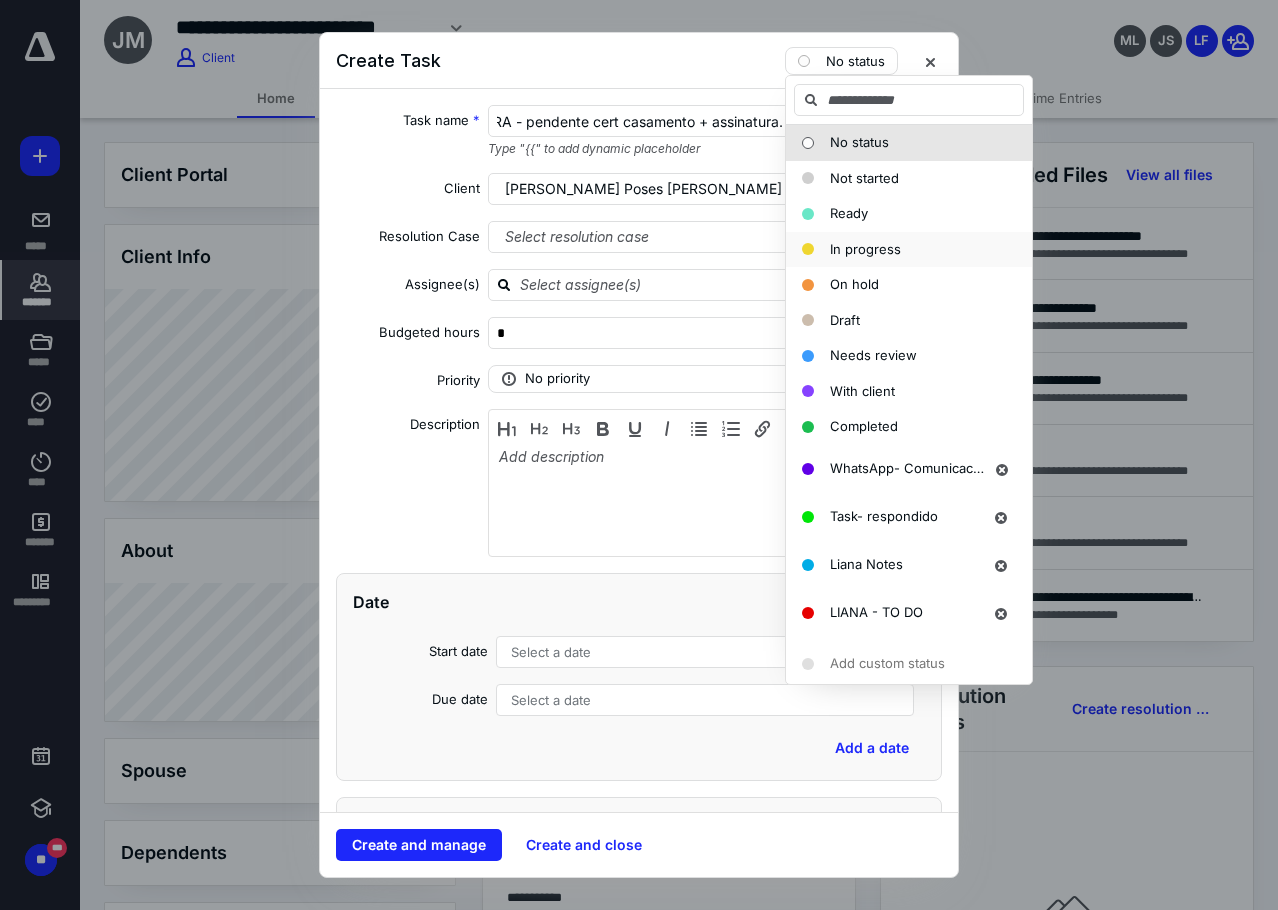 click on "In progress" at bounding box center (865, 250) 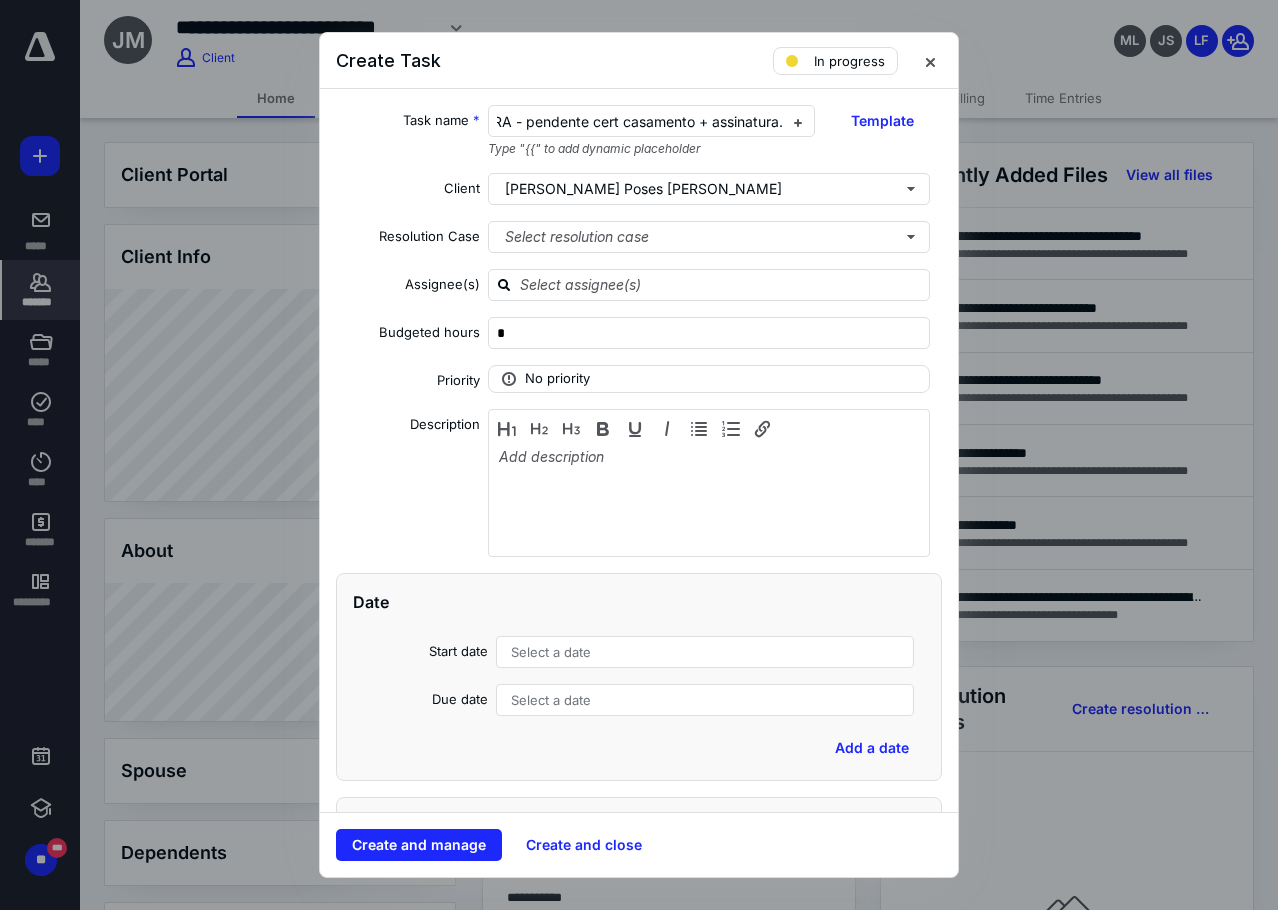 click on "Select a date" at bounding box center [705, 652] 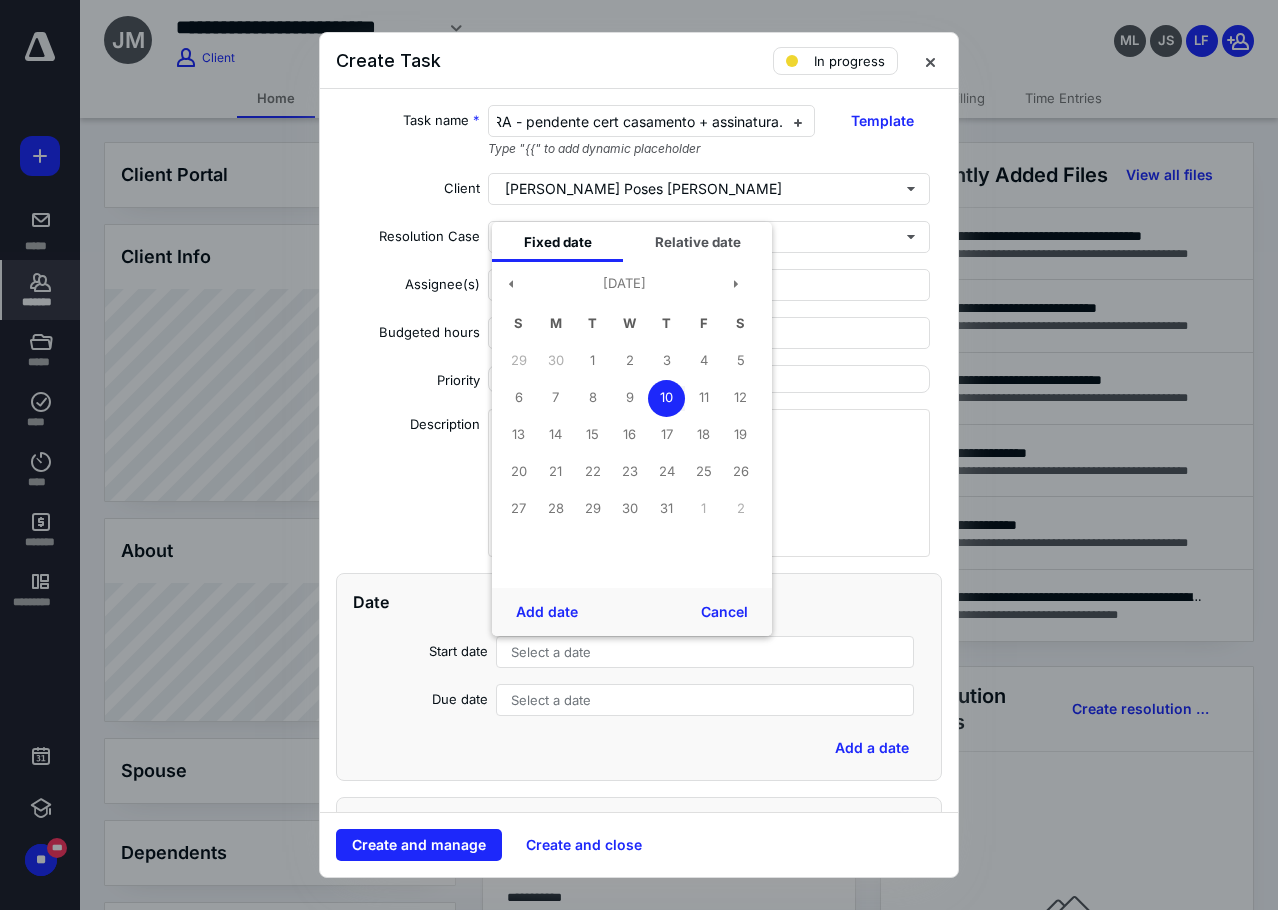 click on "10" at bounding box center [666, 398] 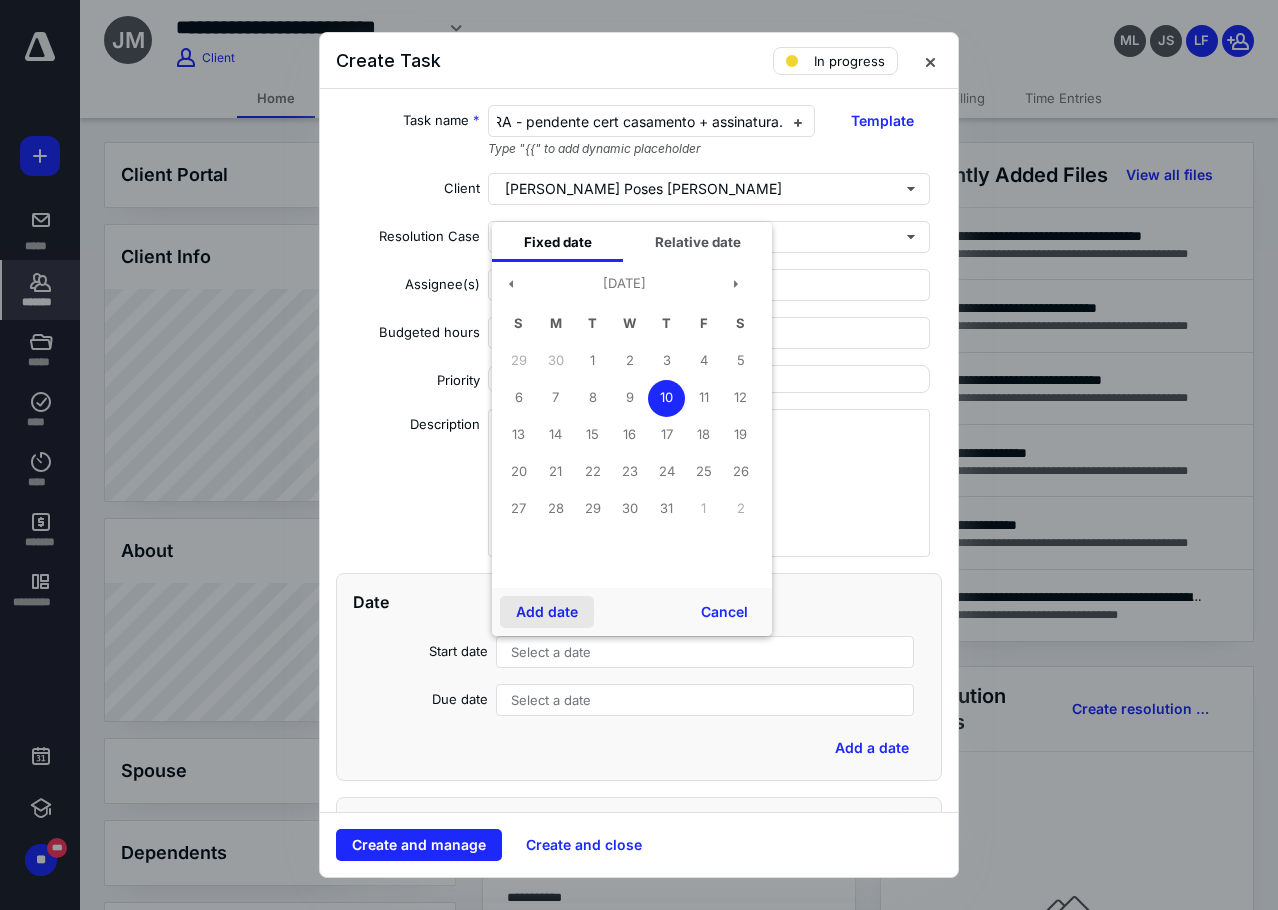 click on "Add date" at bounding box center (547, 612) 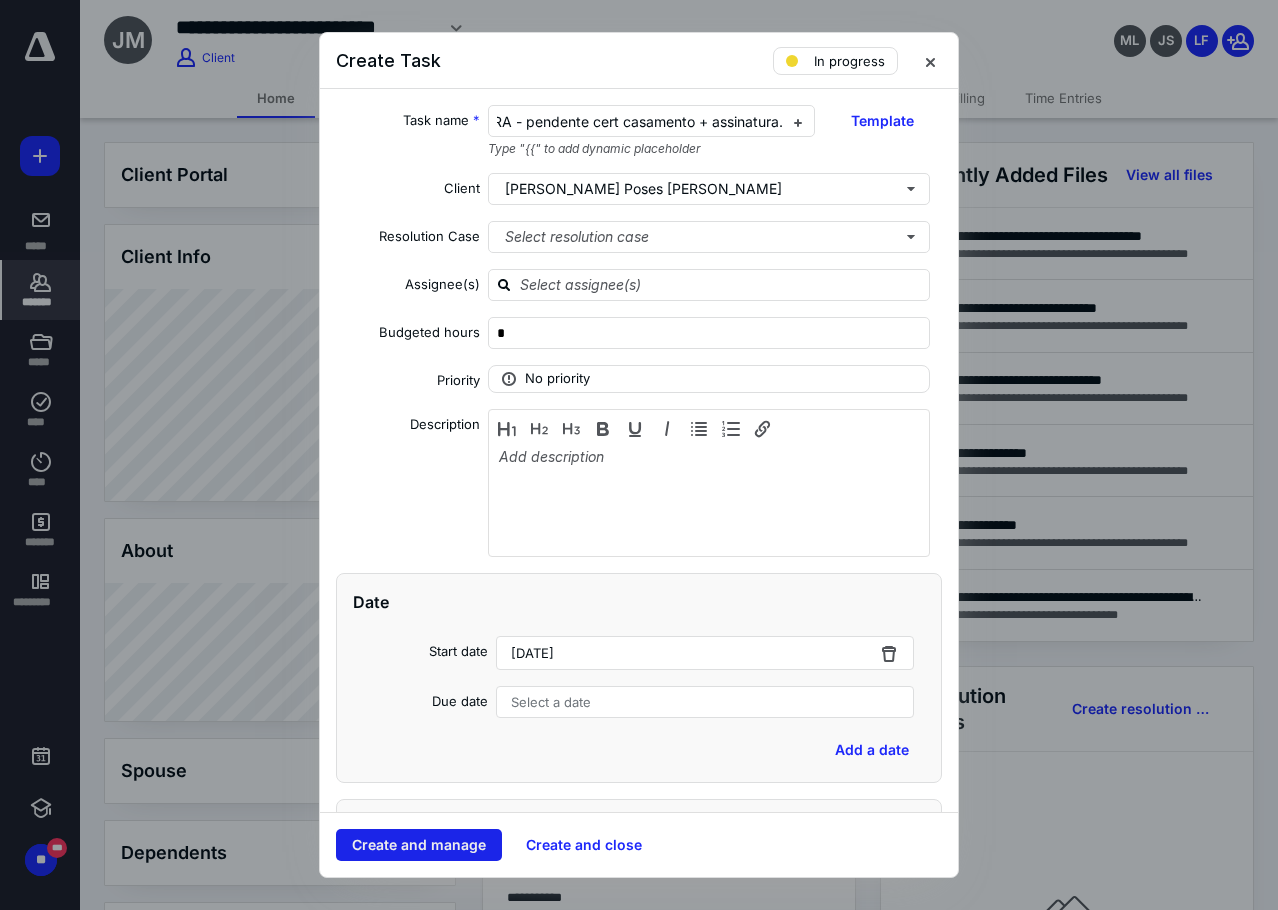 click on "Create and manage" at bounding box center (419, 845) 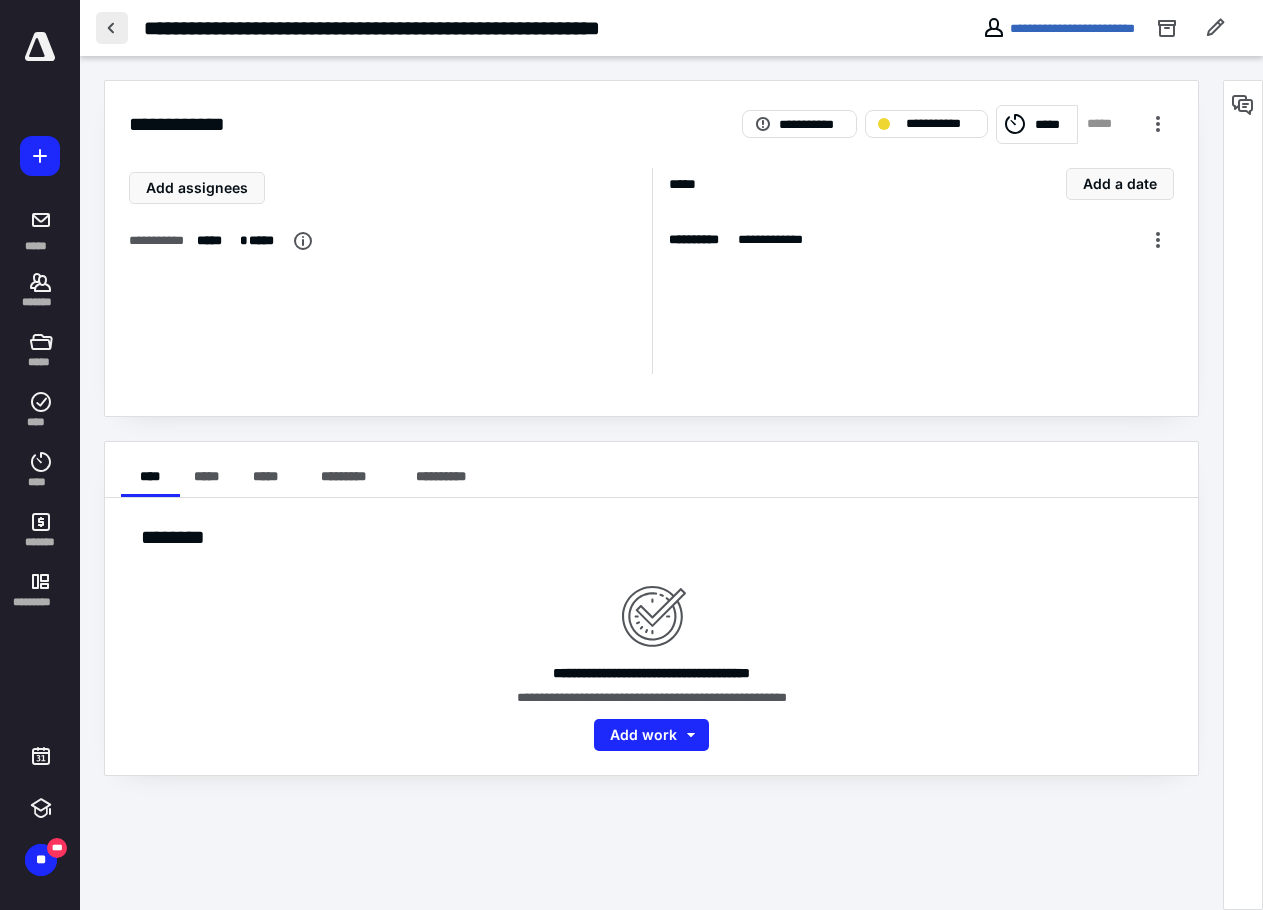 click at bounding box center (112, 28) 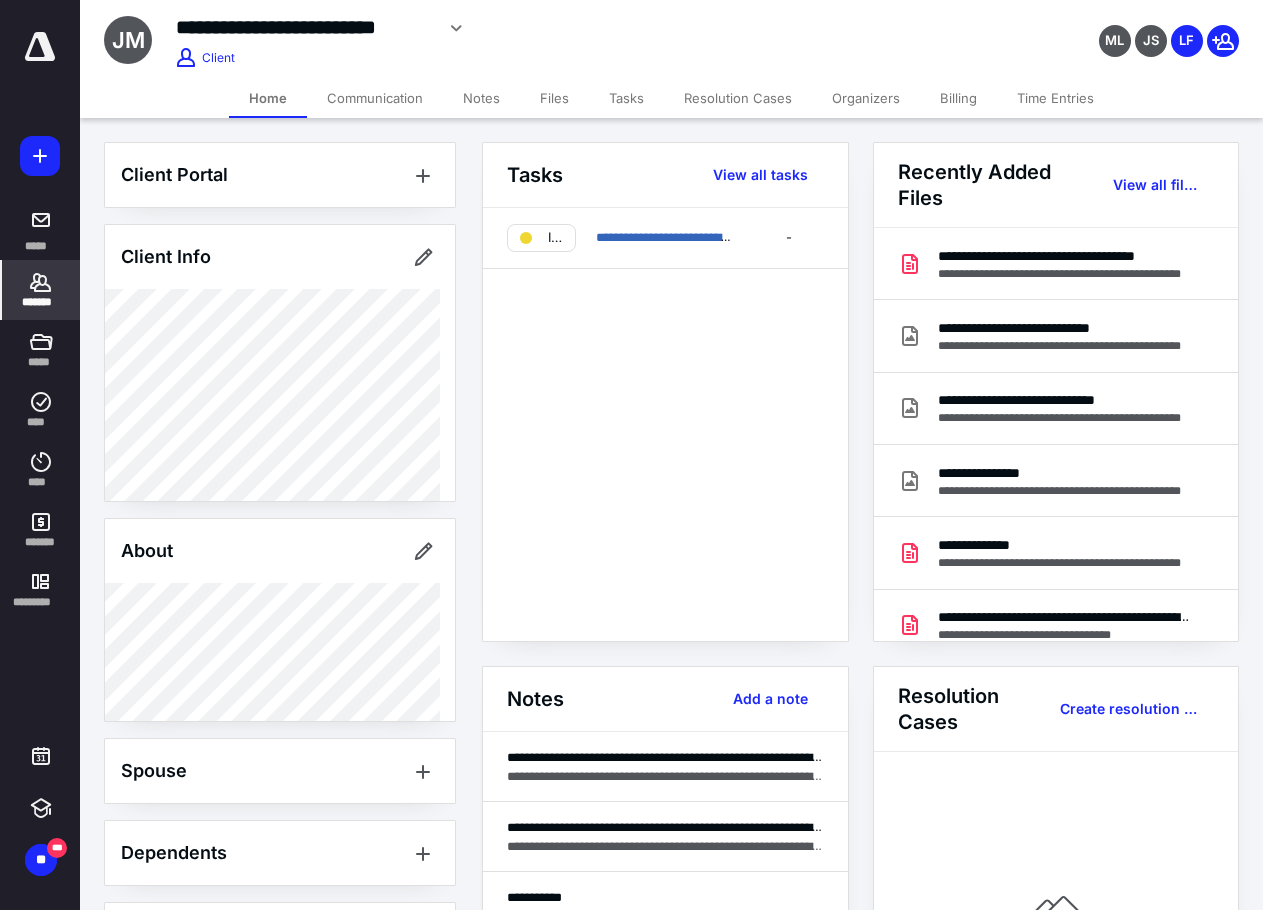 click on "*******" at bounding box center (41, 290) 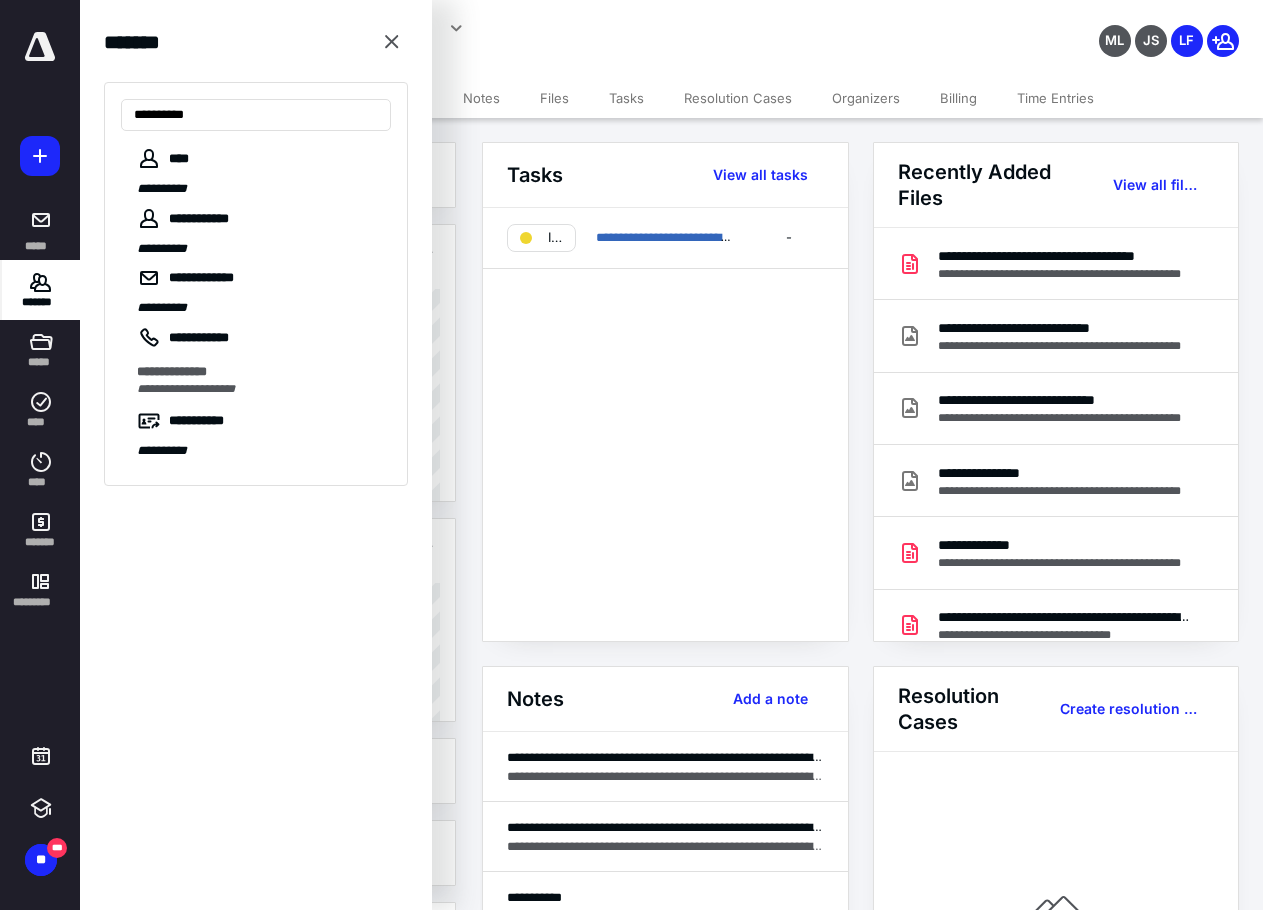 type on "**********" 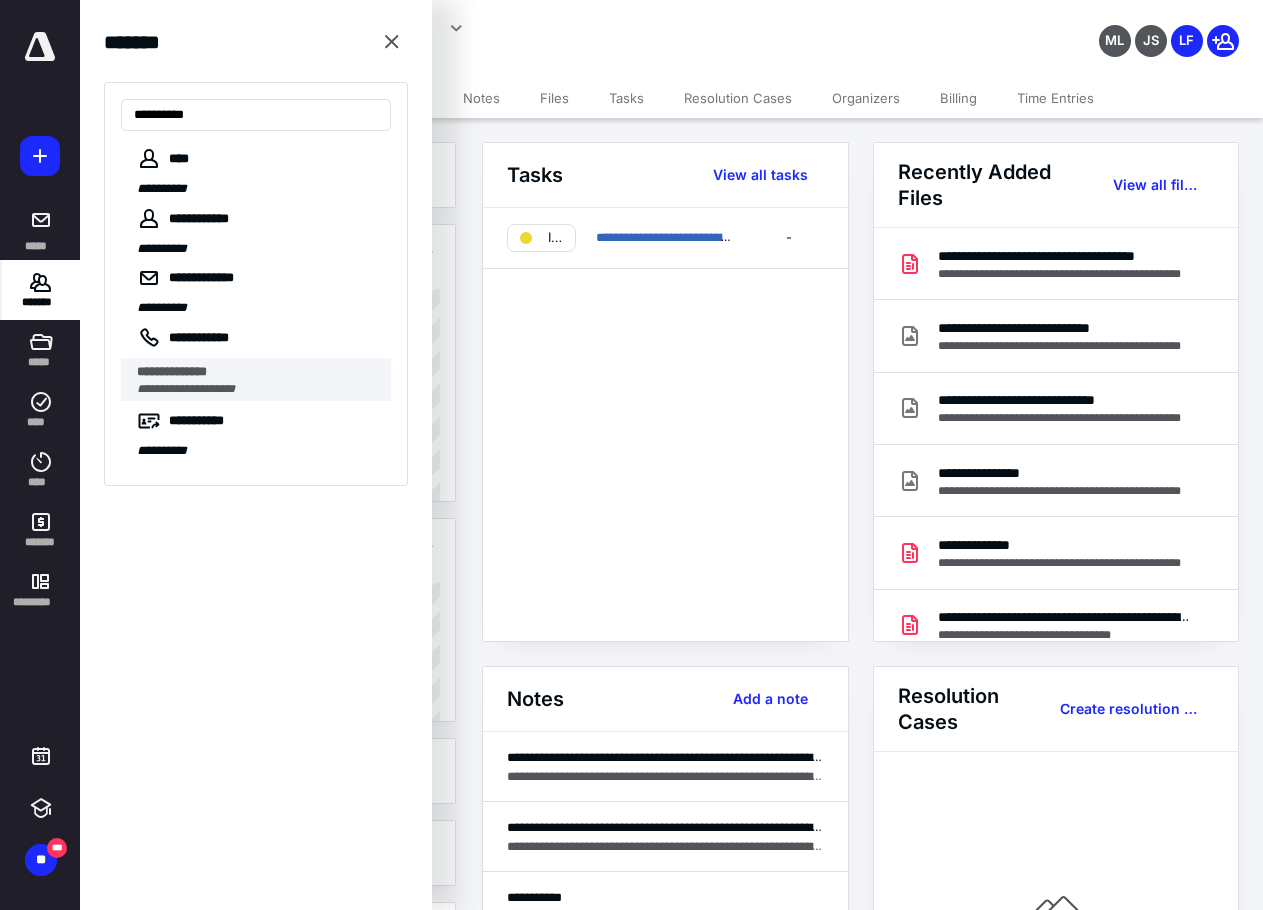 click on "**********" at bounding box center (186, 389) 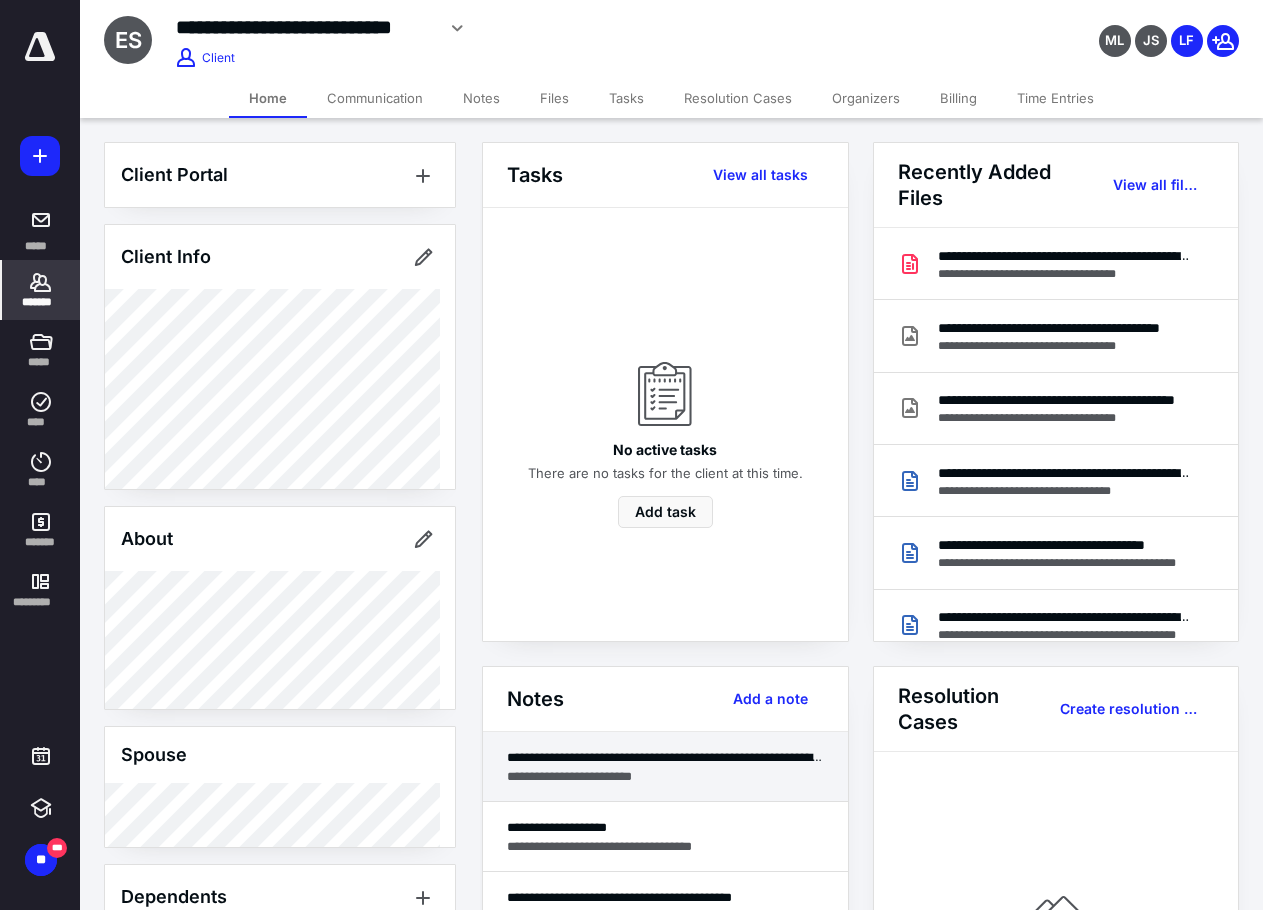 click on "**********" at bounding box center (665, 767) 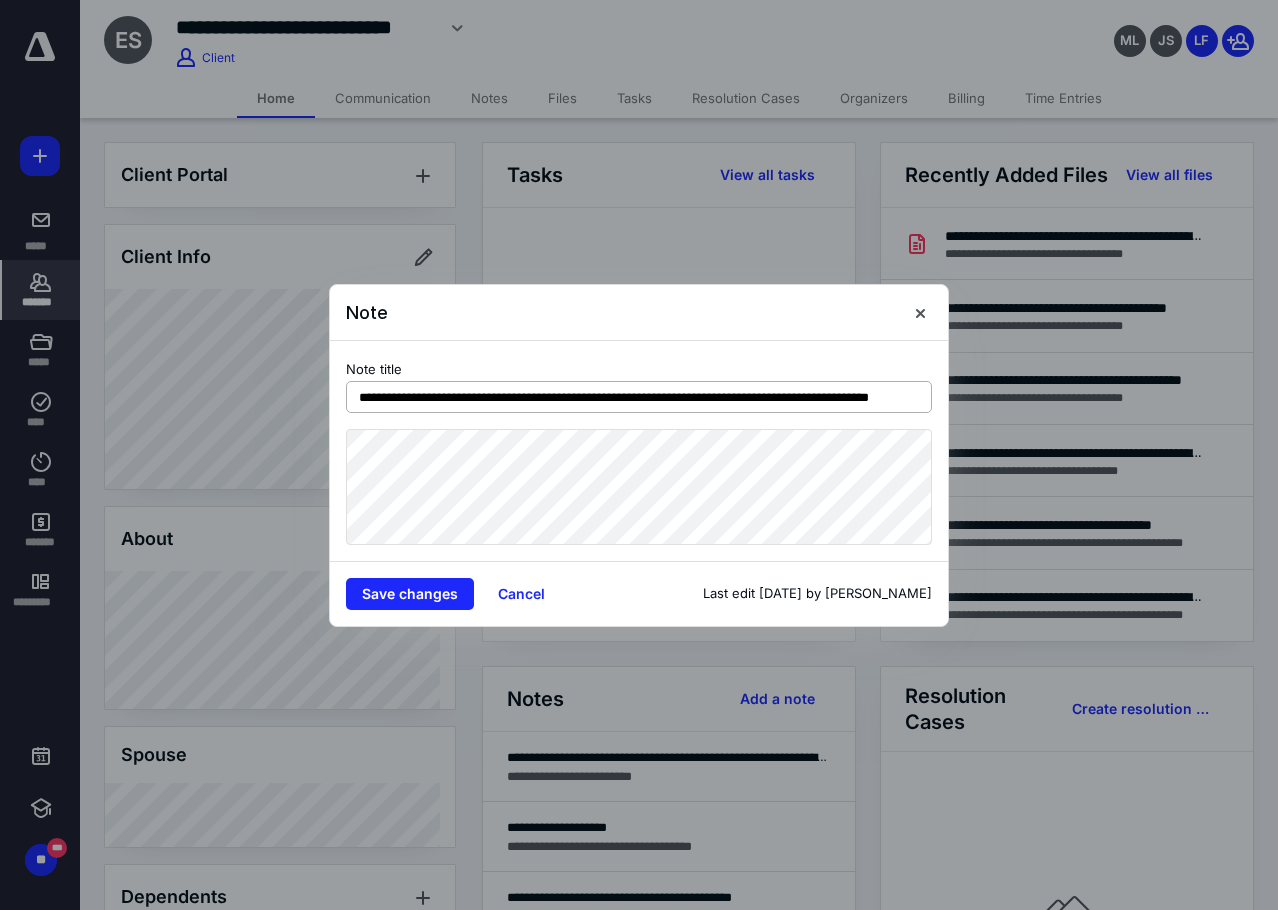 scroll, scrollTop: 0, scrollLeft: 103, axis: horizontal 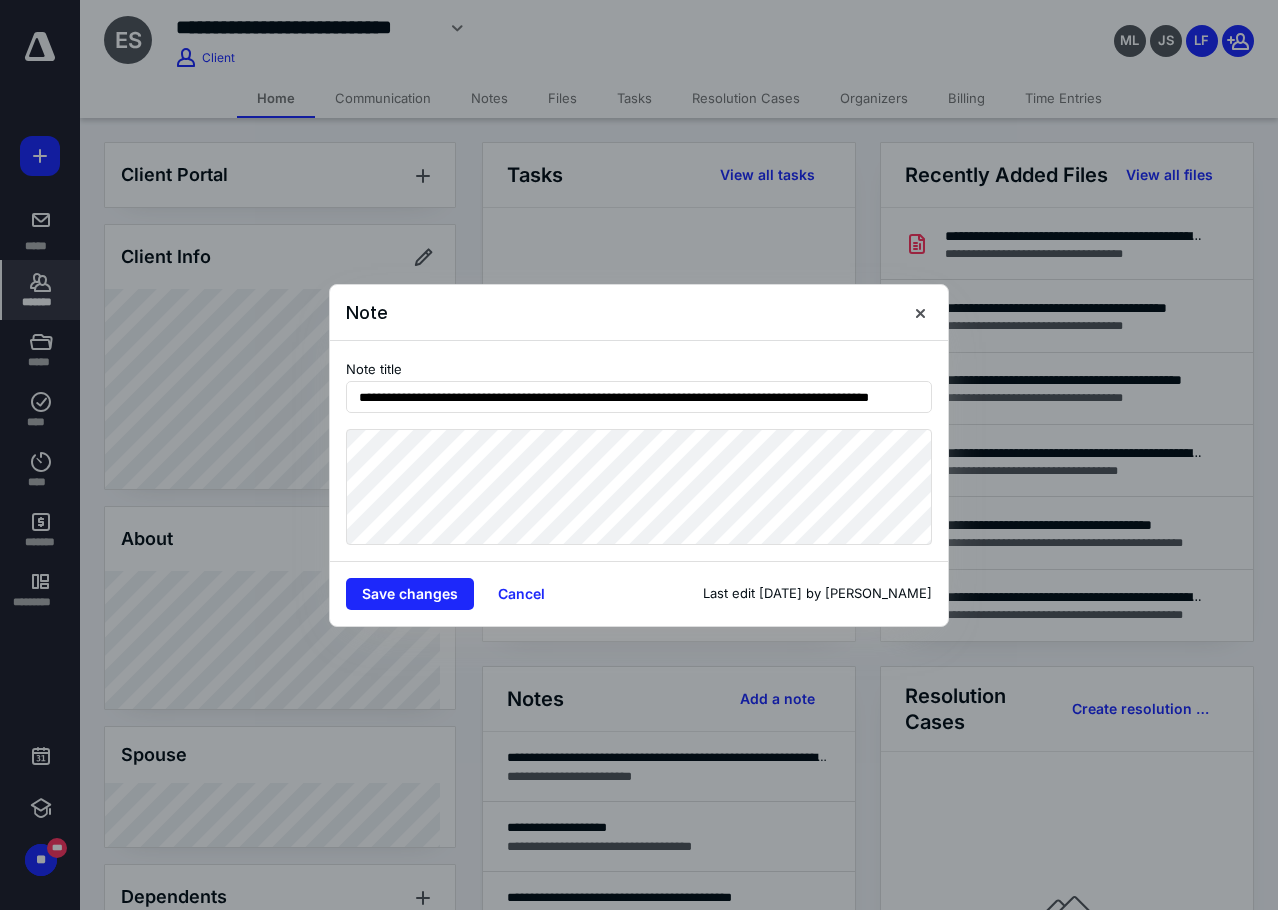 drag, startPoint x: 504, startPoint y: 404, endPoint x: 791, endPoint y: 422, distance: 287.5639 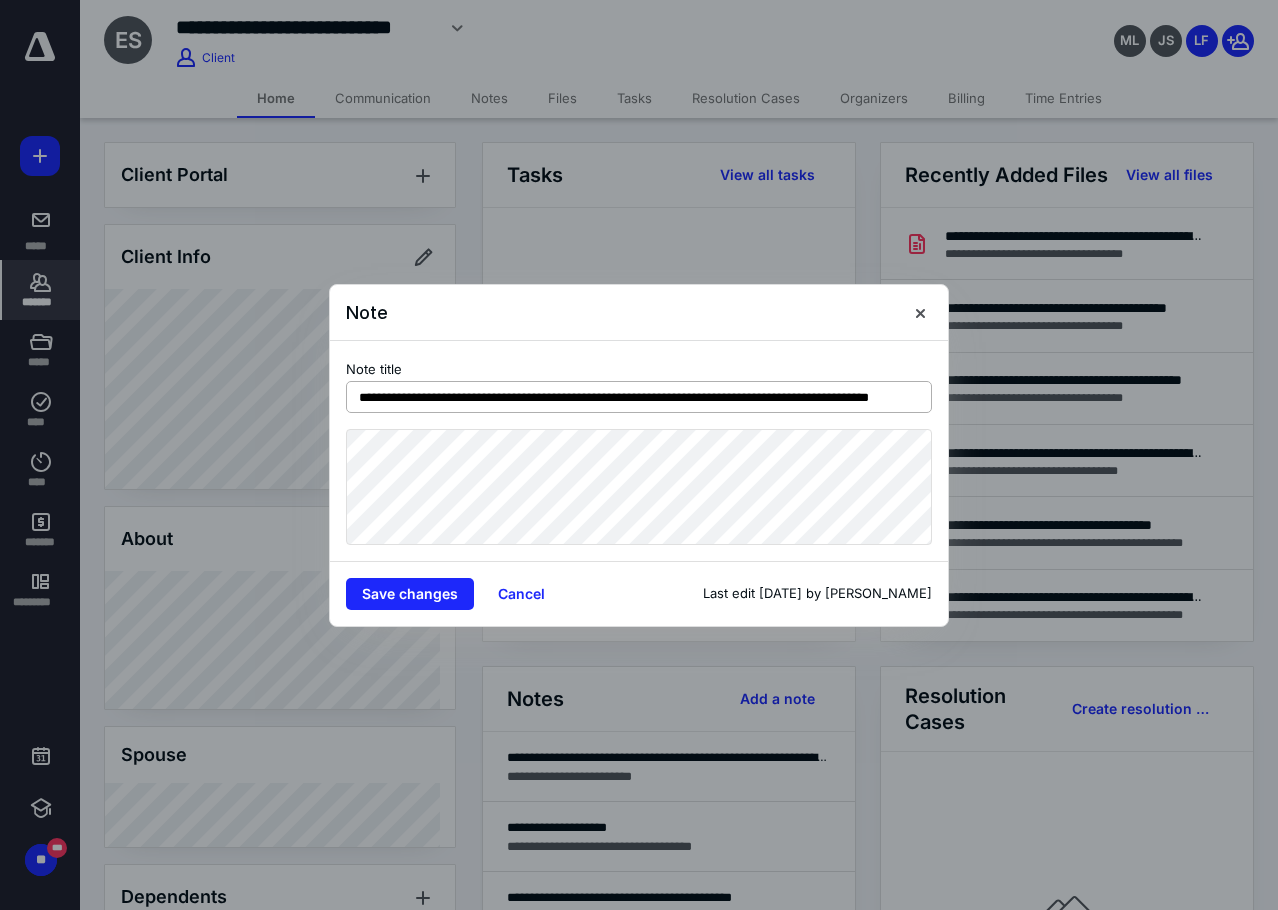 click on "**********" at bounding box center [639, 397] 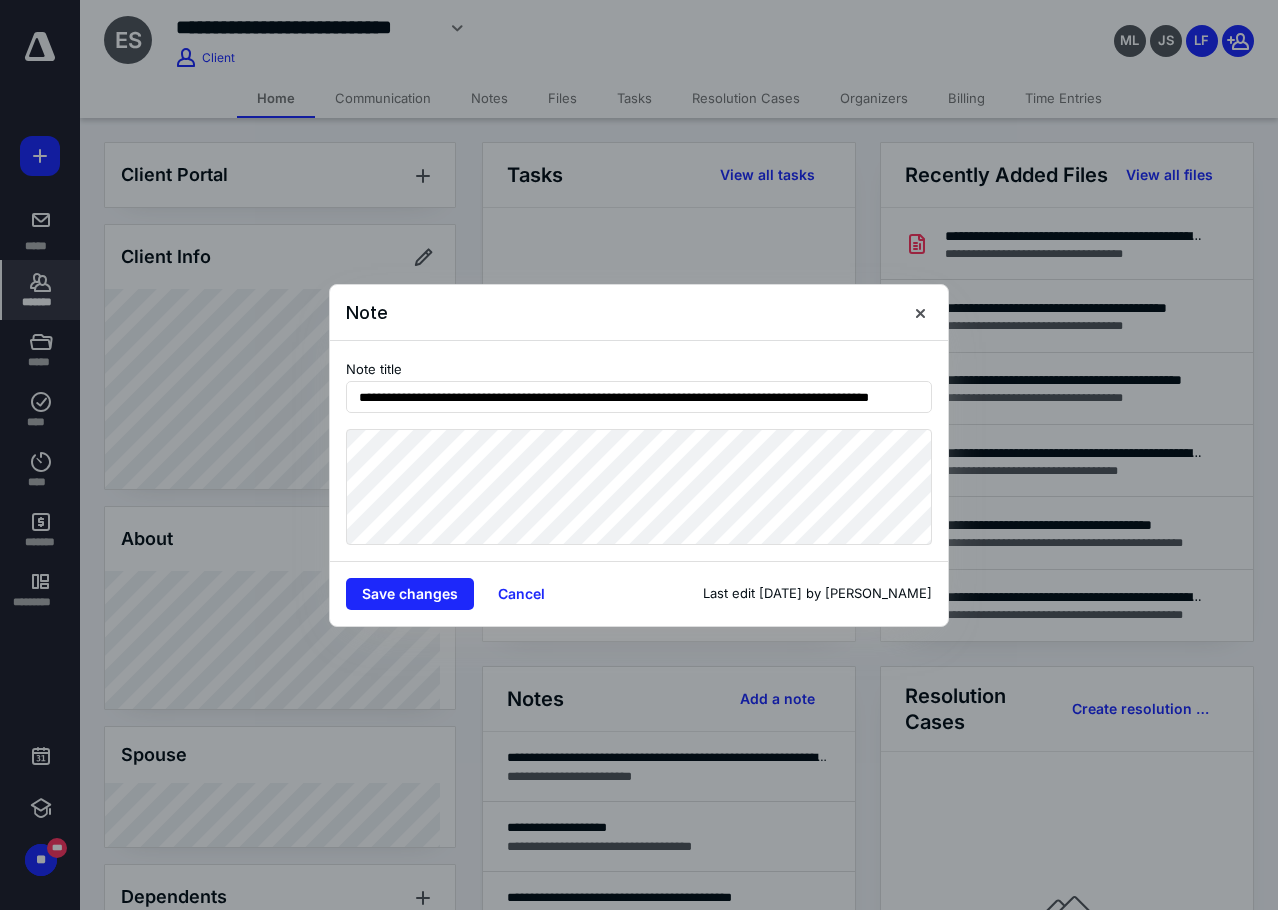 scroll, scrollTop: 0, scrollLeft: 0, axis: both 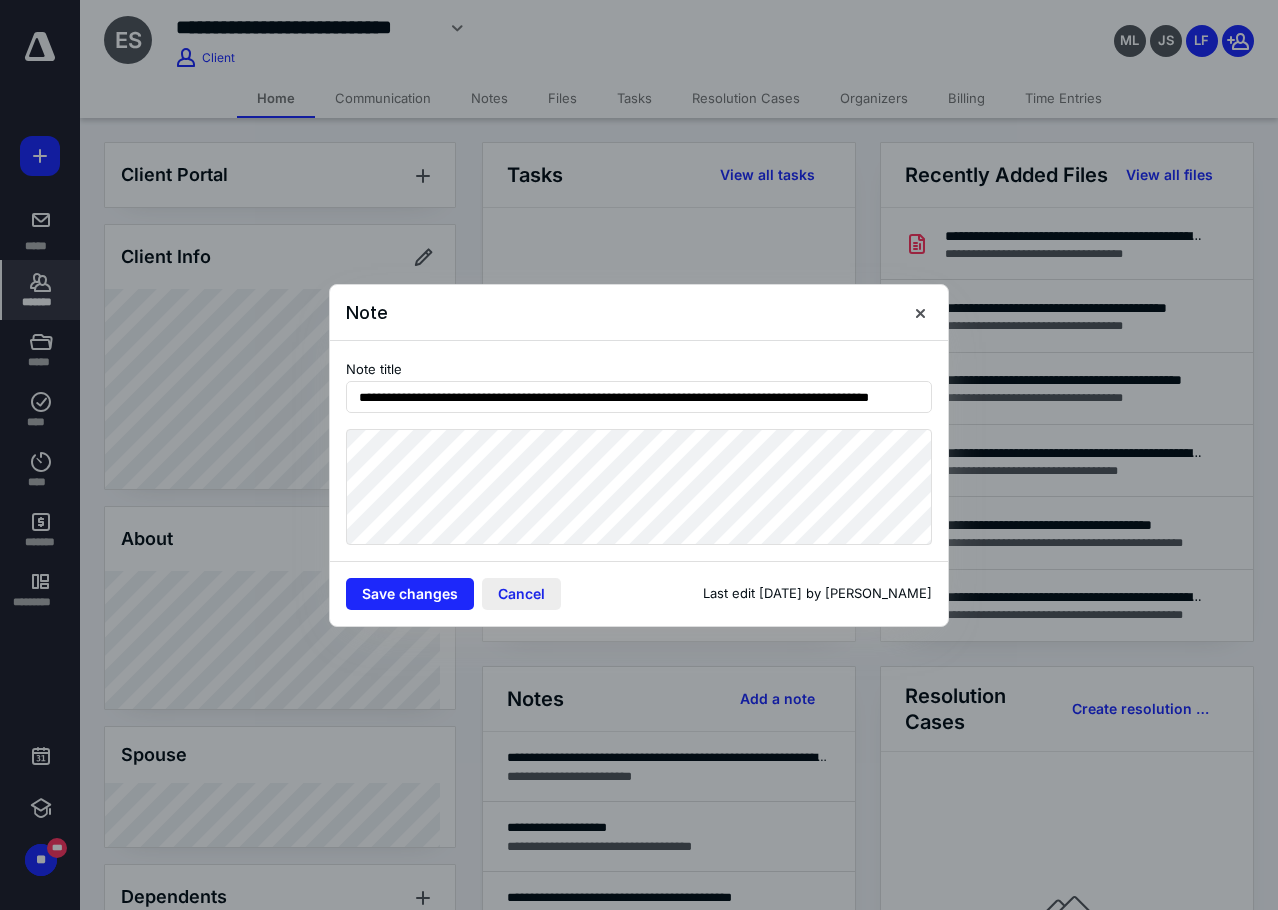 click on "Cancel" at bounding box center (521, 594) 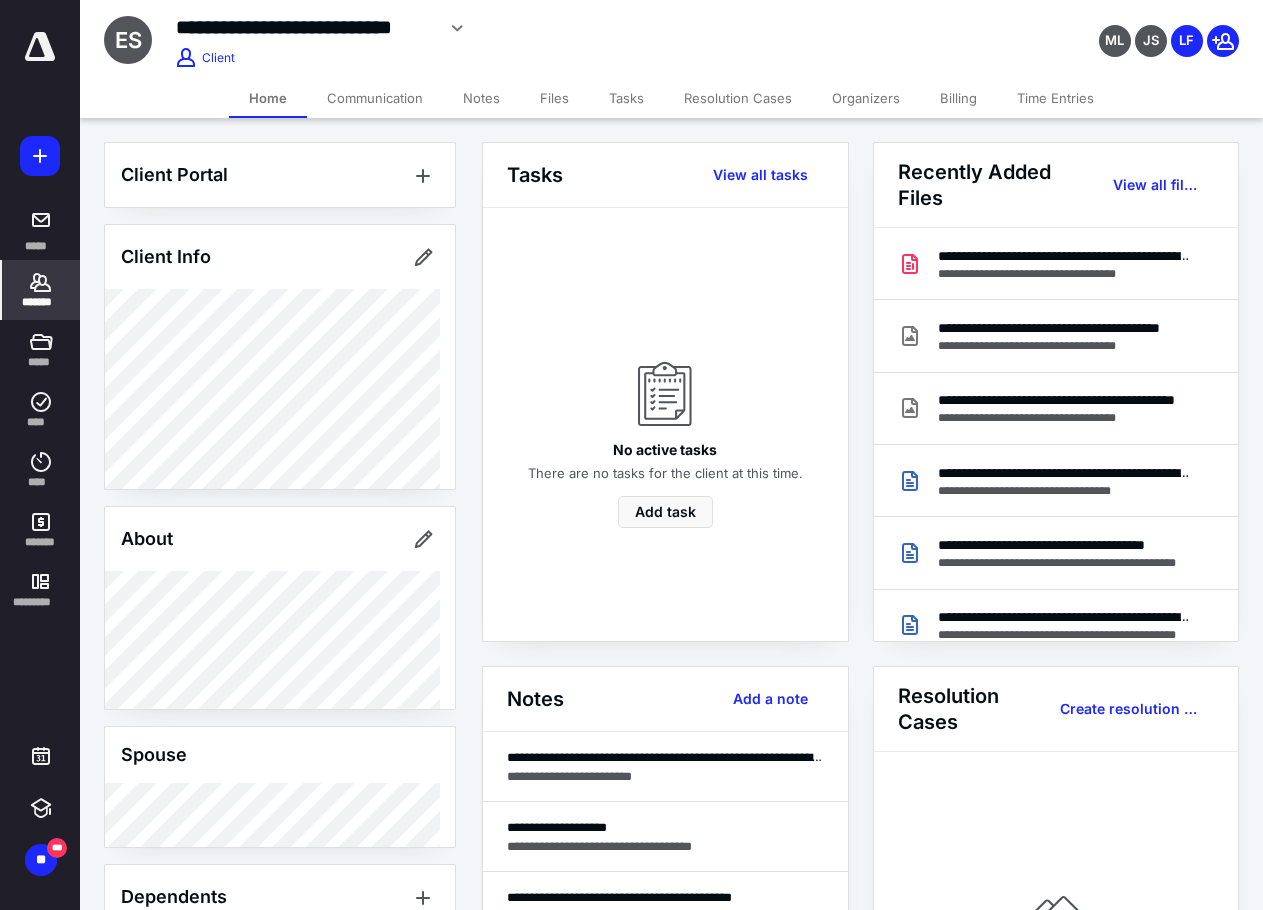click on "**********" at bounding box center (305, 27) 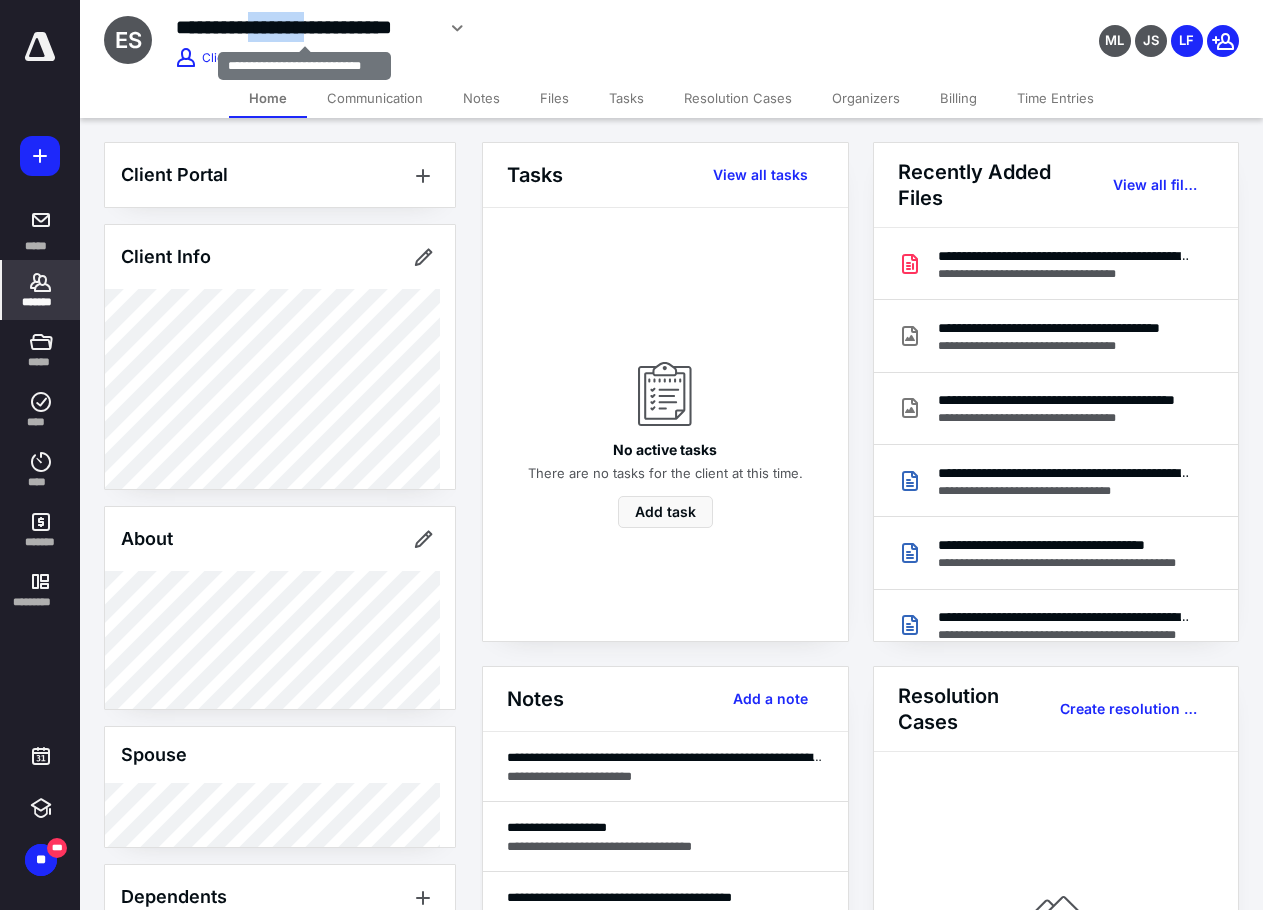 click on "**********" at bounding box center [305, 27] 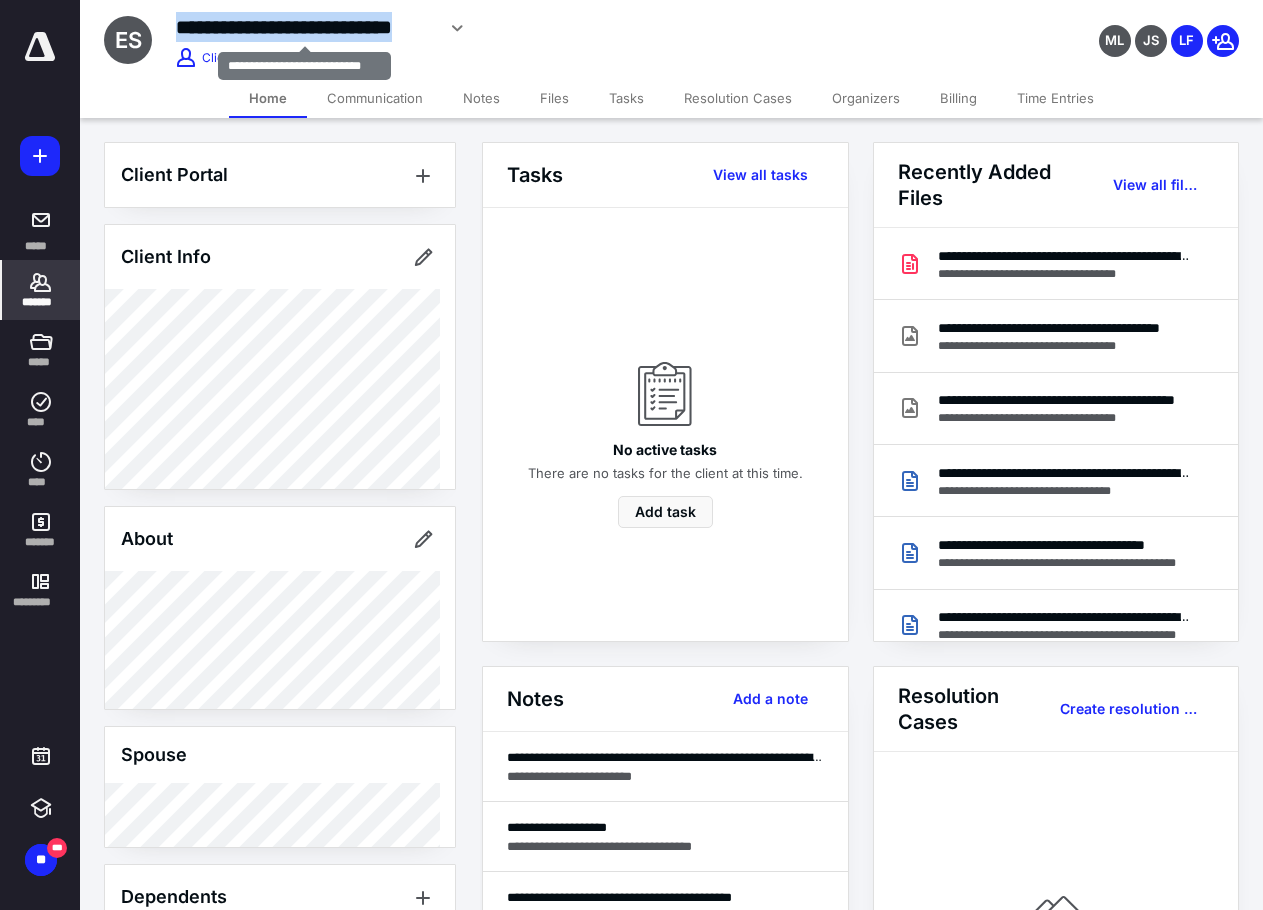 click on "**********" at bounding box center [305, 27] 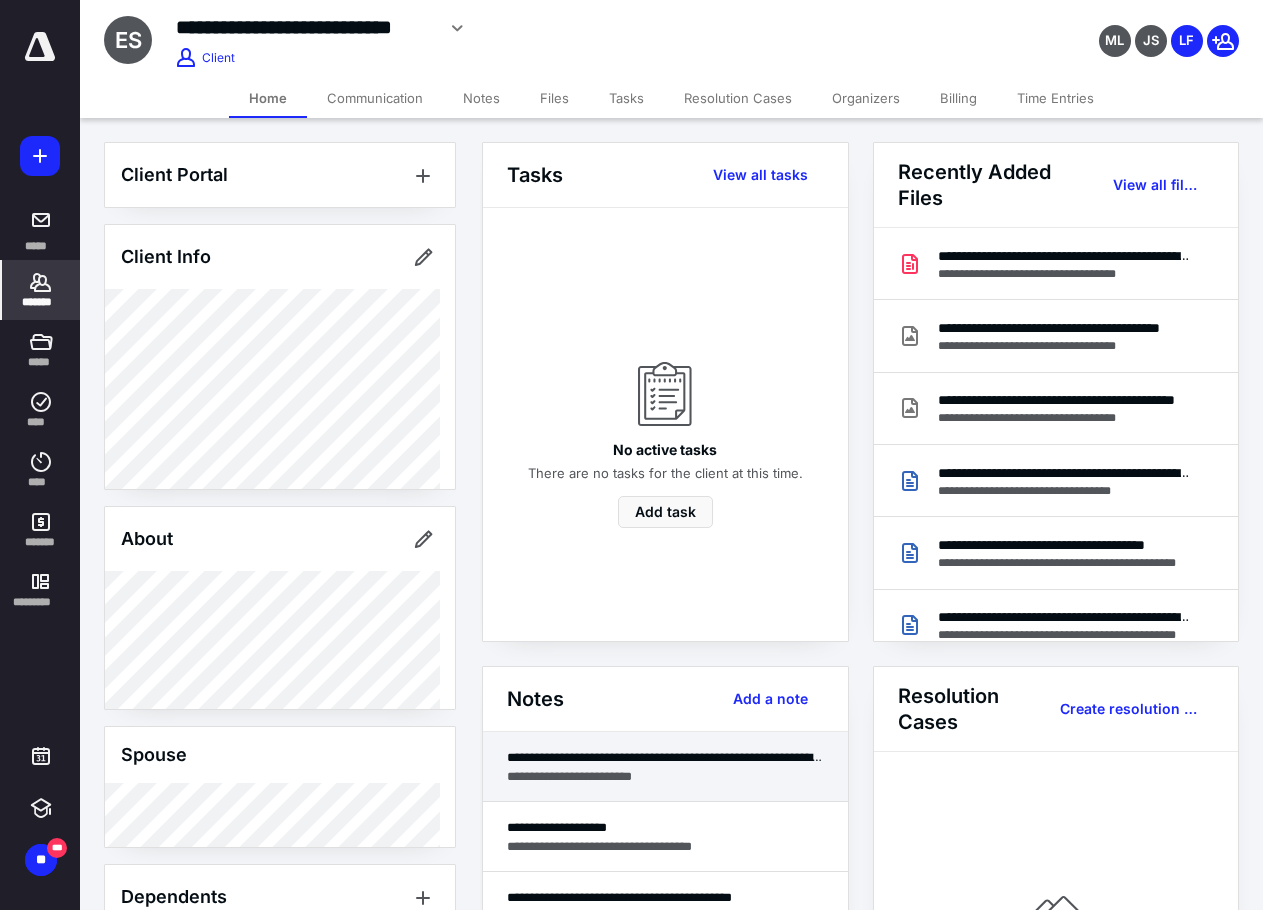 click on "**********" at bounding box center (665, 776) 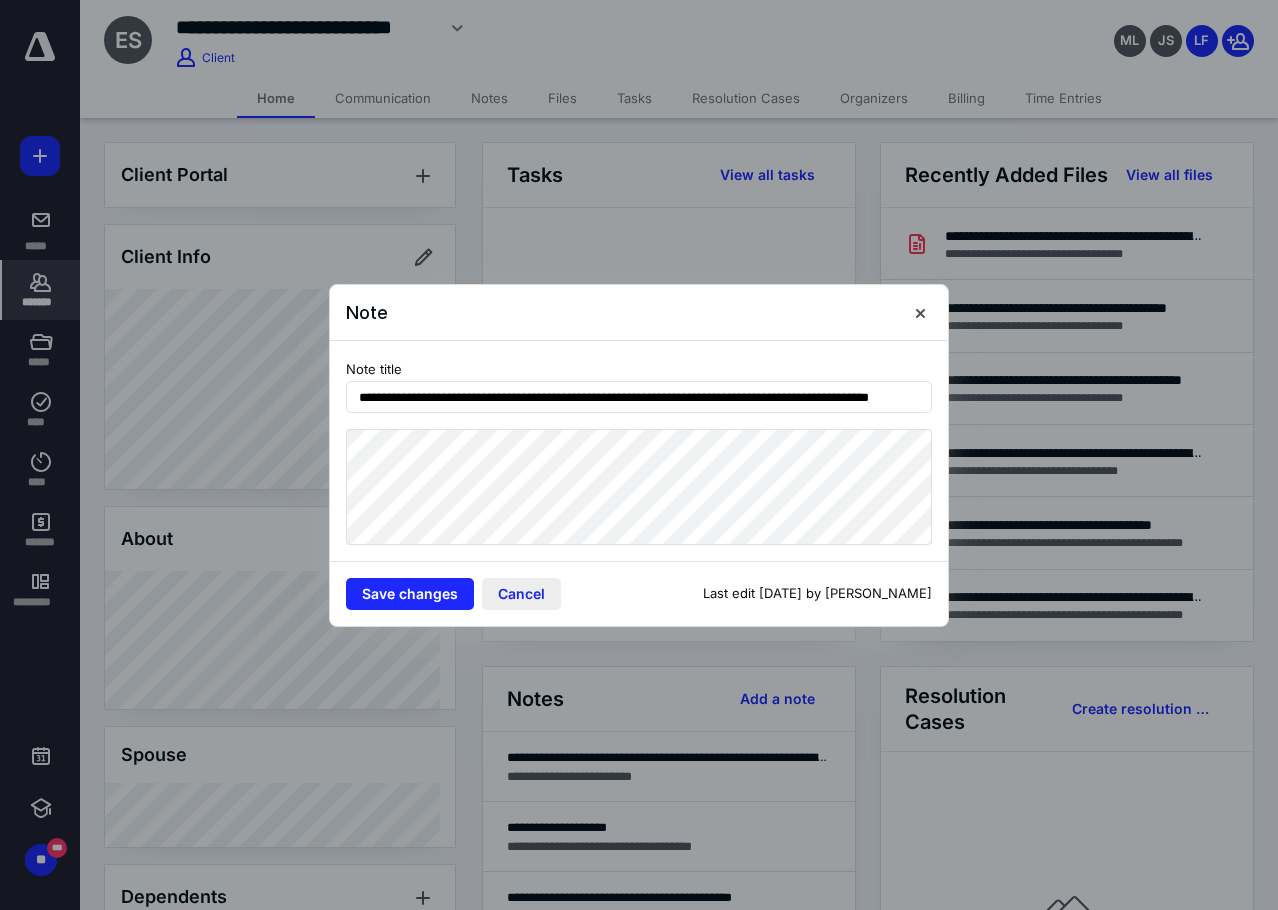 click on "Cancel" at bounding box center (521, 594) 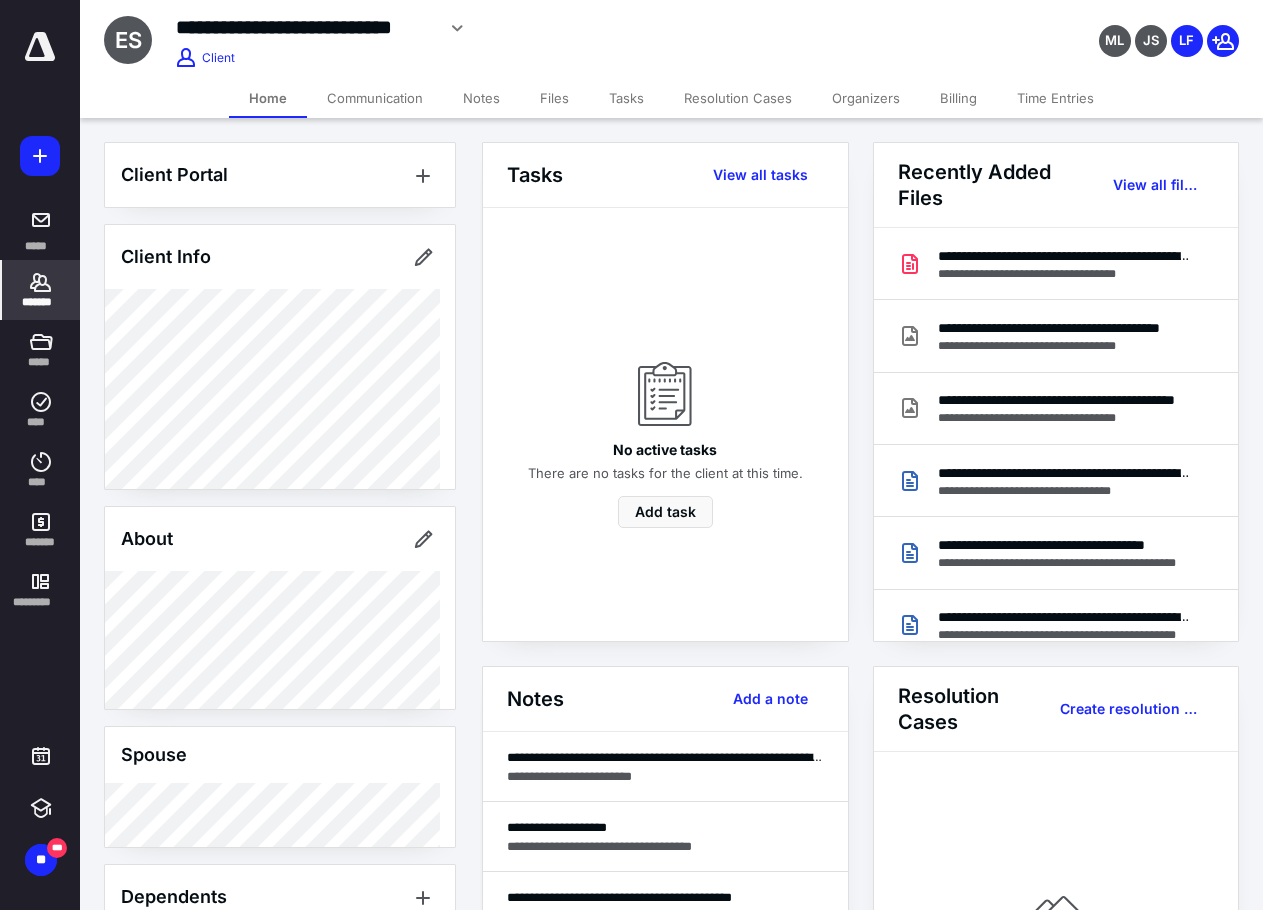 click on "*******" at bounding box center [41, 290] 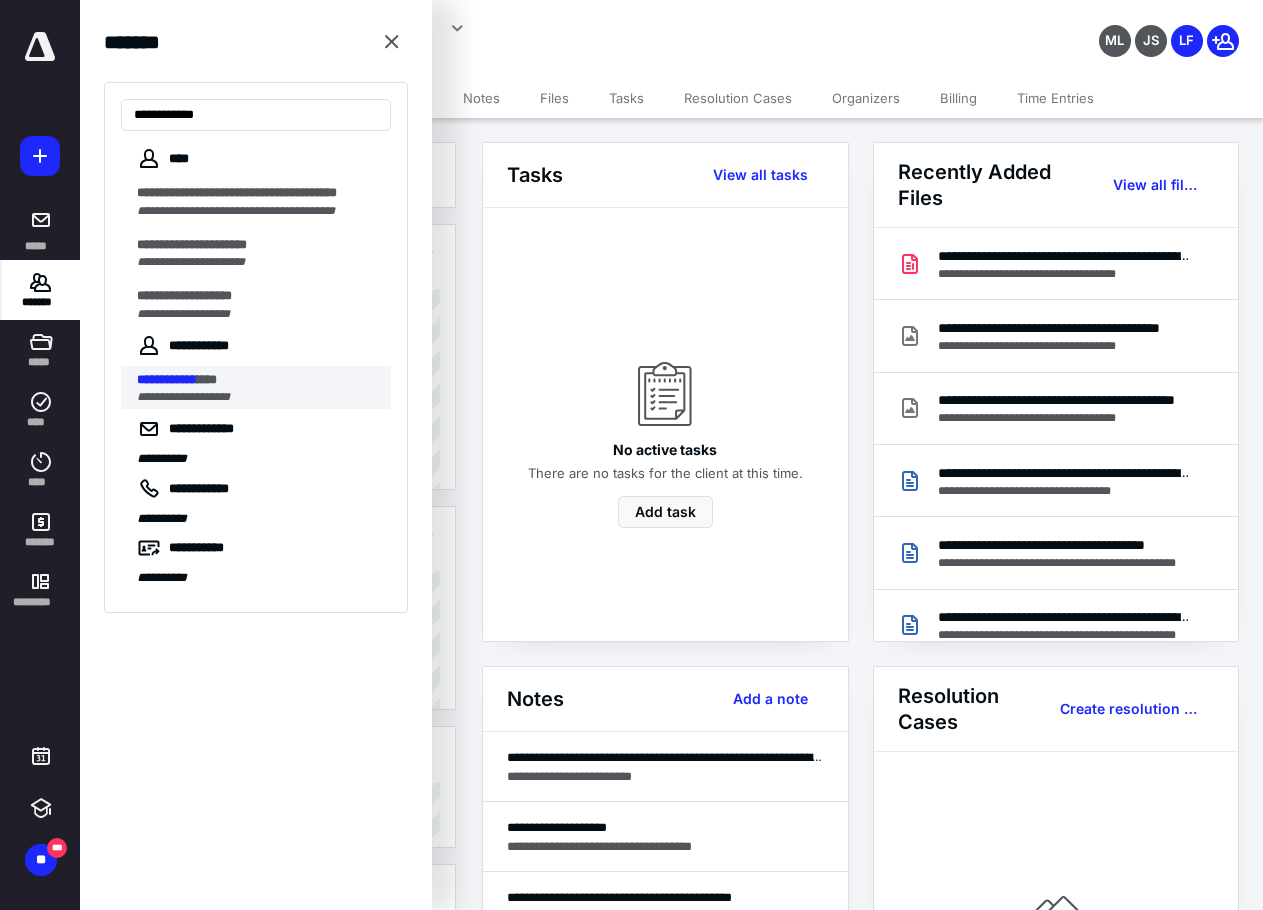 type on "**********" 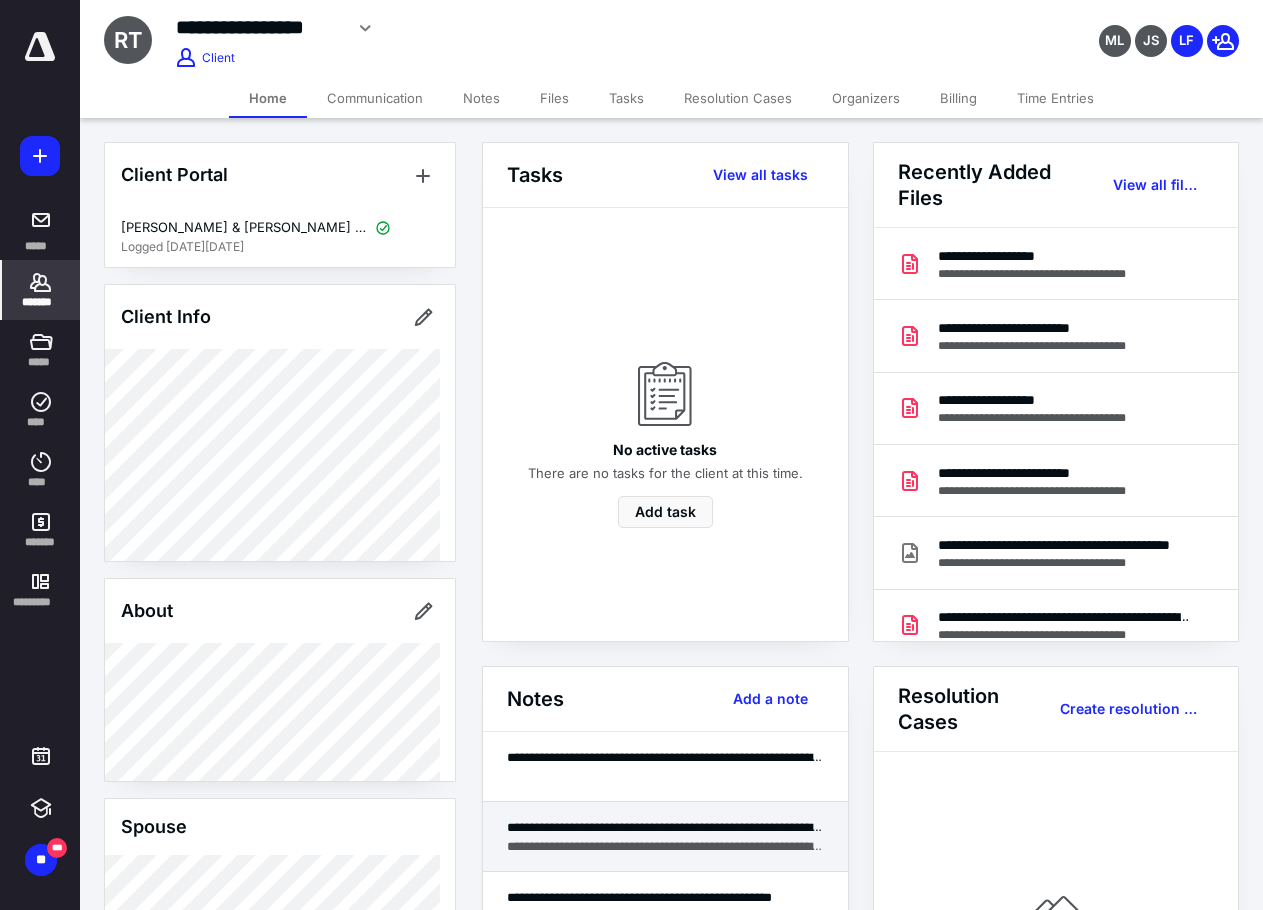 click on "**********" at bounding box center [665, 827] 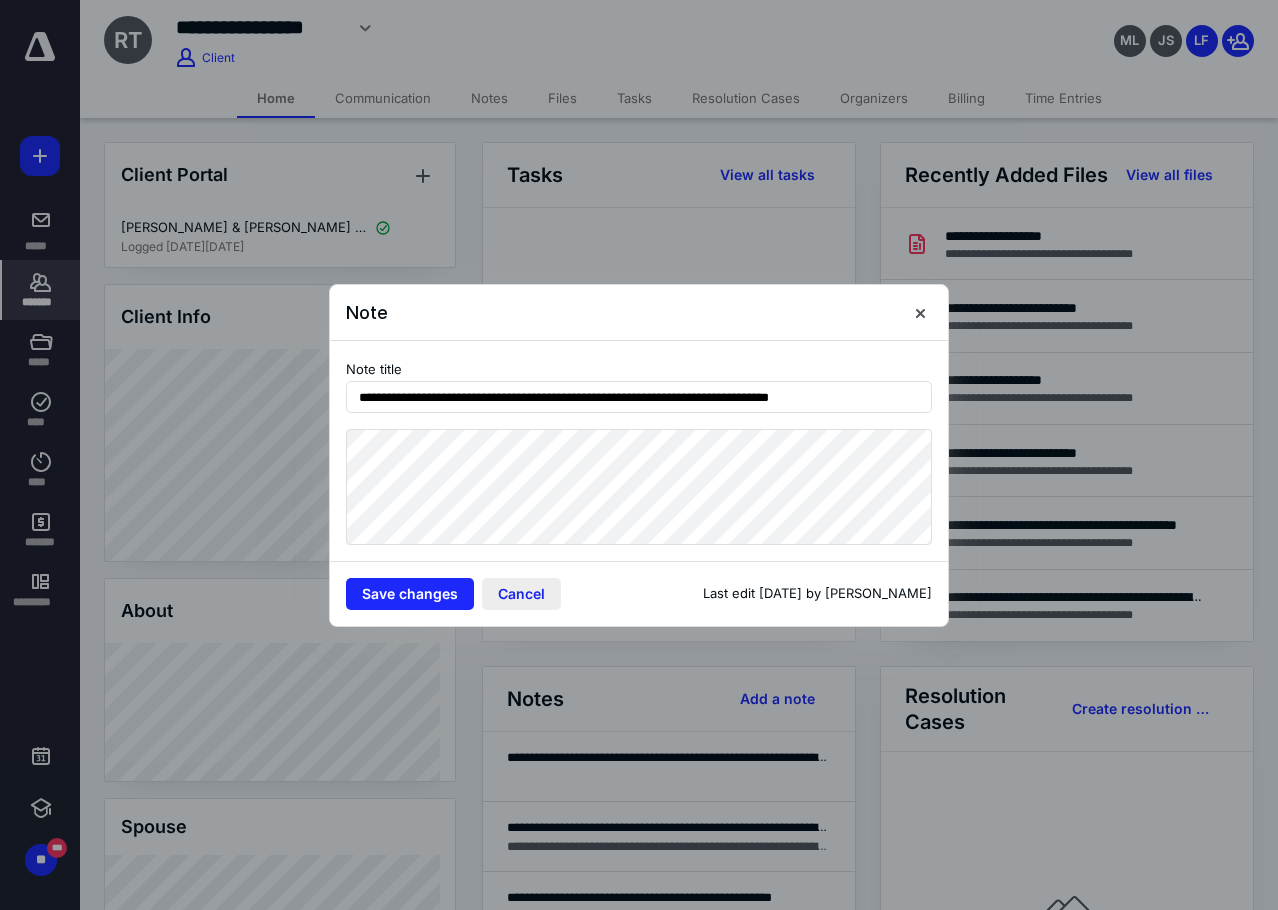 click on "Cancel" at bounding box center (521, 594) 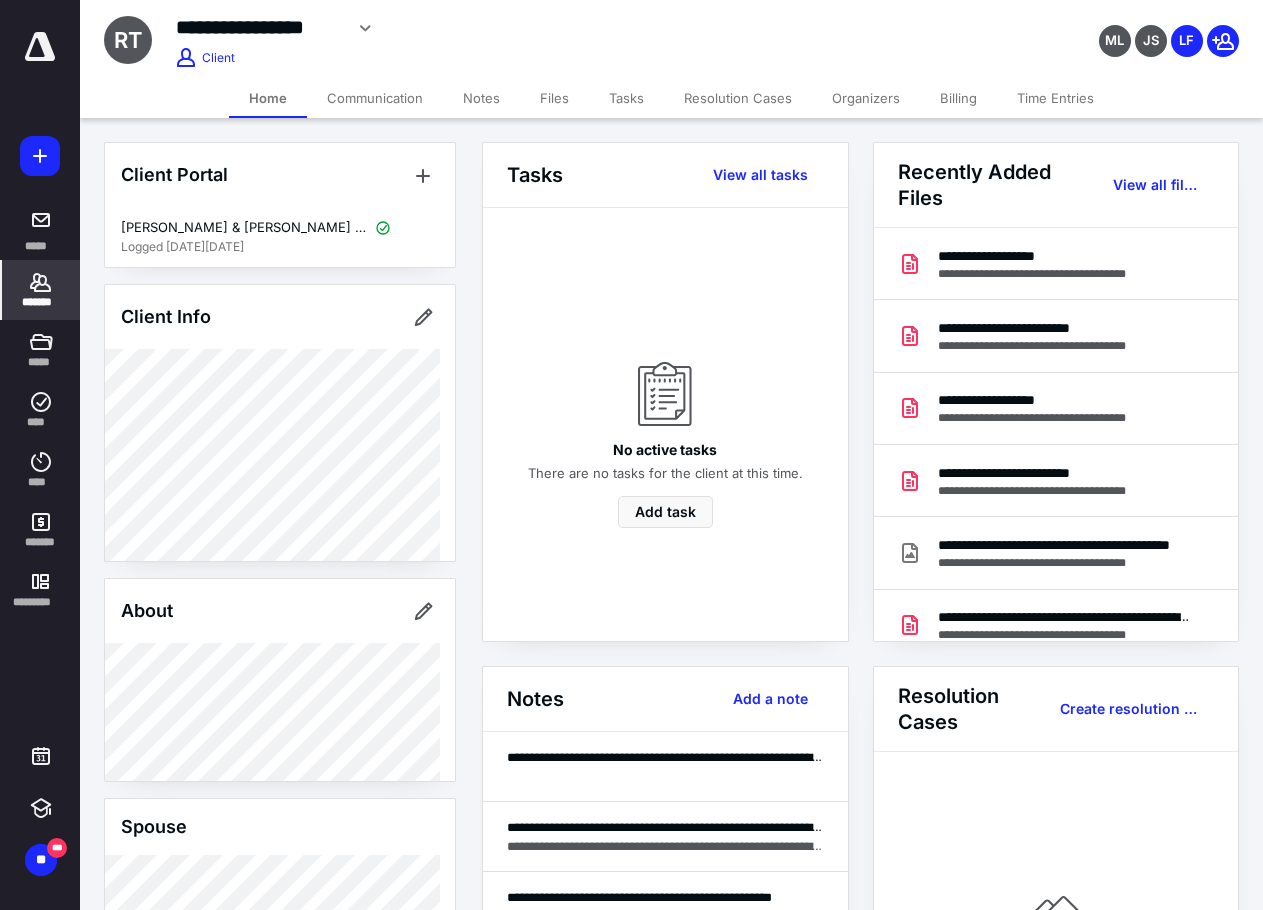 click on "Files" at bounding box center [554, 98] 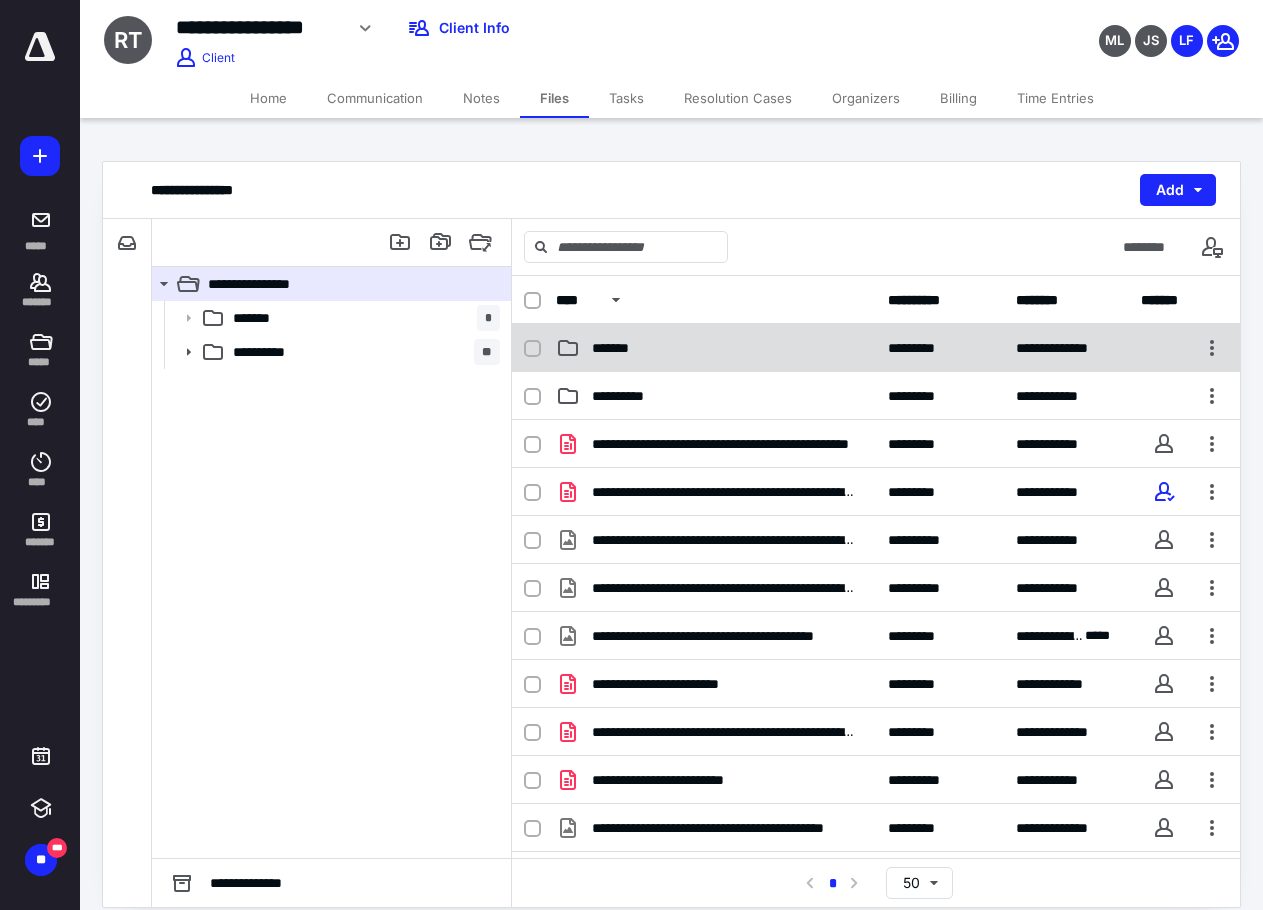 click on "**********" at bounding box center [876, 348] 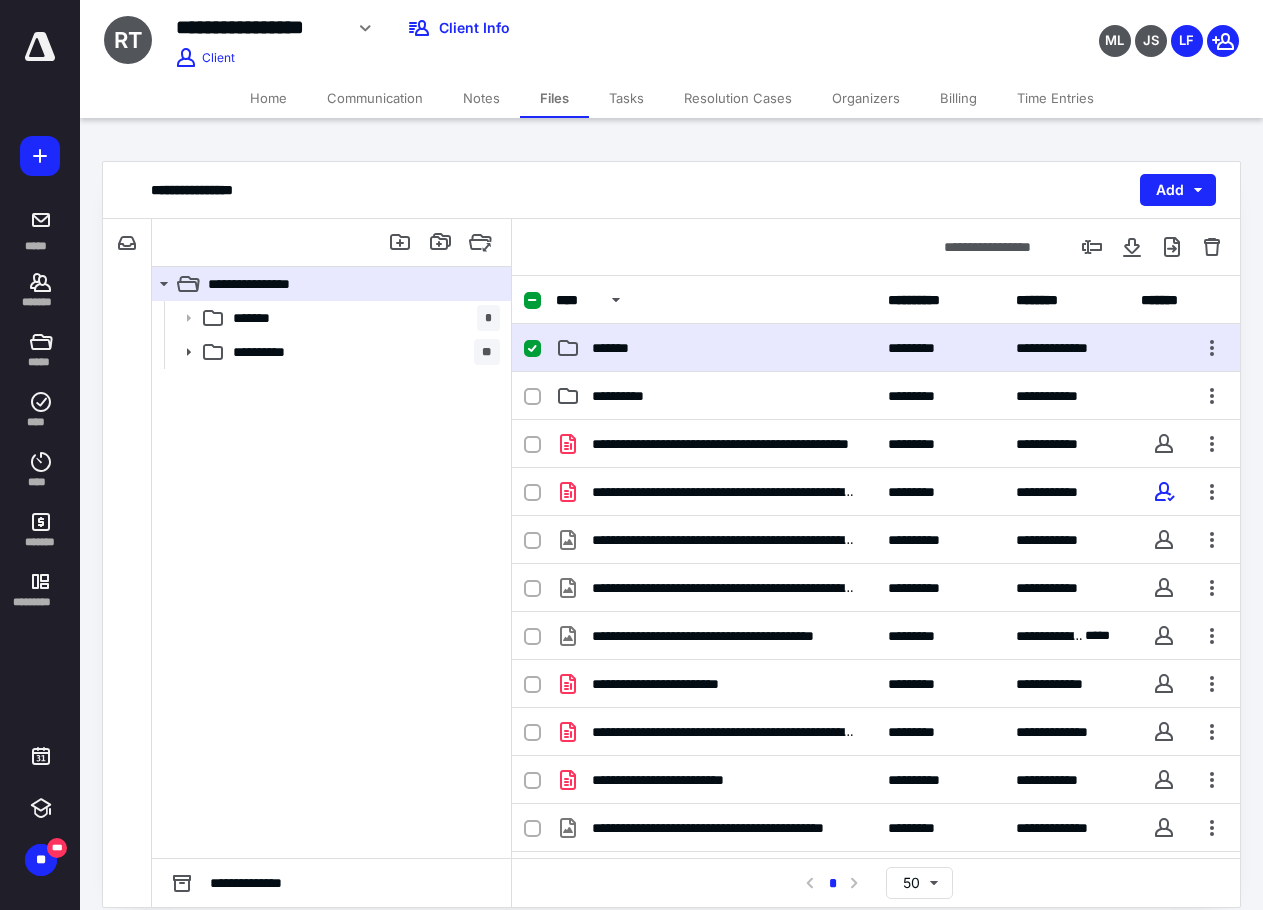click on "*********" at bounding box center (922, 348) 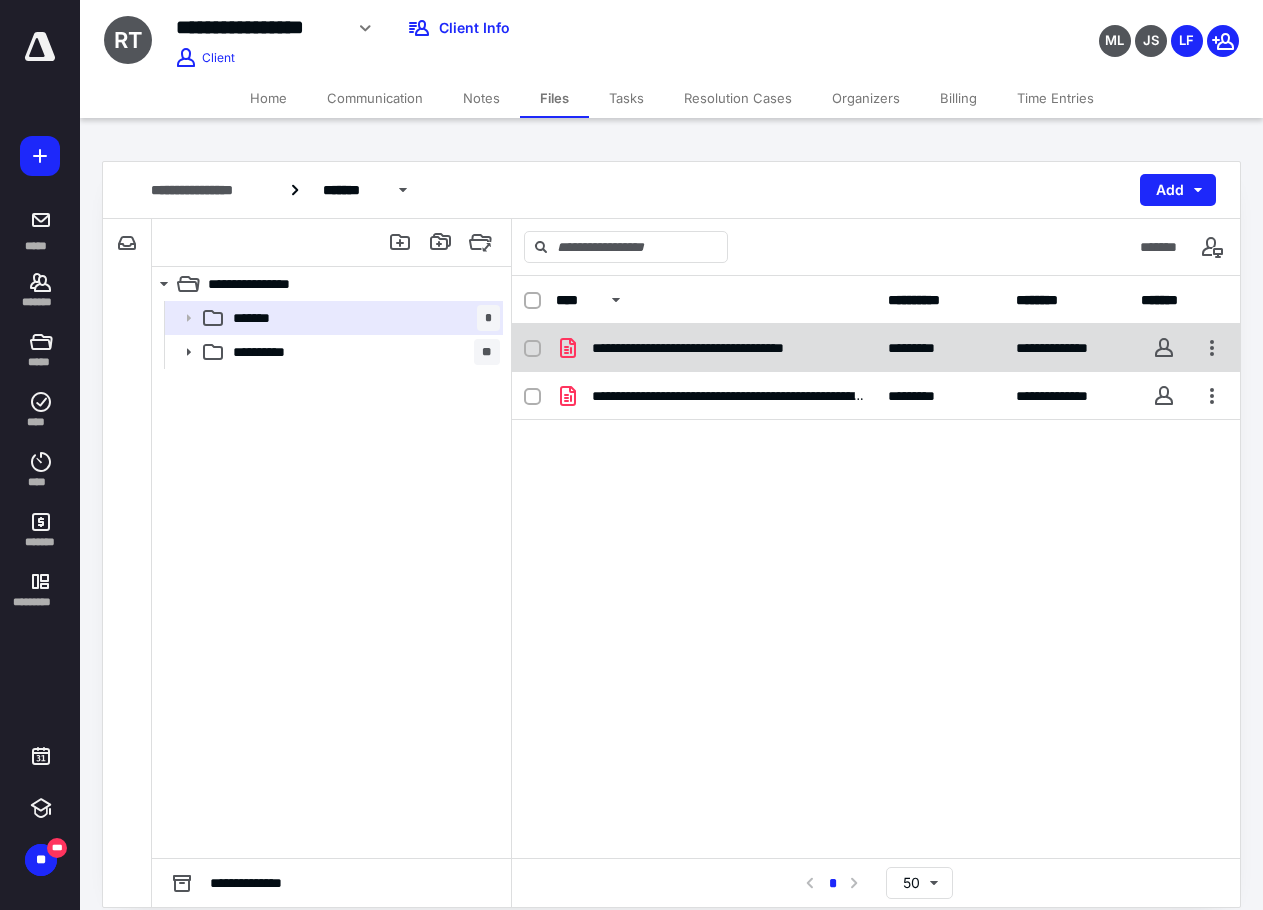 click on "**********" at bounding box center [876, 348] 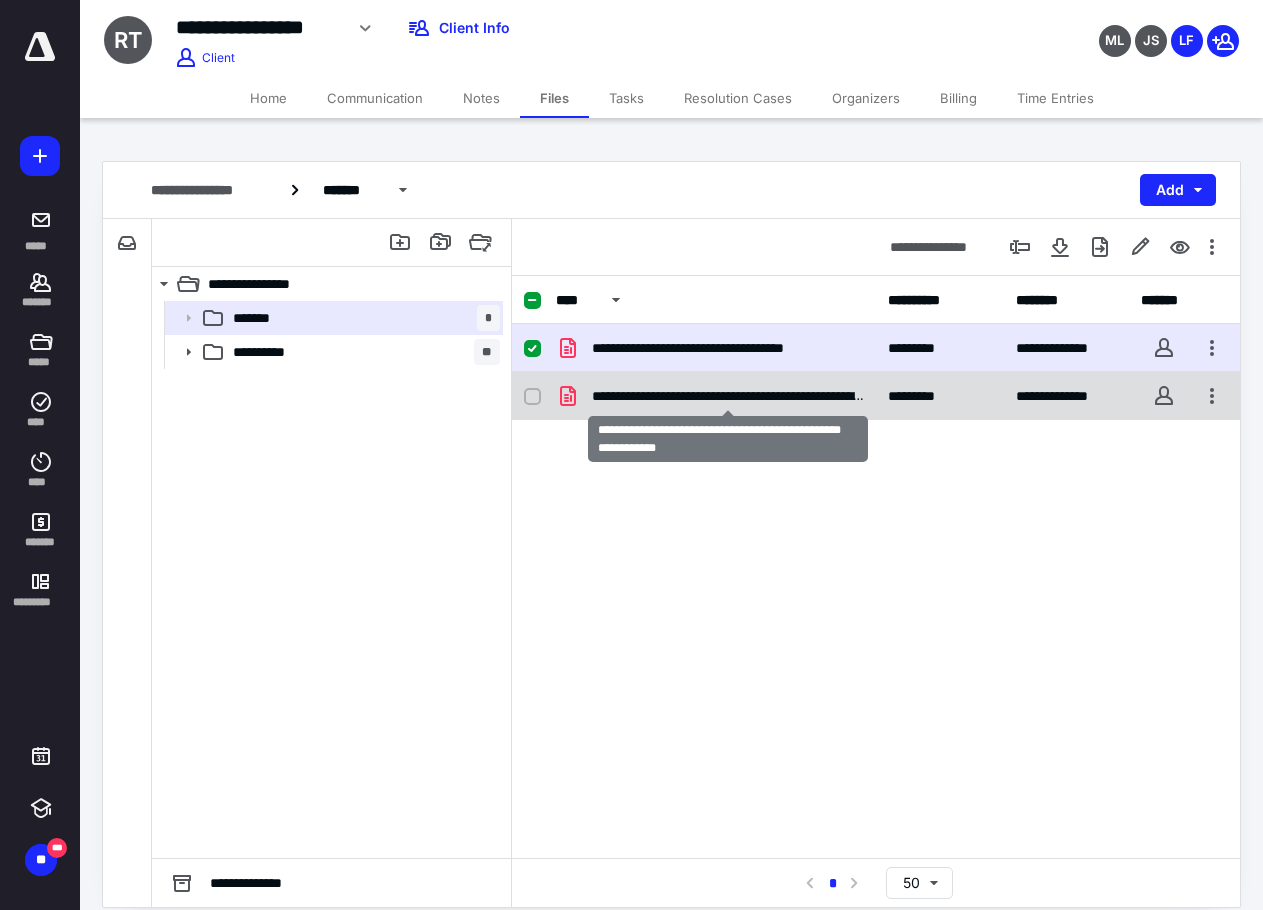 click on "**********" at bounding box center (728, 396) 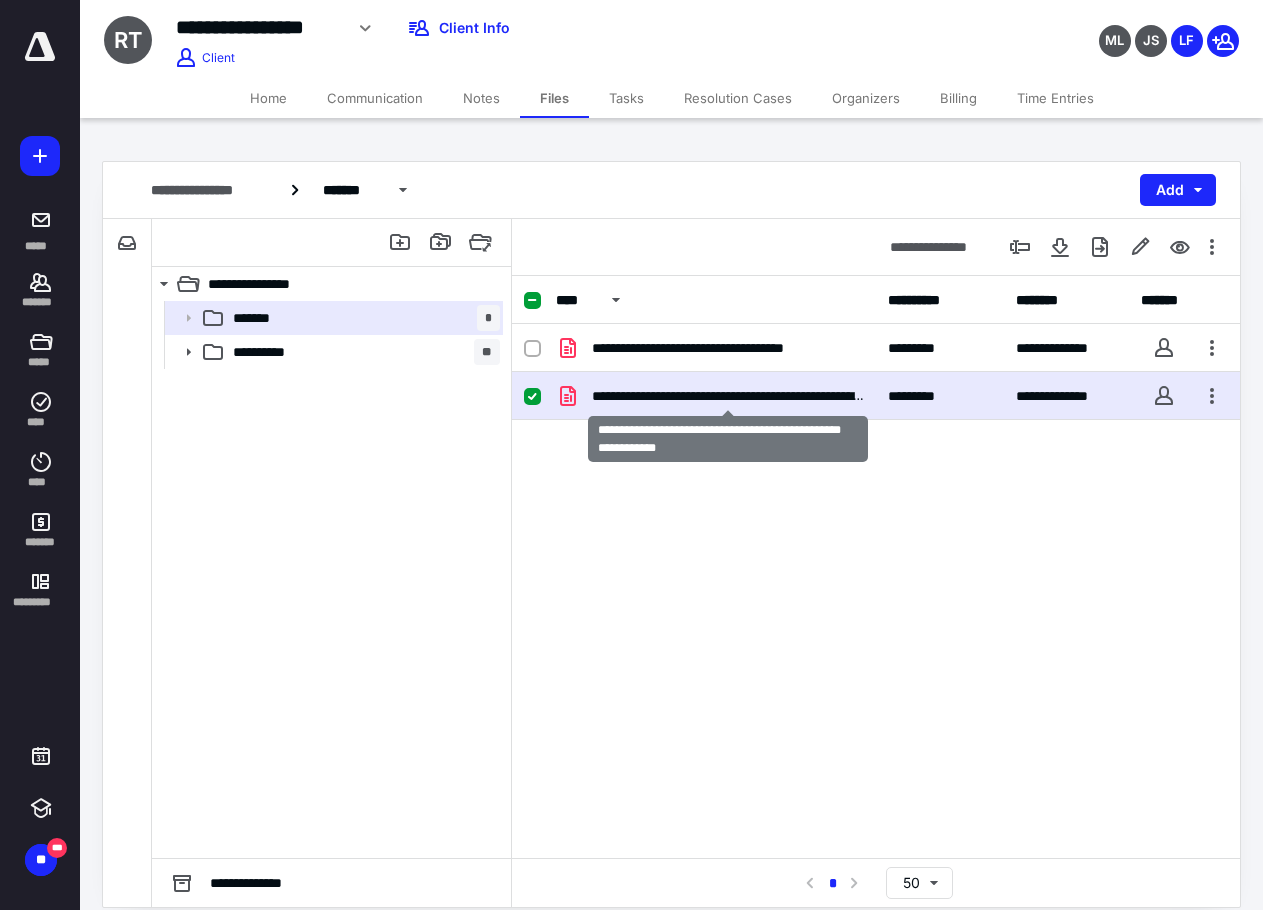 click on "**********" at bounding box center [728, 396] 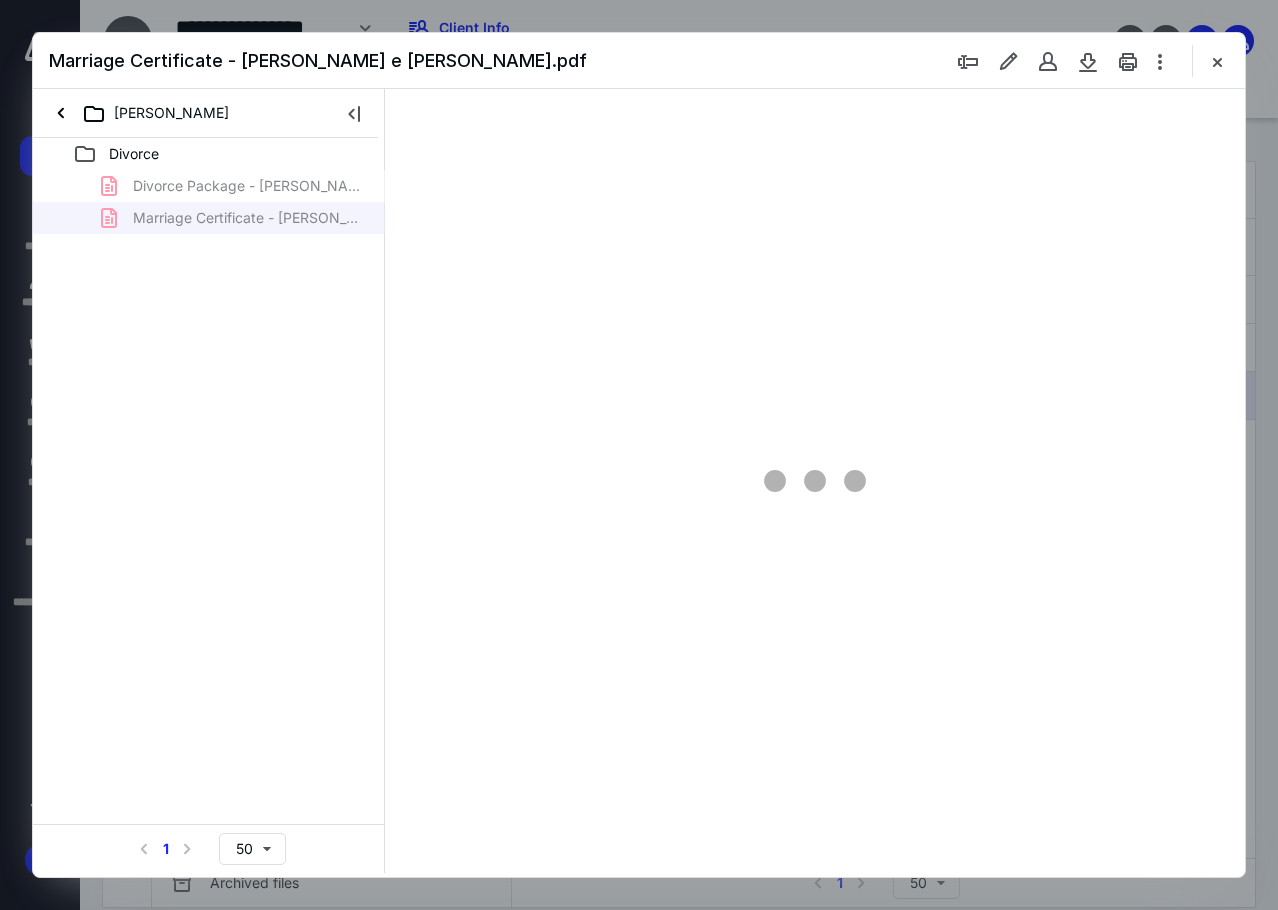 scroll, scrollTop: 0, scrollLeft: 0, axis: both 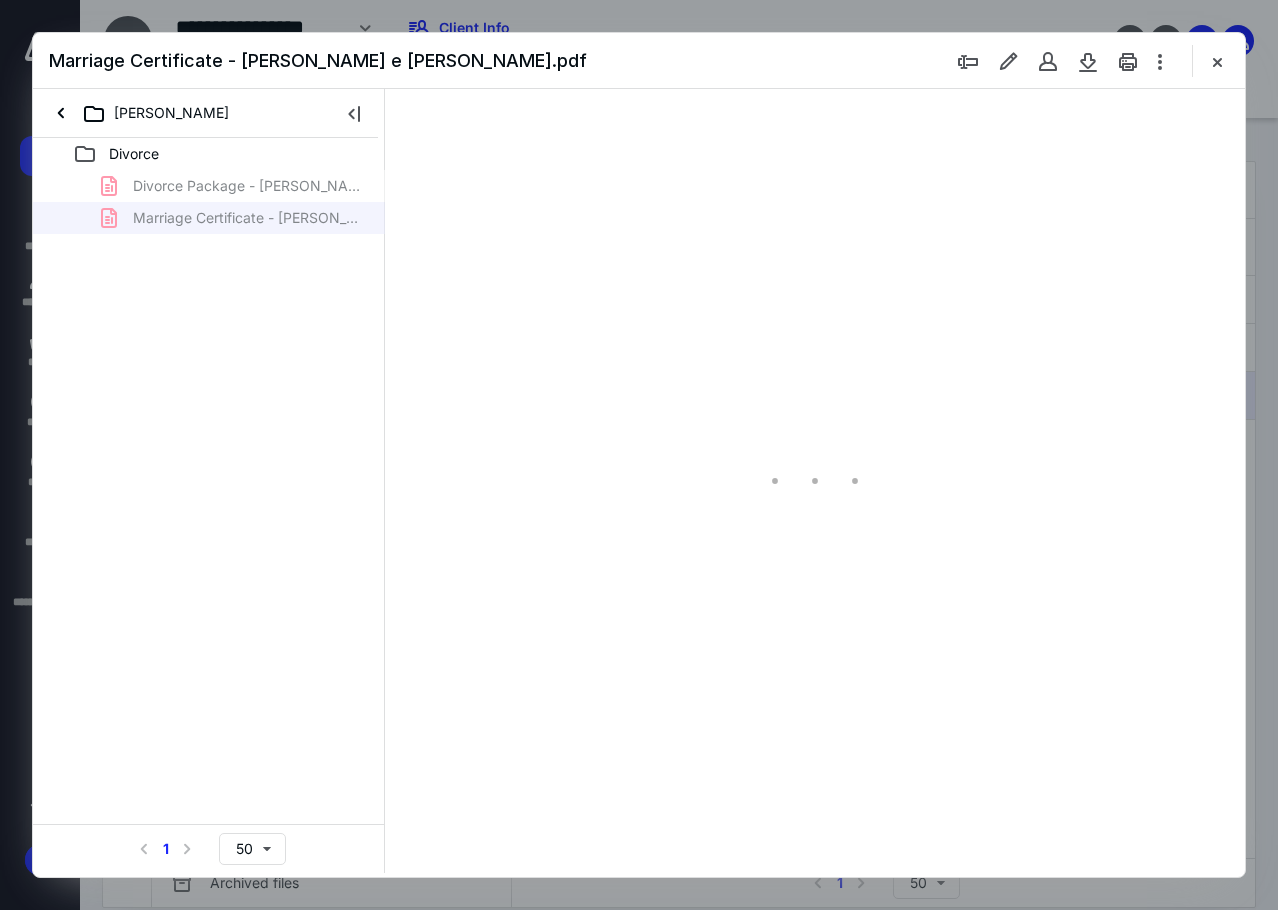 type on "87" 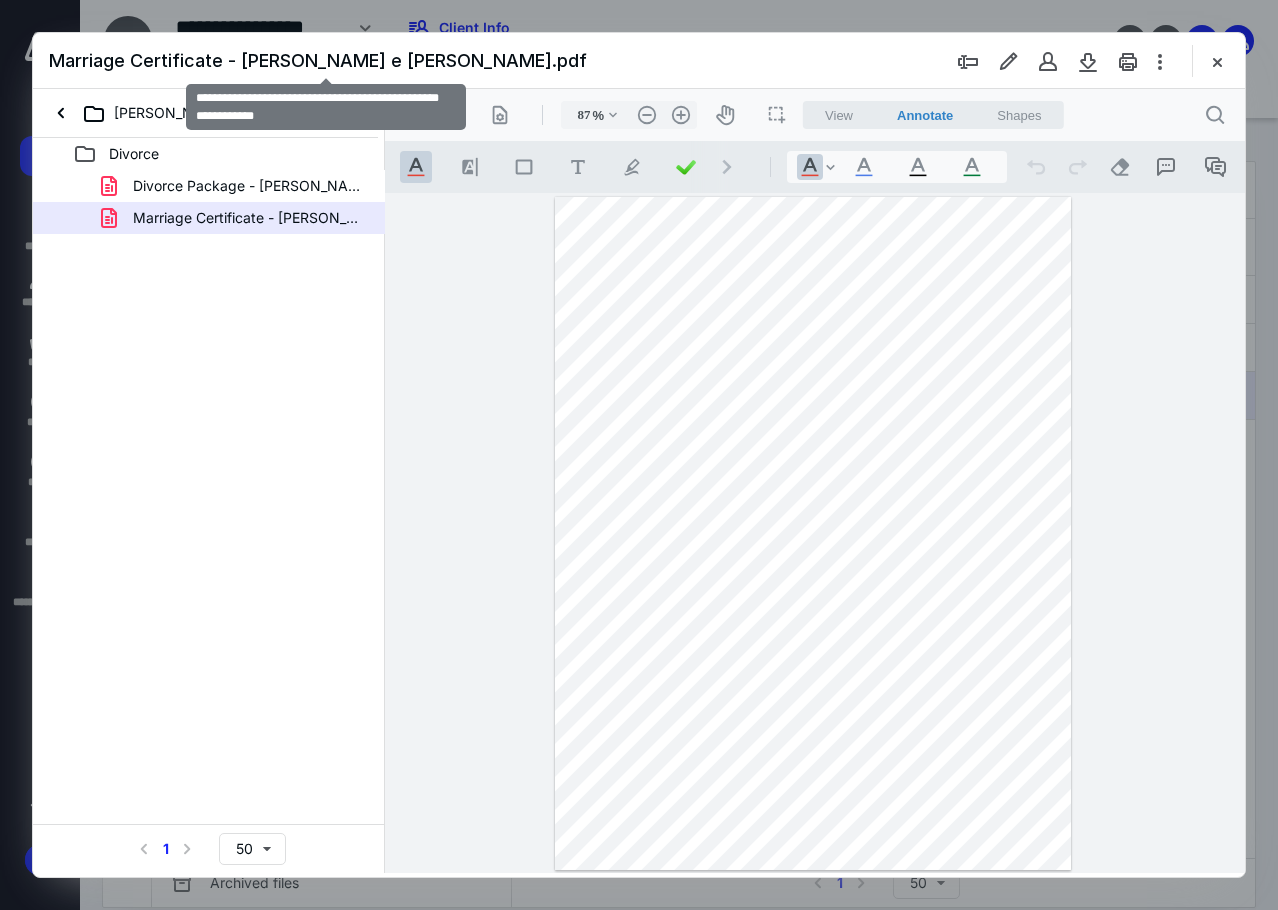 click on "Marriage Certificate - [PERSON_NAME] e [PERSON_NAME].pdf" at bounding box center [318, 60] 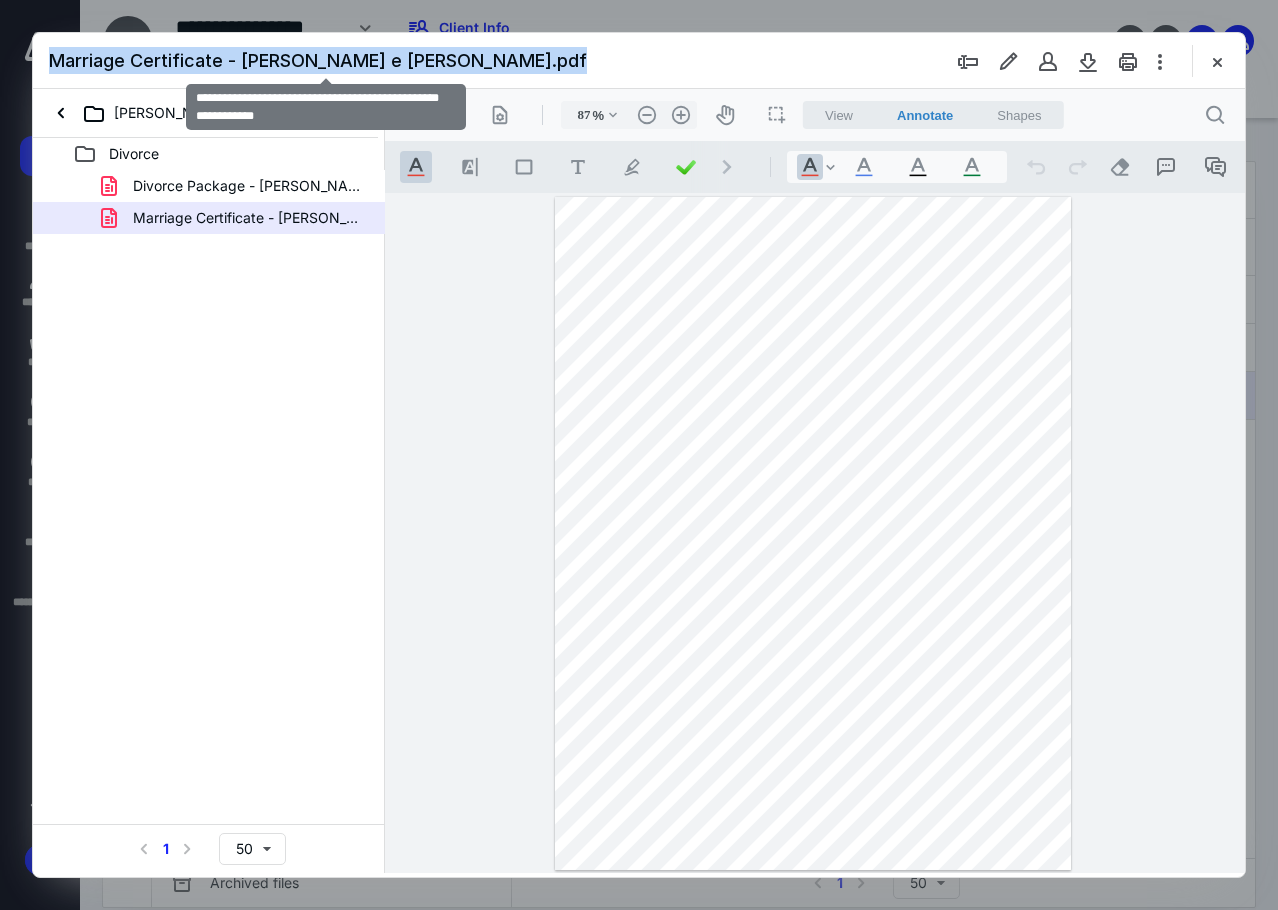 click on "Marriage Certificate - [PERSON_NAME] e [PERSON_NAME].pdf" at bounding box center [318, 60] 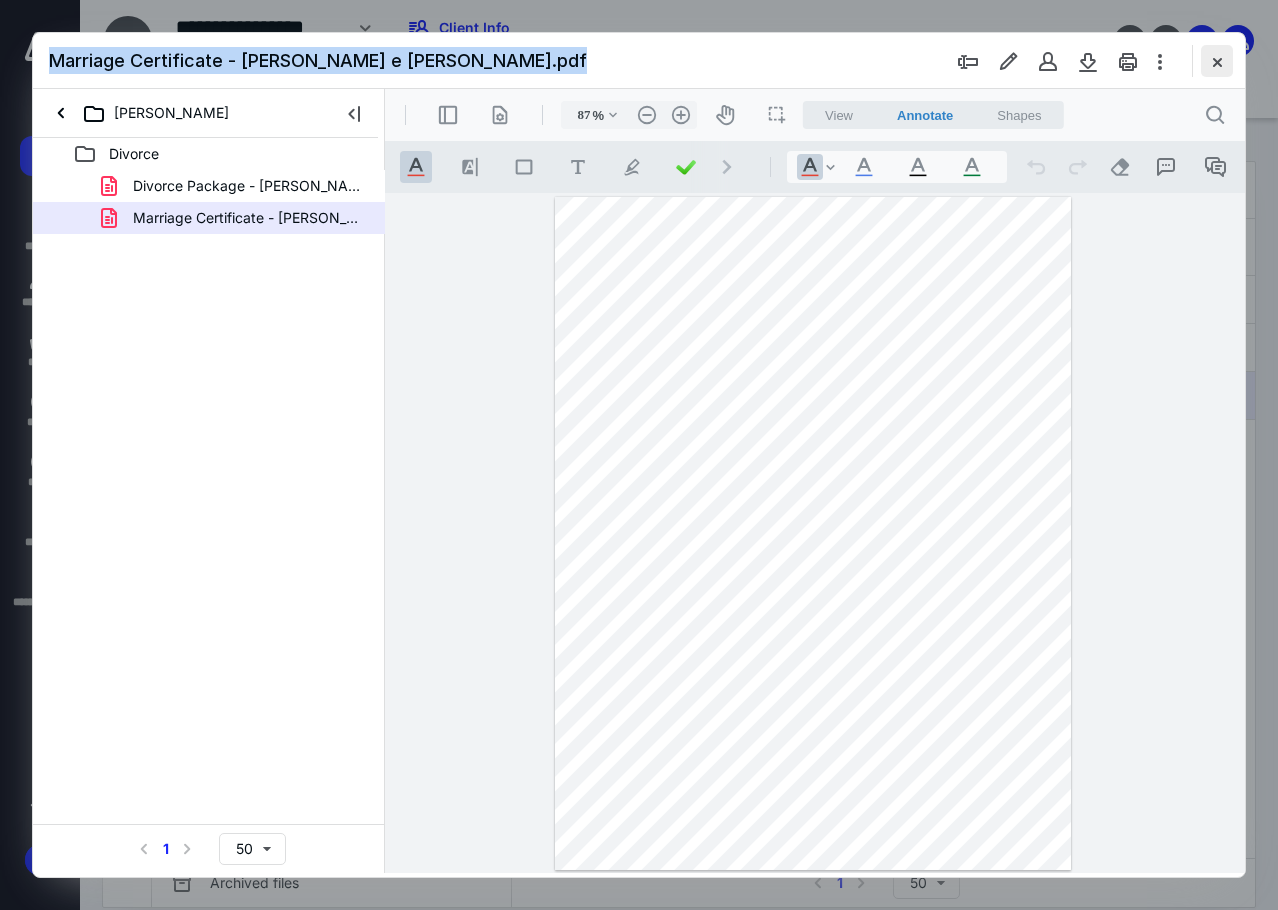 click at bounding box center [1217, 61] 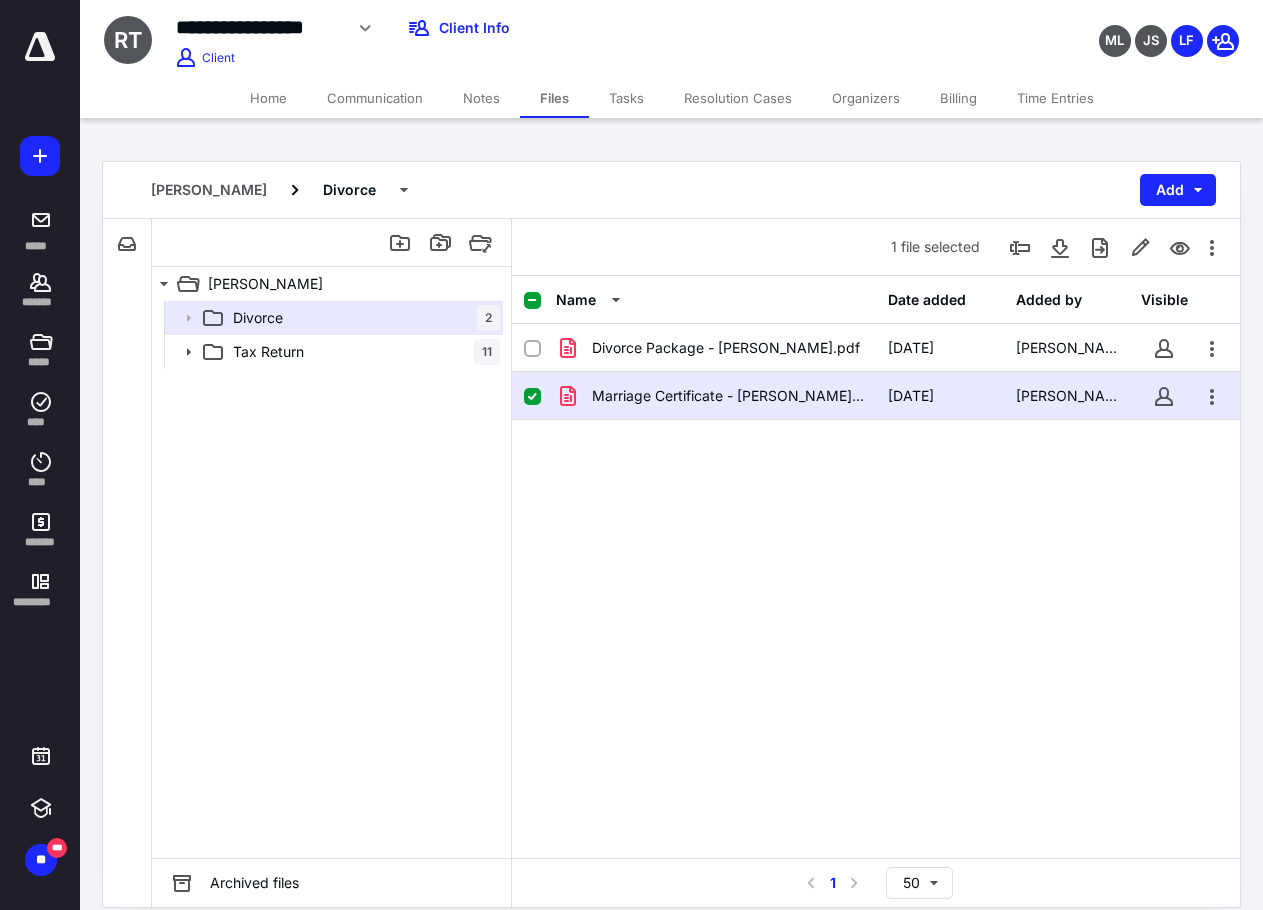 click on "Marriage Certificate - [PERSON_NAME] e [PERSON_NAME].pdf [DATE] [PERSON_NAME]" at bounding box center [876, 396] 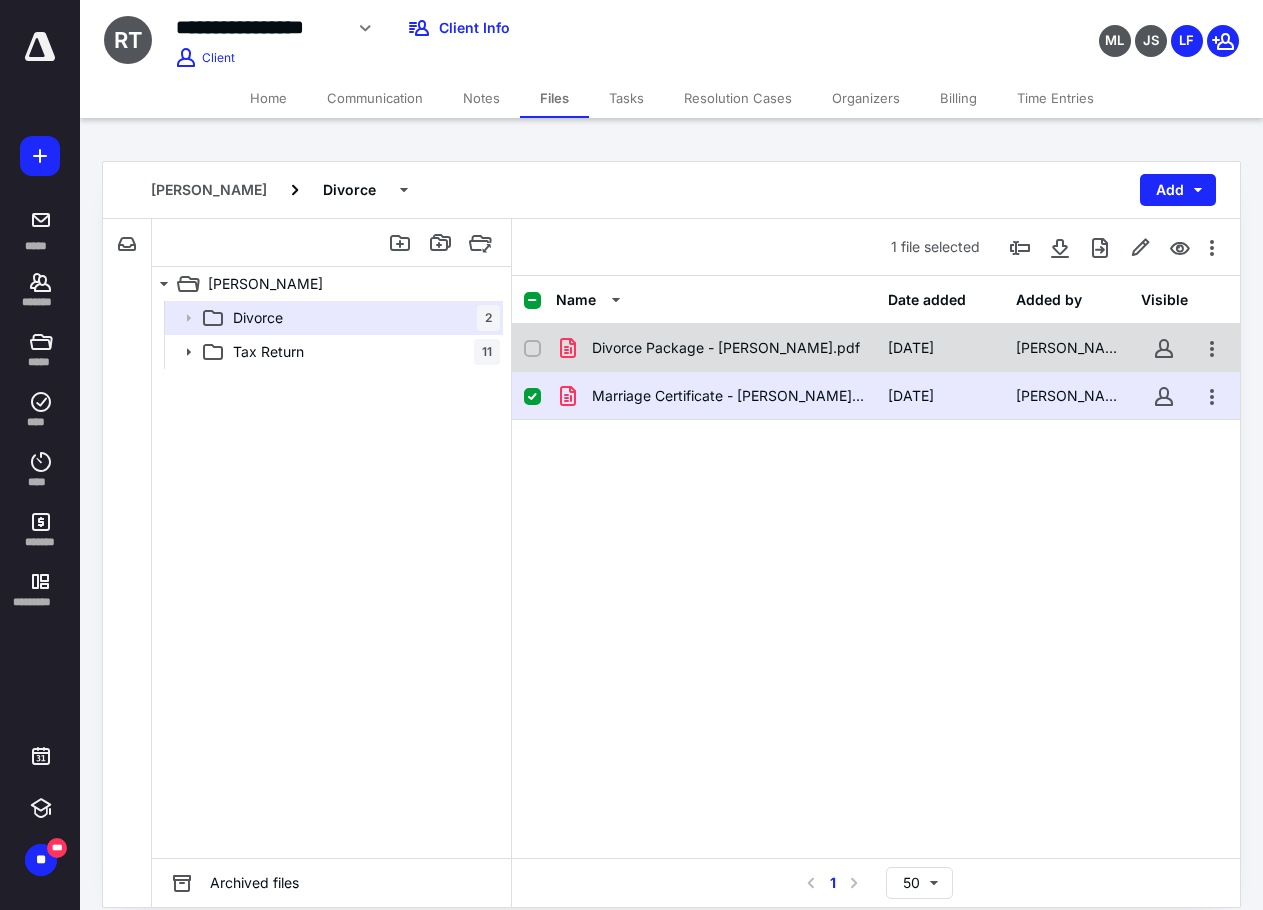click on "Divorce Package - [PERSON_NAME].pdf" at bounding box center (726, 348) 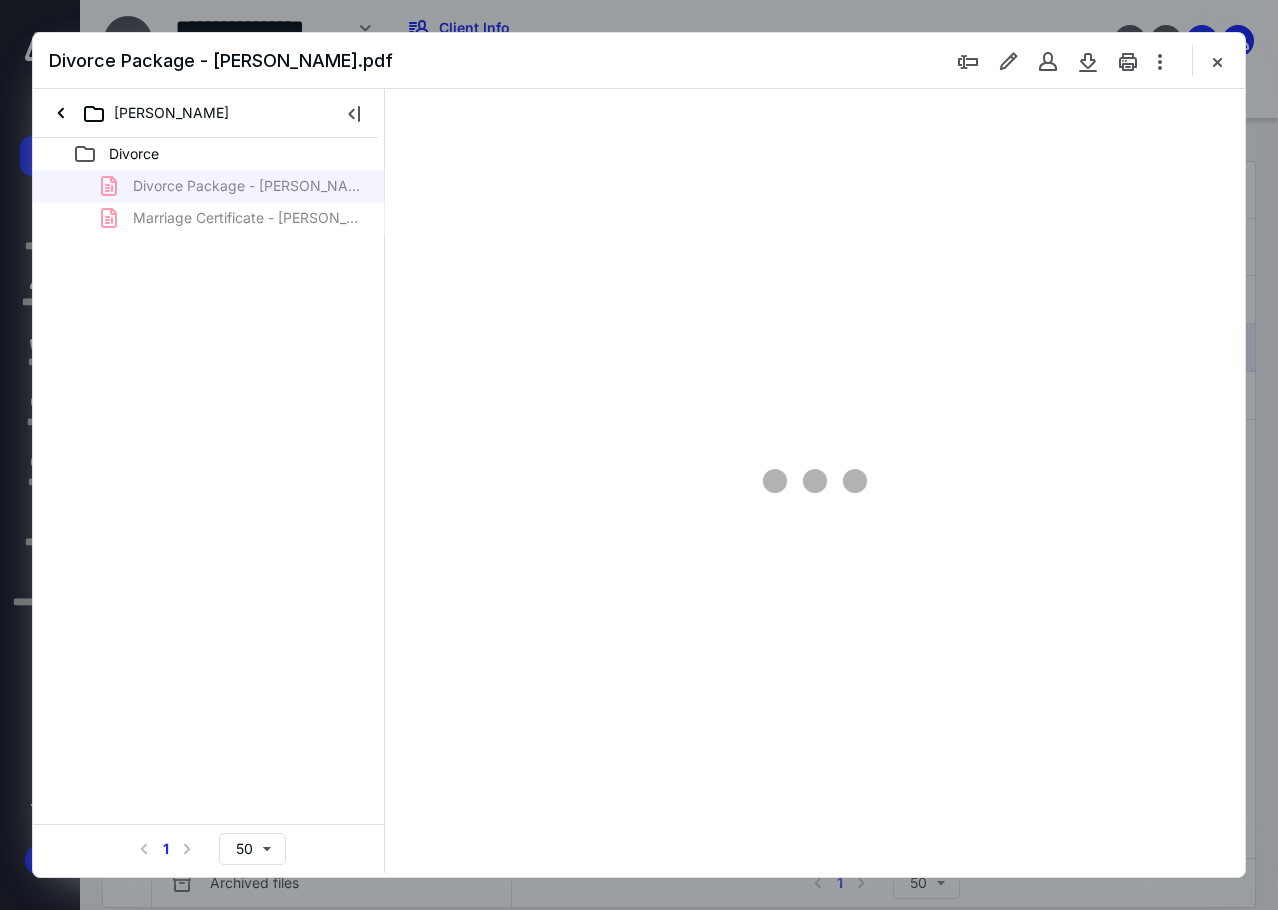 scroll, scrollTop: 0, scrollLeft: 0, axis: both 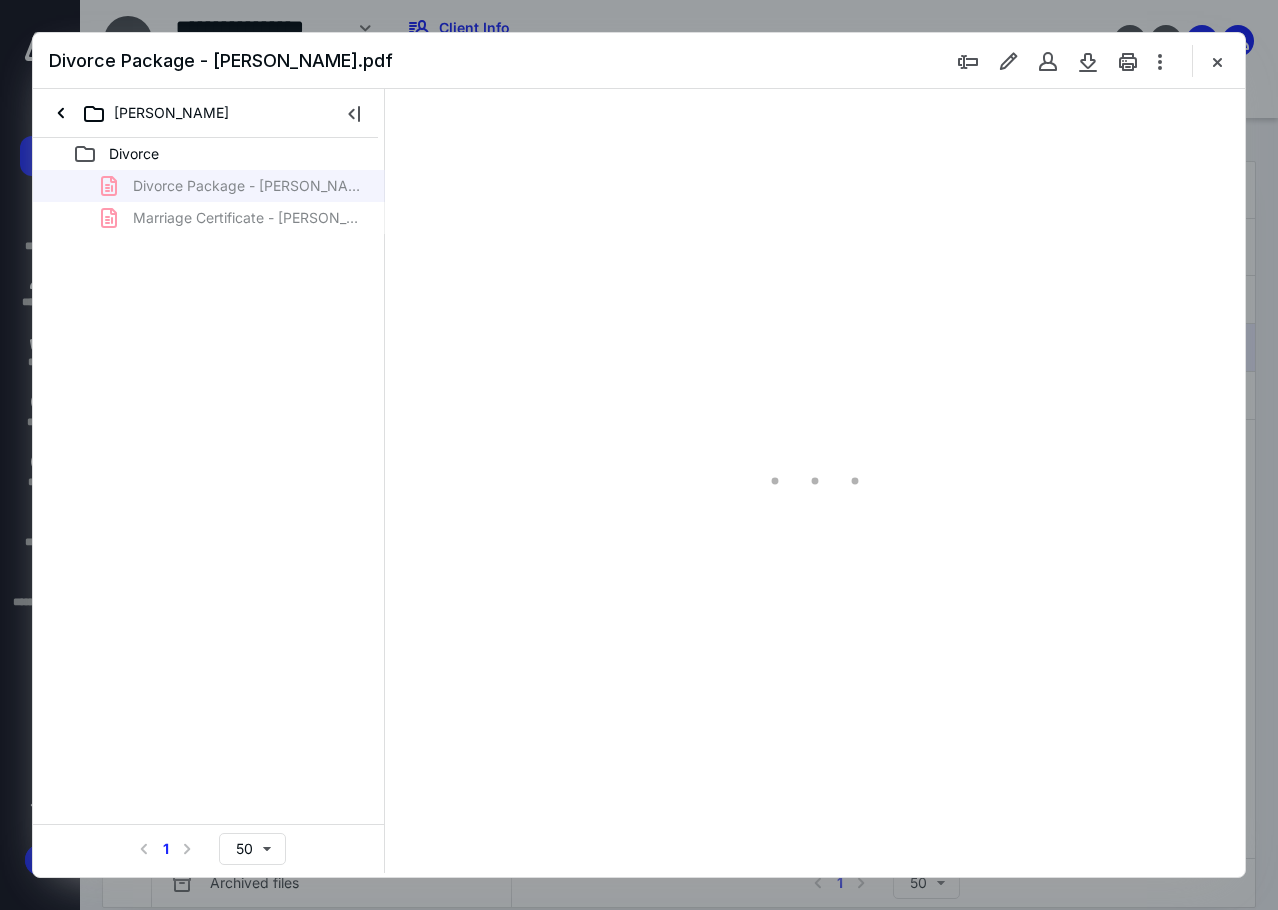 type on "87" 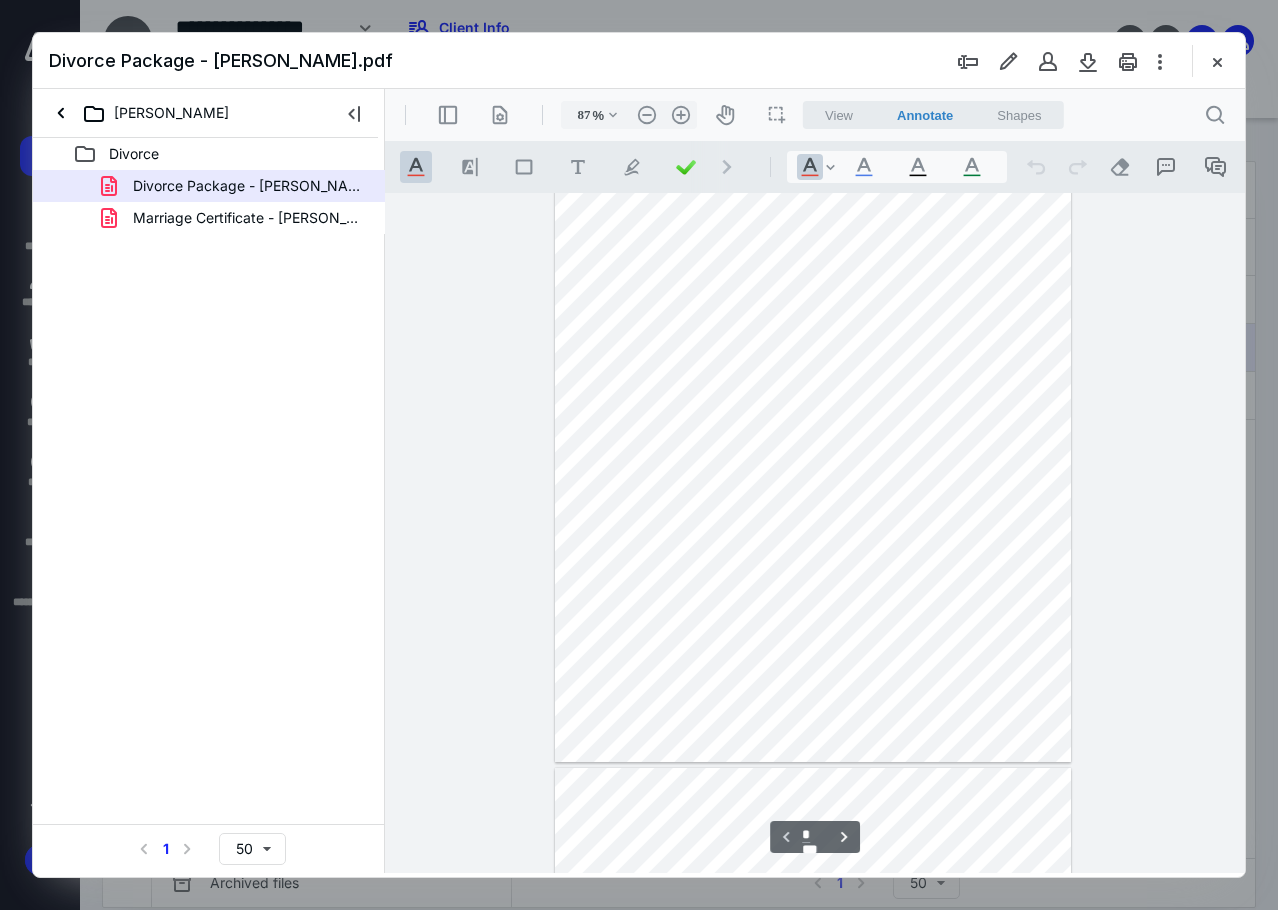 scroll, scrollTop: 0, scrollLeft: 0, axis: both 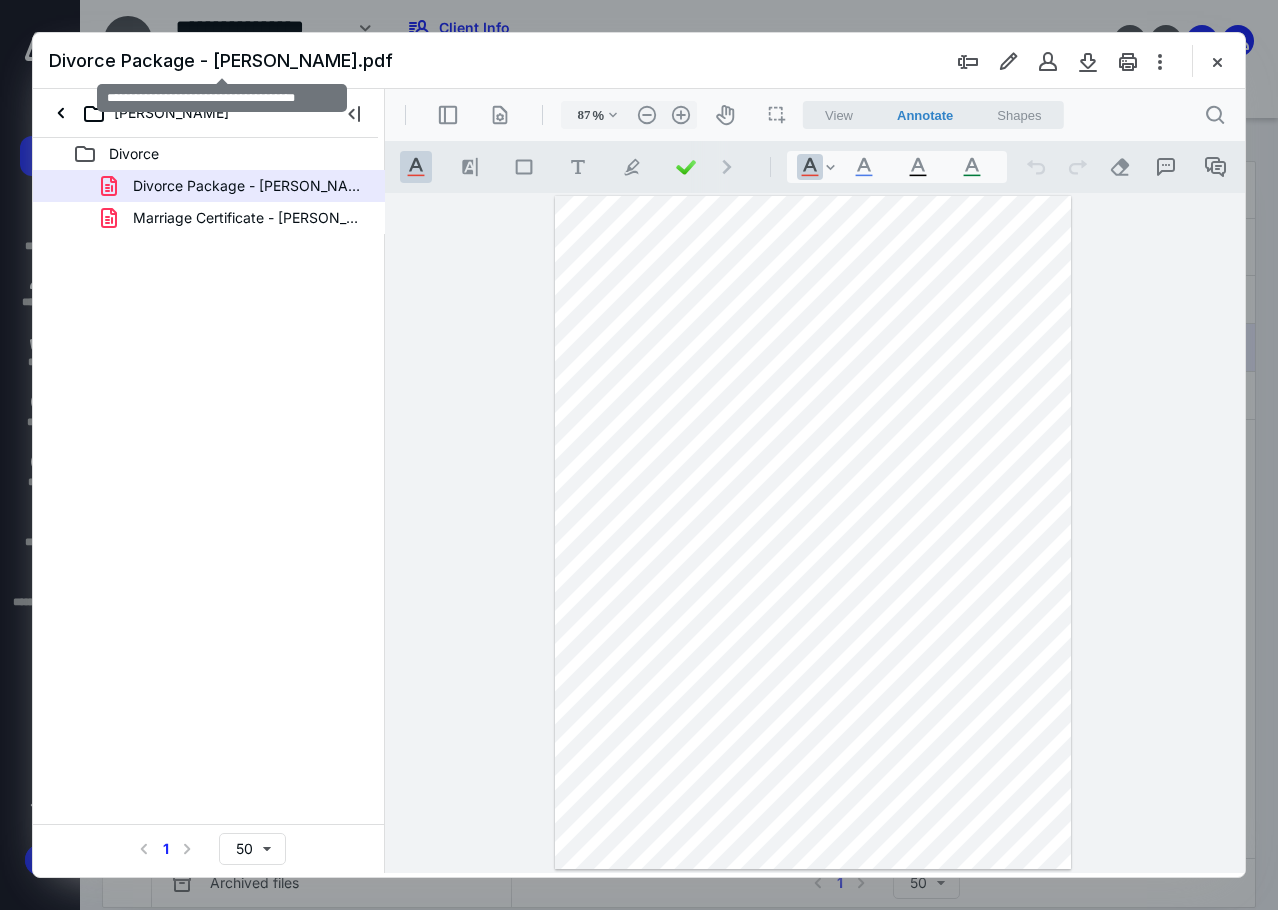 click on "Divorce Package - [PERSON_NAME].pdf" at bounding box center [221, 60] 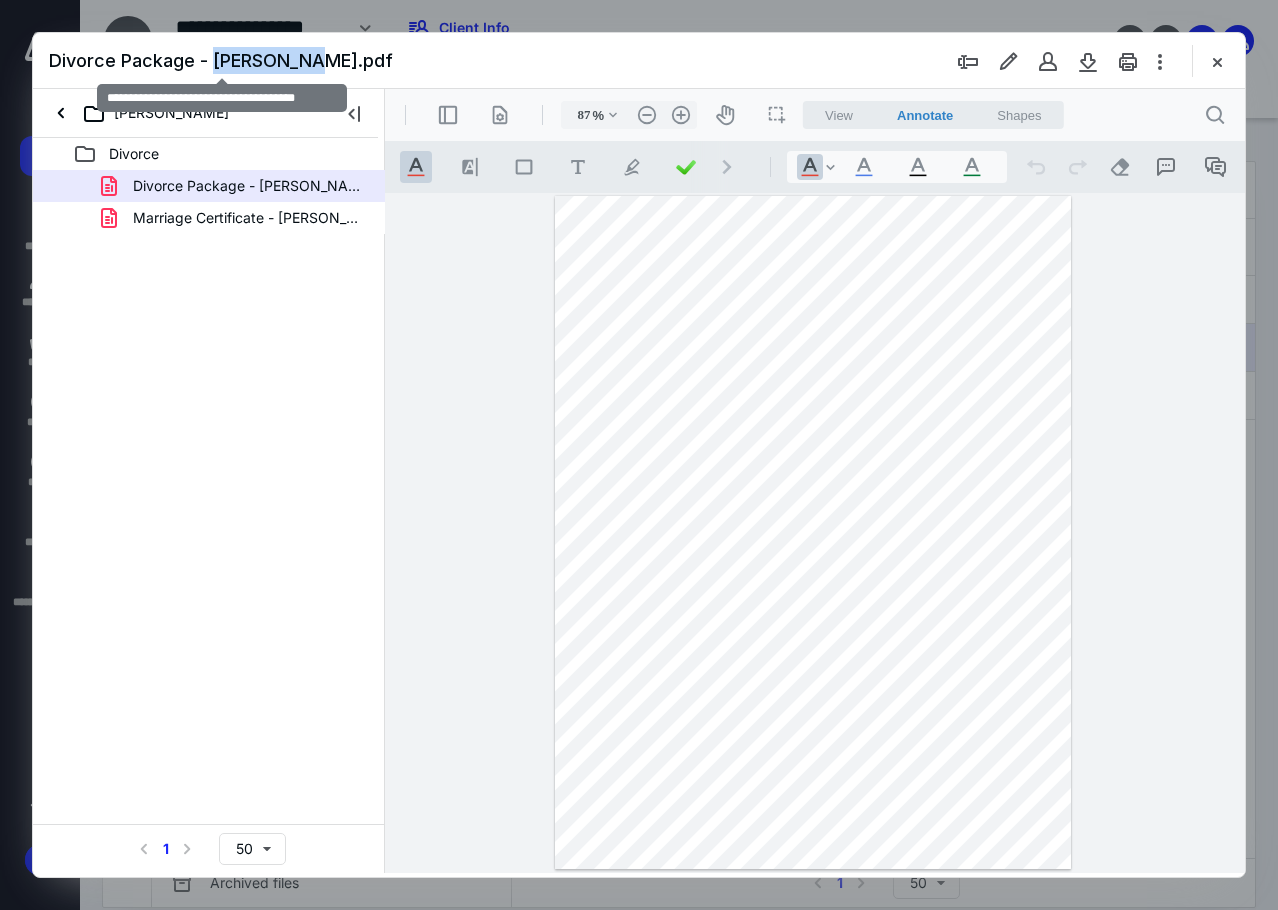 click on "Divorce Package - [PERSON_NAME].pdf" at bounding box center [221, 60] 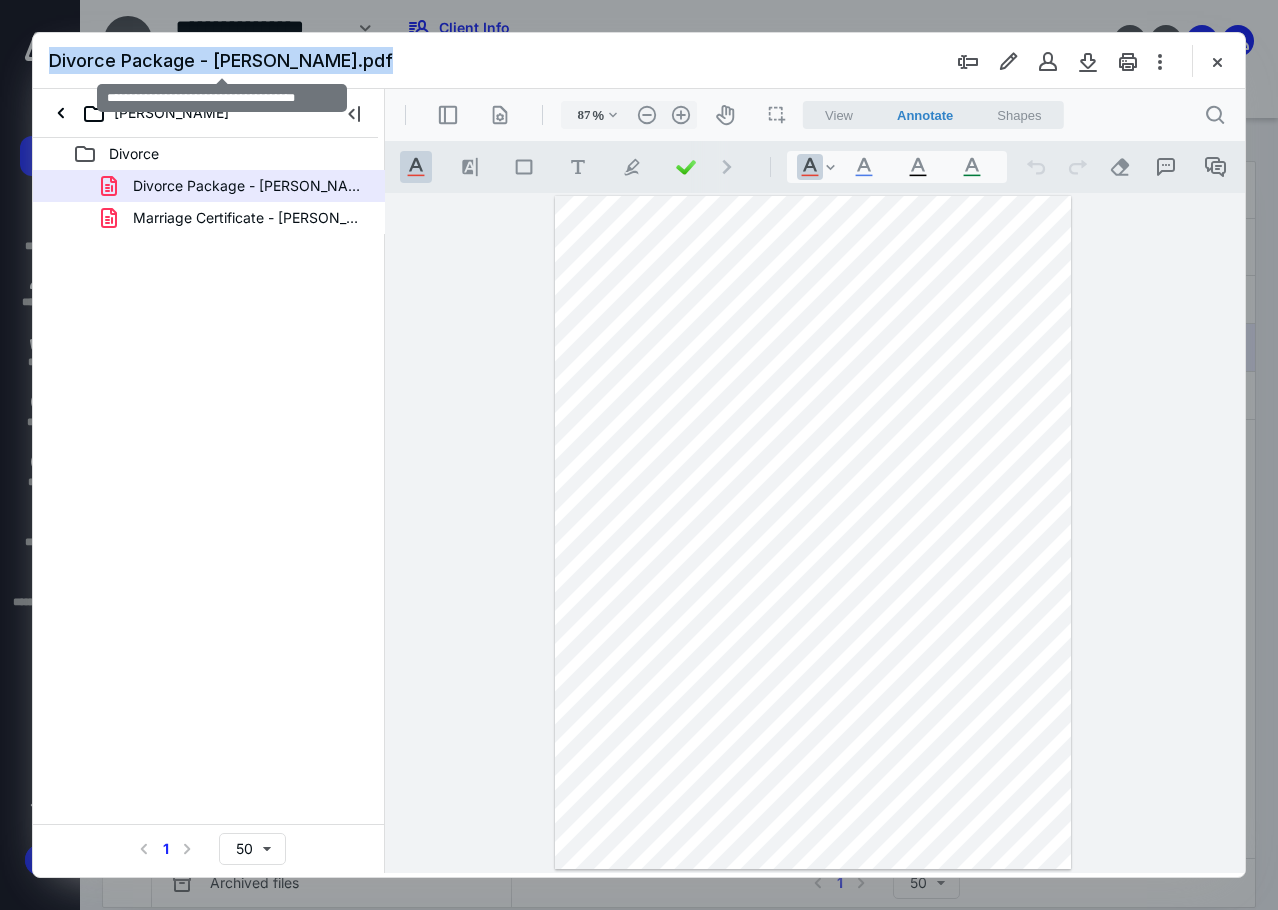 drag, startPoint x: 288, startPoint y: 63, endPoint x: 519, endPoint y: 61, distance: 231.00865 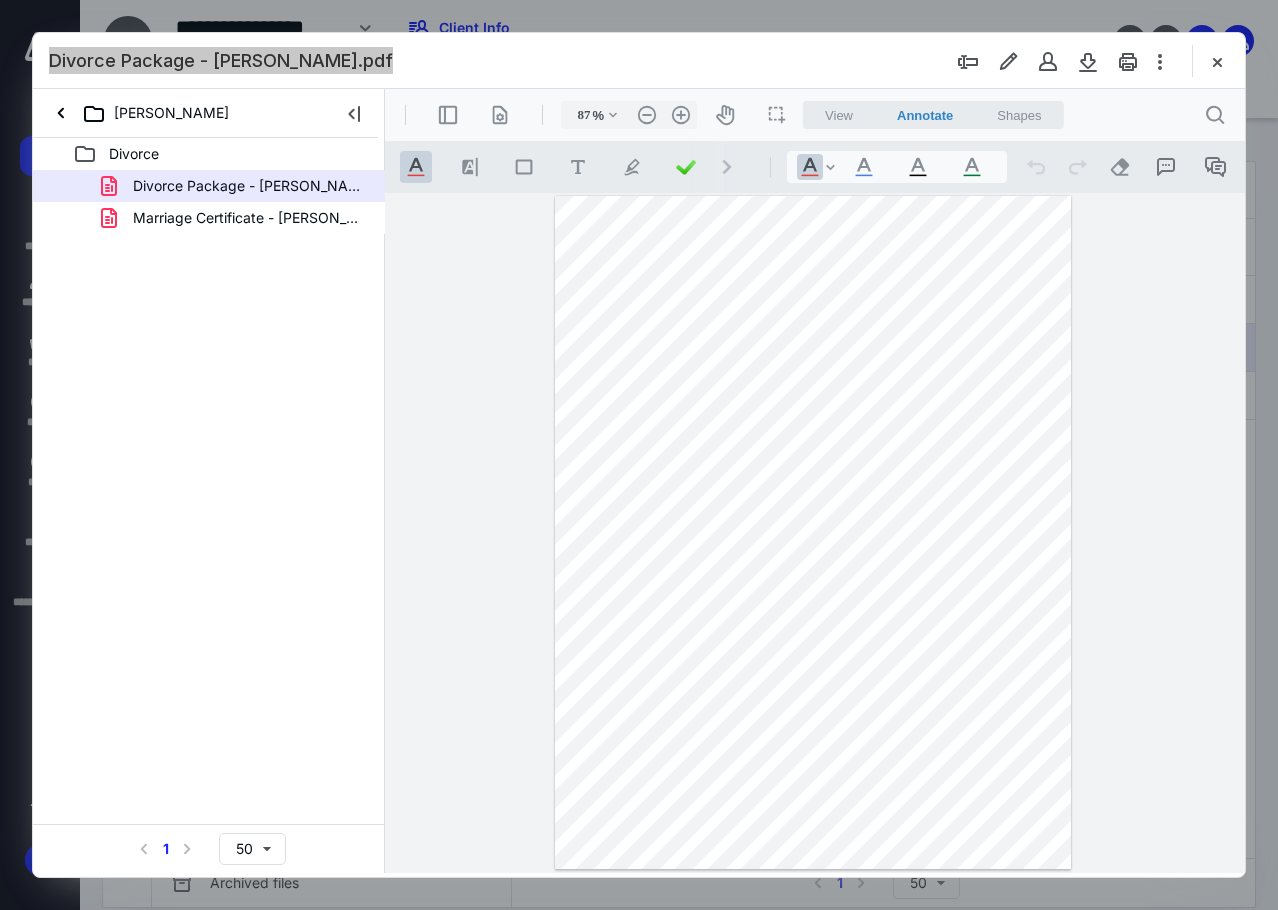 click at bounding box center [813, 532] 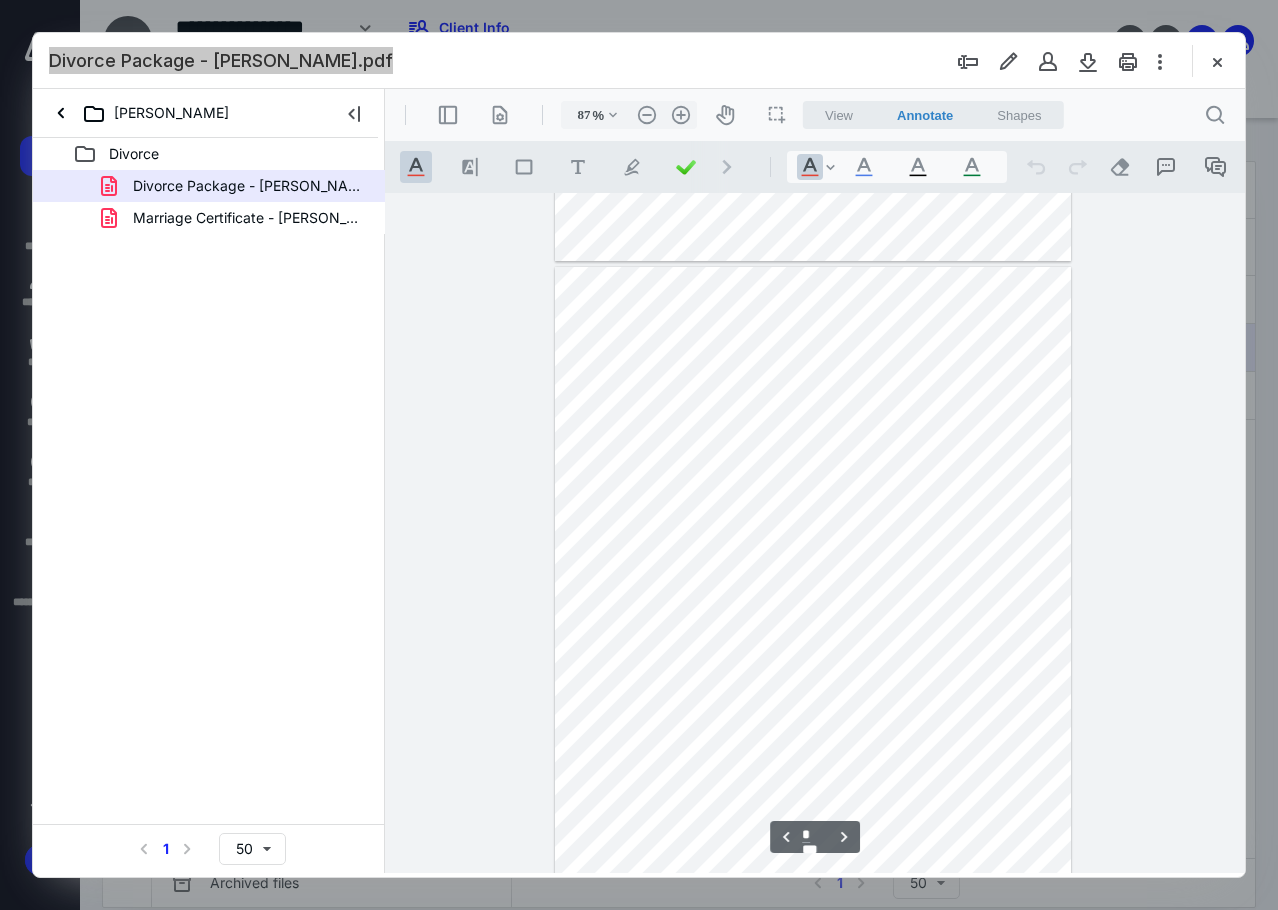 type on "*" 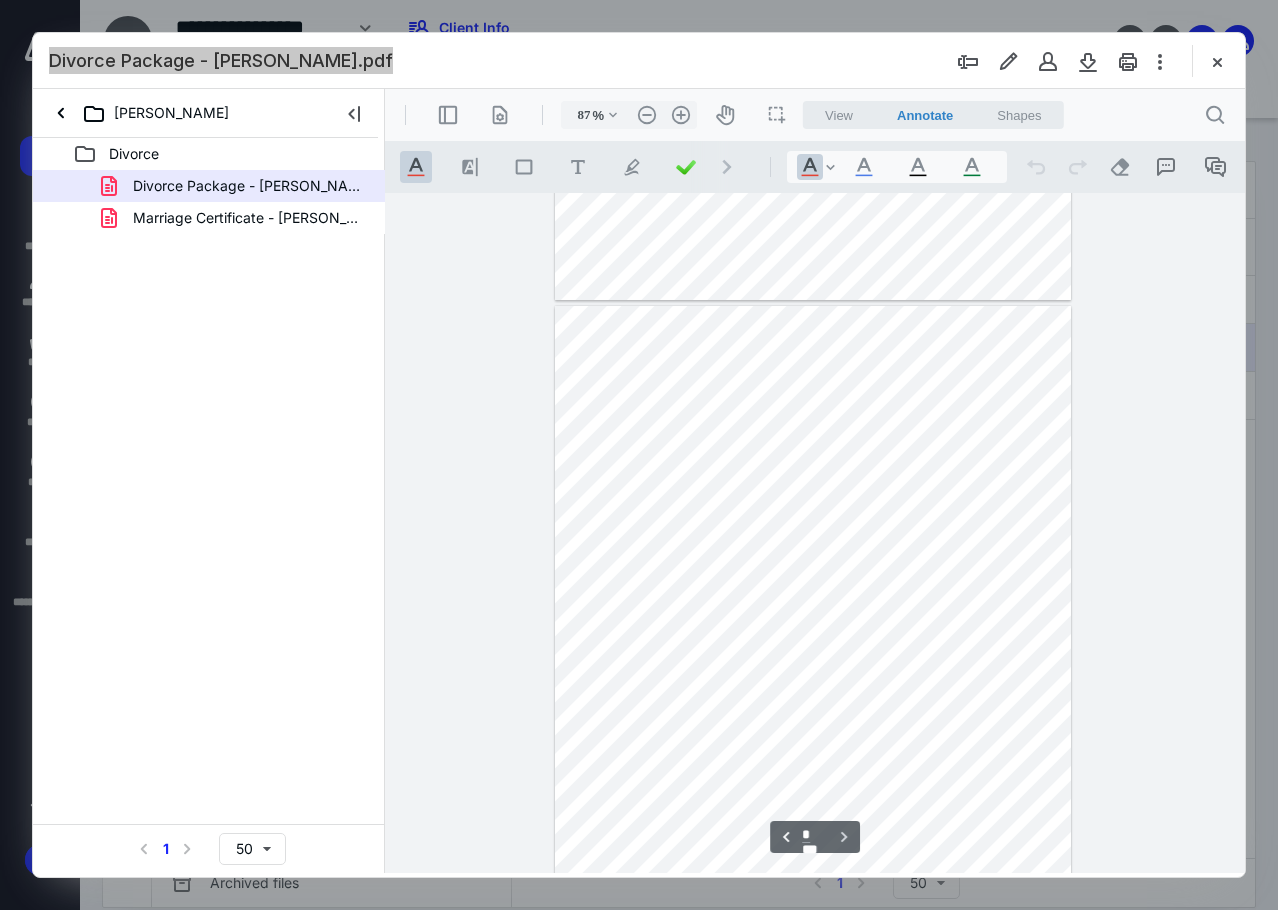 scroll, scrollTop: 2715, scrollLeft: 0, axis: vertical 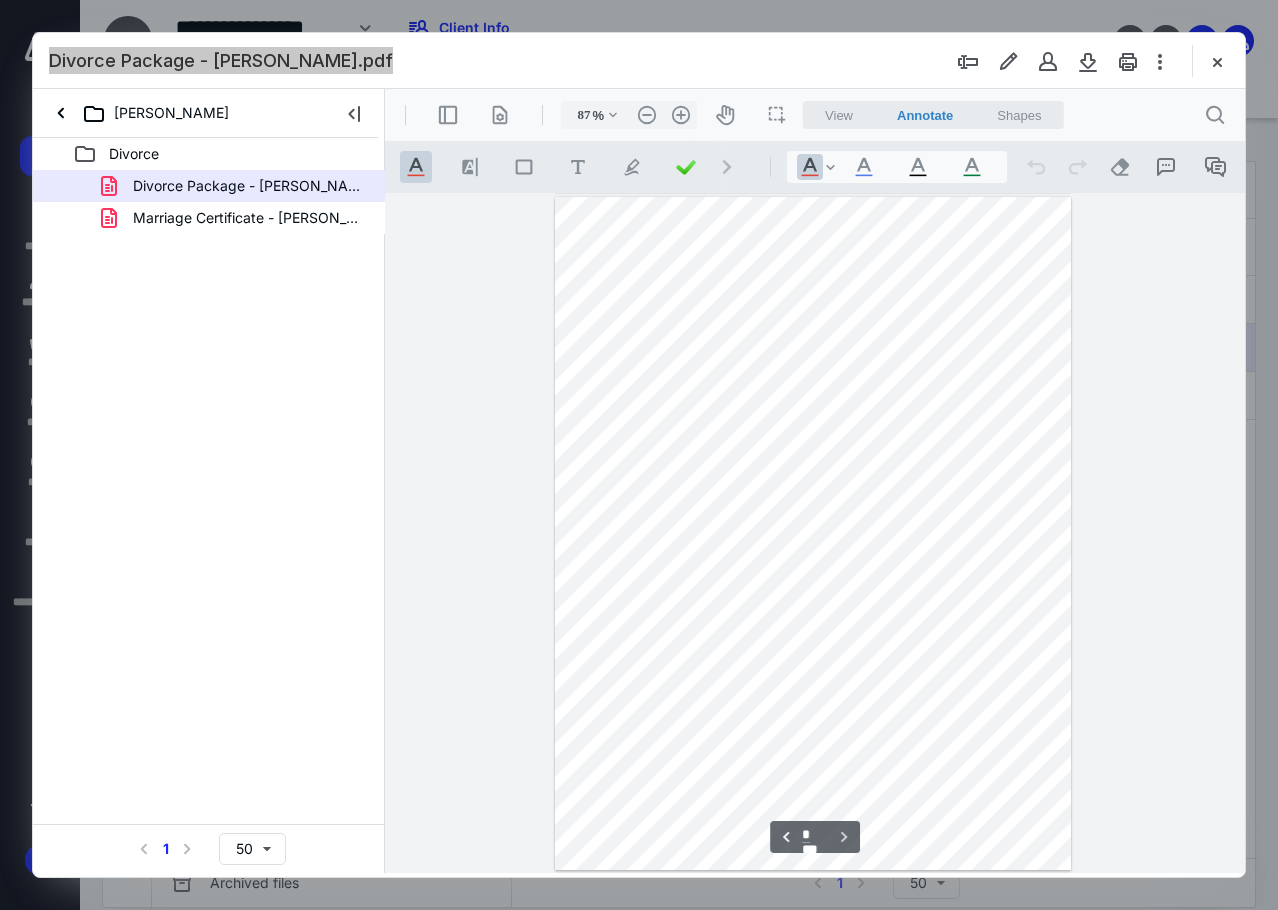 drag, startPoint x: 732, startPoint y: 278, endPoint x: 968, endPoint y: 274, distance: 236.03389 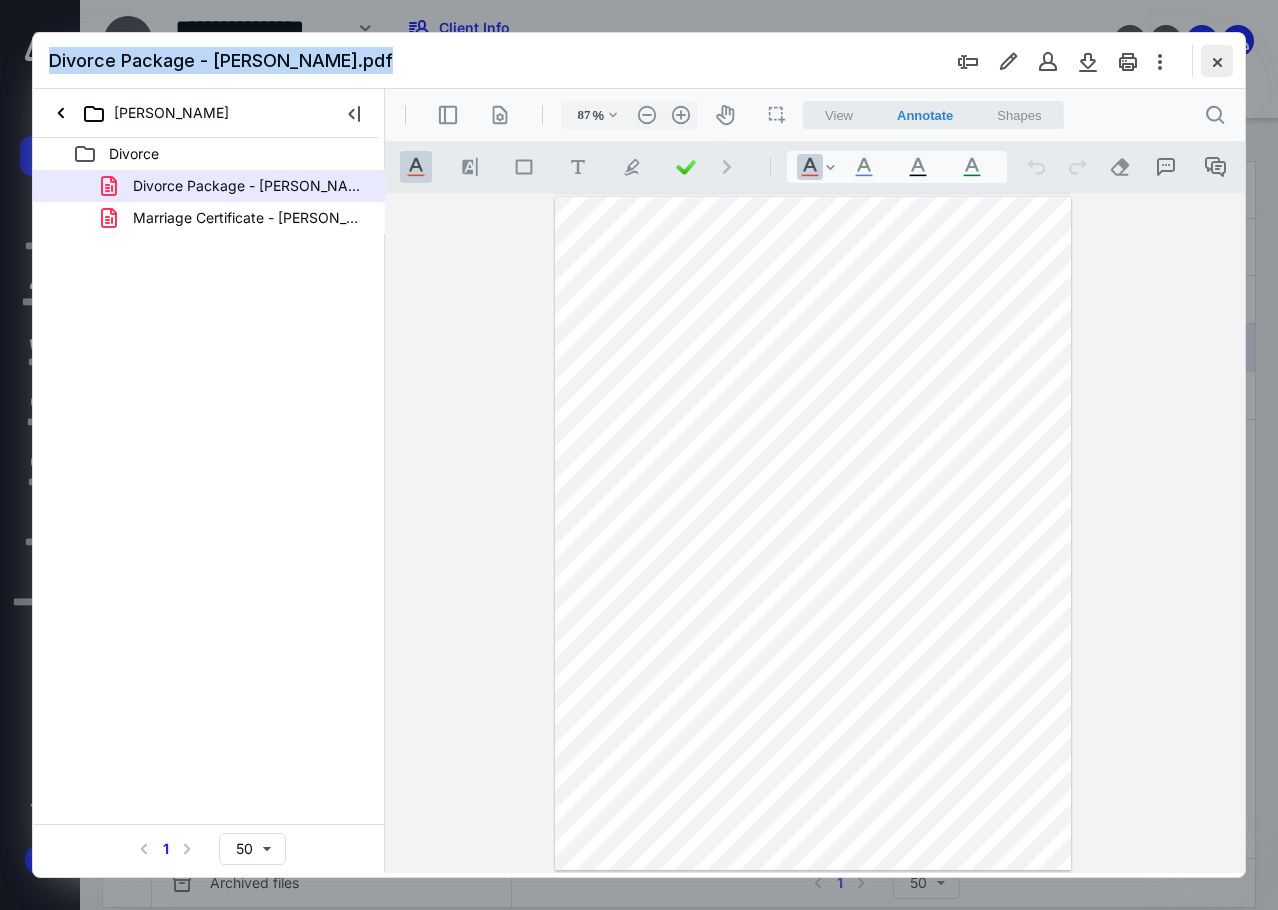 click at bounding box center (1217, 61) 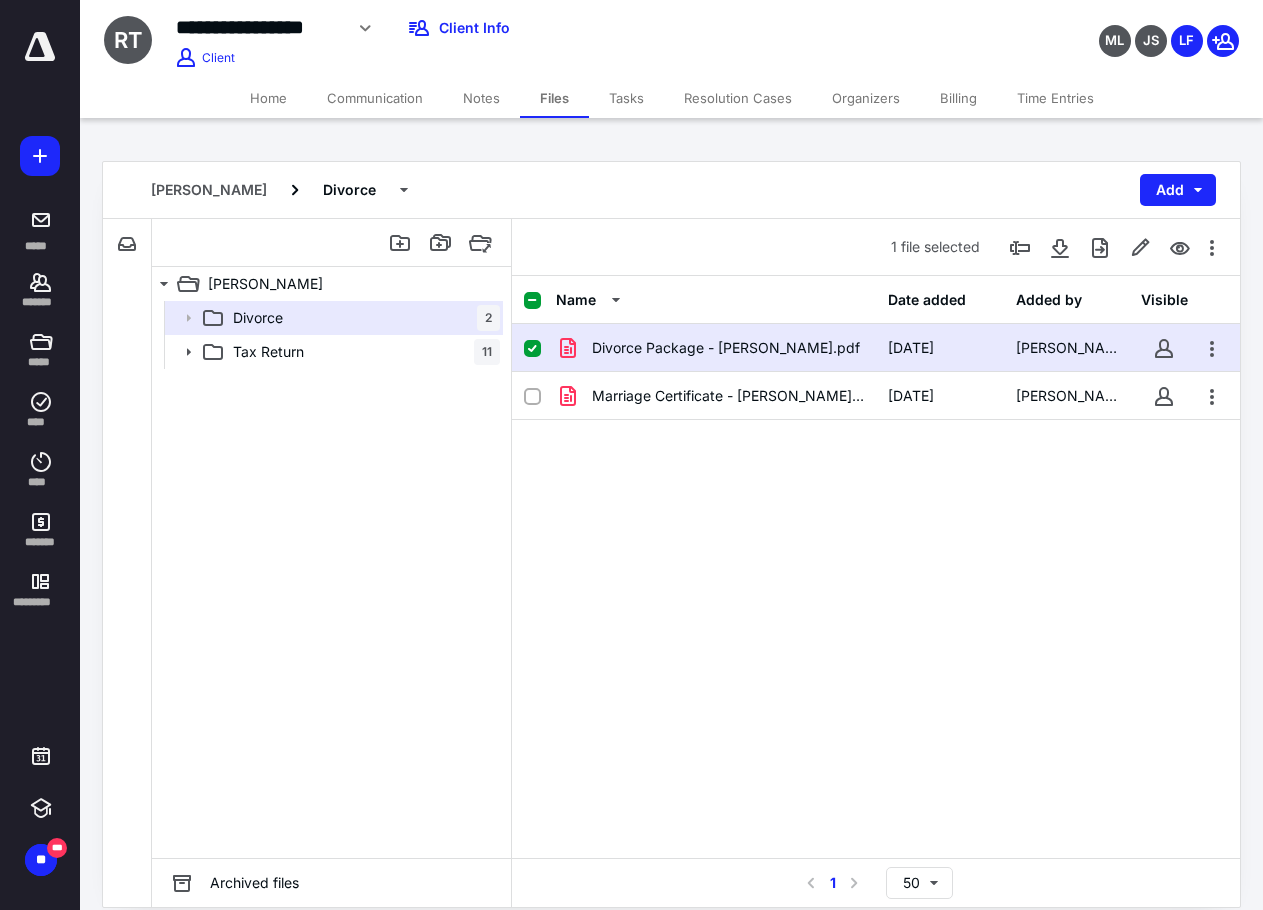 click on "Home" at bounding box center [268, 98] 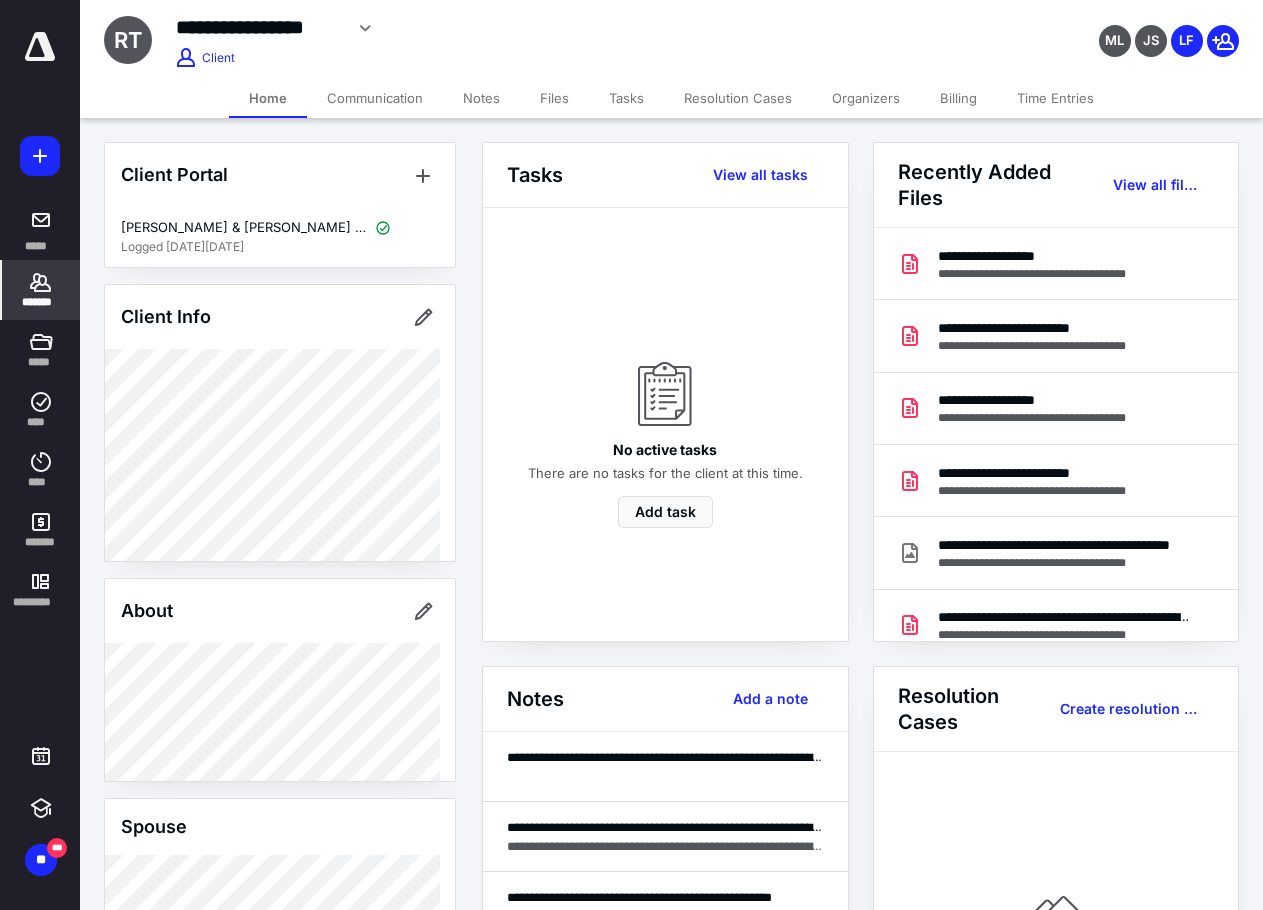 click on "**********" at bounding box center (259, 27) 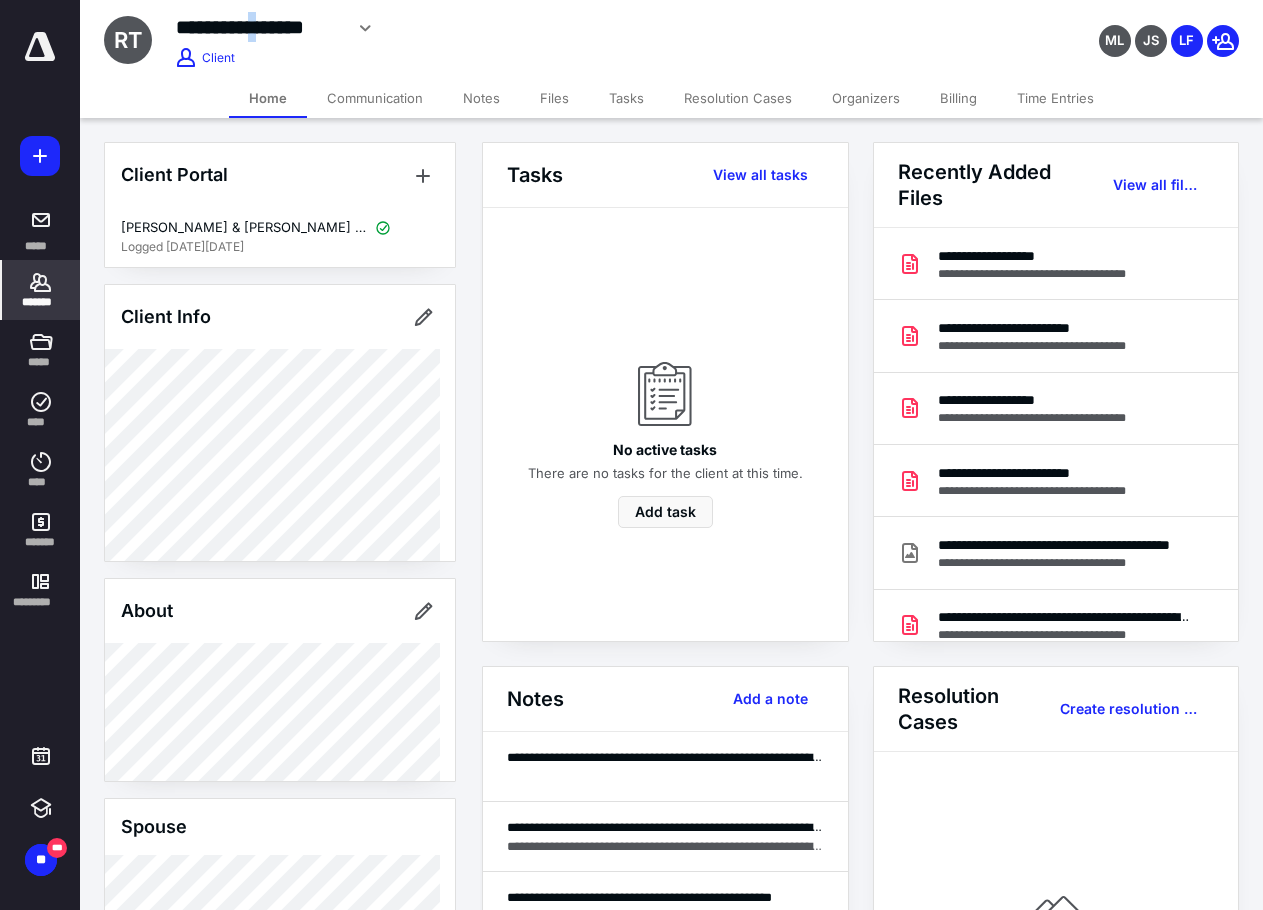 click on "**********" at bounding box center [259, 27] 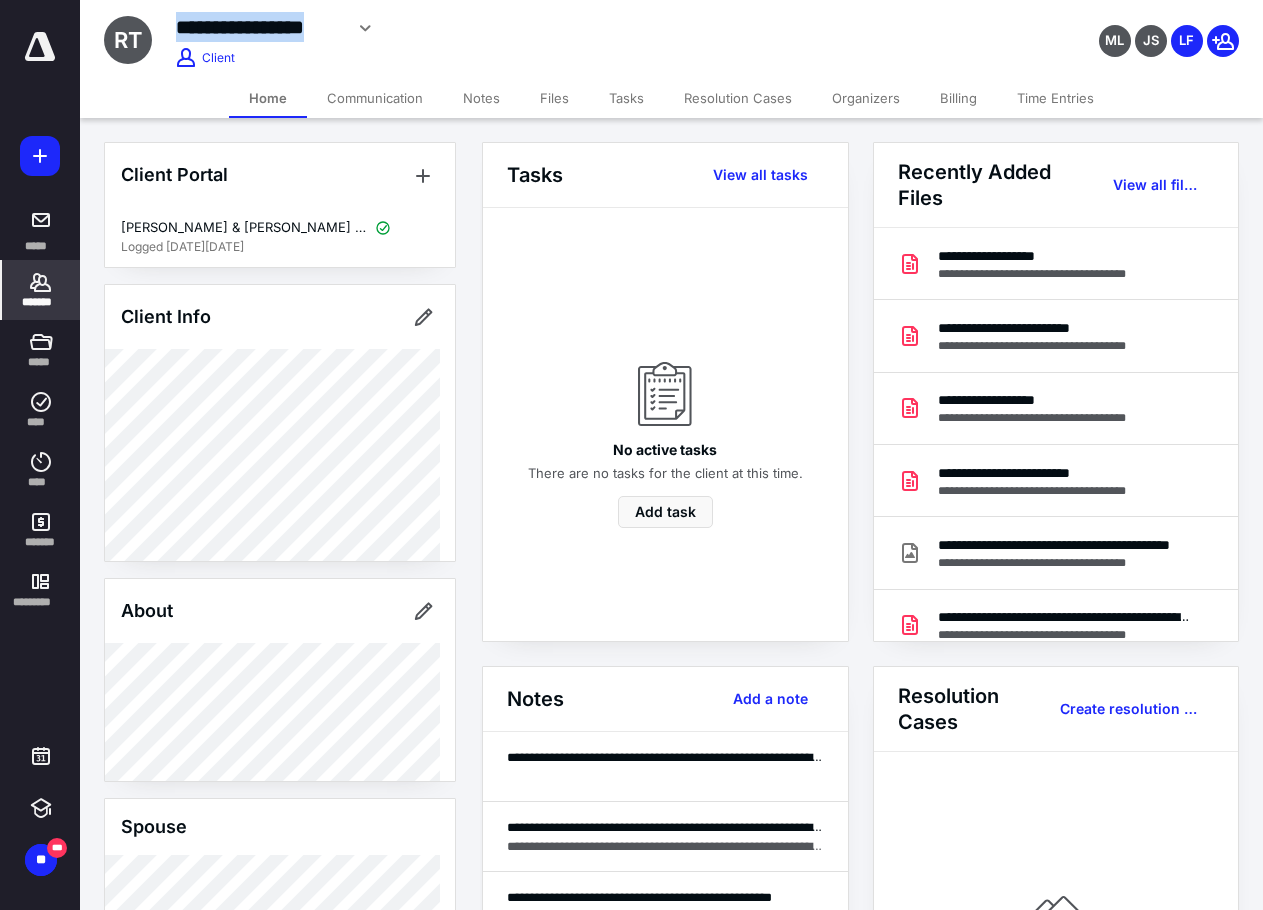 click on "**********" at bounding box center (259, 27) 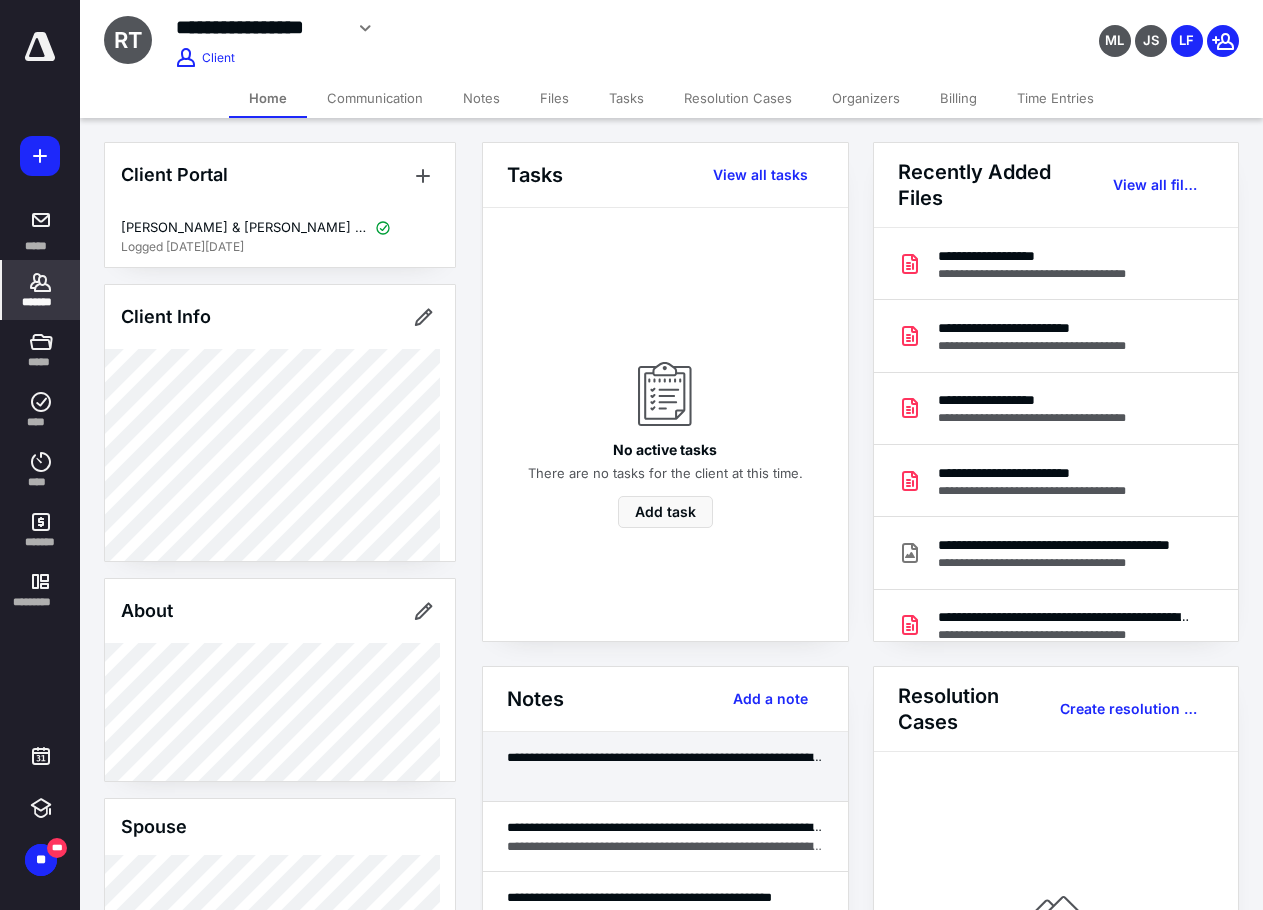 click on "**********" at bounding box center [665, 757] 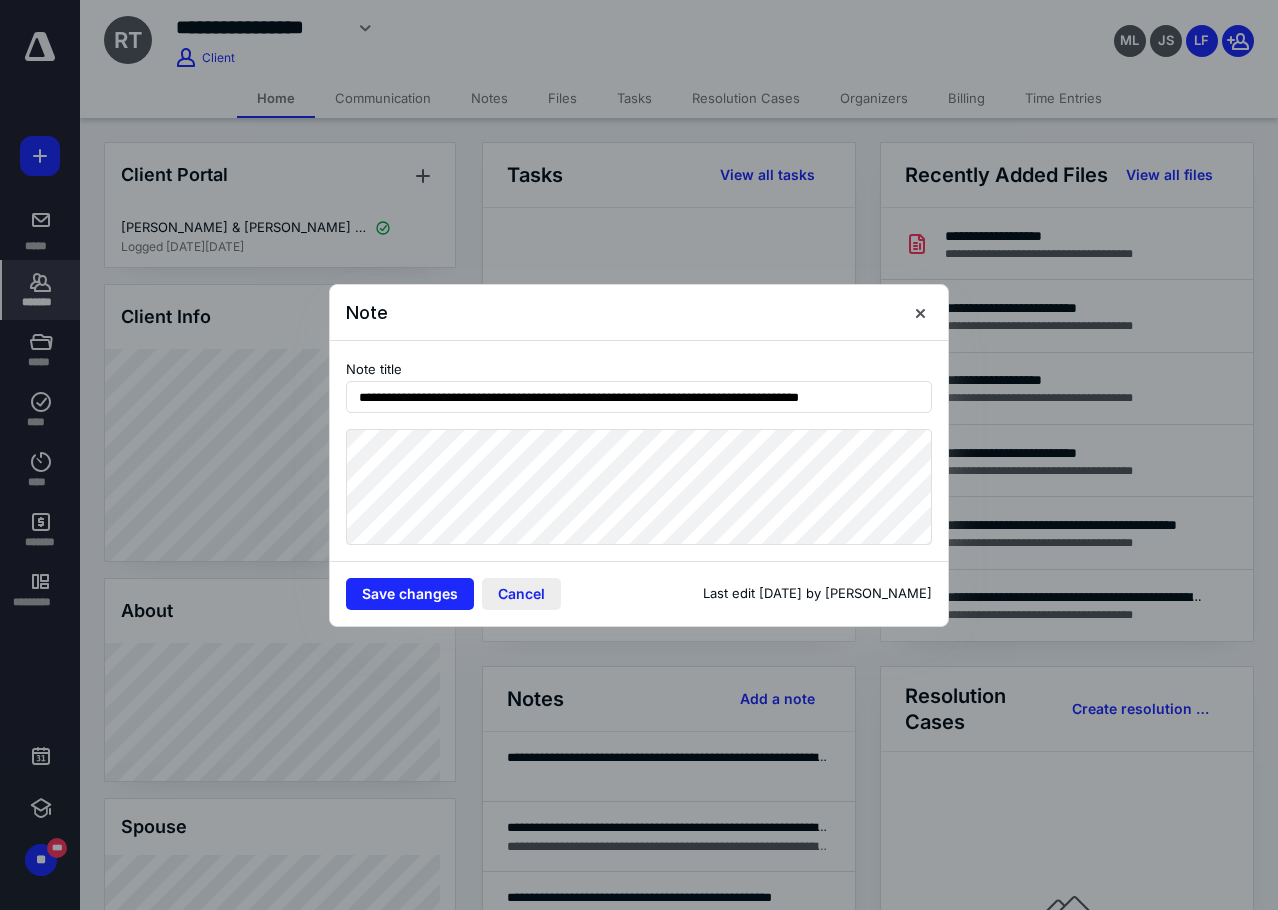 click on "Cancel" at bounding box center (521, 594) 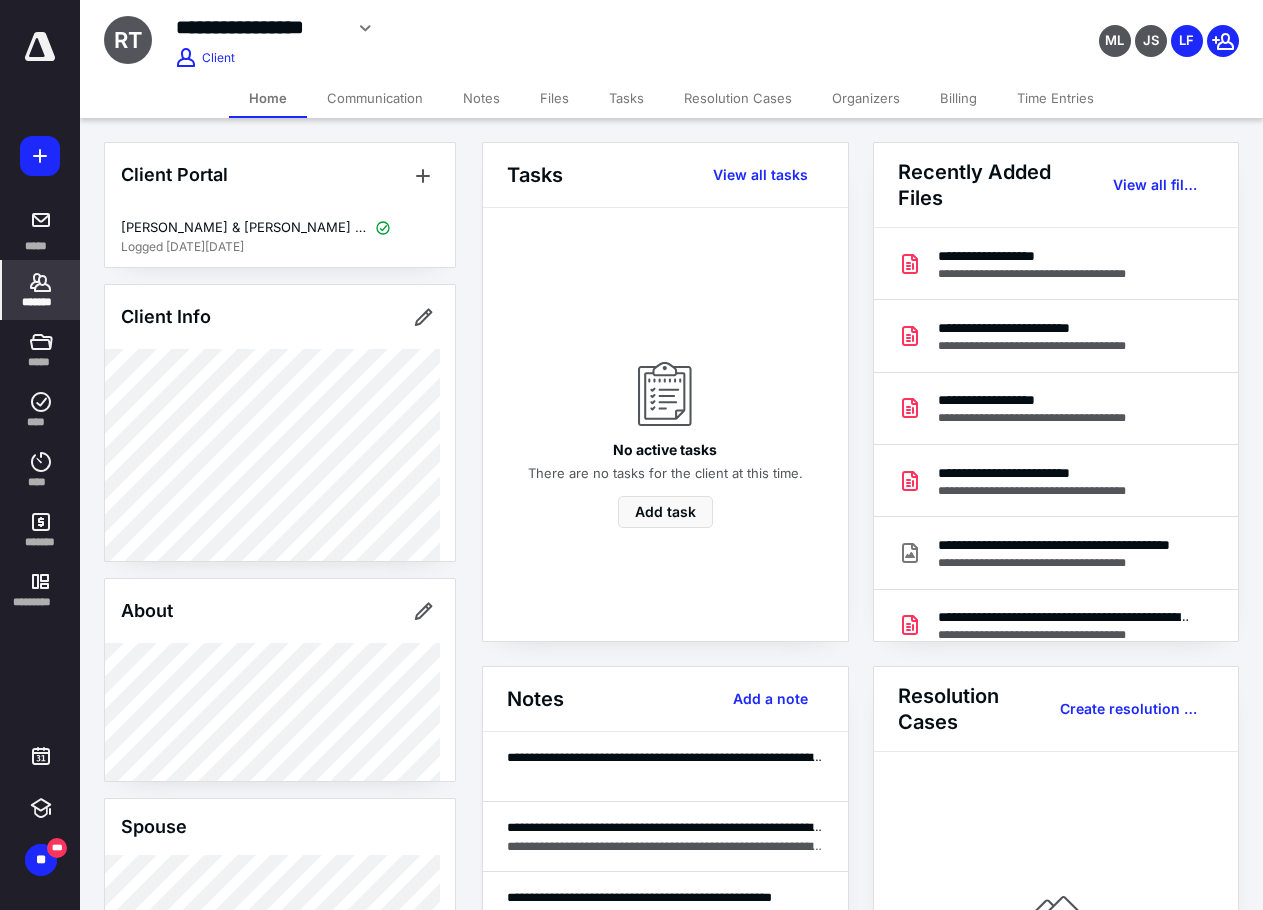 click on "*******" at bounding box center (41, 290) 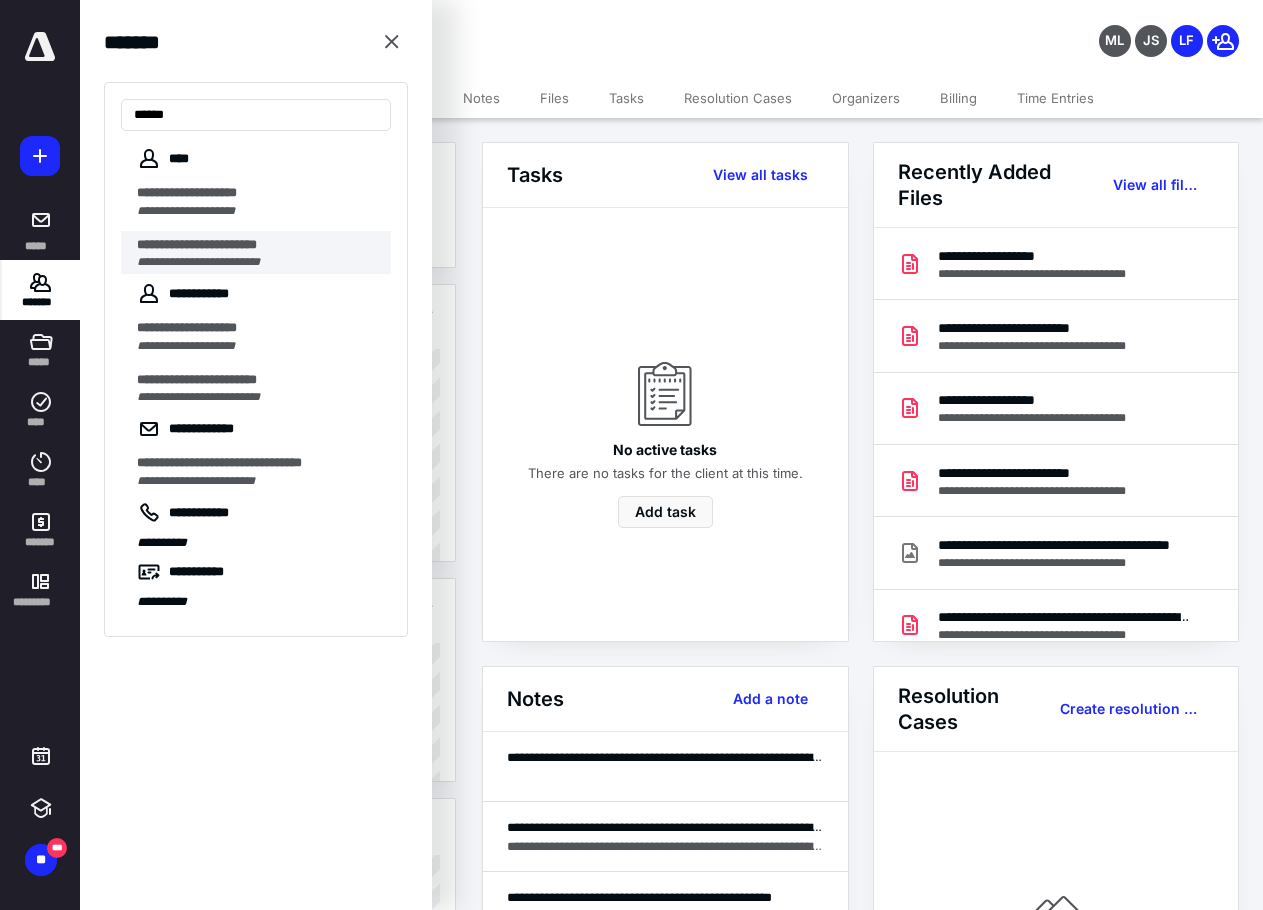 type on "*****" 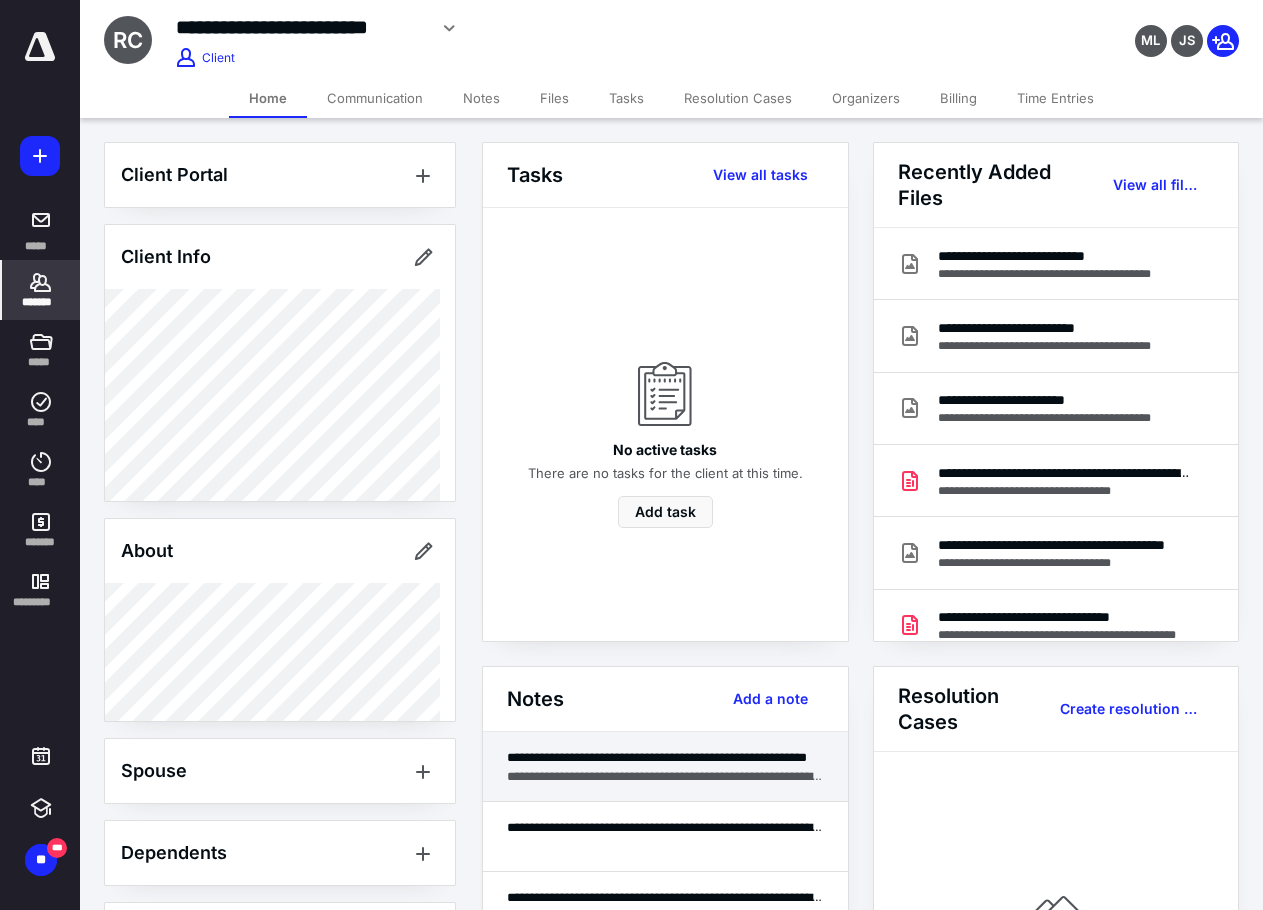 click on "**********" at bounding box center (665, 776) 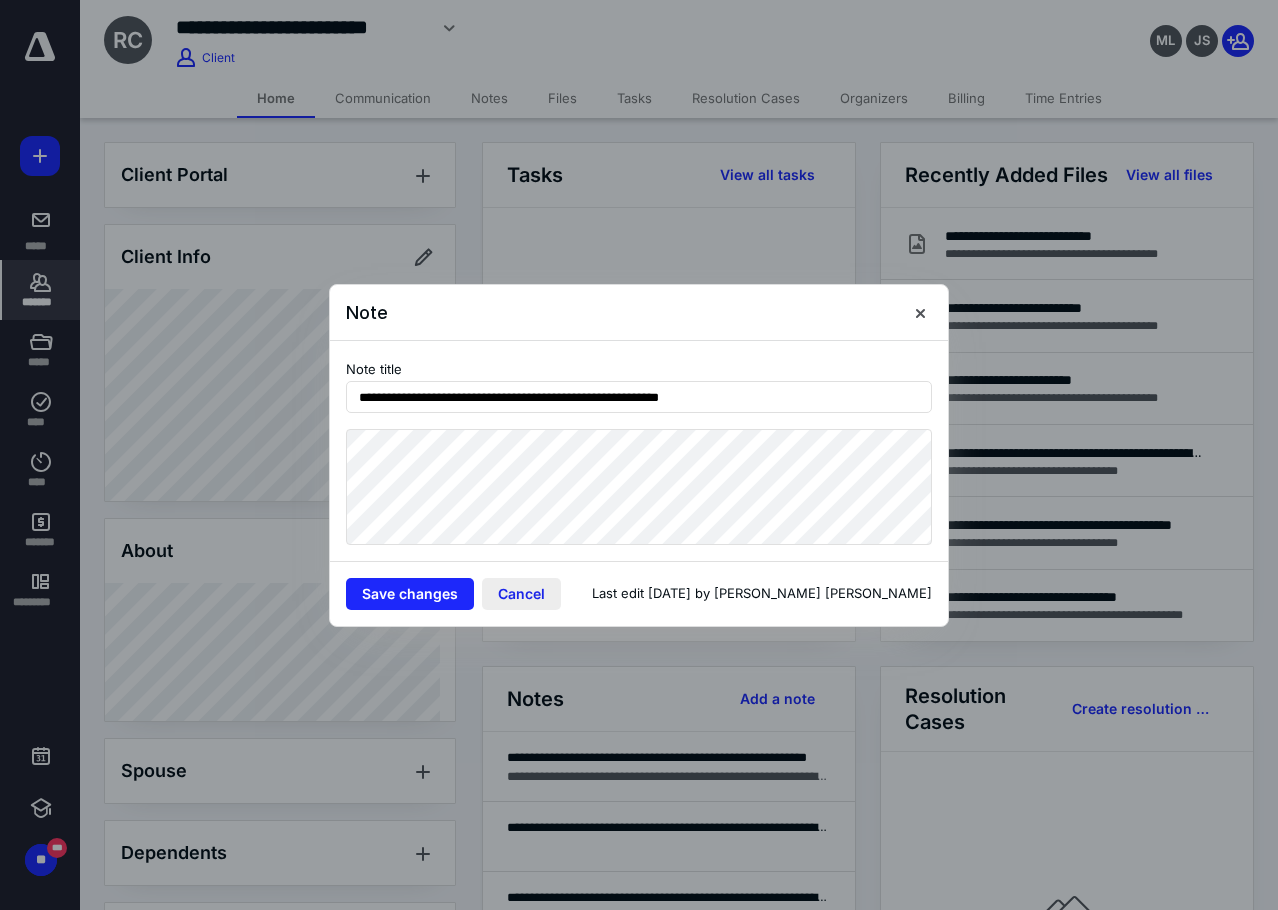 click on "Cancel" at bounding box center (521, 594) 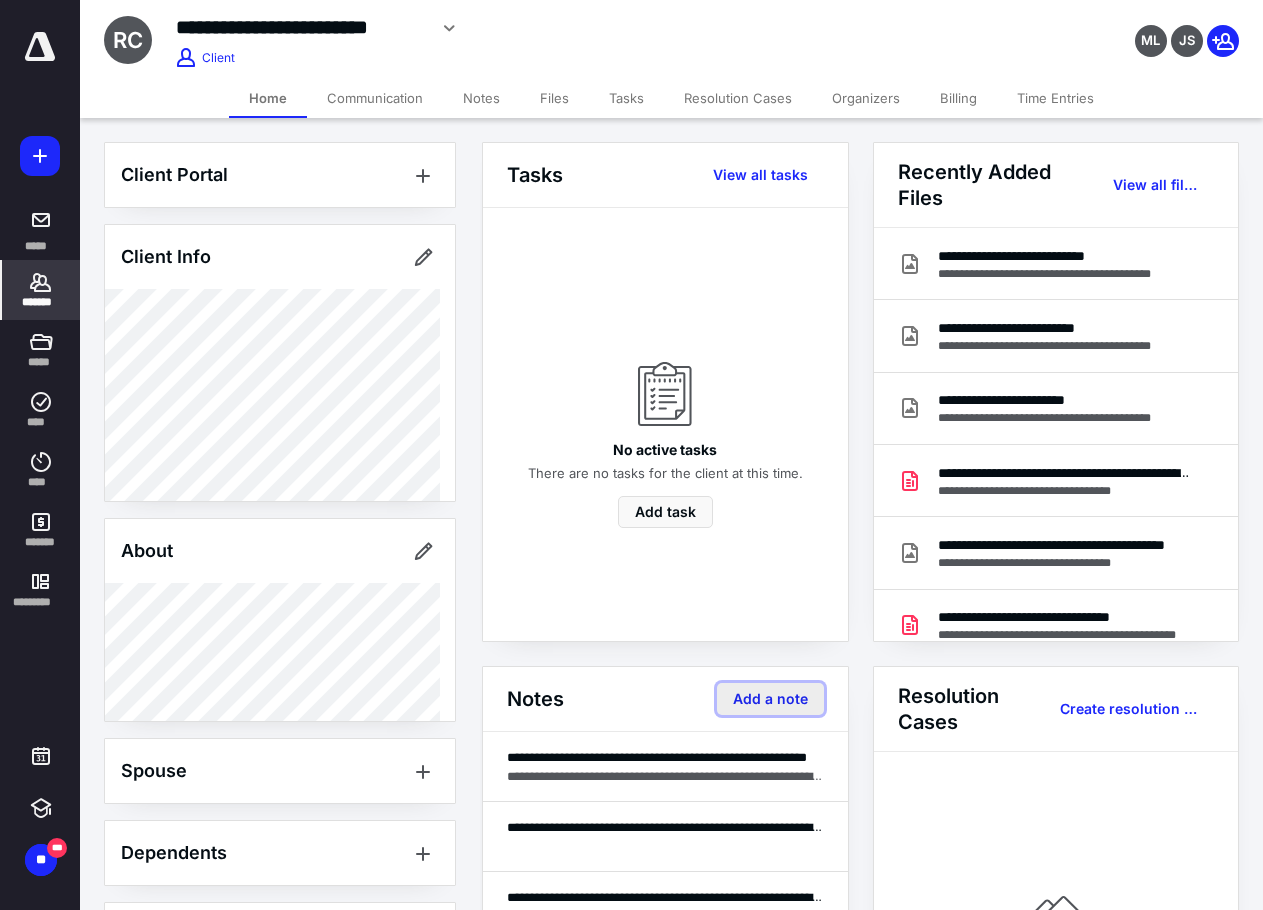 click on "Add a note" at bounding box center [770, 699] 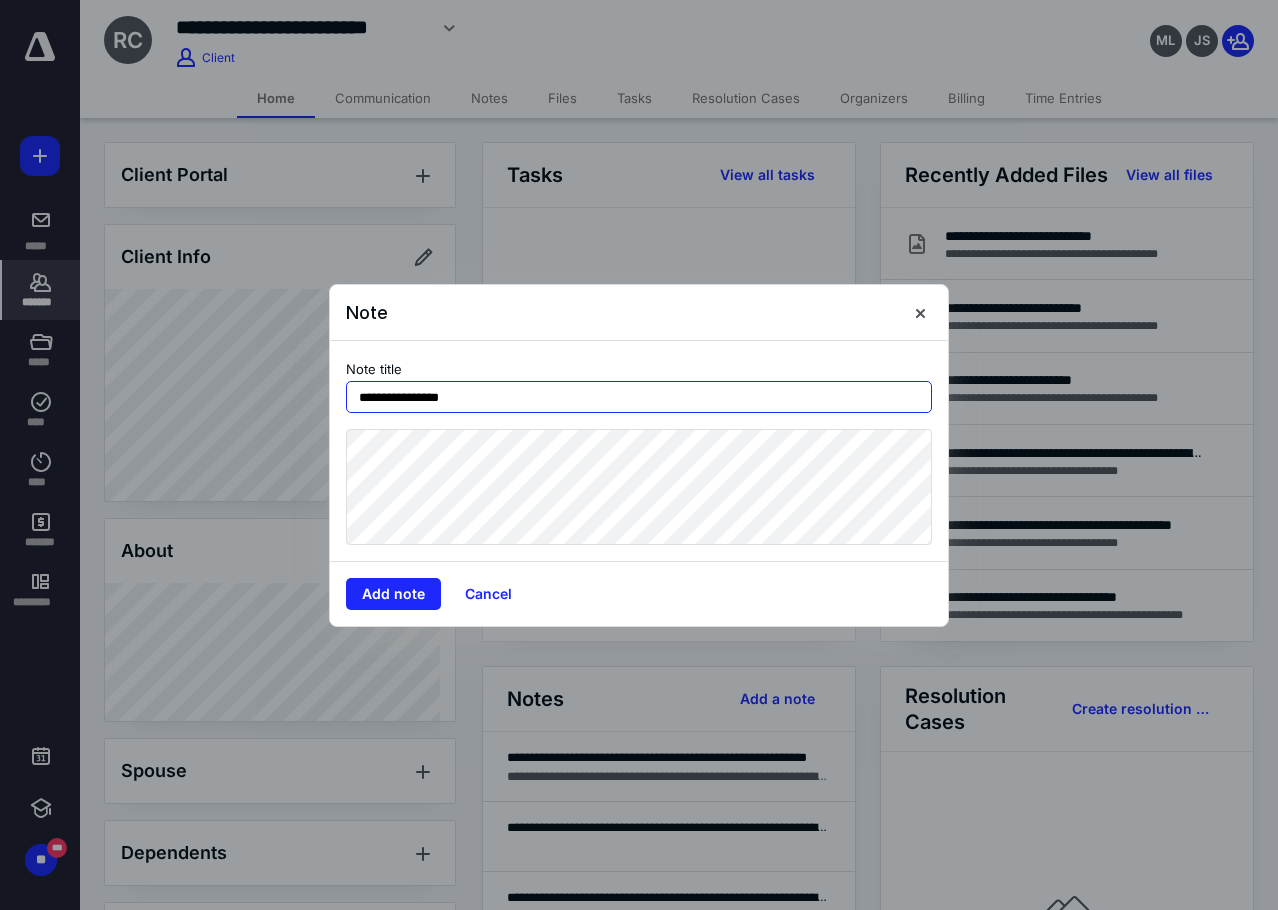 click on "**********" at bounding box center (639, 397) 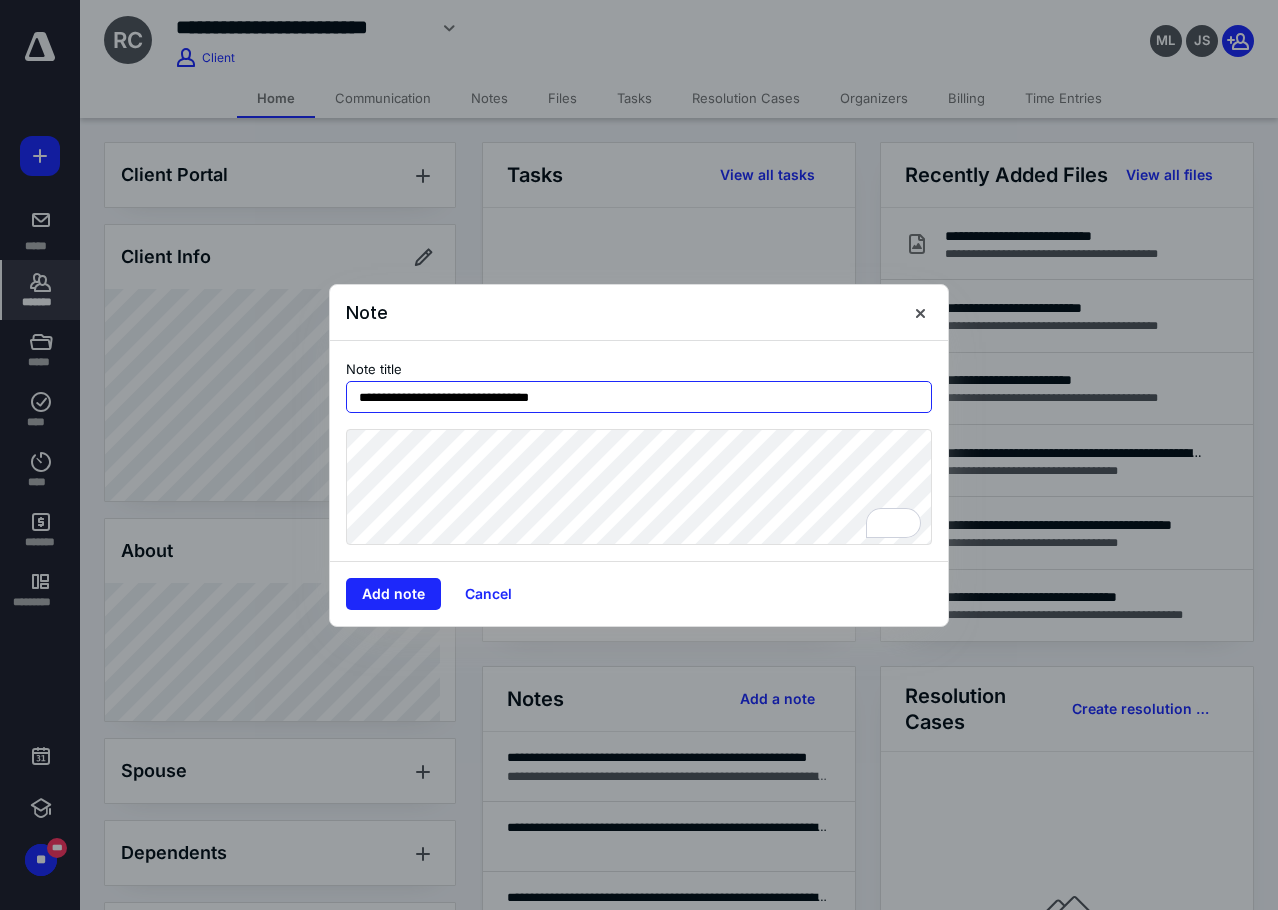 click on "**********" at bounding box center (639, 397) 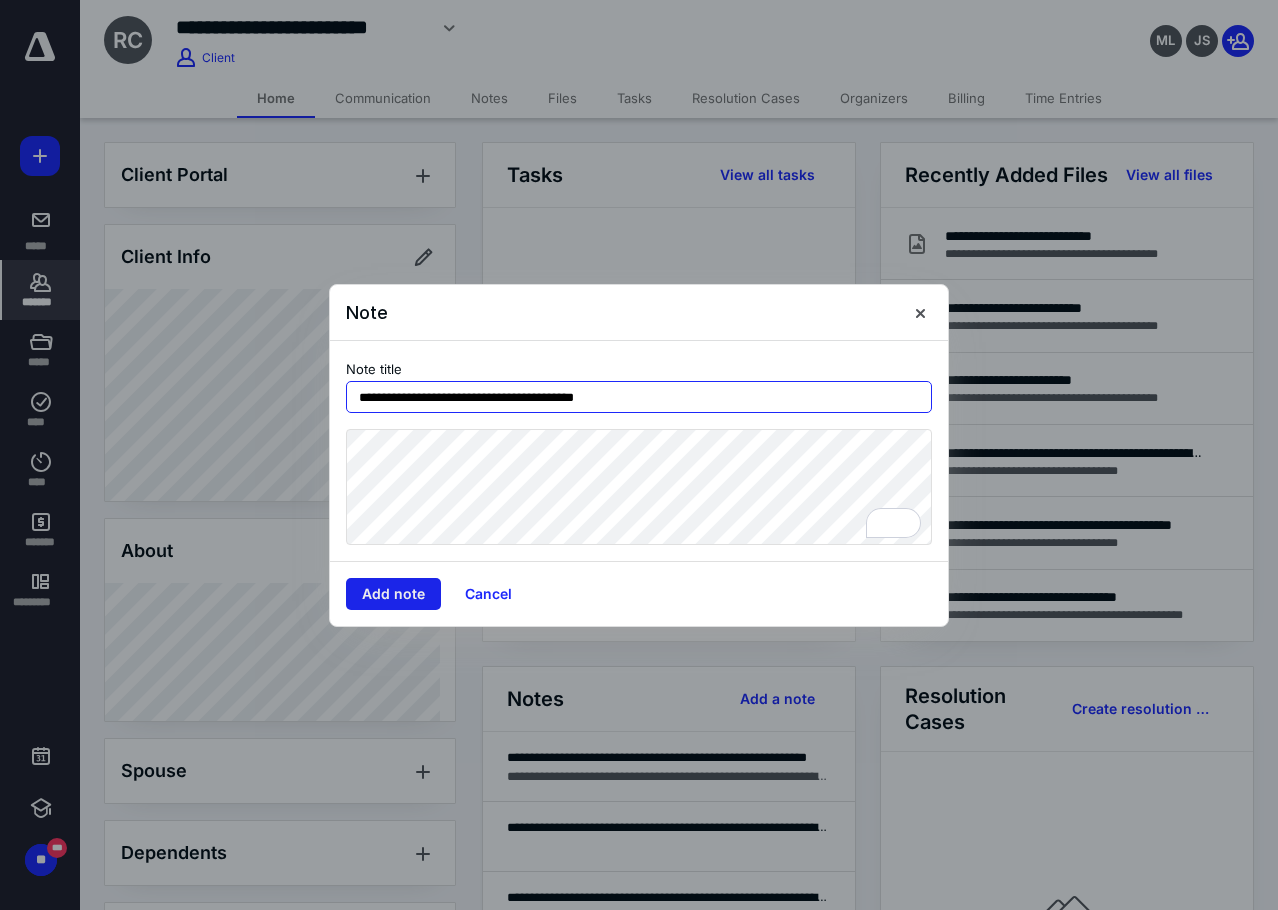 type on "**********" 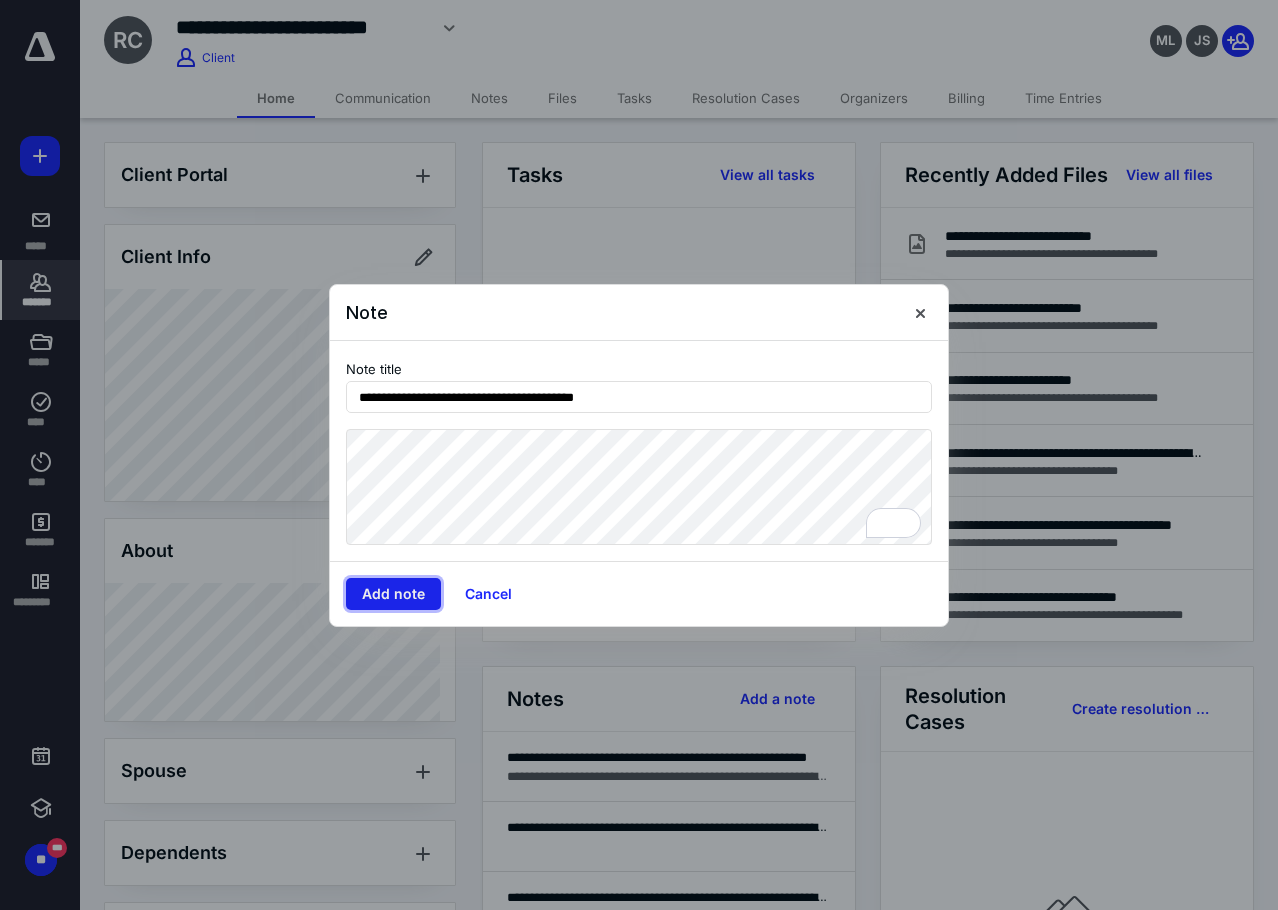 click on "Add note" at bounding box center (393, 594) 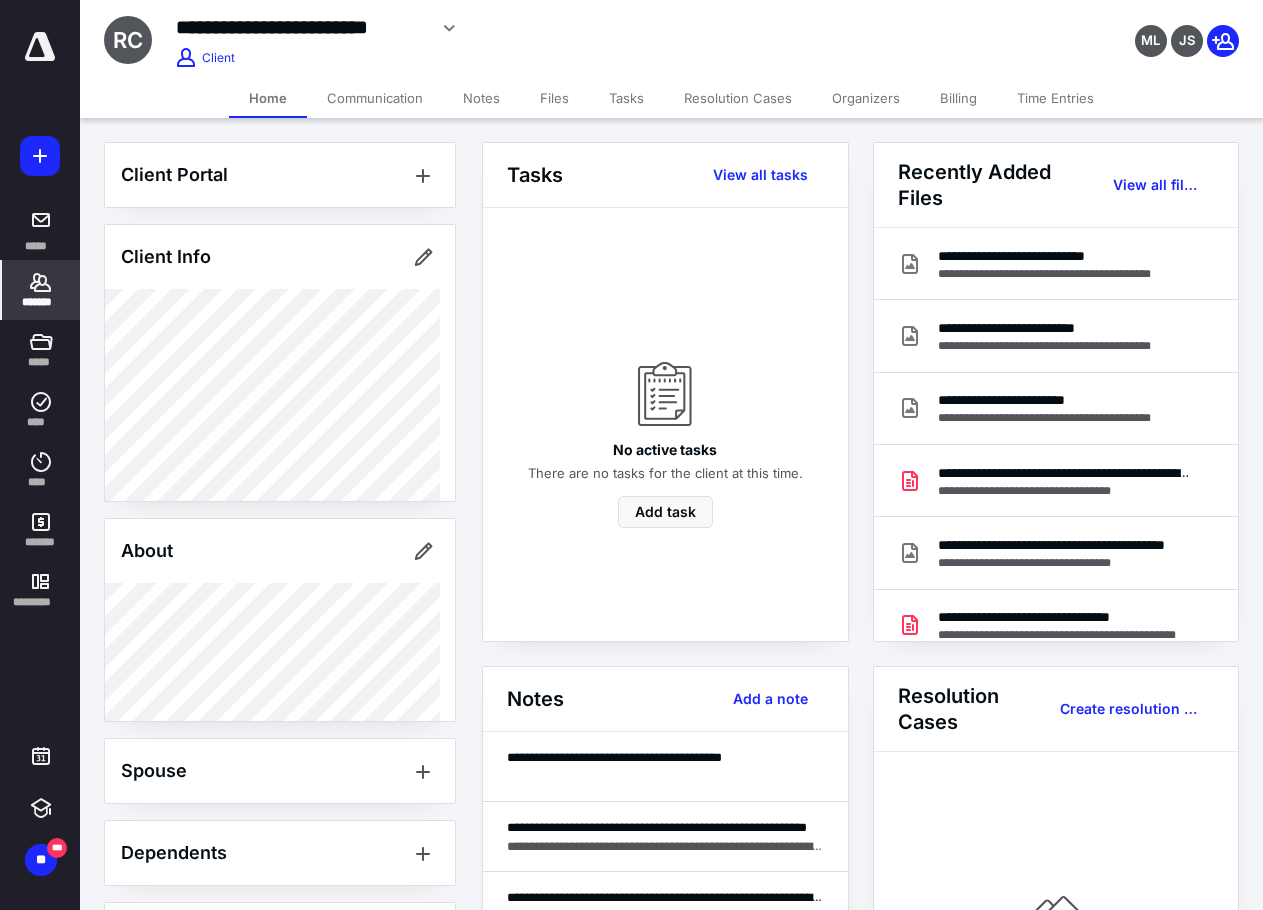 drag, startPoint x: 32, startPoint y: 276, endPoint x: 48, endPoint y: 276, distance: 16 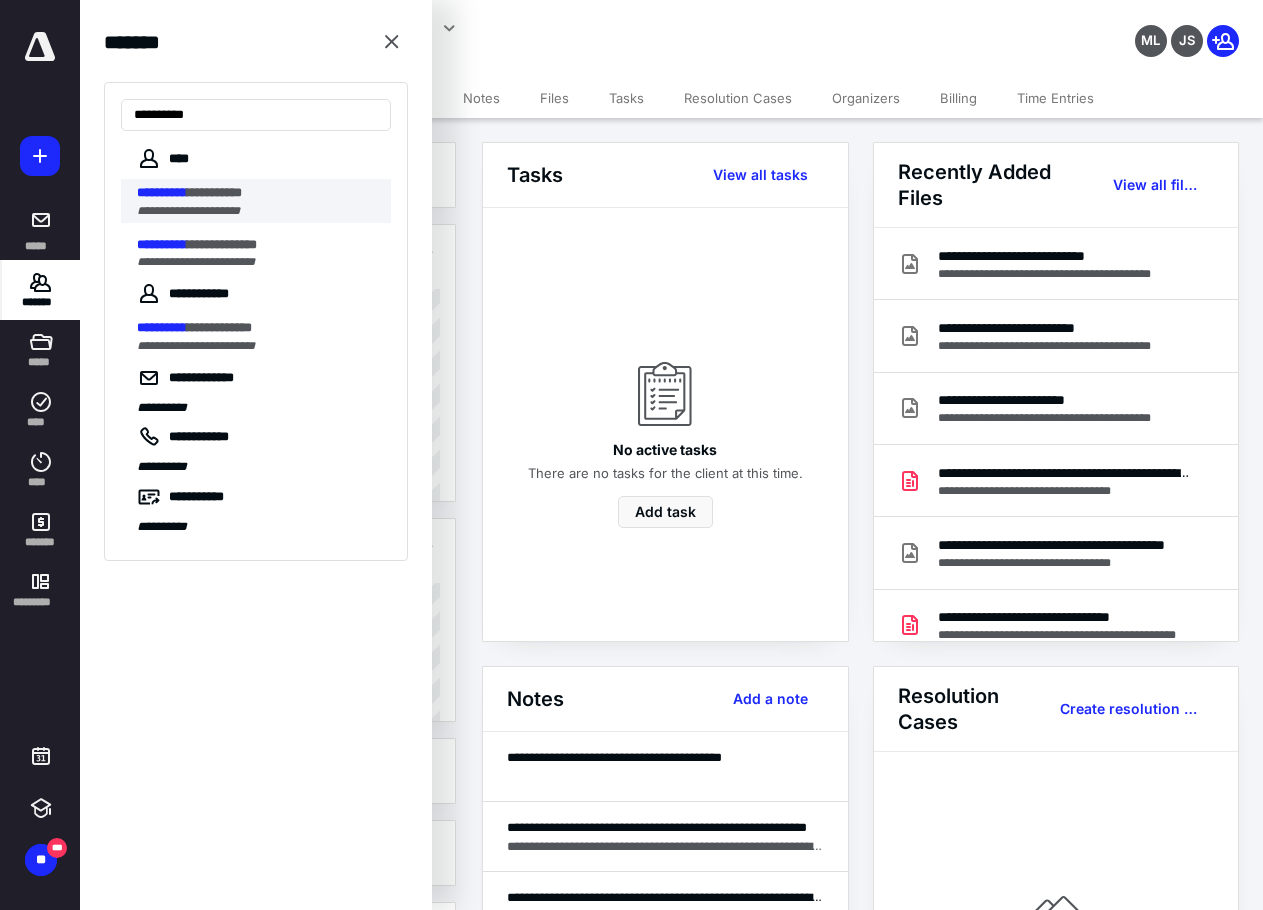 type on "**********" 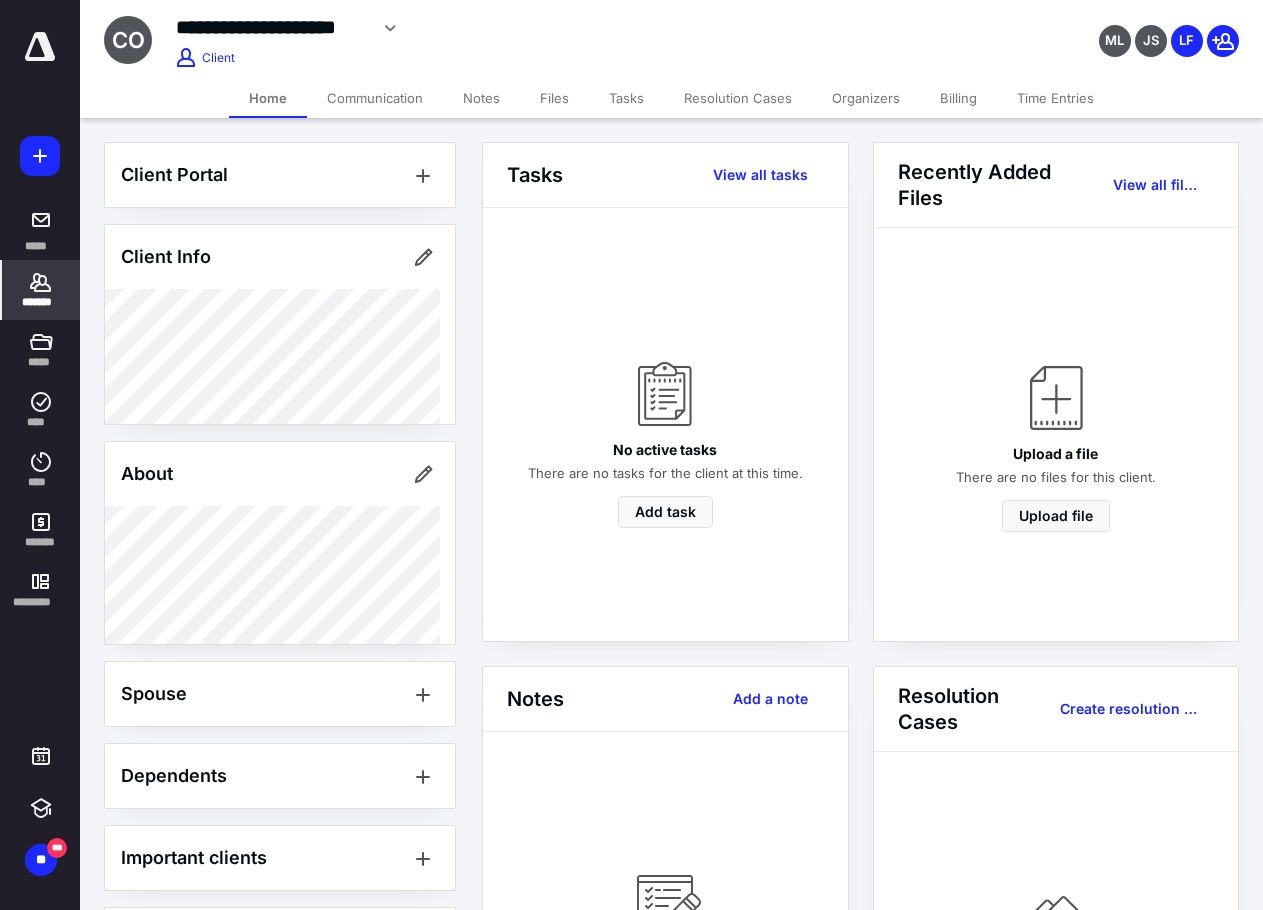 click on "**********" at bounding box center (479, 35) 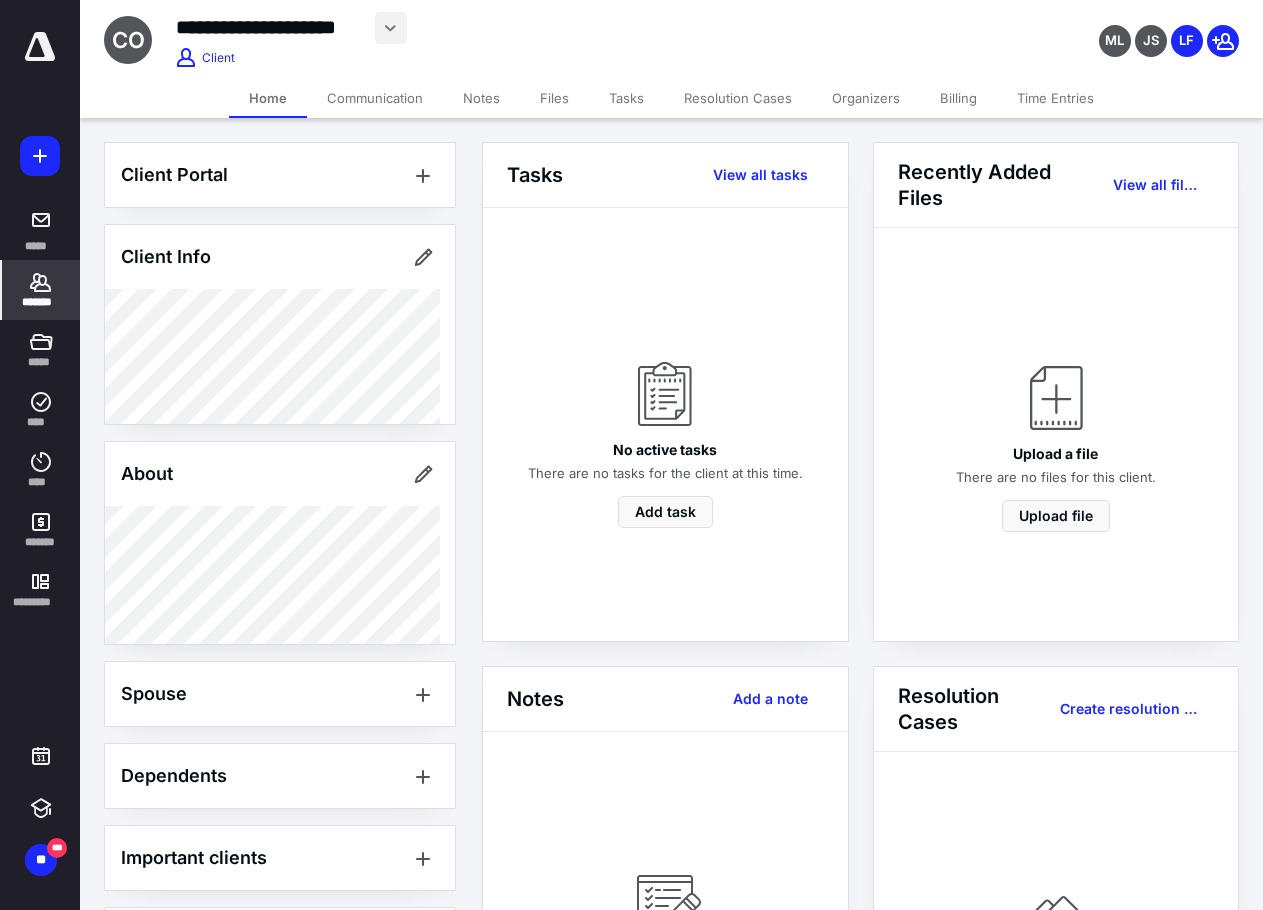 click at bounding box center (391, 28) 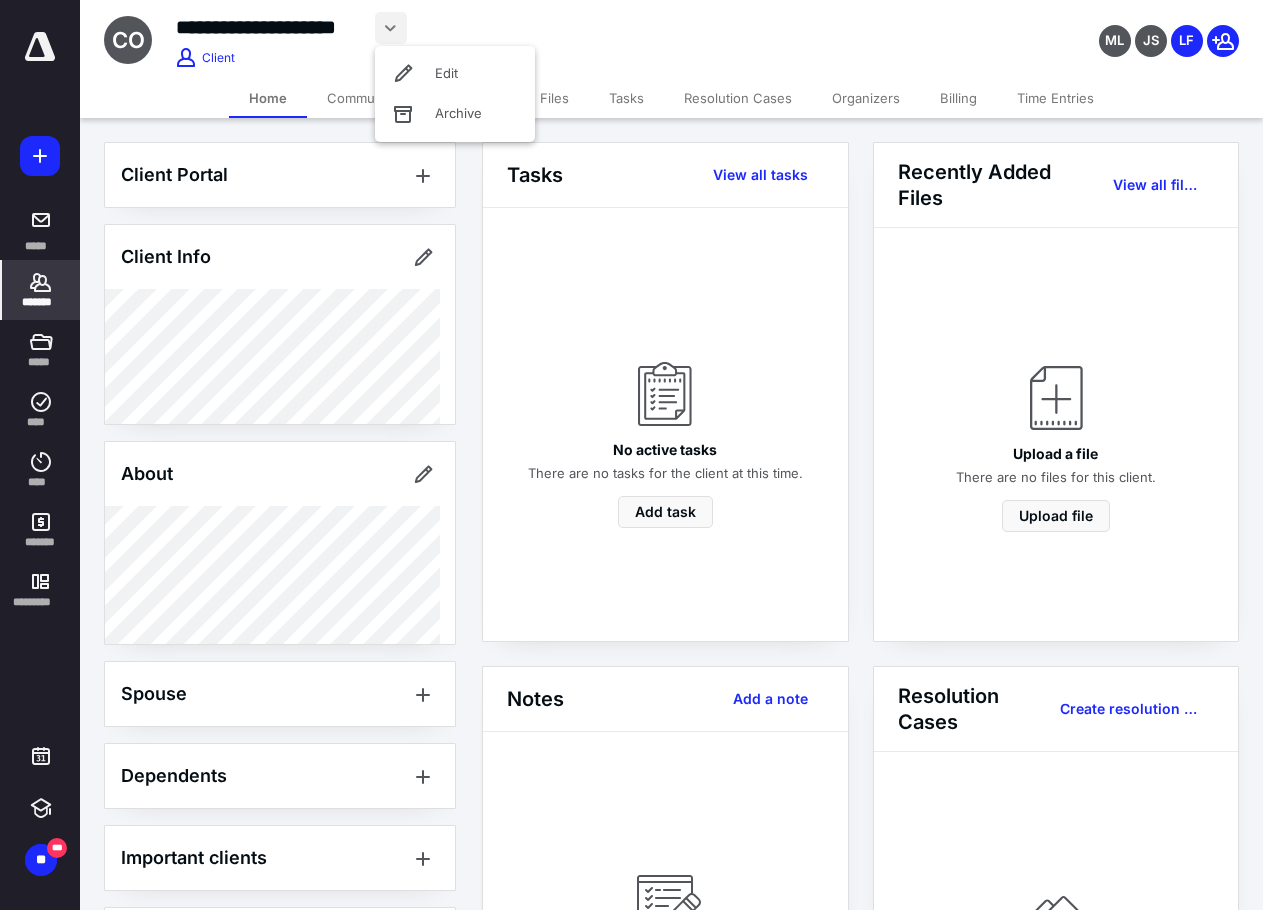 click at bounding box center [391, 28] 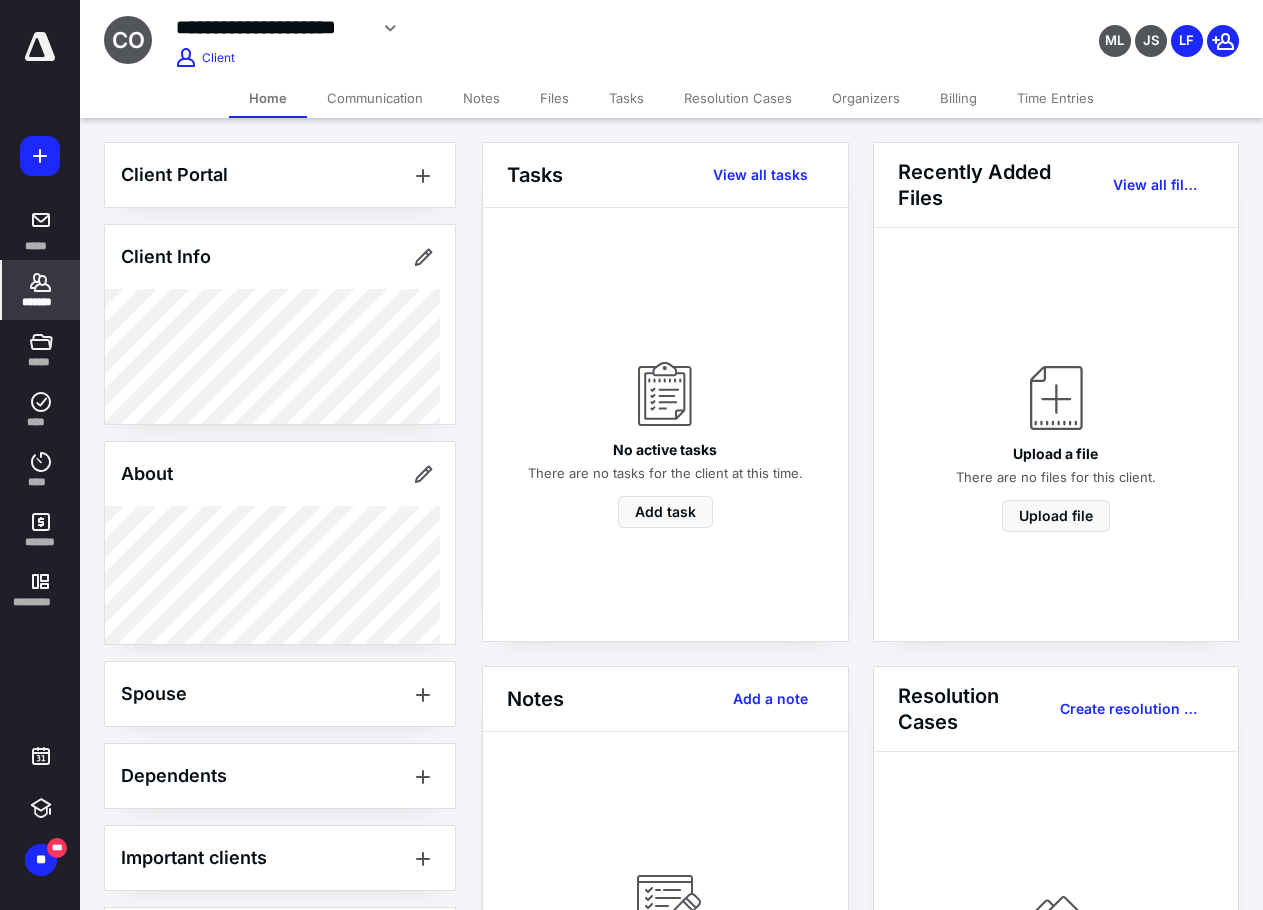 click on "Organizers" at bounding box center (866, 98) 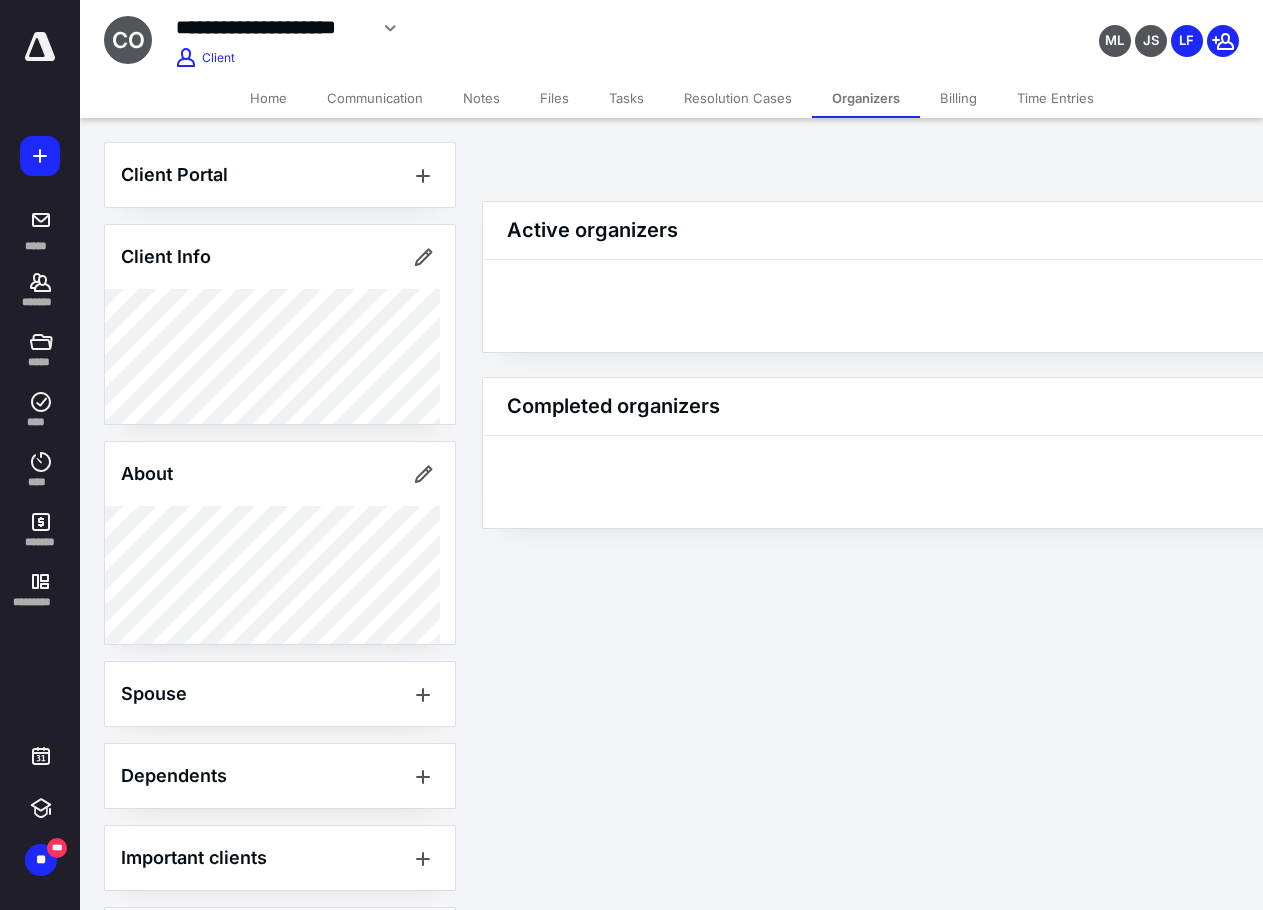 click on "Home Communication Notes Files Tasks Resolution Cases Organizers Billing Time Entries" at bounding box center [671, 98] 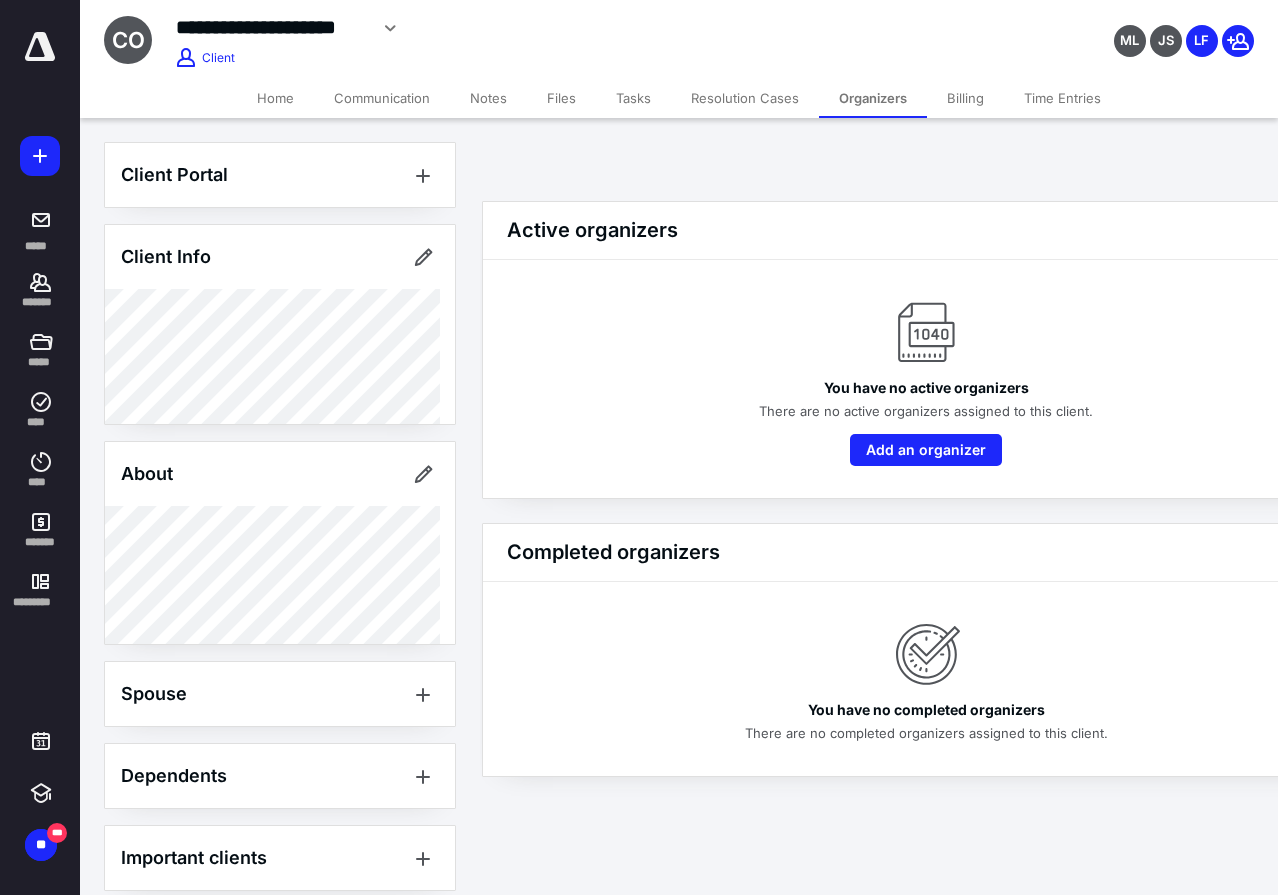 click on "Notes" at bounding box center [488, 98] 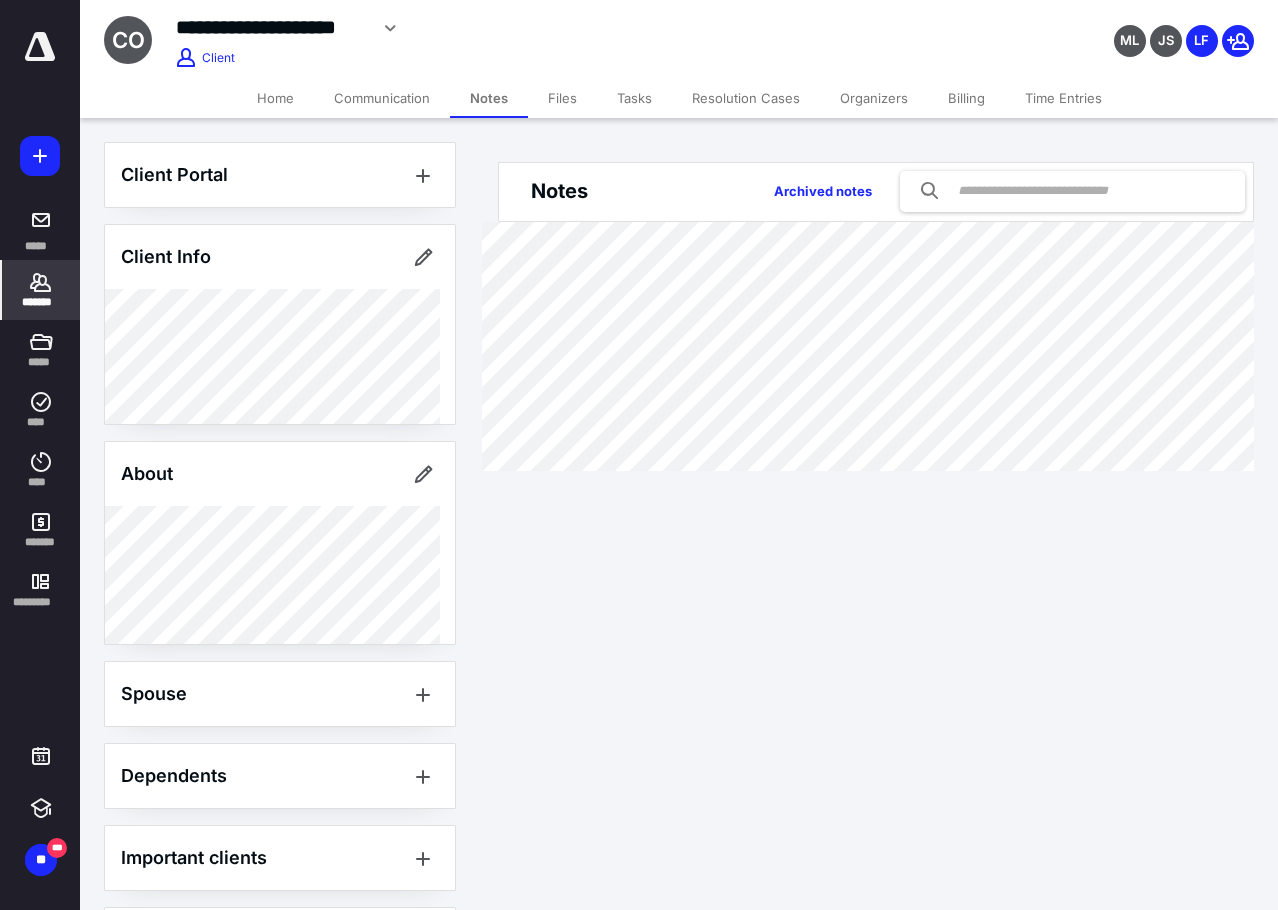 click on "Files" at bounding box center [562, 98] 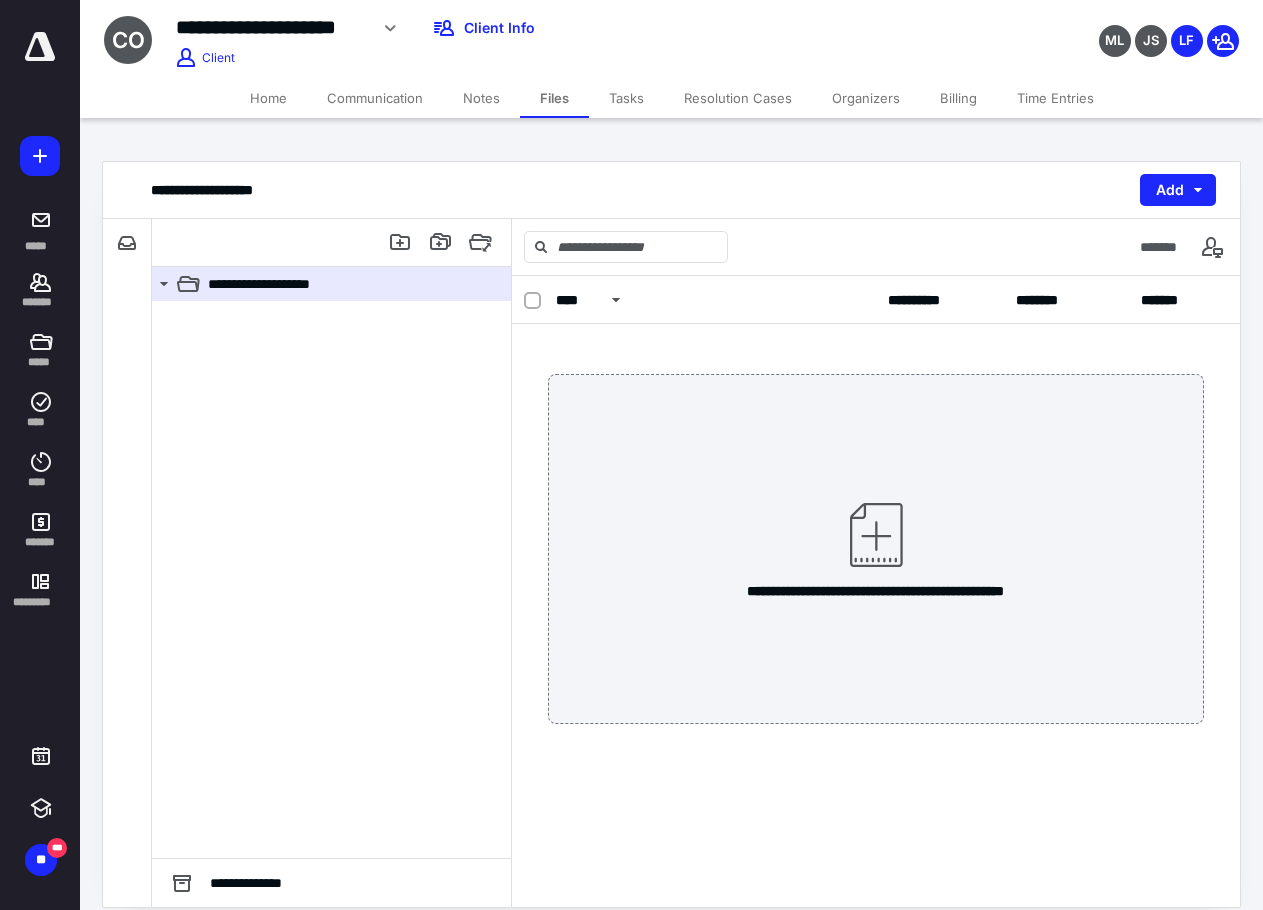 click on "Billing" at bounding box center (958, 98) 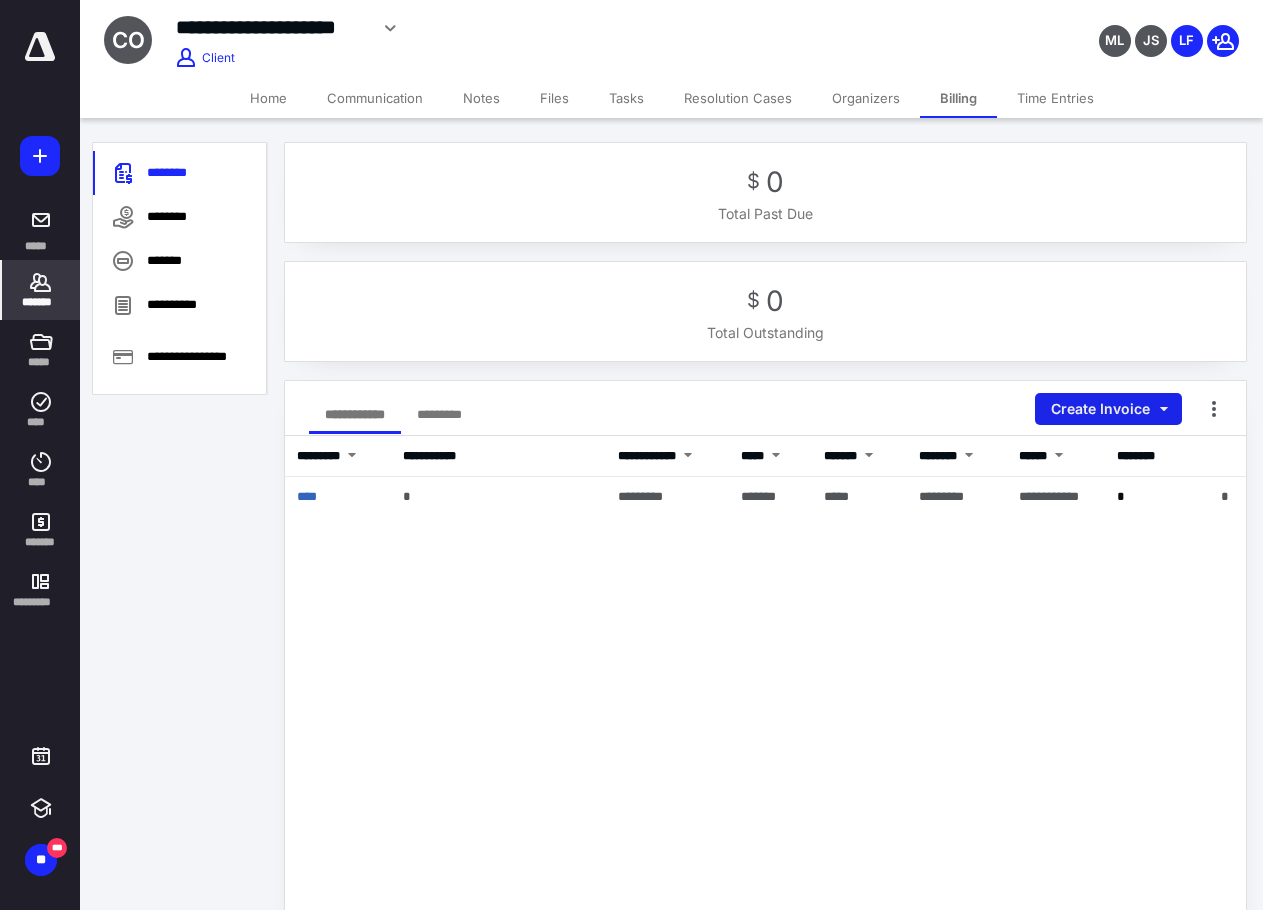 click on "Create Invoice" at bounding box center [1108, 409] 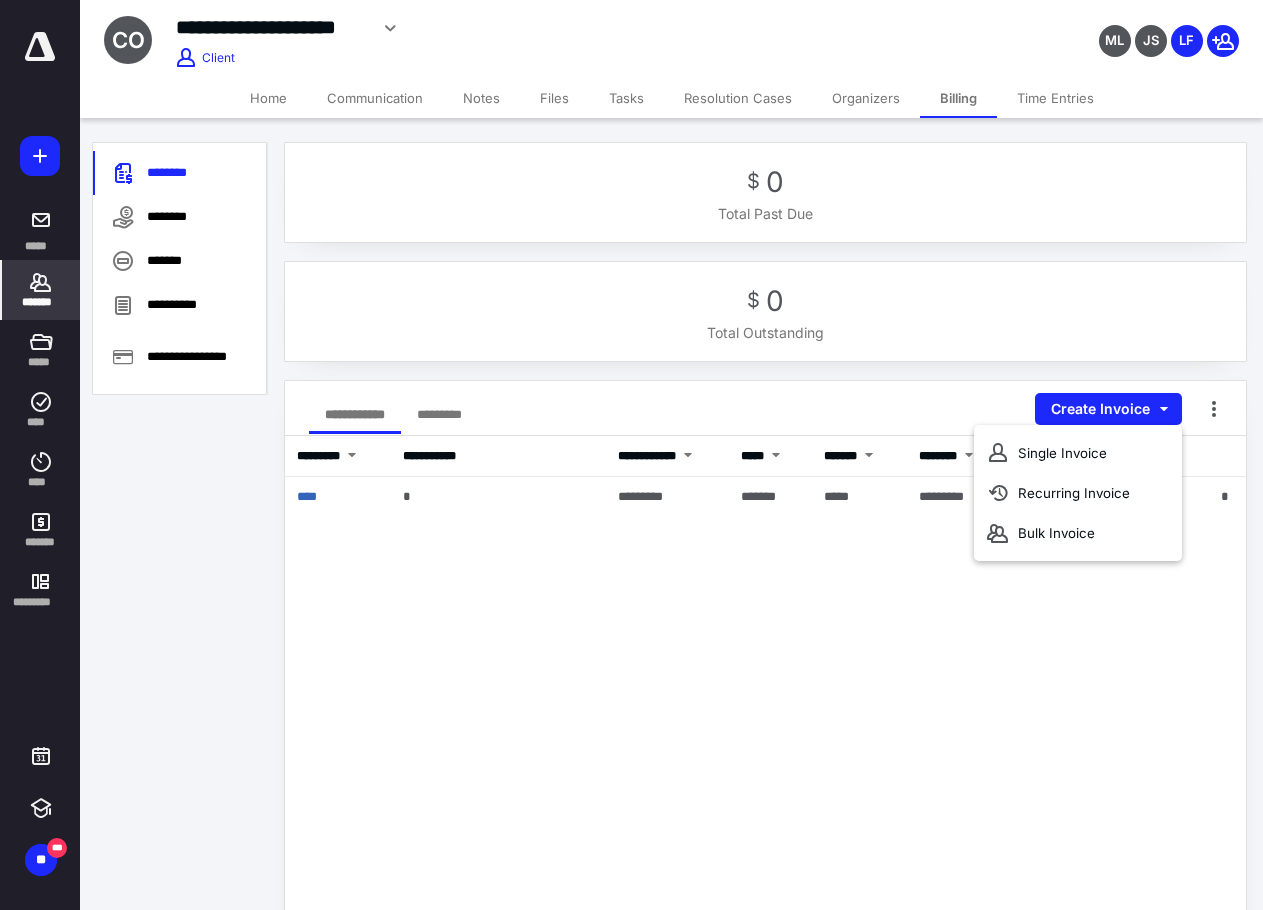 drag, startPoint x: 1043, startPoint y: 439, endPoint x: 788, endPoint y: 31, distance: 481.13303 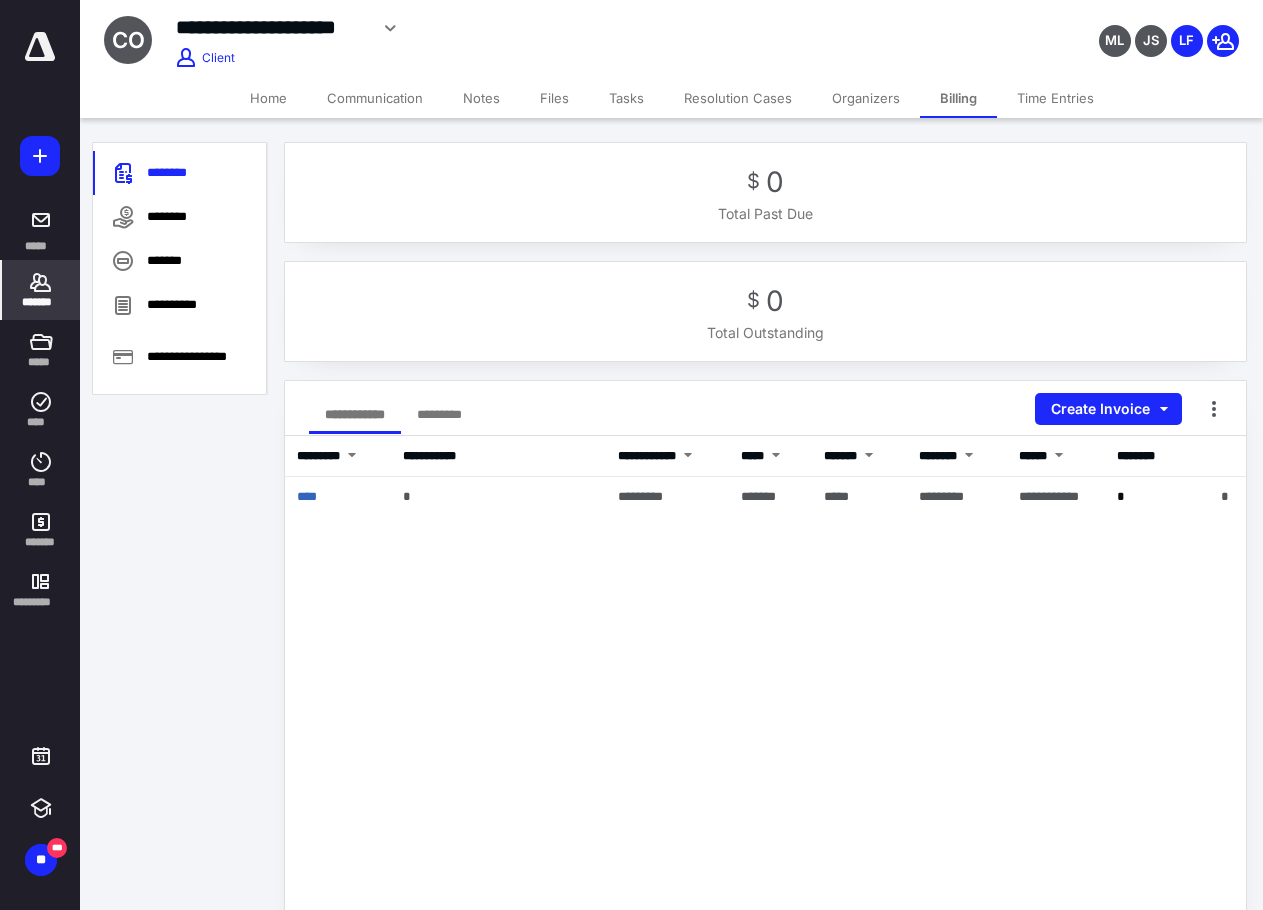 click on "Home" at bounding box center (268, 98) 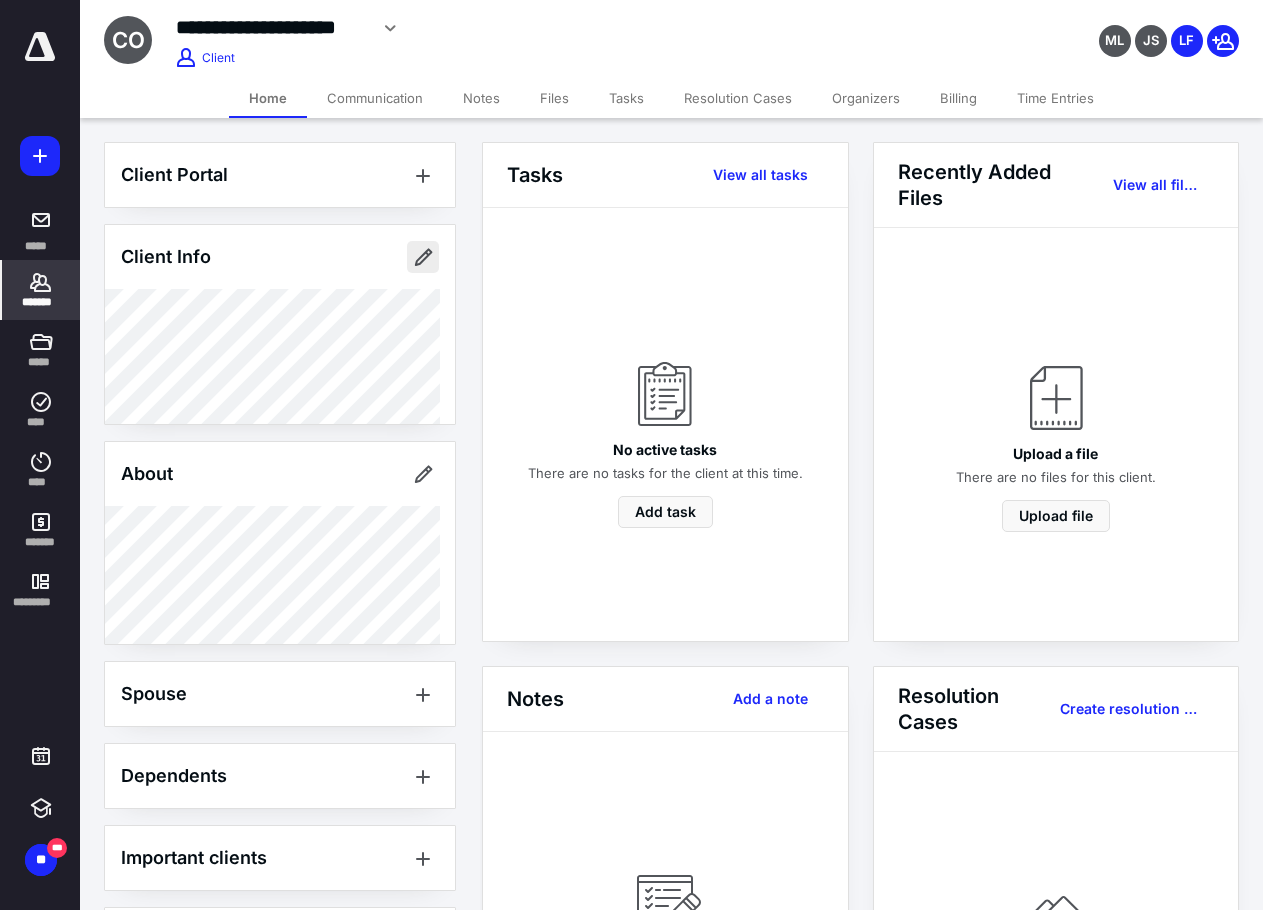 click at bounding box center (423, 257) 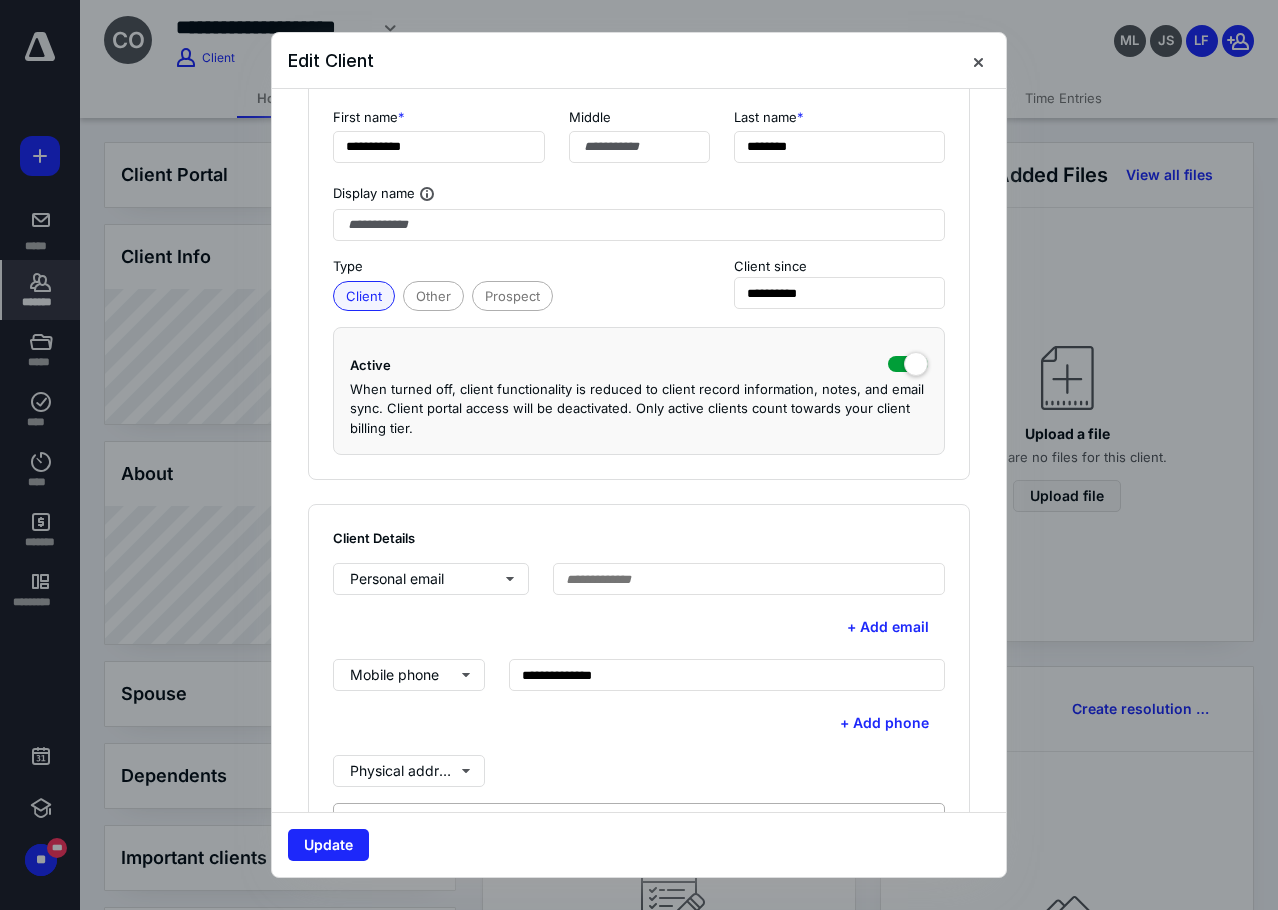 scroll, scrollTop: 200, scrollLeft: 0, axis: vertical 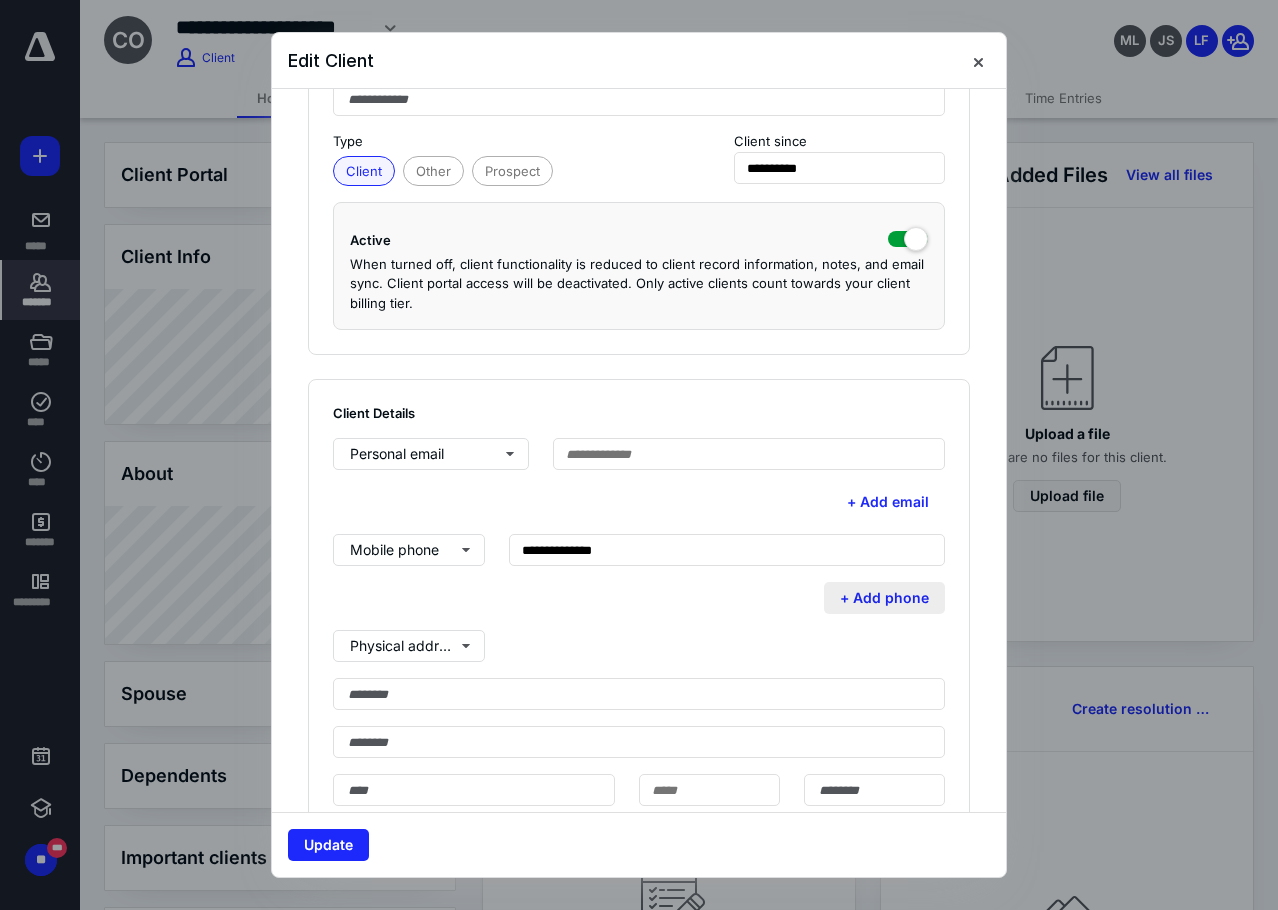 click on "+ Add phone" at bounding box center [884, 598] 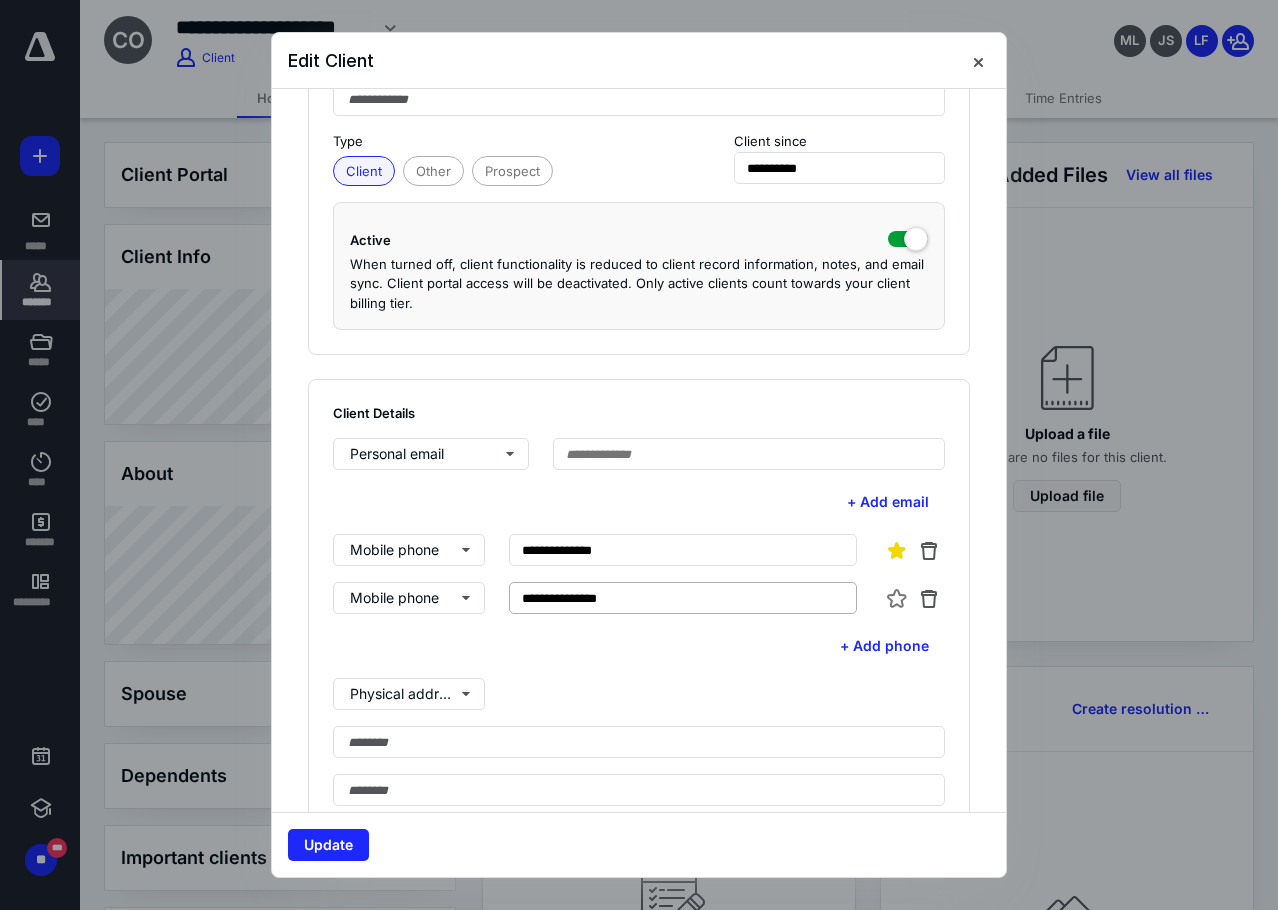 click on "**********" at bounding box center (683, 598) 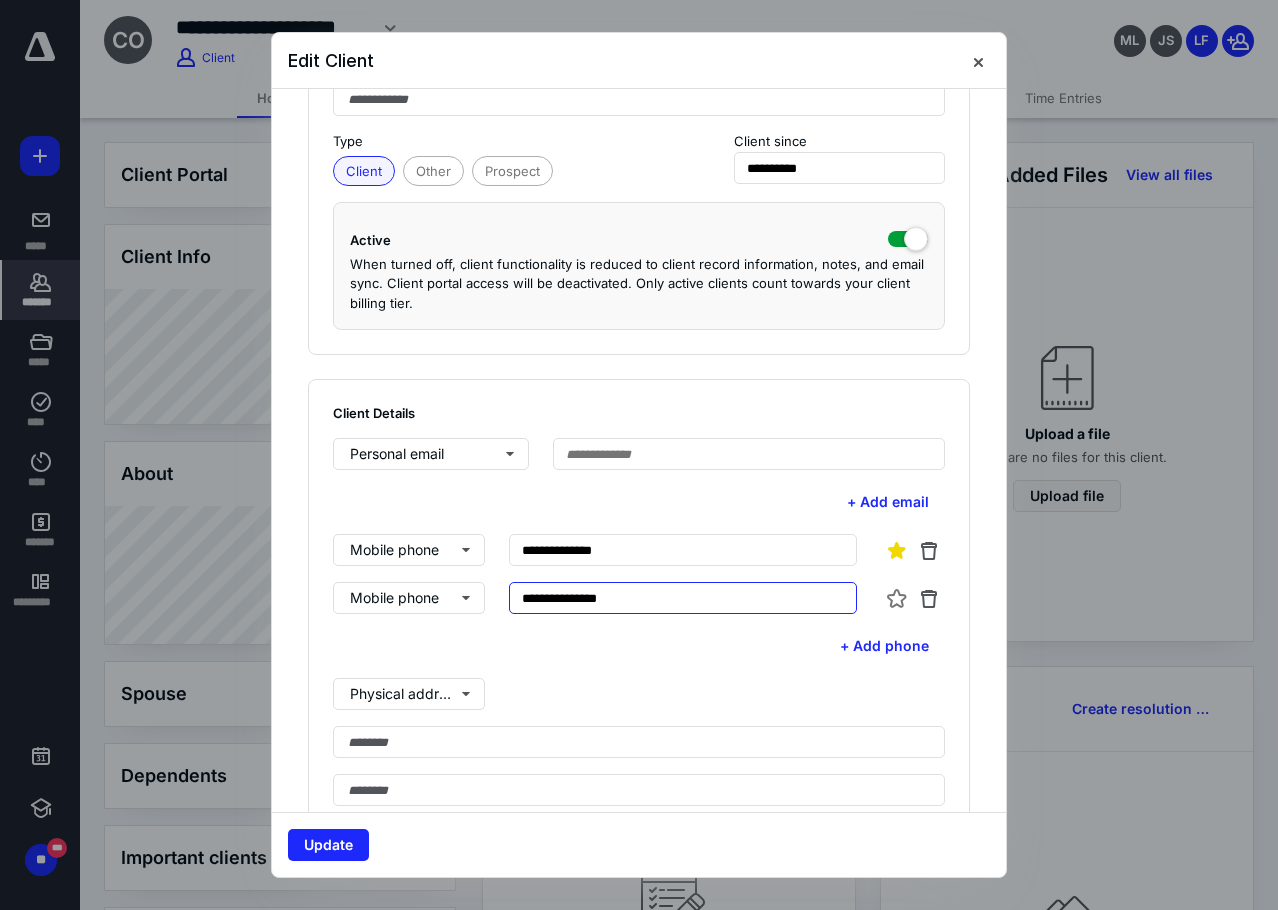 click on "**********" at bounding box center (683, 598) 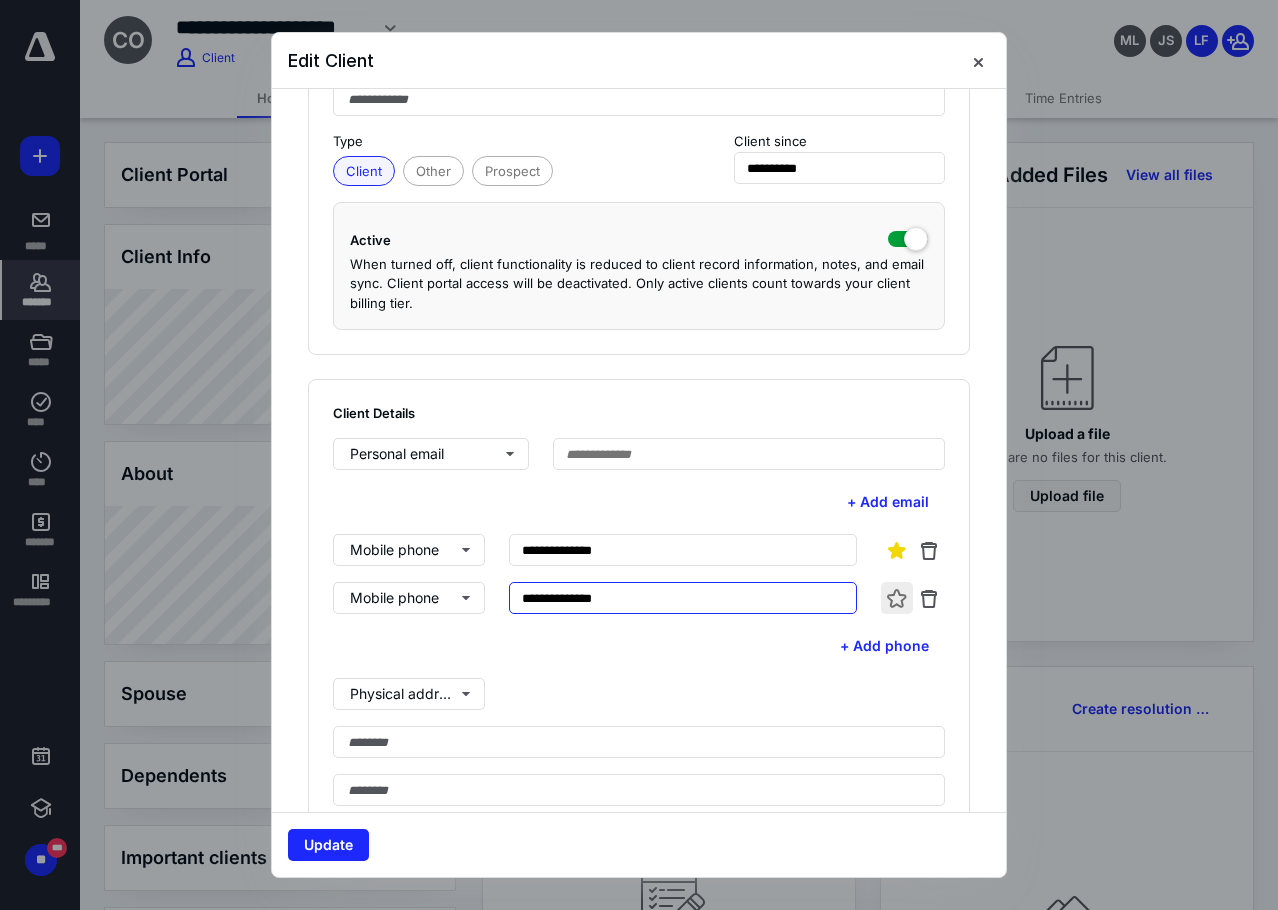 type on "**********" 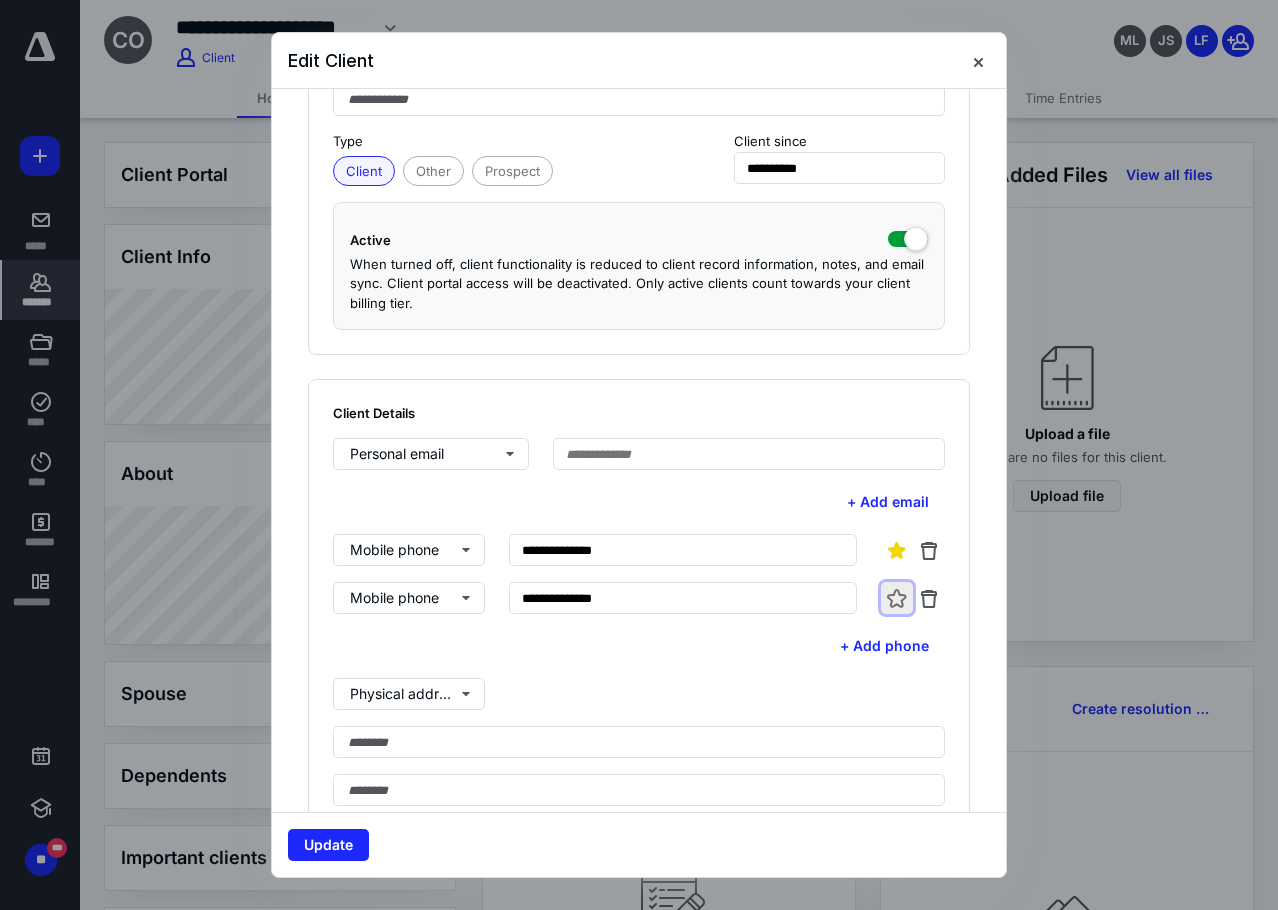 click at bounding box center [897, 598] 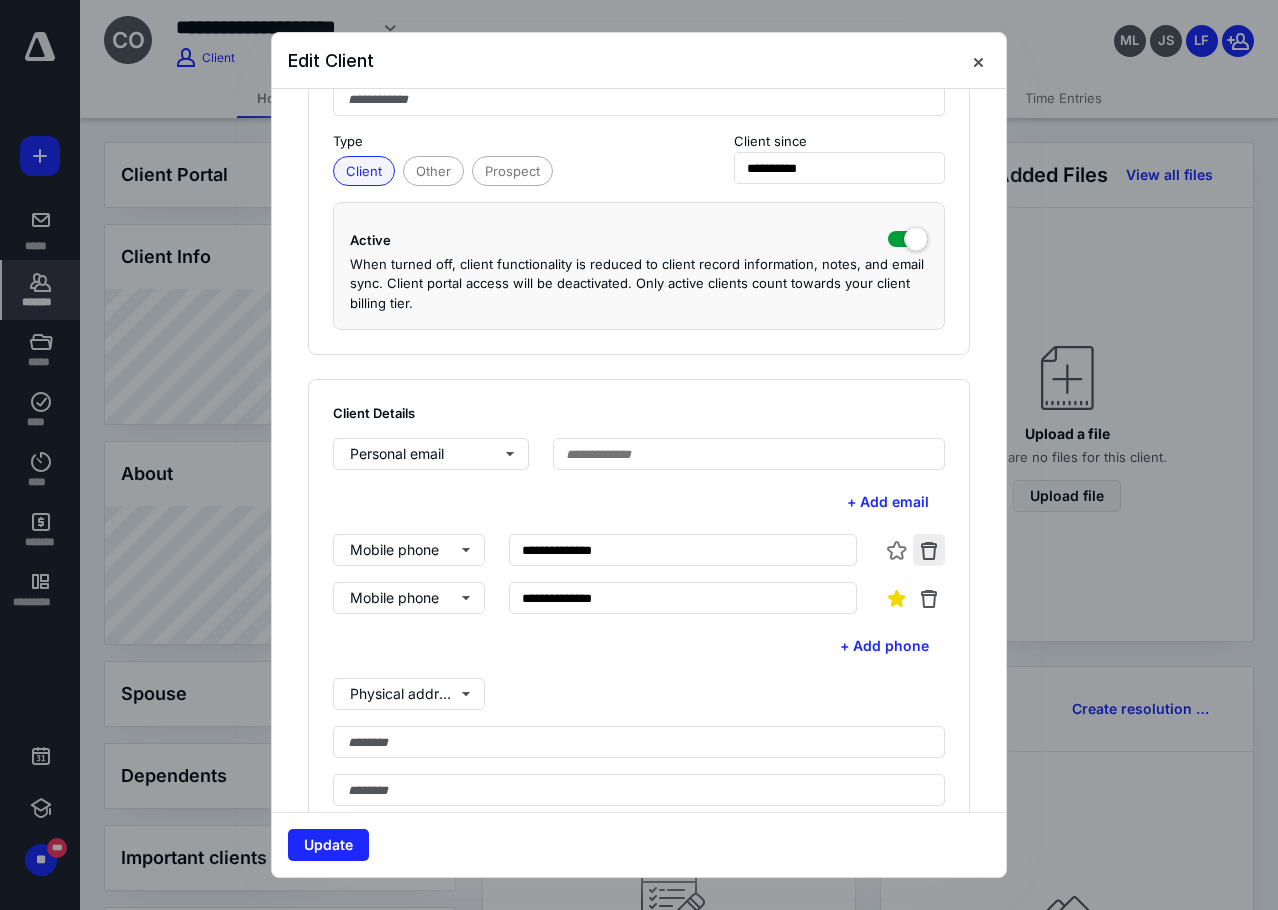 click at bounding box center (929, 550) 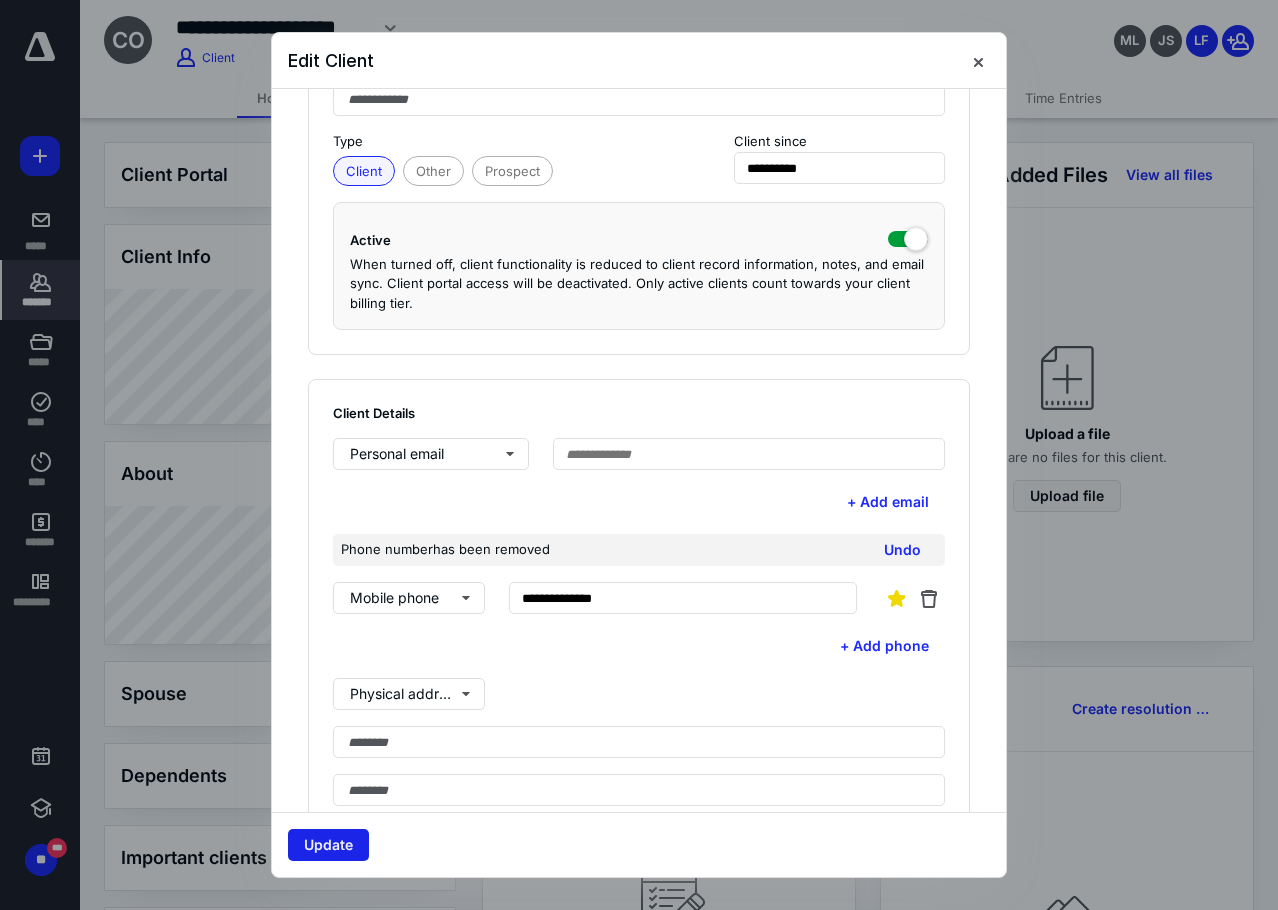 click on "Update" at bounding box center [328, 845] 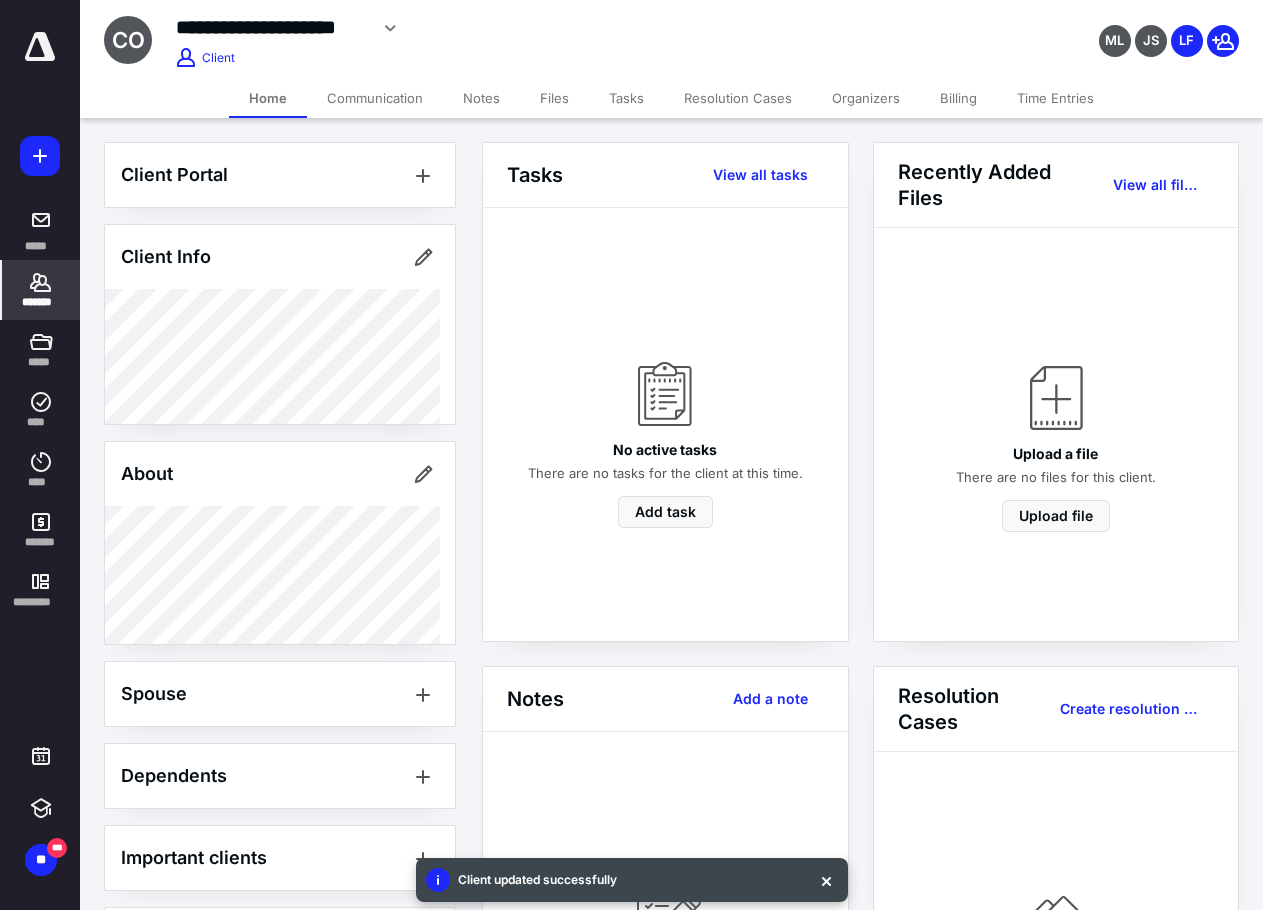 click on "Notes" at bounding box center (481, 98) 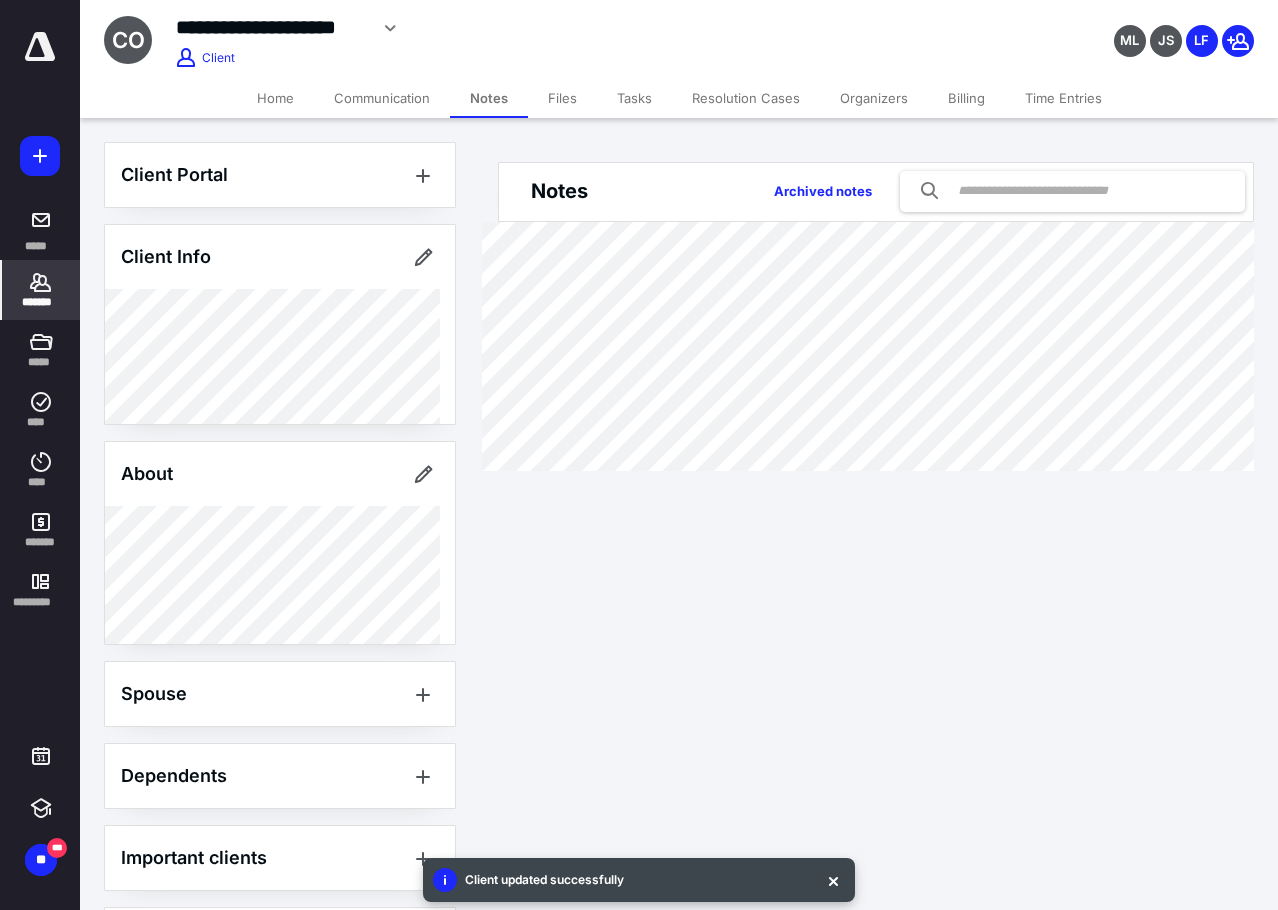 drag, startPoint x: 926, startPoint y: 94, endPoint x: 936, endPoint y: 95, distance: 10.049875 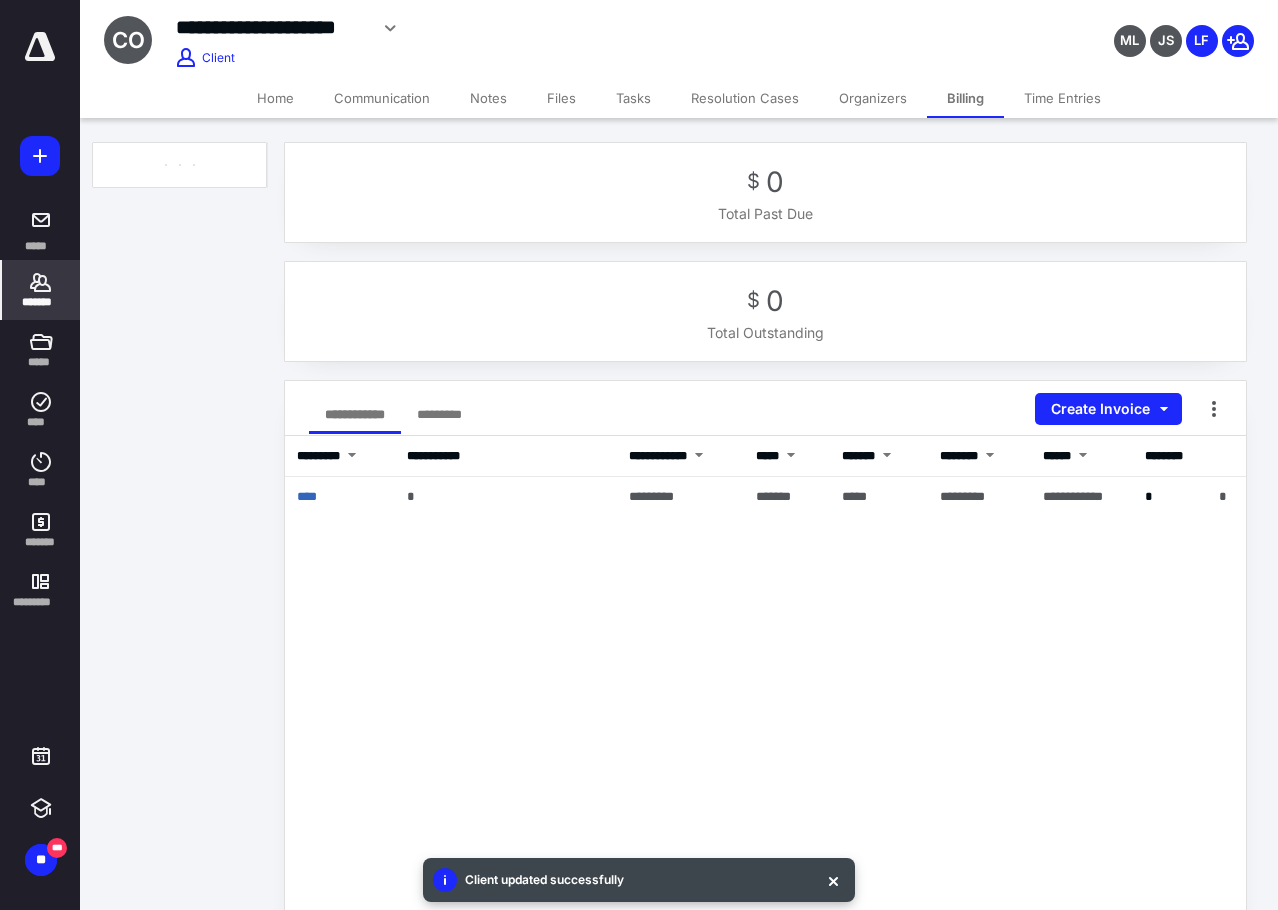 click on "Billing" at bounding box center [965, 98] 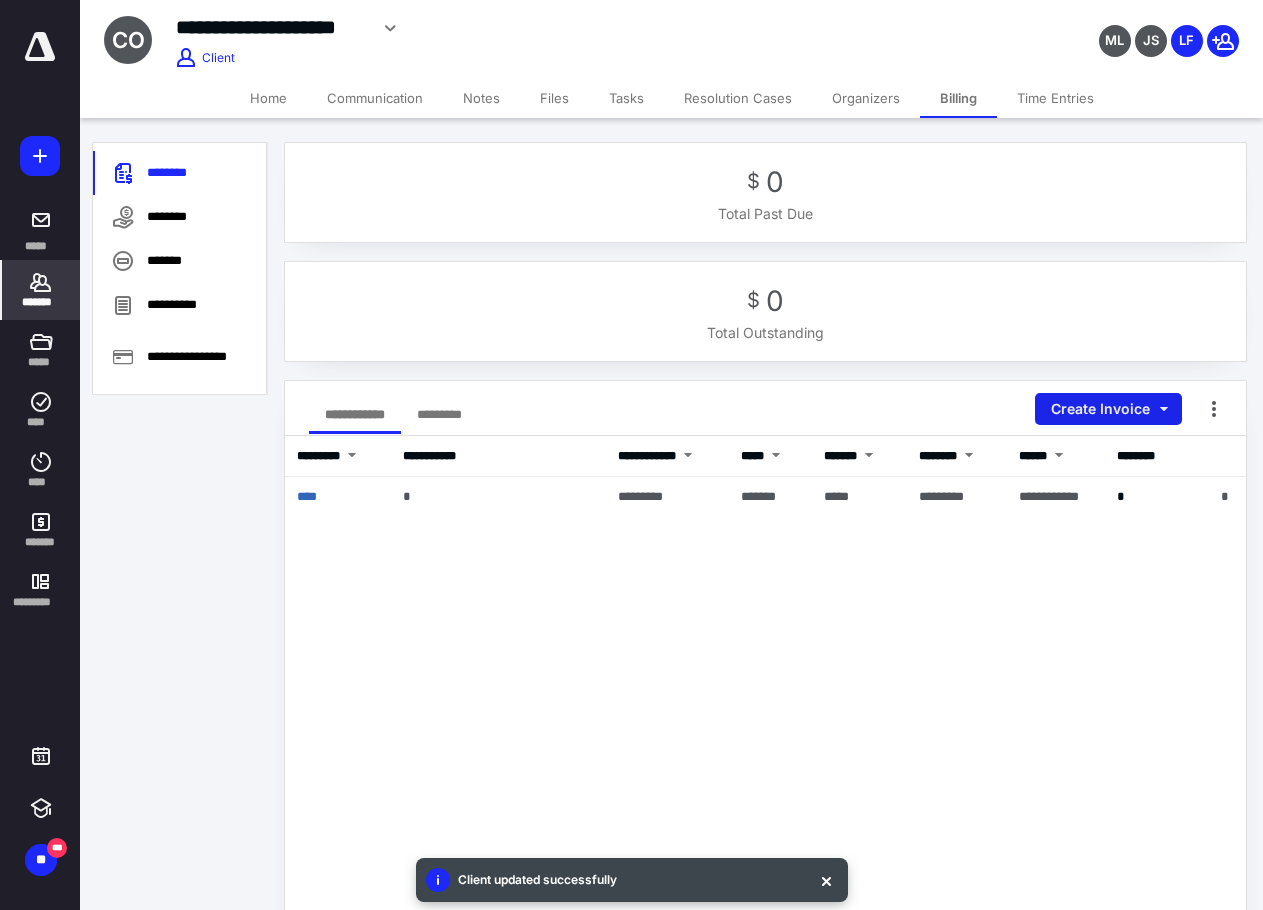 click on "Create Invoice" at bounding box center [1108, 409] 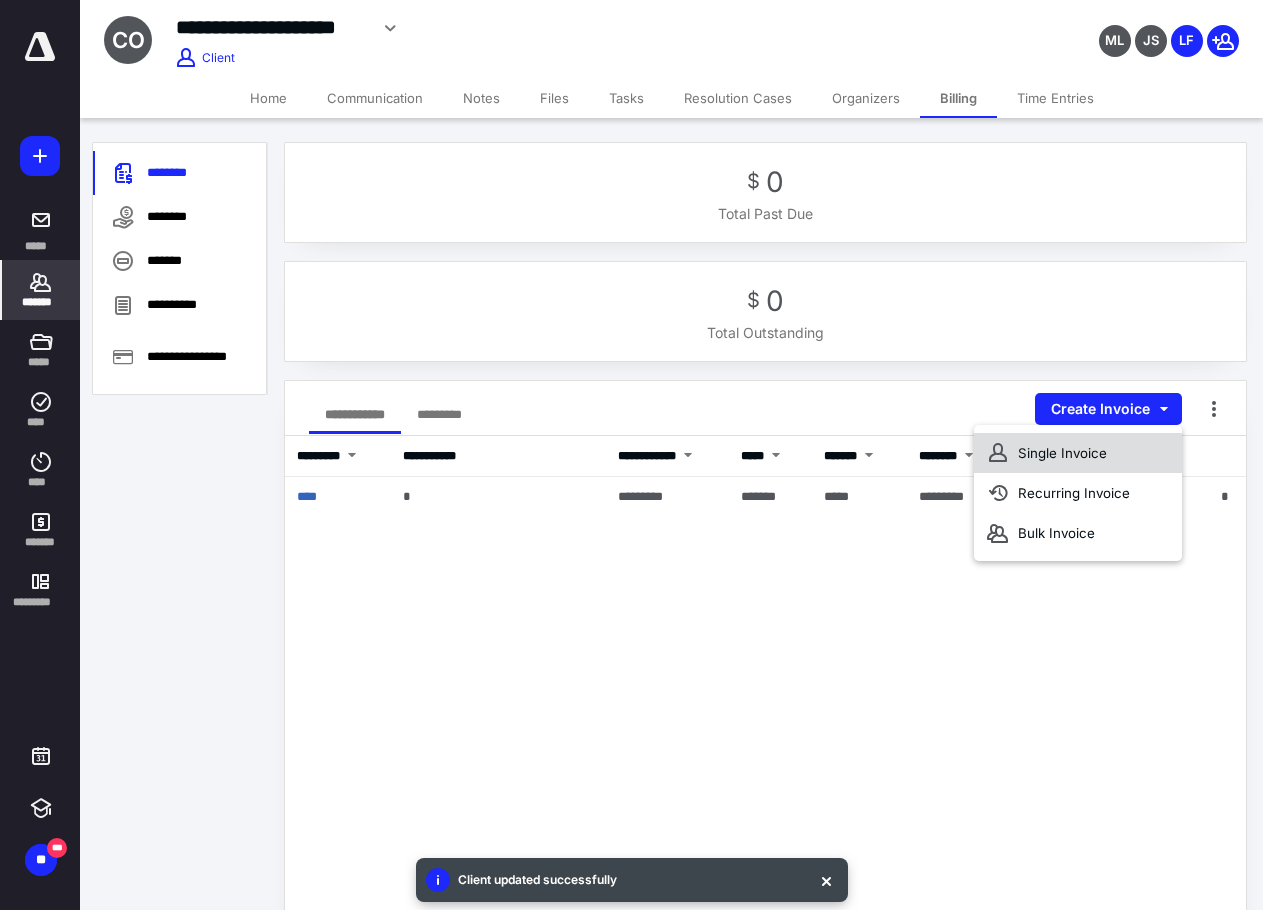 click on "Single Invoice" at bounding box center [1078, 453] 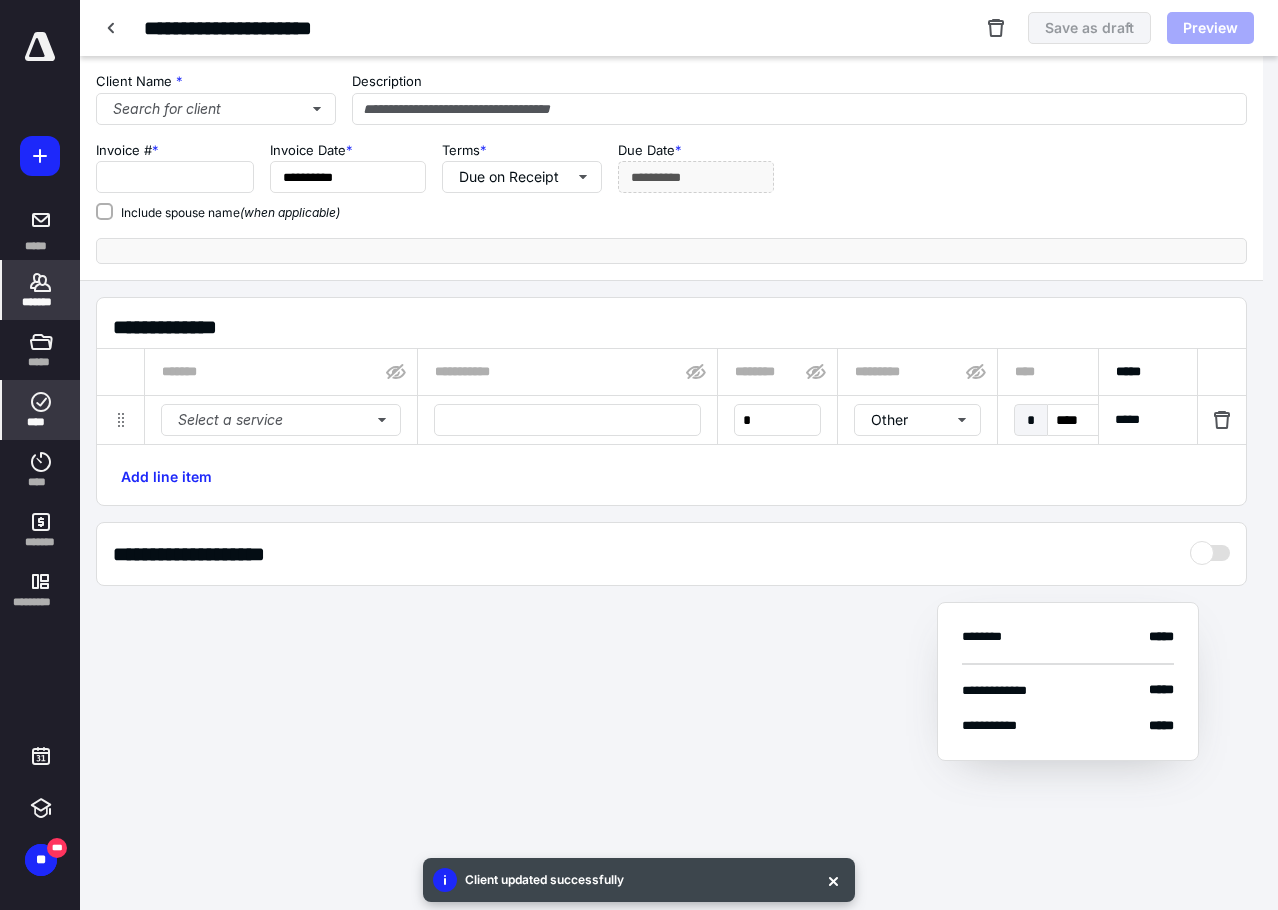 type on "*****" 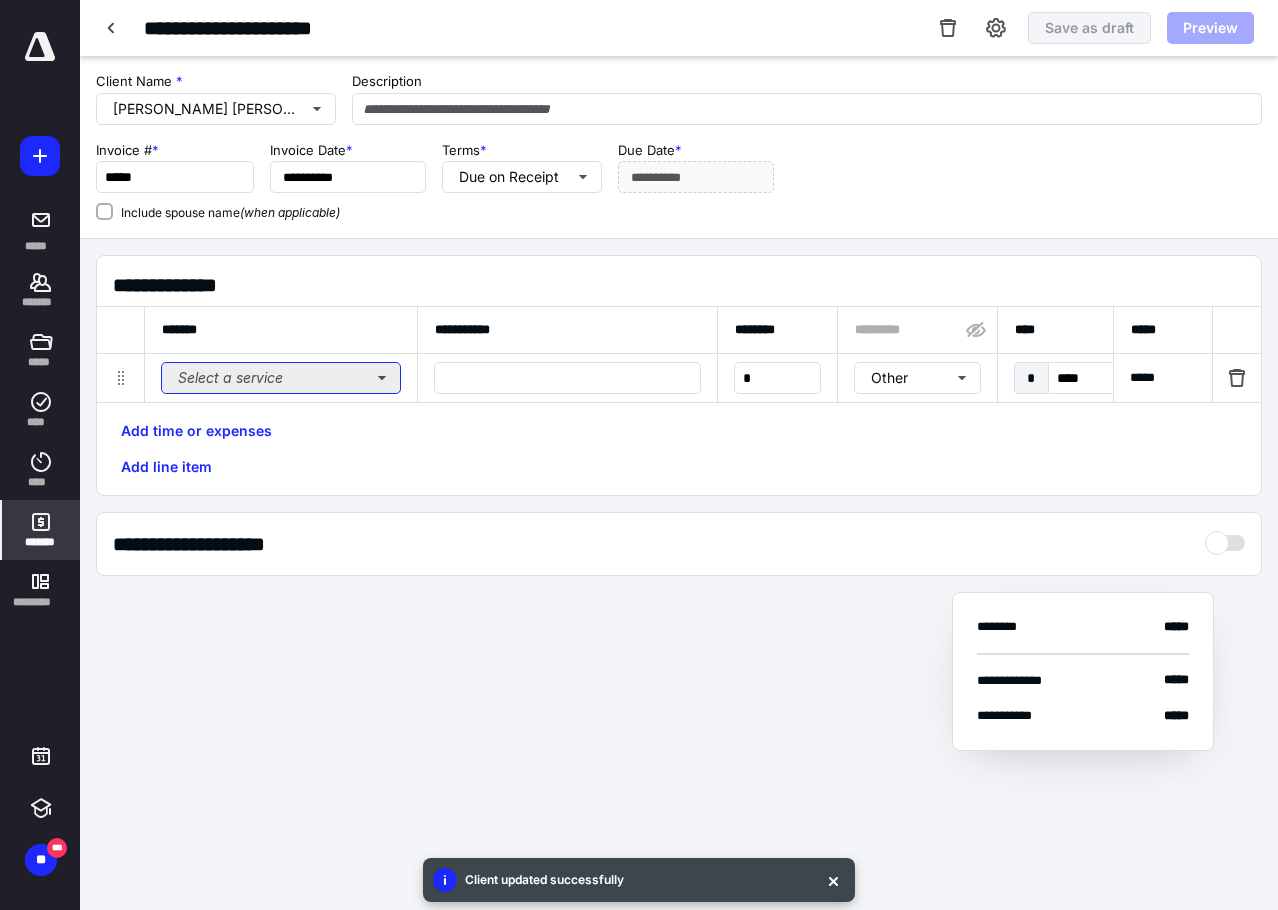 click on "Select a service" at bounding box center [281, 378] 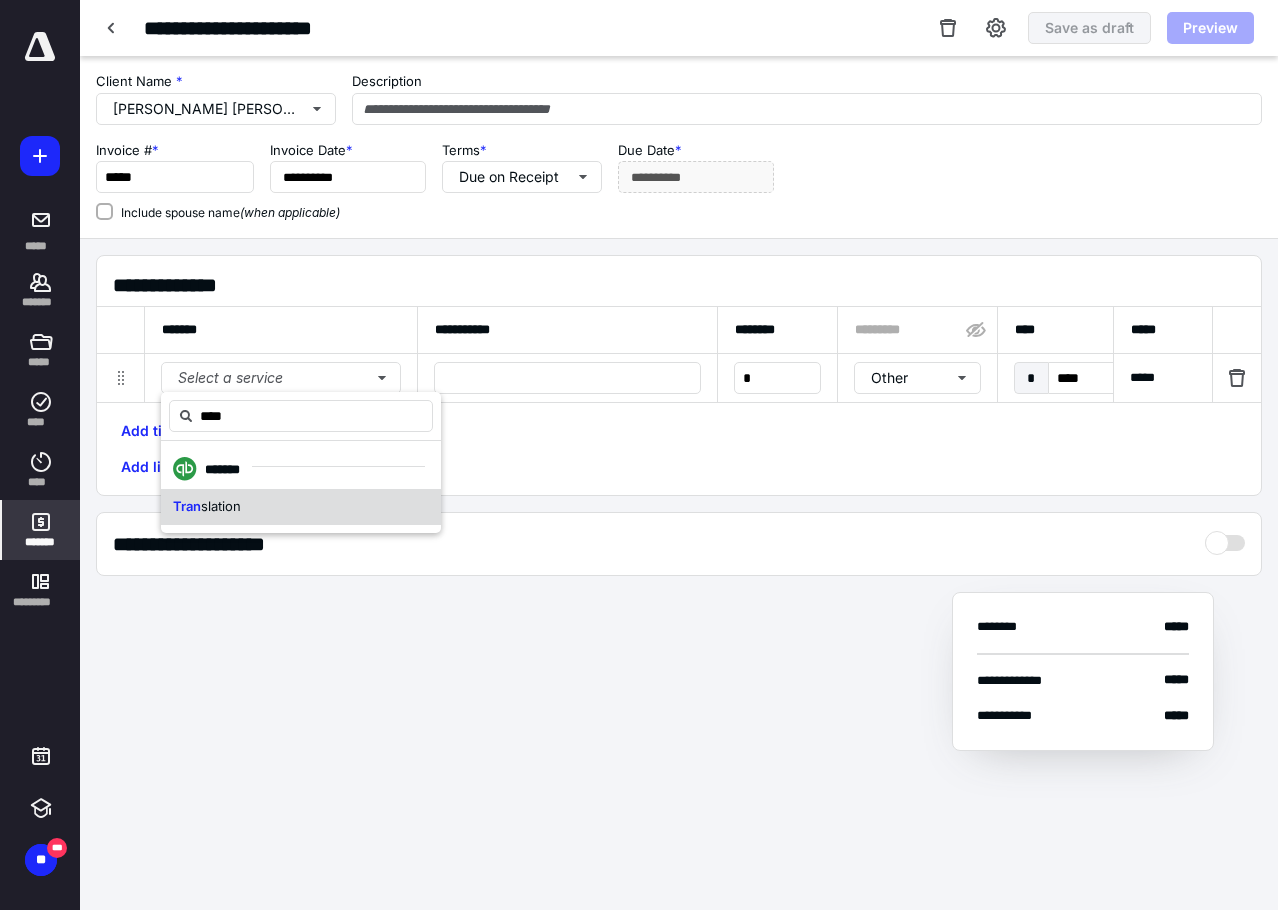 click on "Tran slation" at bounding box center [207, 507] 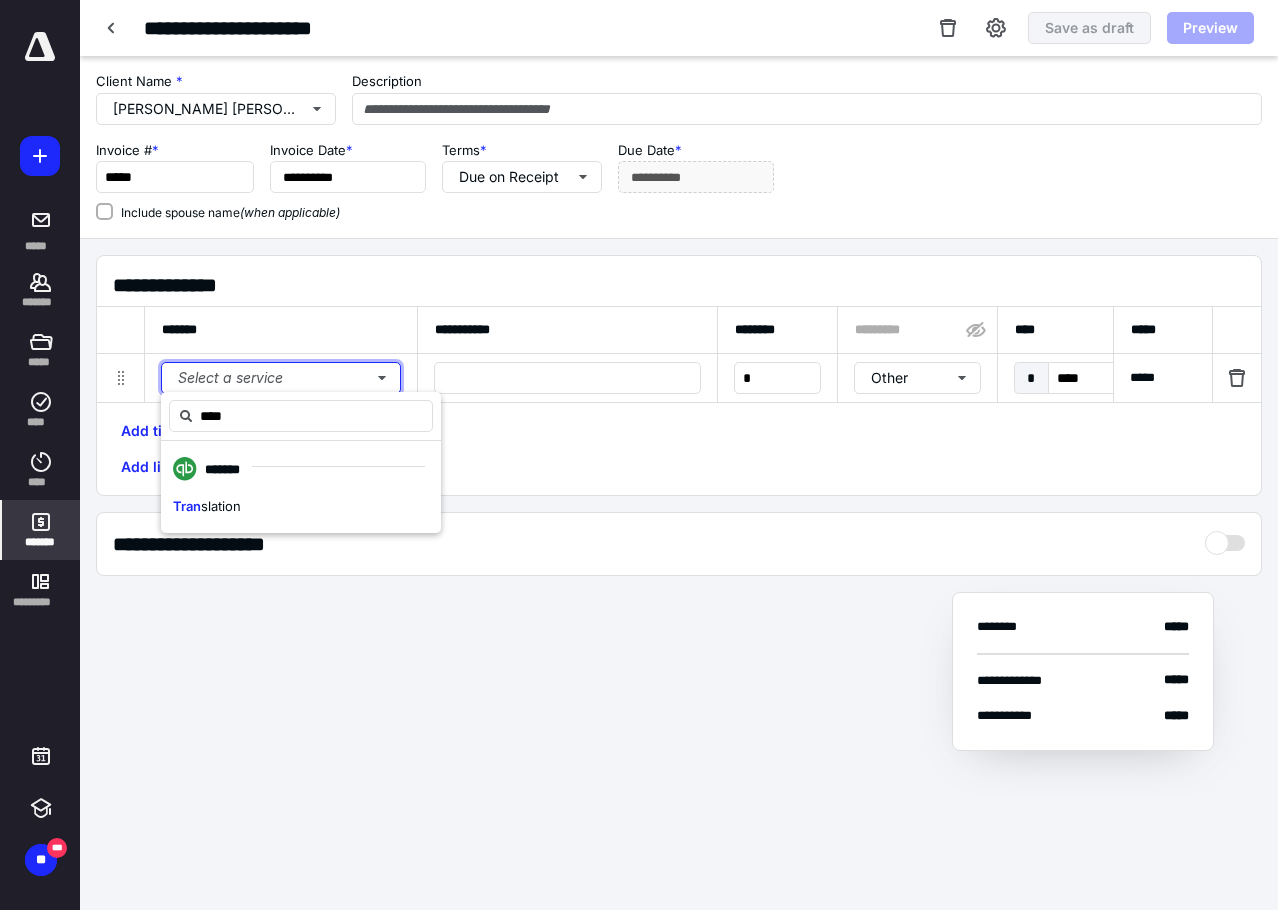 type 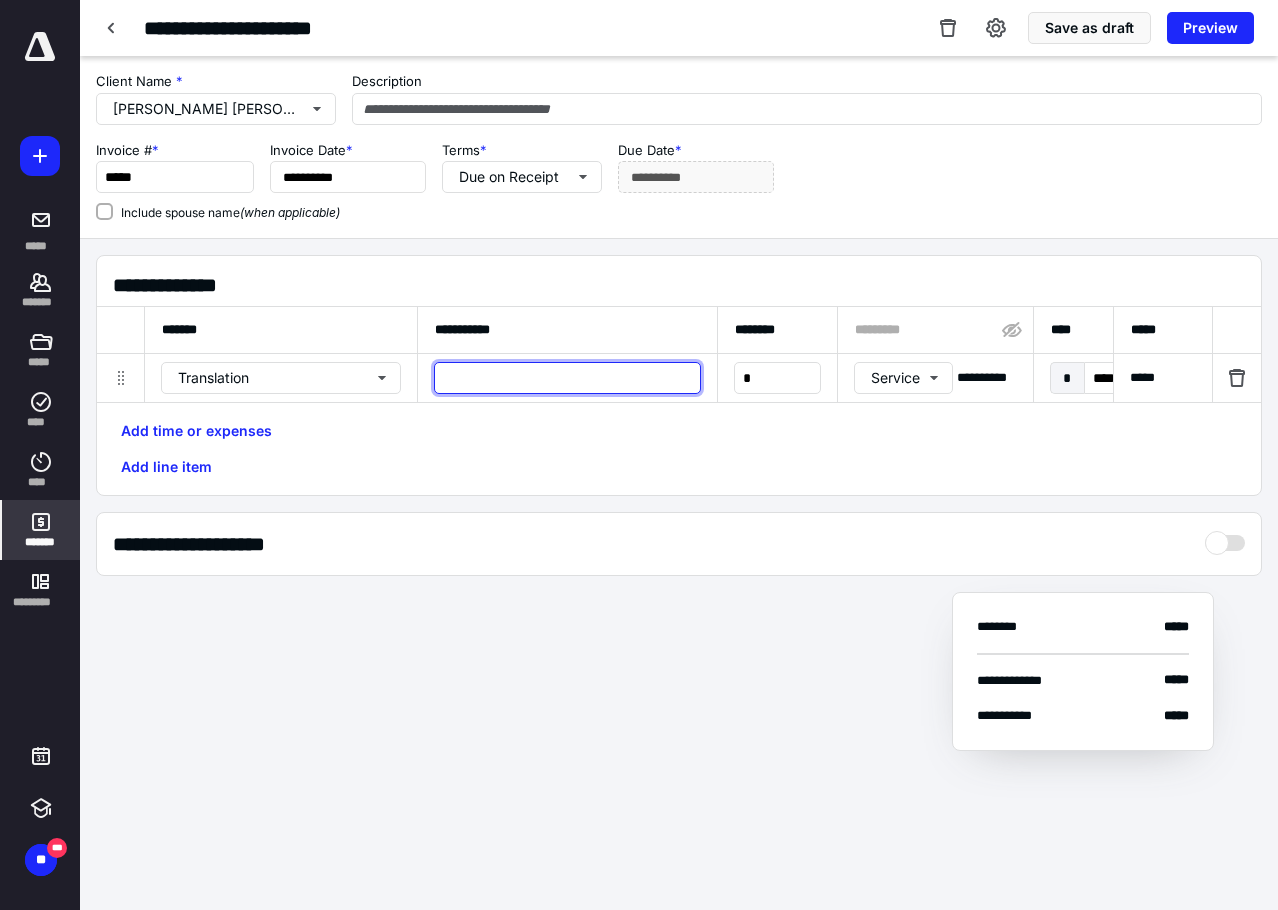 click at bounding box center (567, 378) 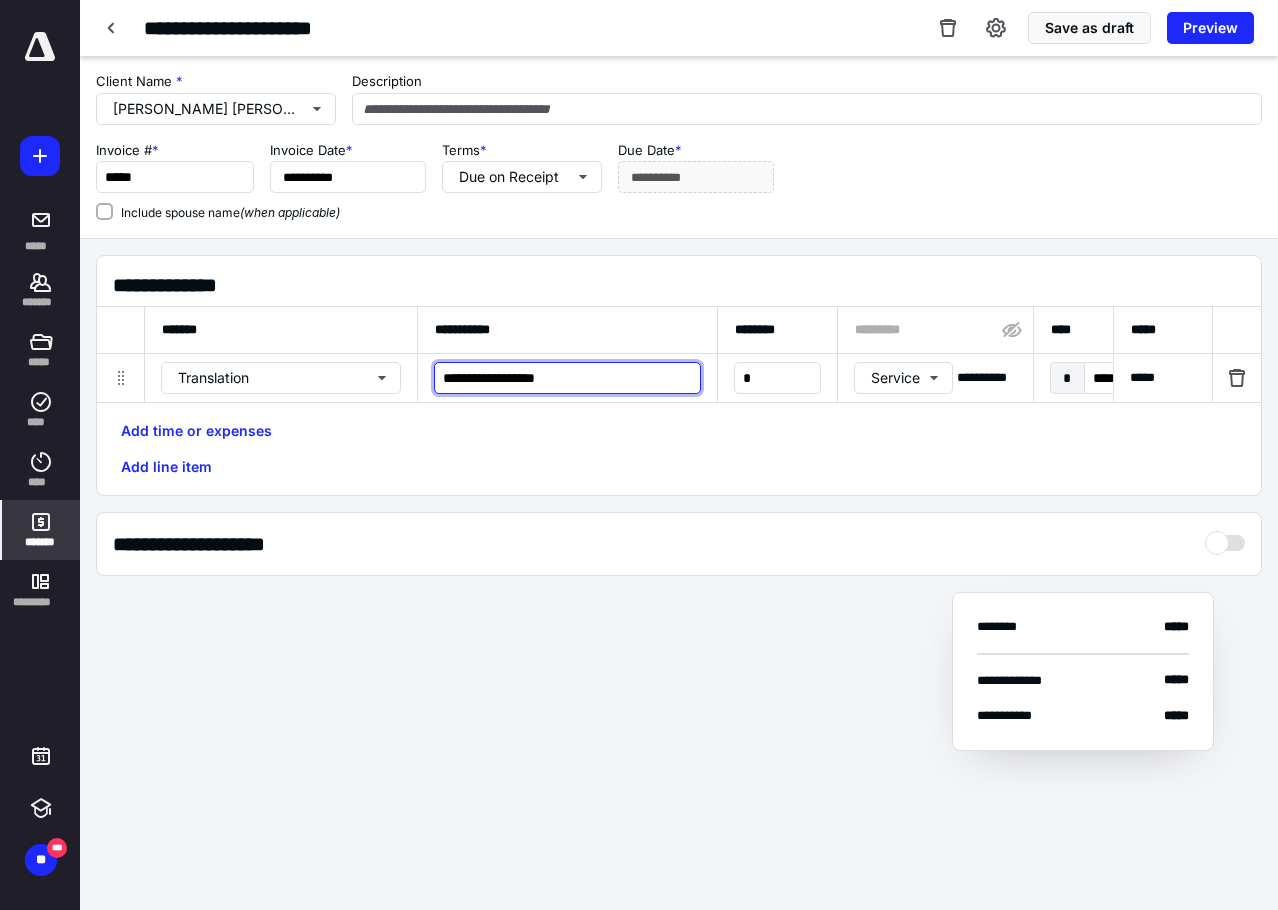 type on "**********" 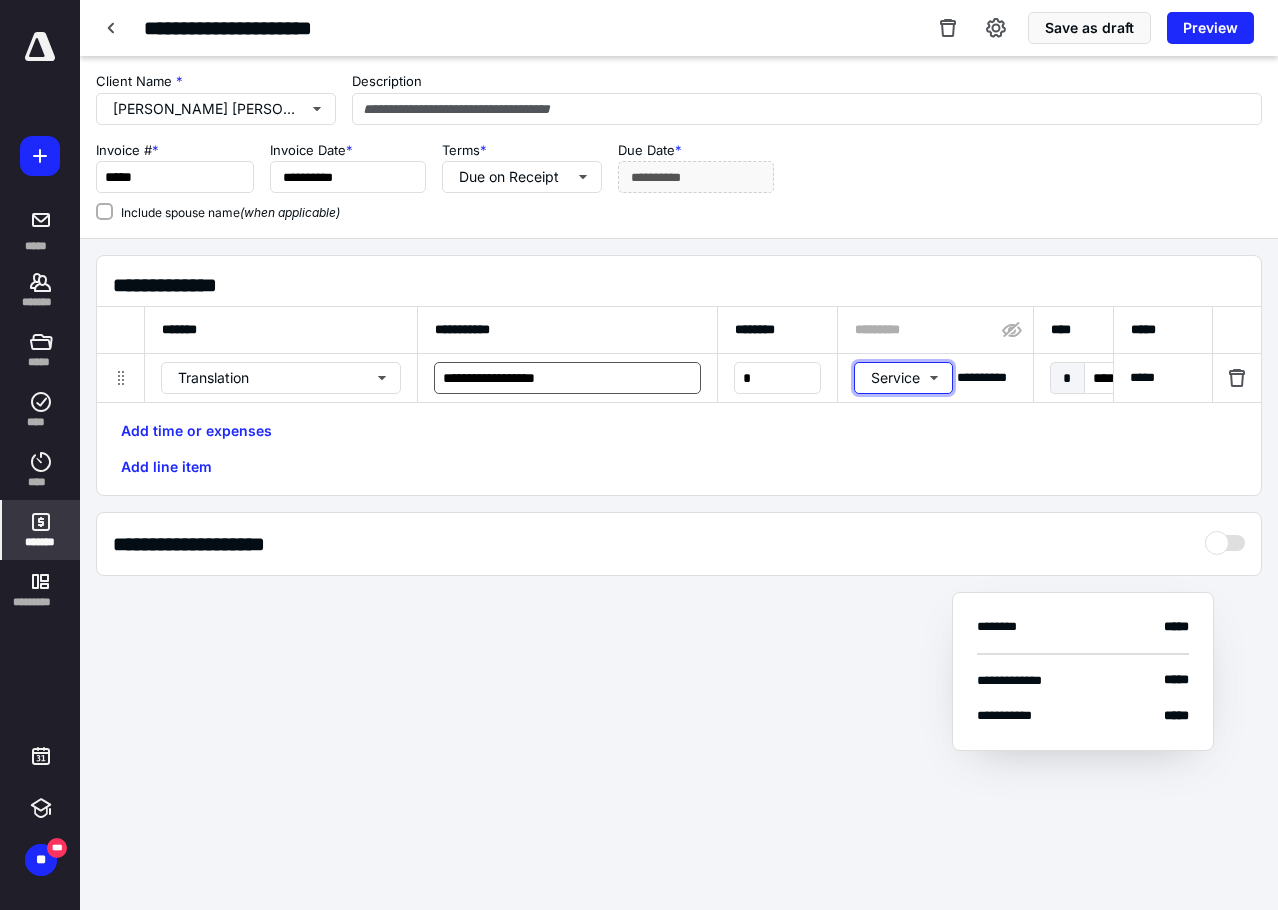 type 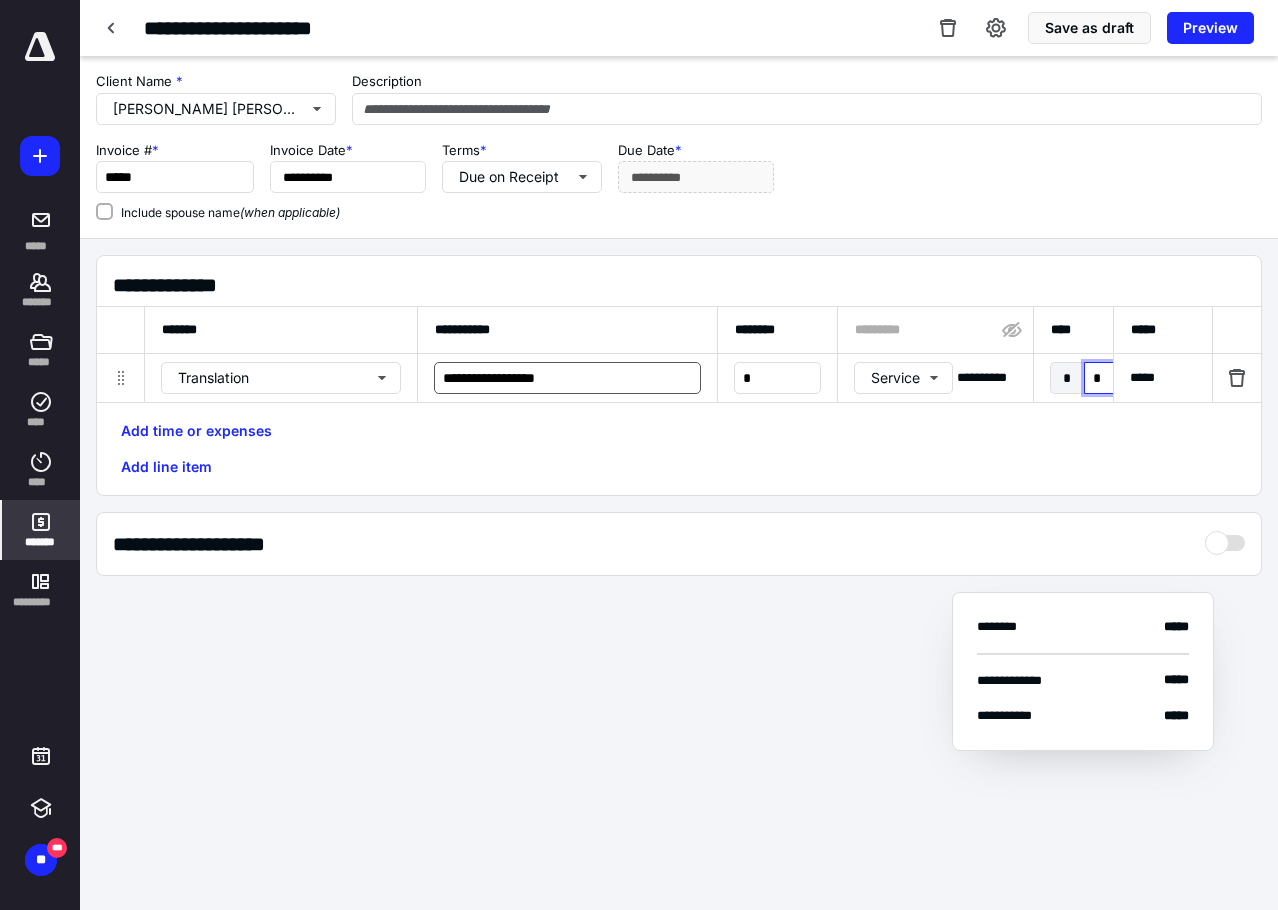 type on "**" 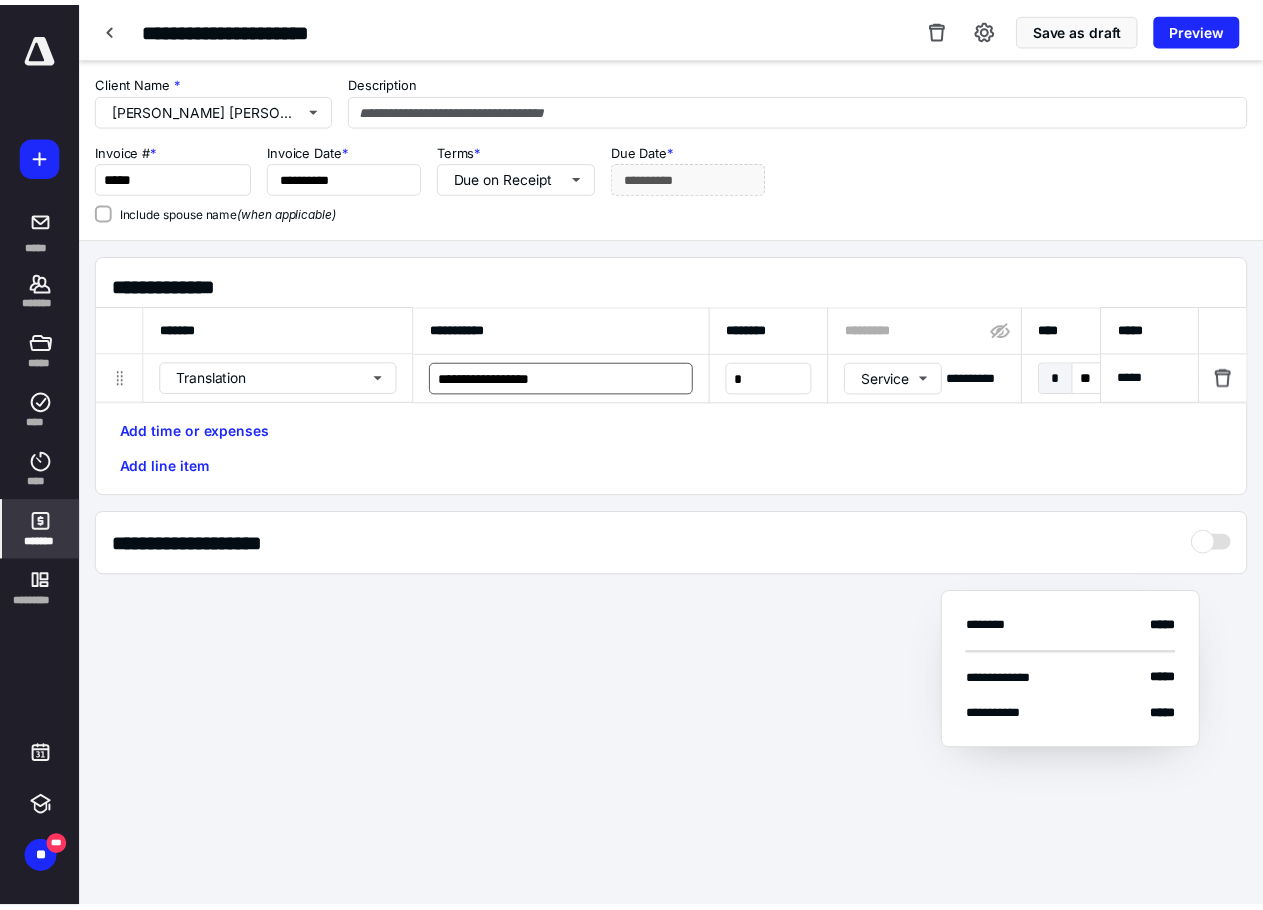 scroll, scrollTop: 0, scrollLeft: 1285, axis: horizontal 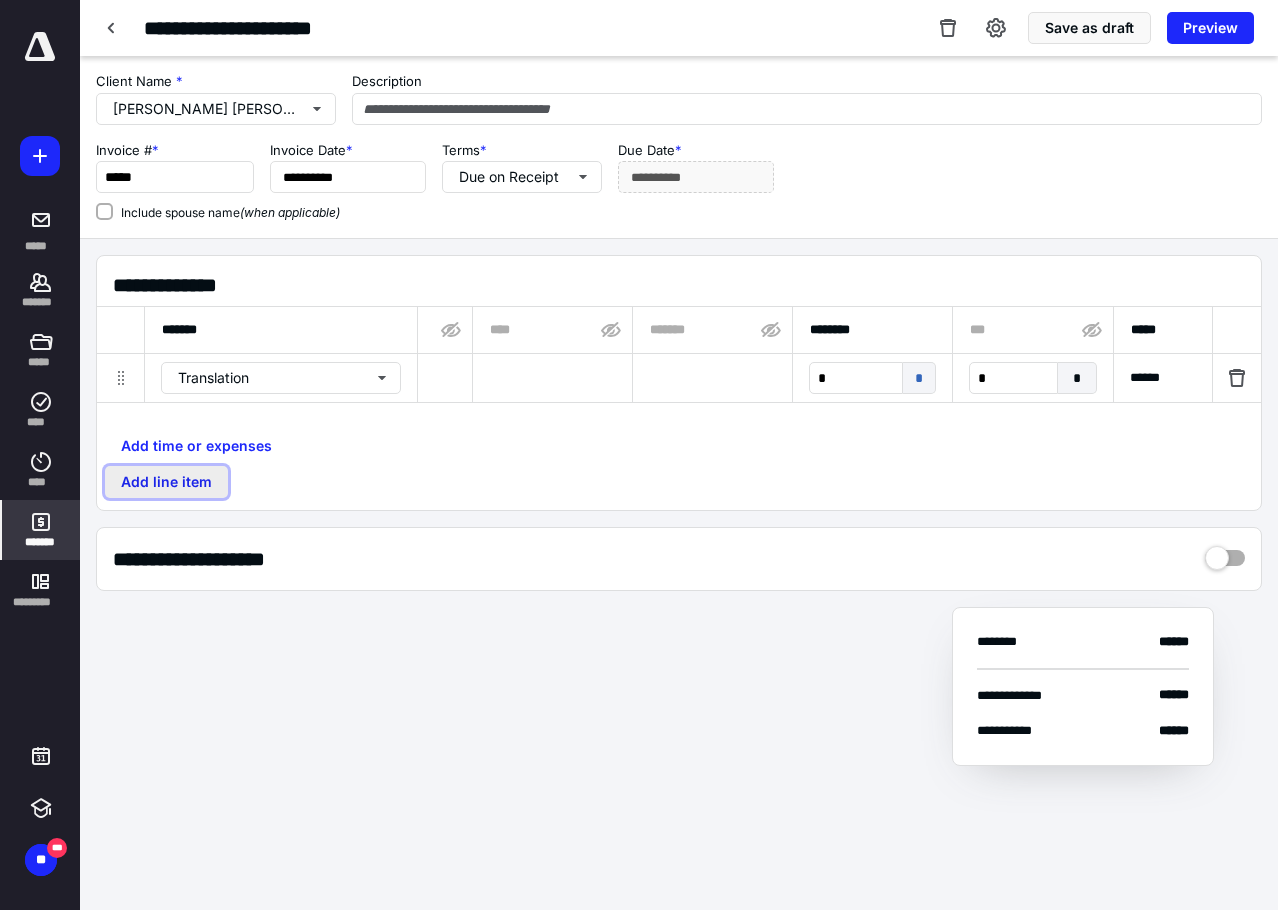 click on "Add line item" at bounding box center (166, 482) 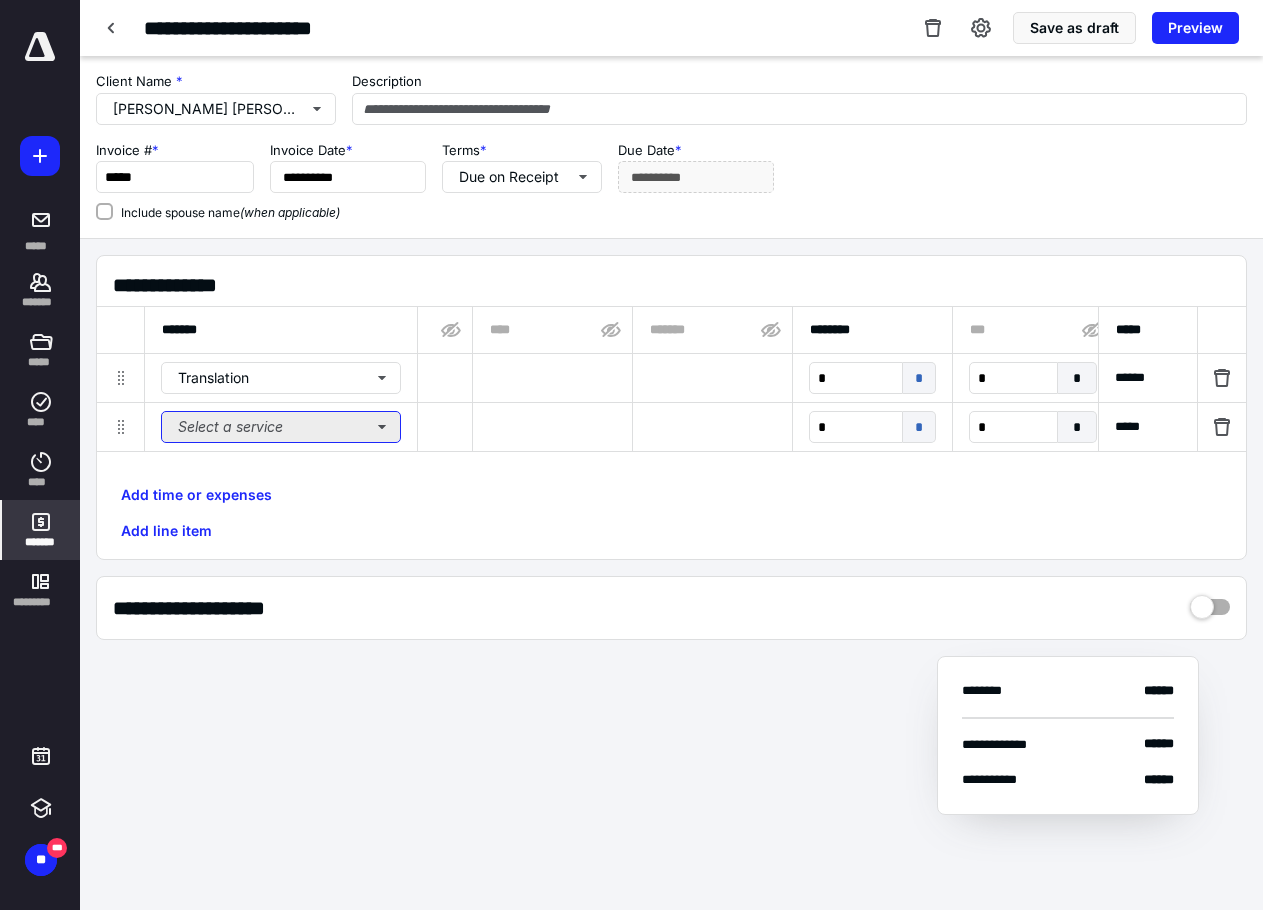 click on "Select a service" at bounding box center [281, 427] 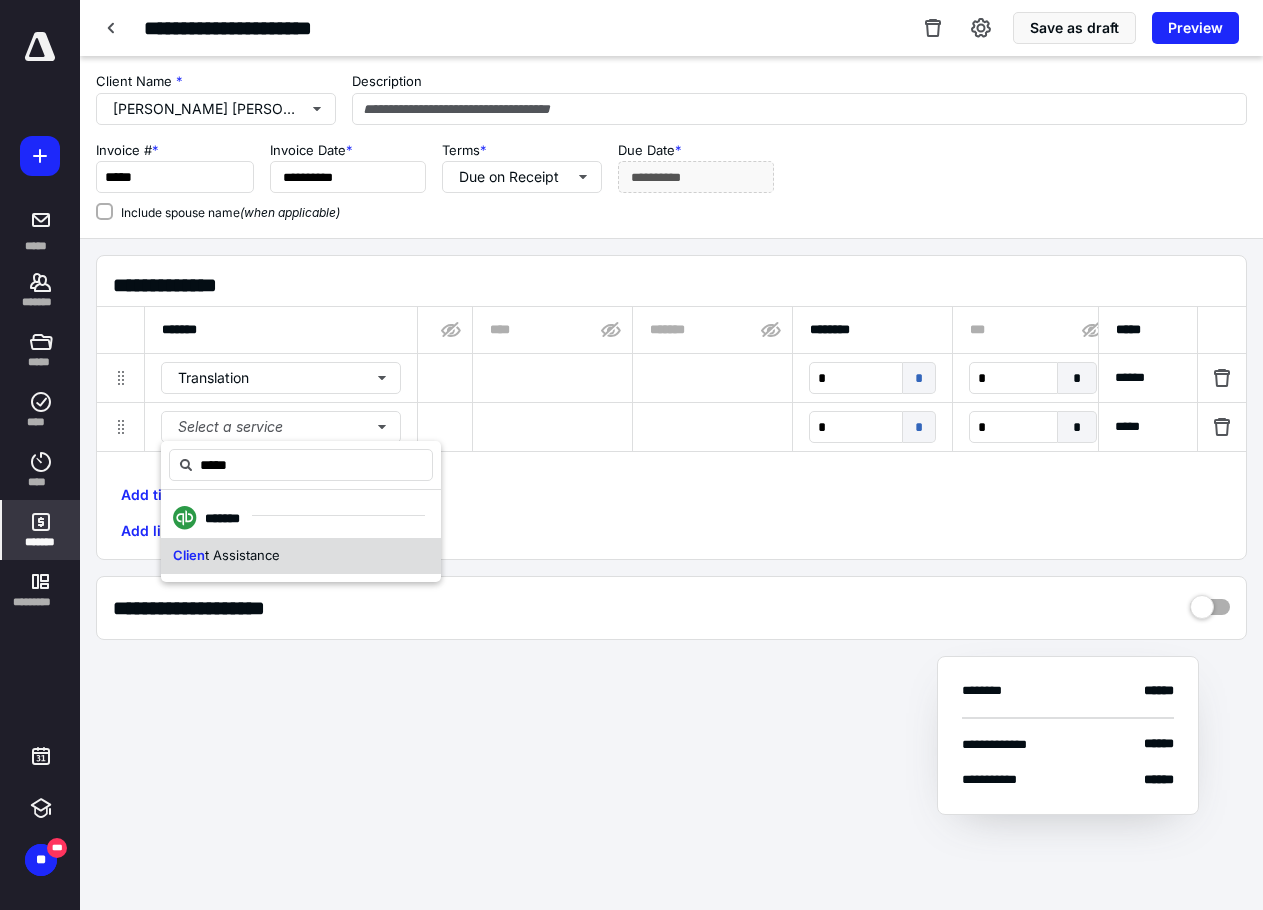 click on "Clien t Assistance" at bounding box center [301, 556] 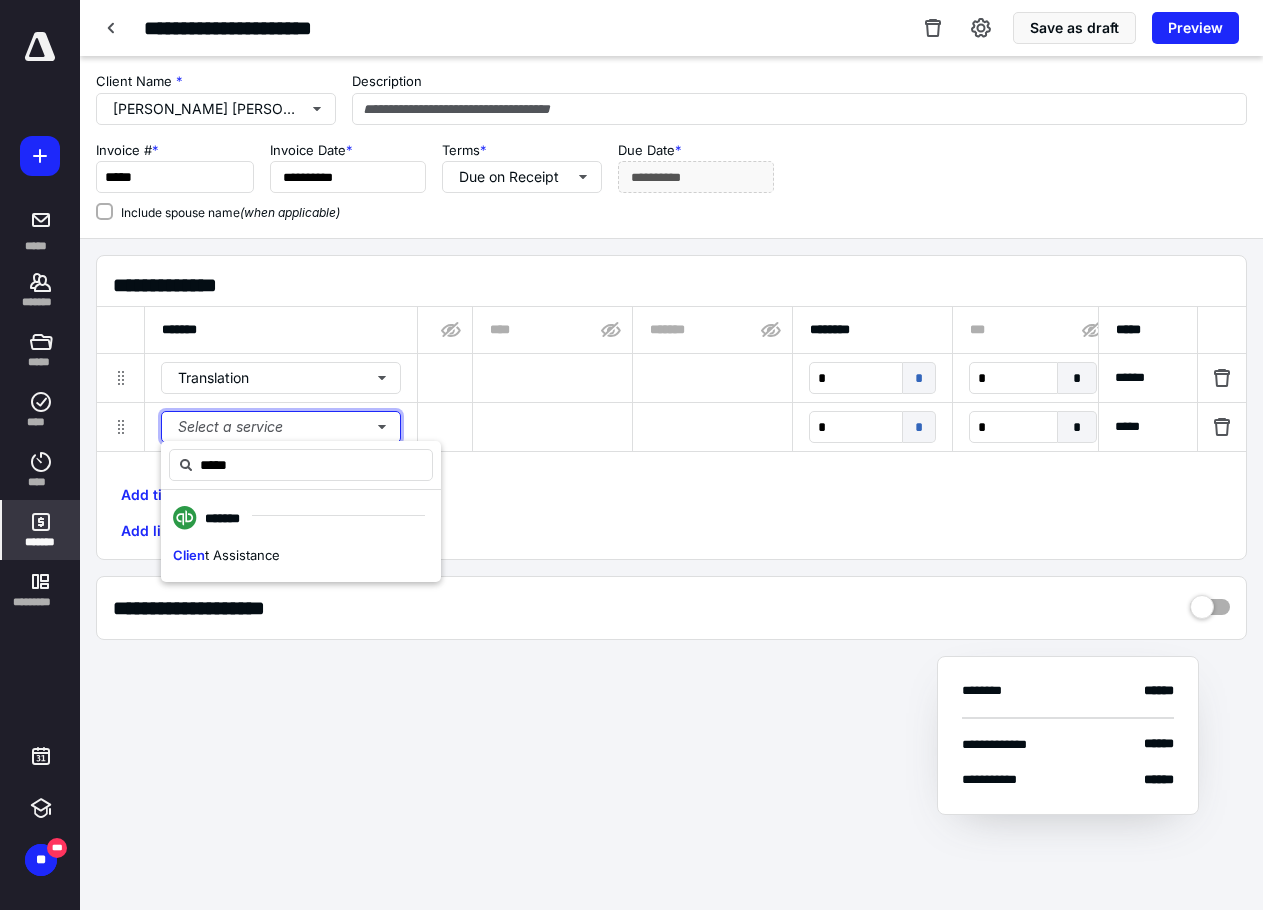 type 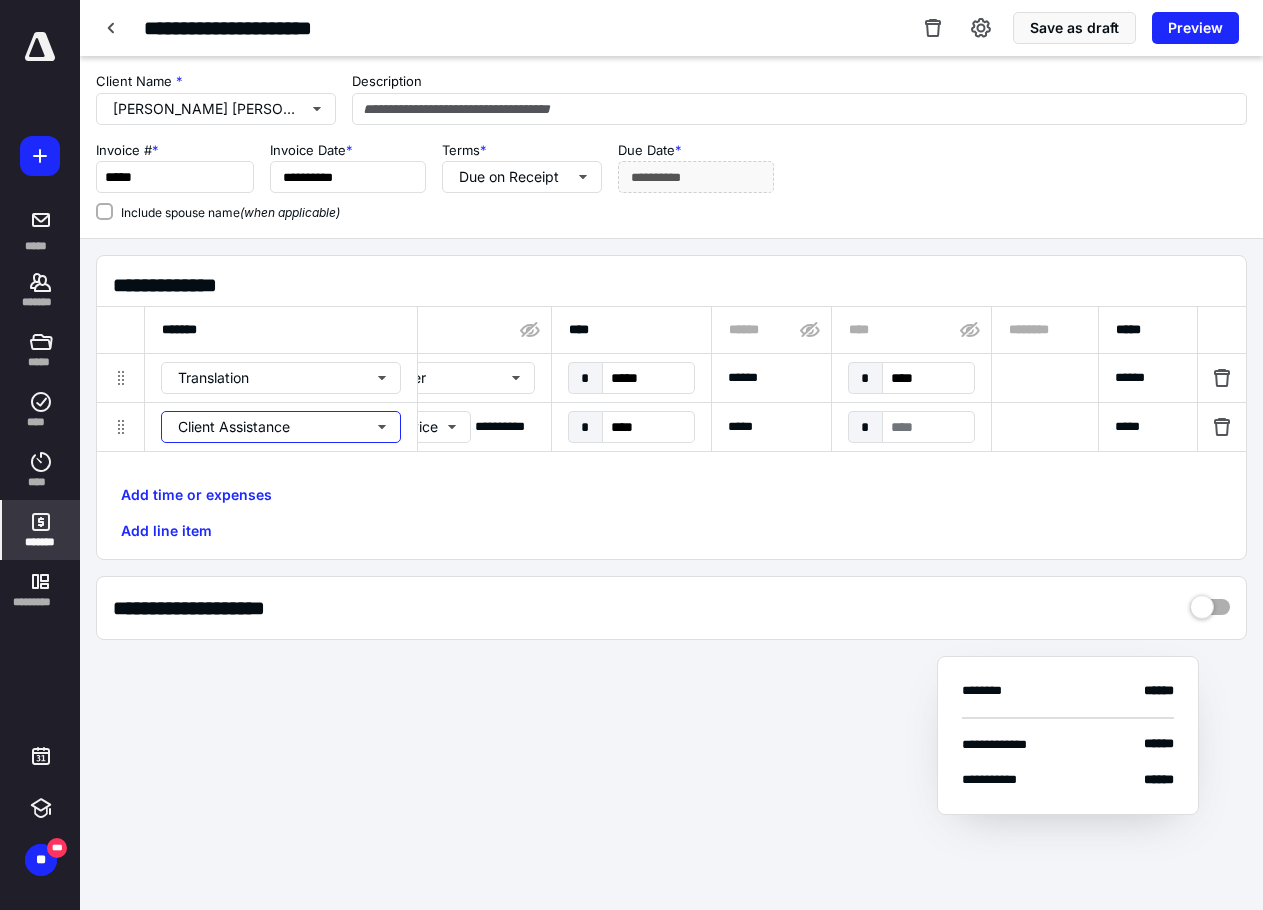 scroll, scrollTop: 0, scrollLeft: 0, axis: both 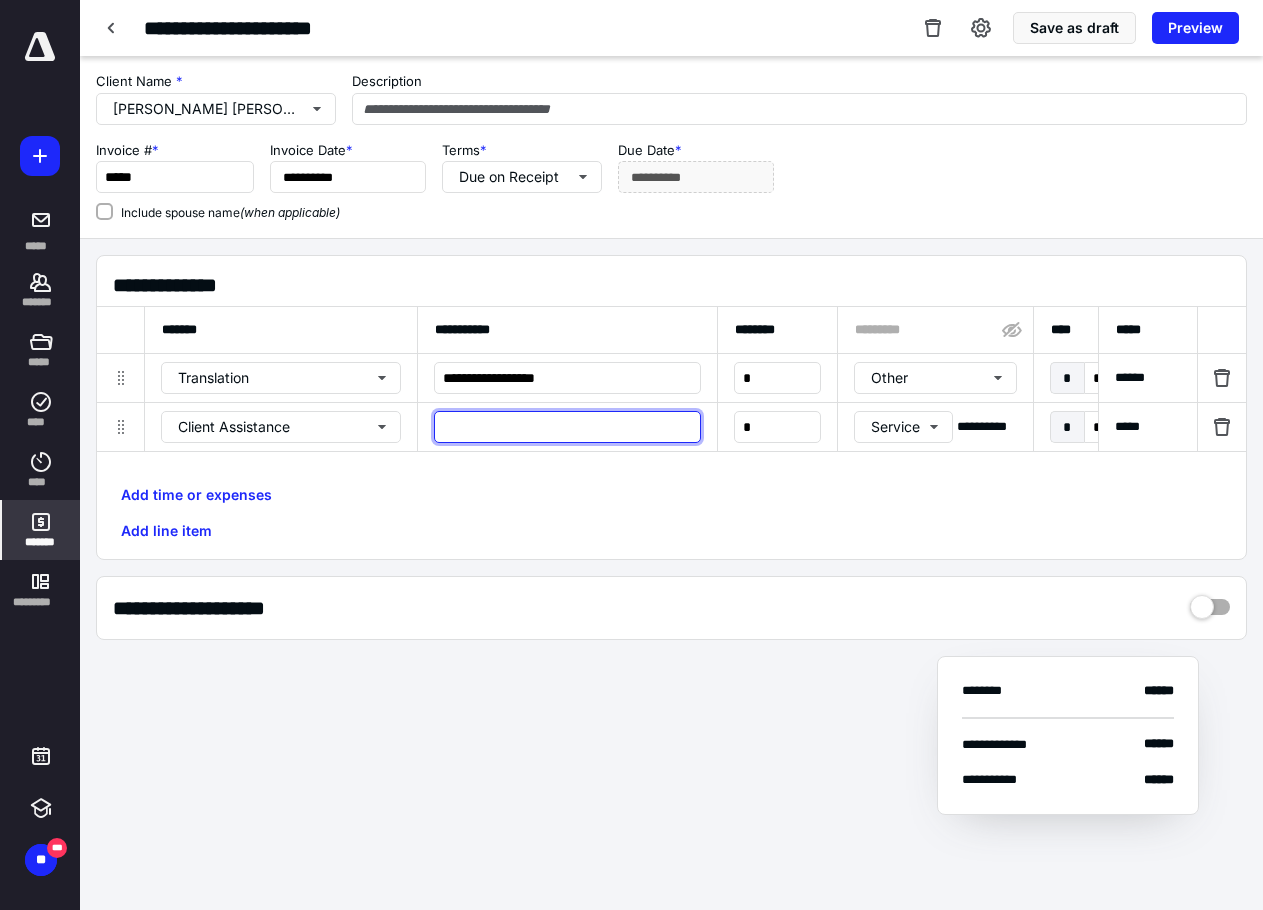 click at bounding box center [567, 427] 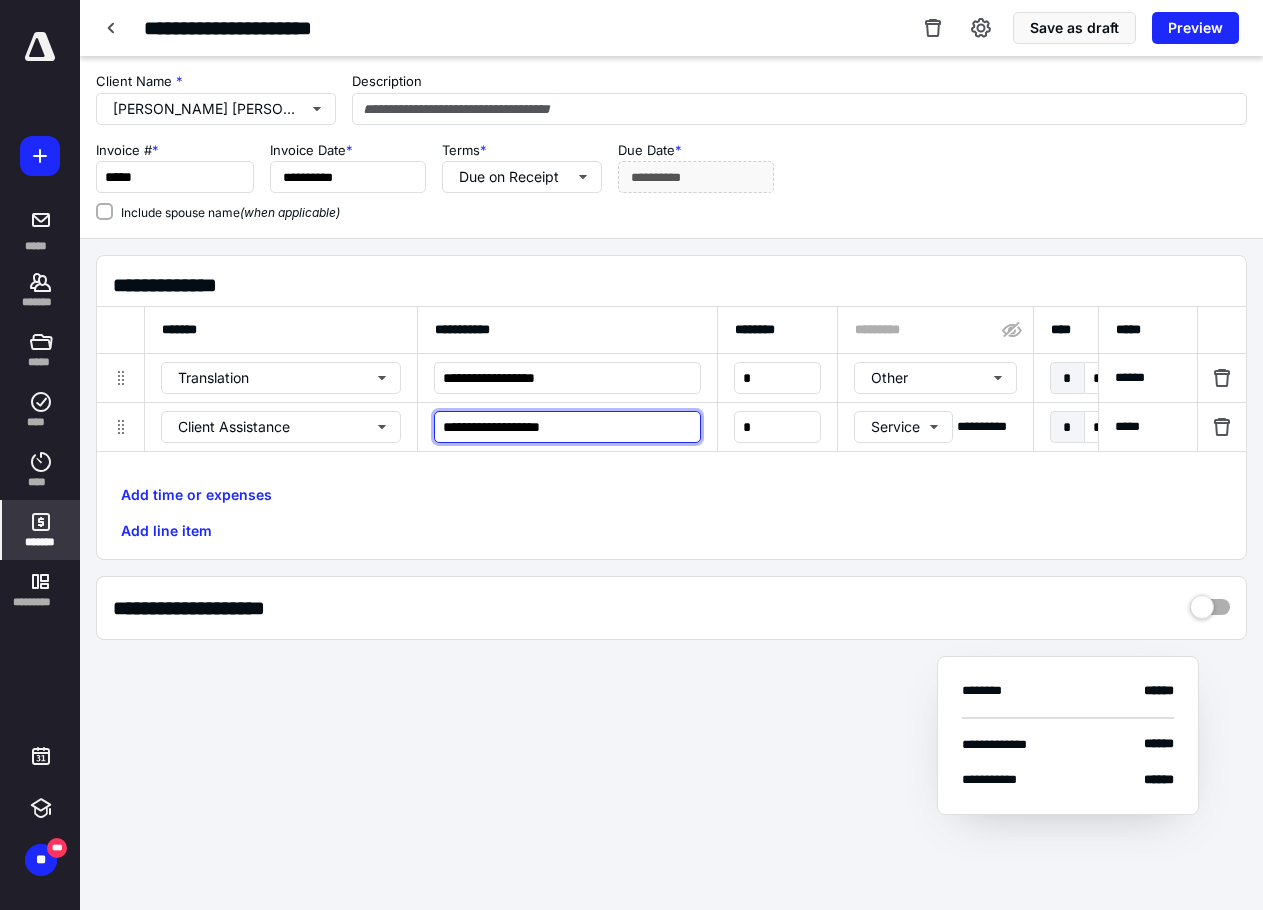 type on "**********" 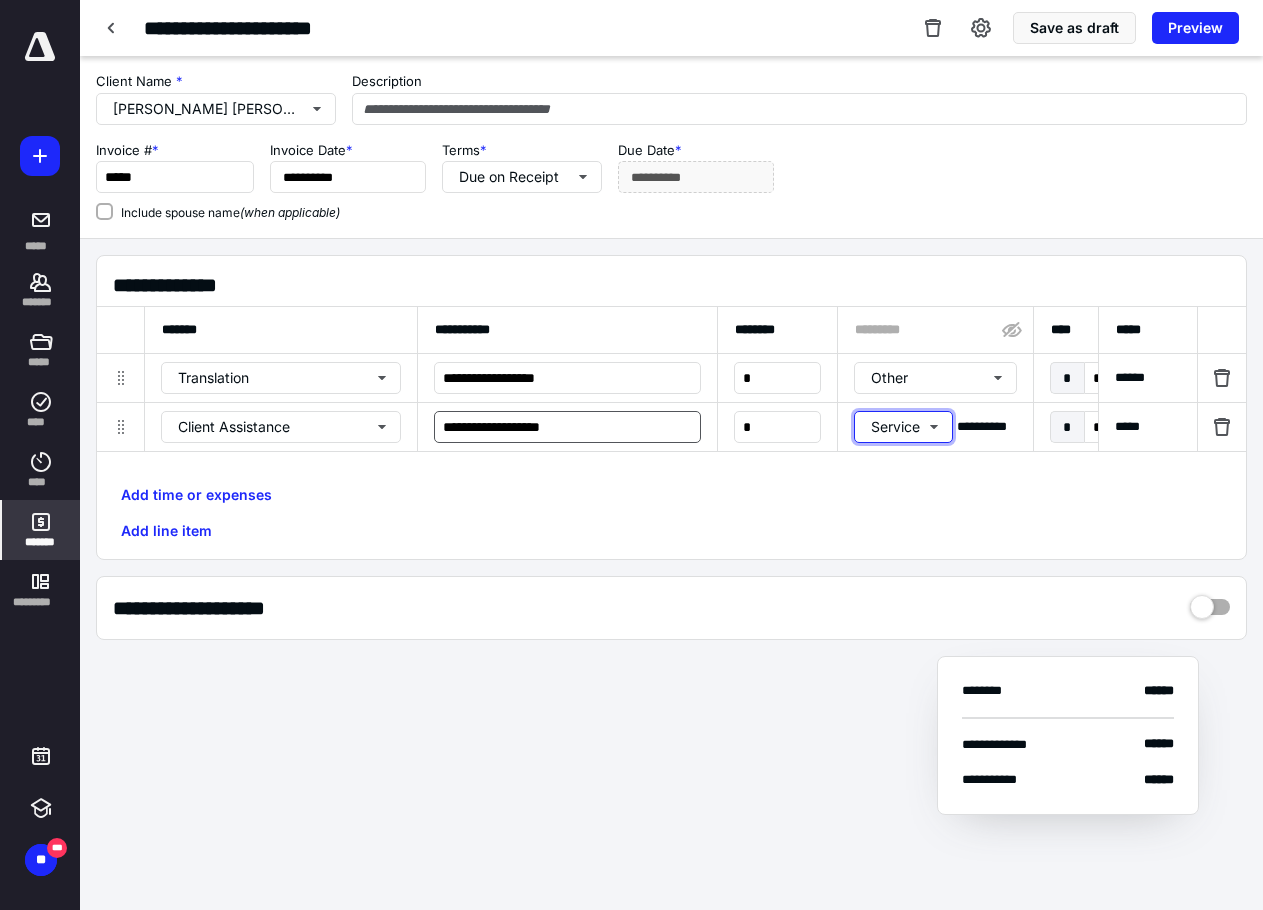 type 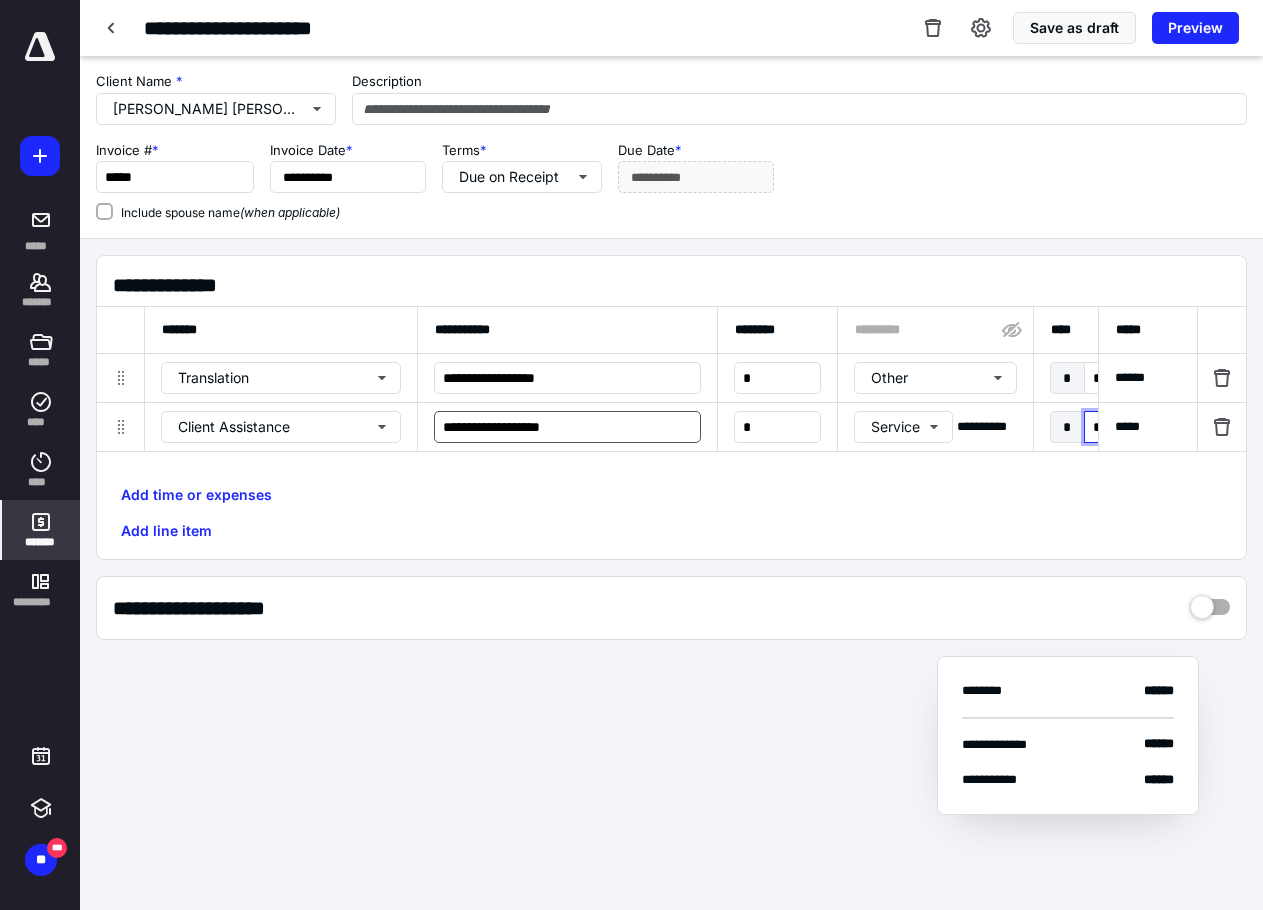 type on "**" 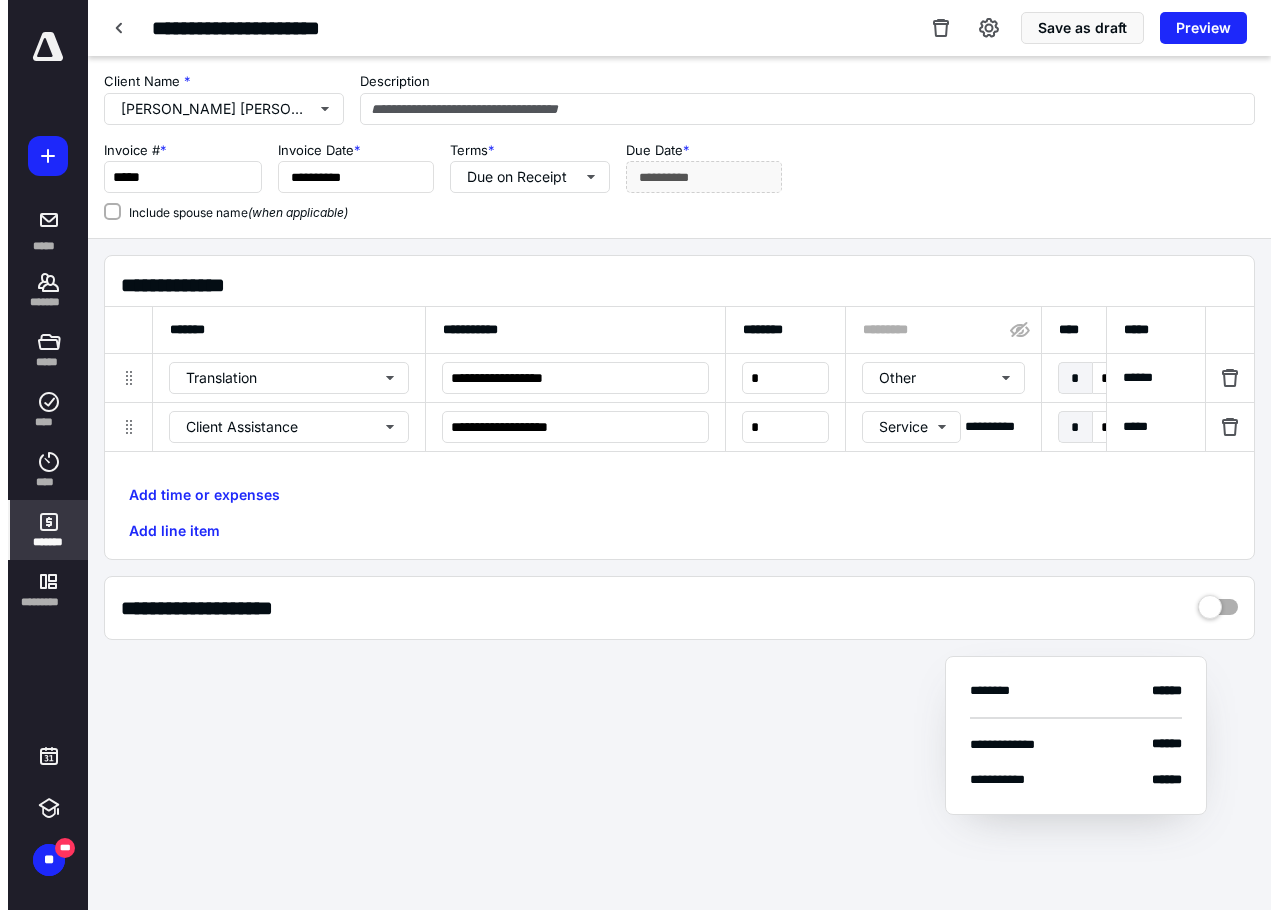 scroll, scrollTop: 0, scrollLeft: 1300, axis: horizontal 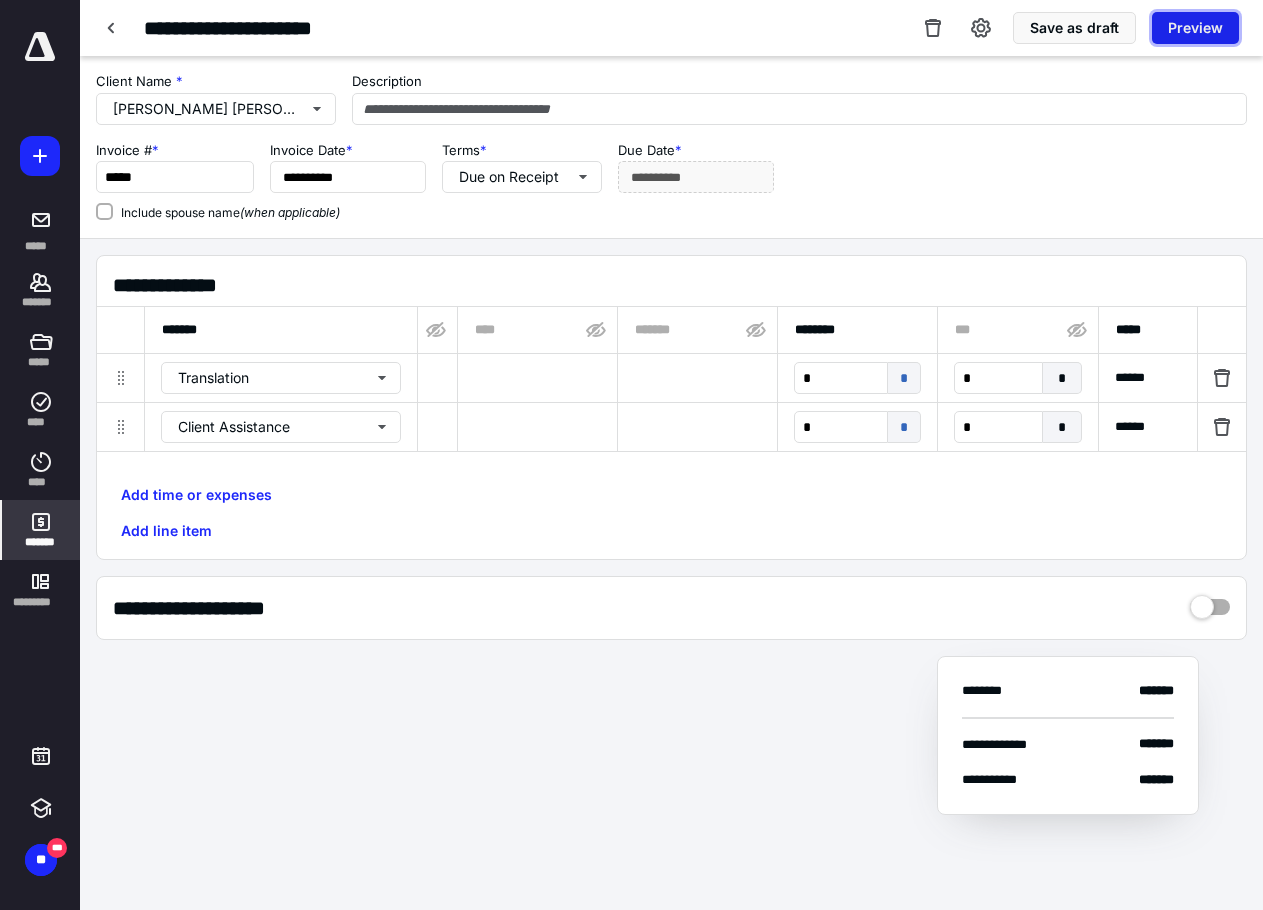 click on "Preview" at bounding box center [1195, 28] 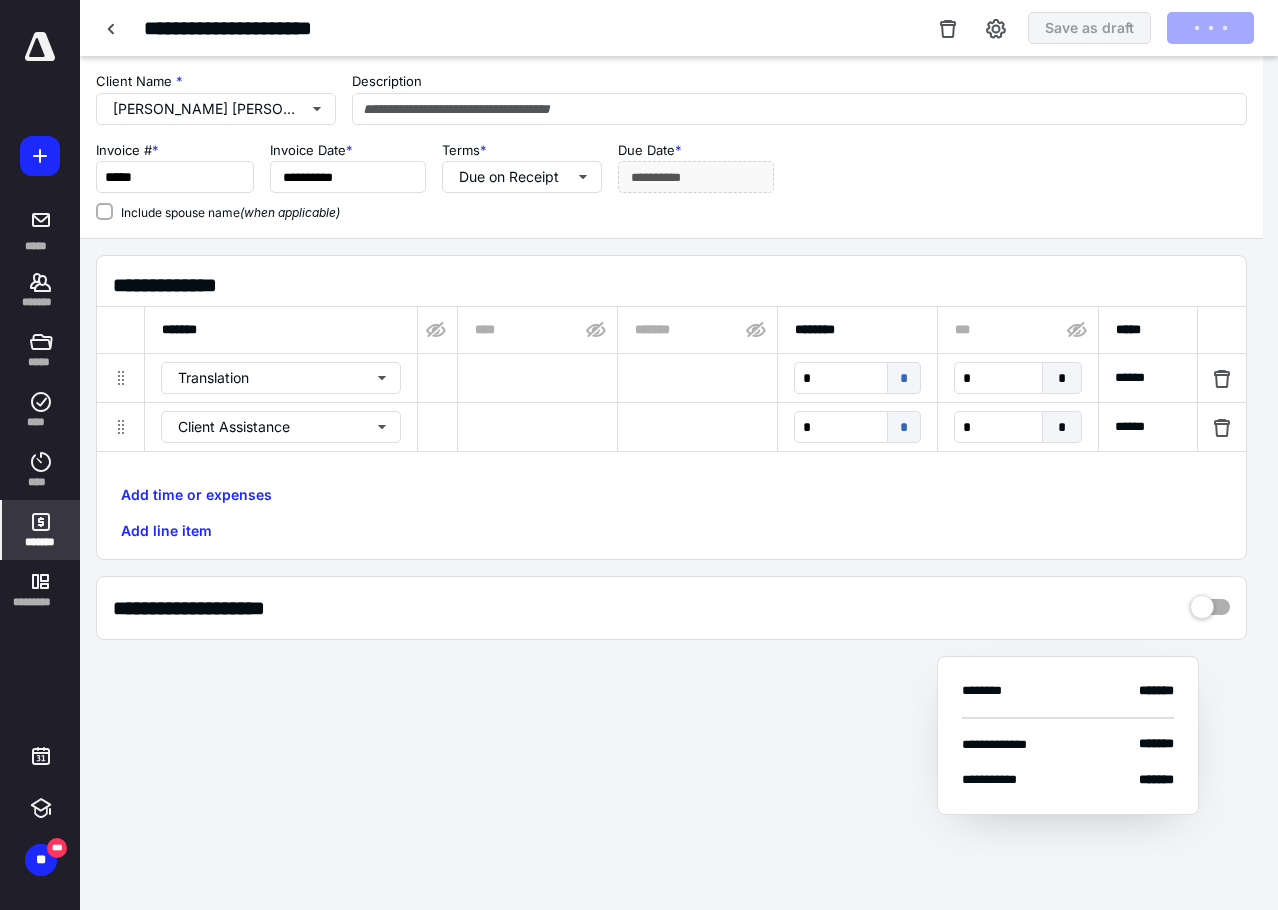 scroll, scrollTop: 0, scrollLeft: 1285, axis: horizontal 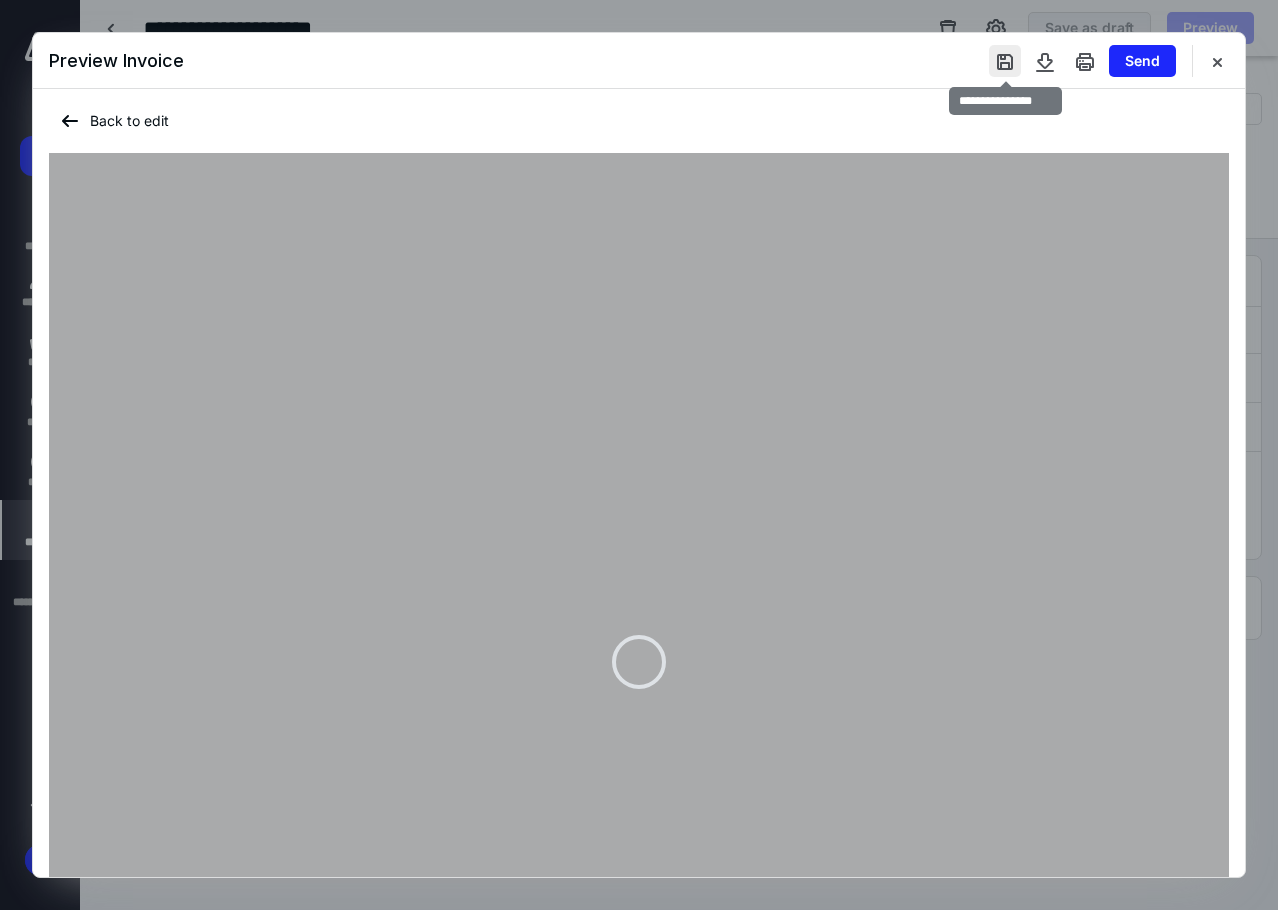 click at bounding box center [1005, 61] 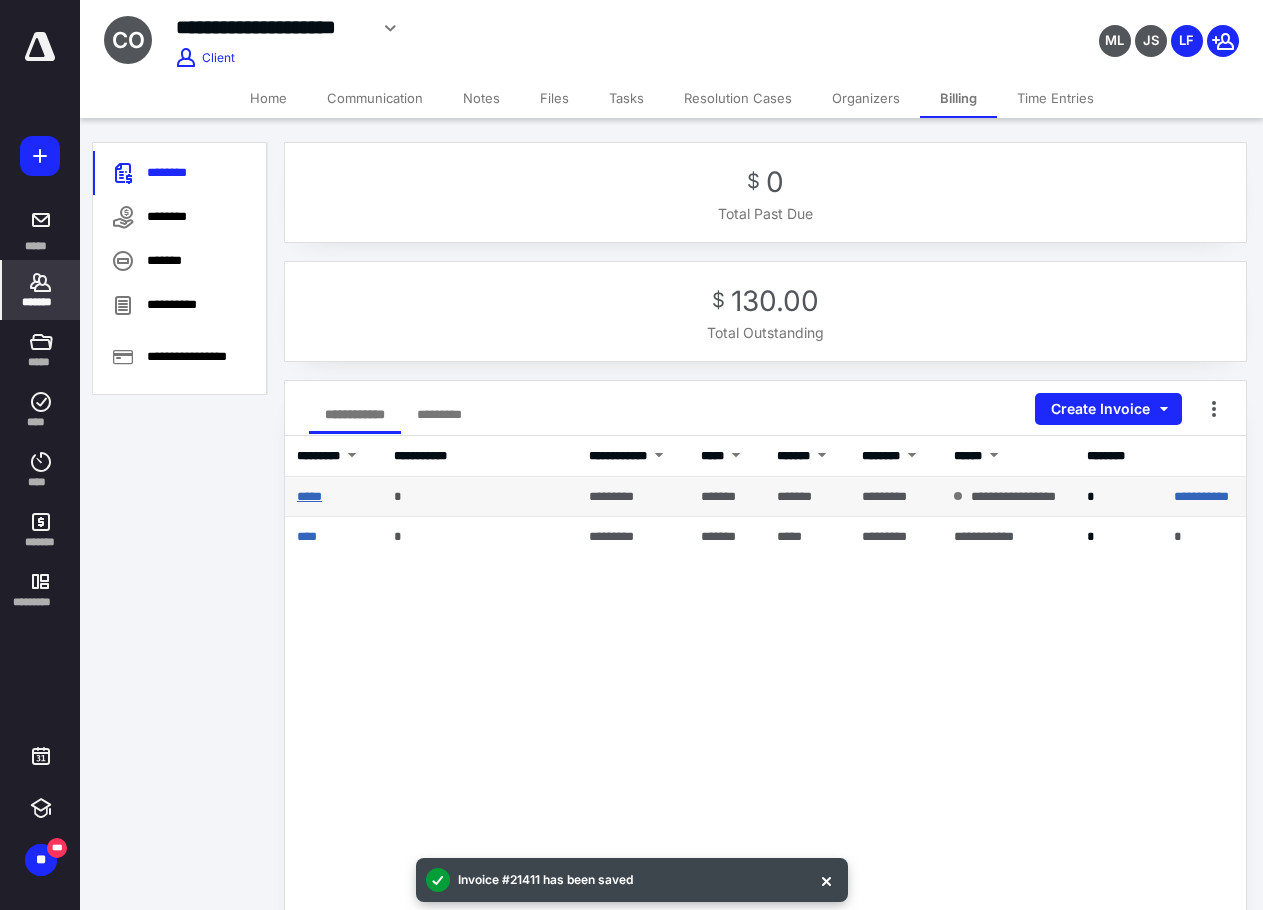 click on "*****" at bounding box center (309, 496) 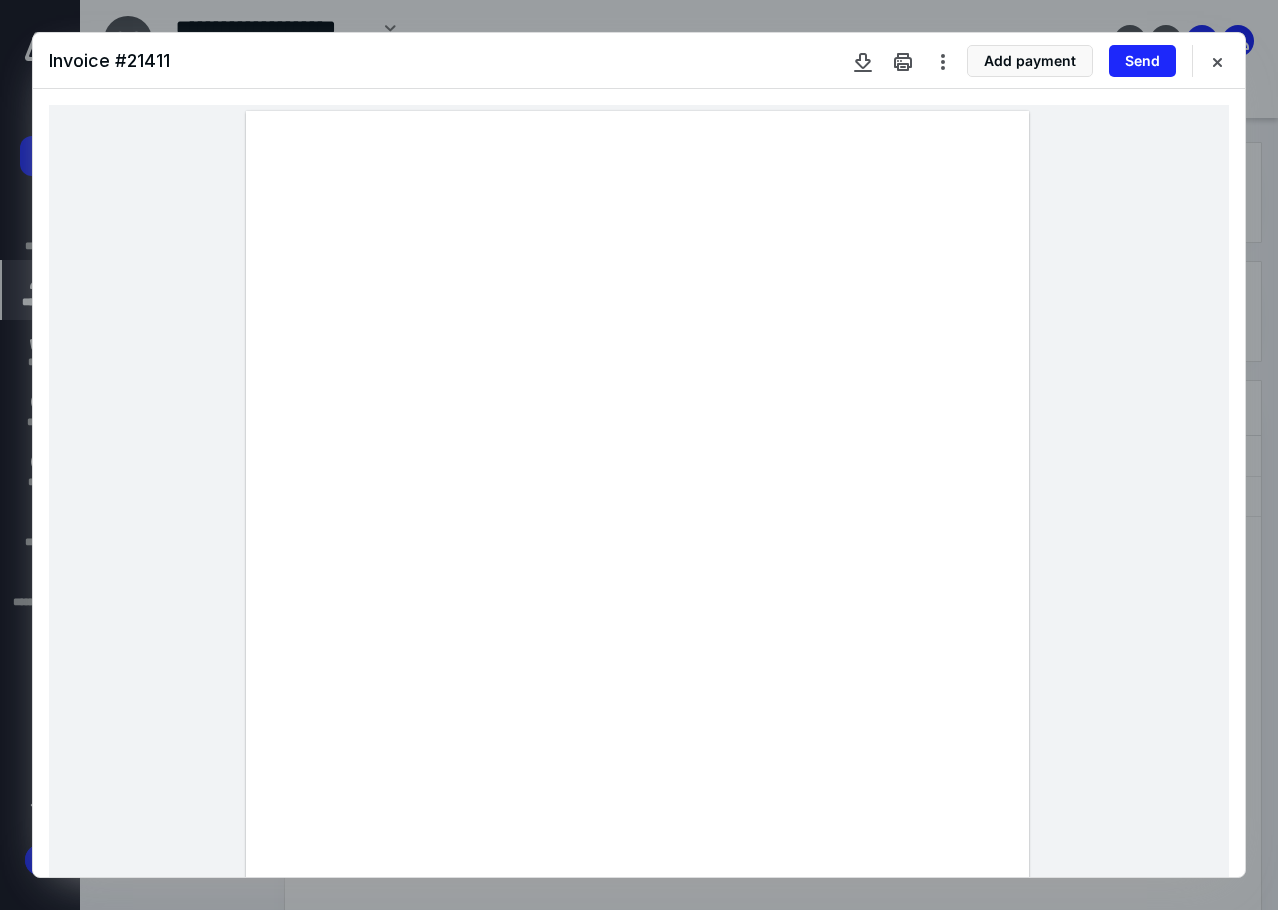 click at bounding box center (637, 618) 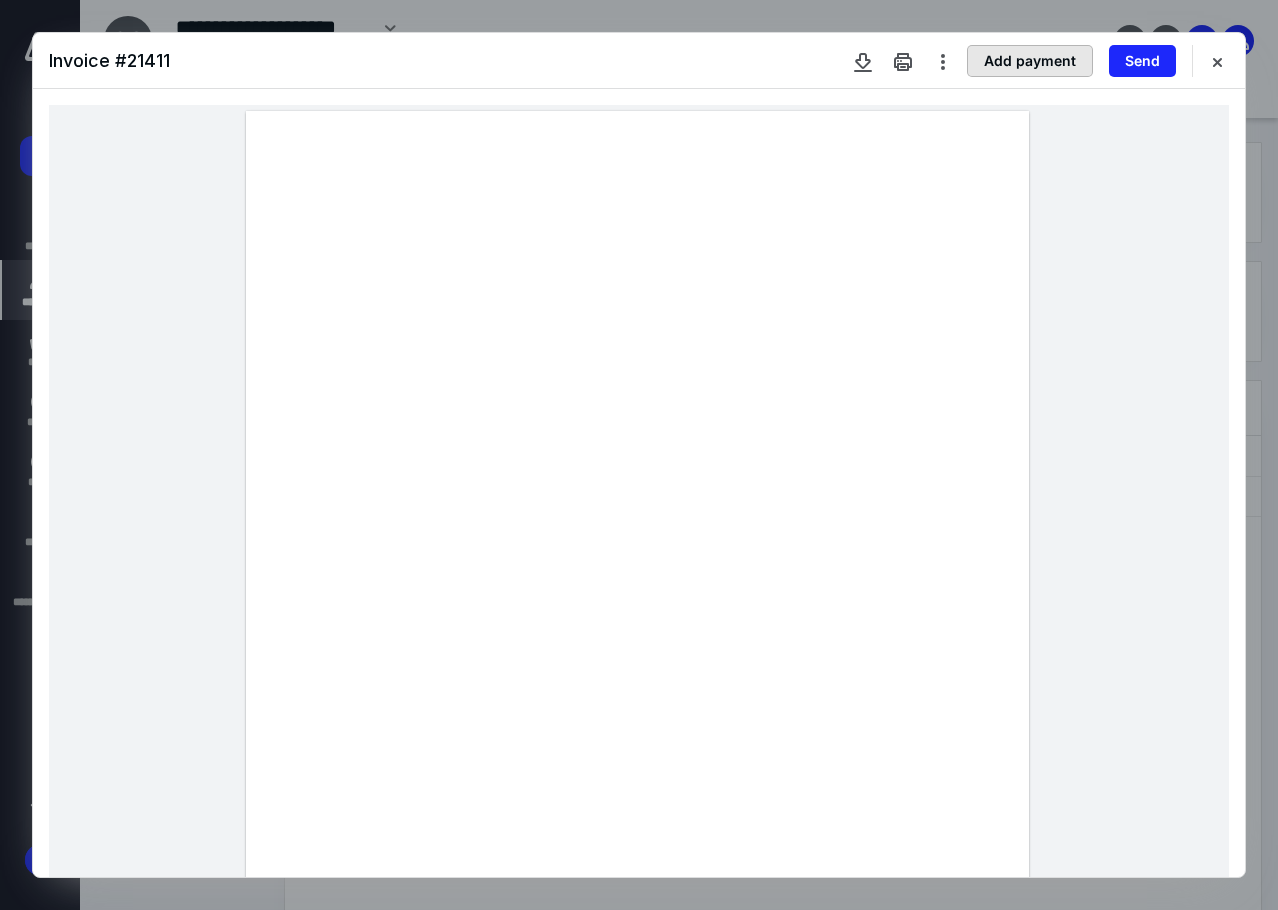 click on "Add payment" at bounding box center [1030, 61] 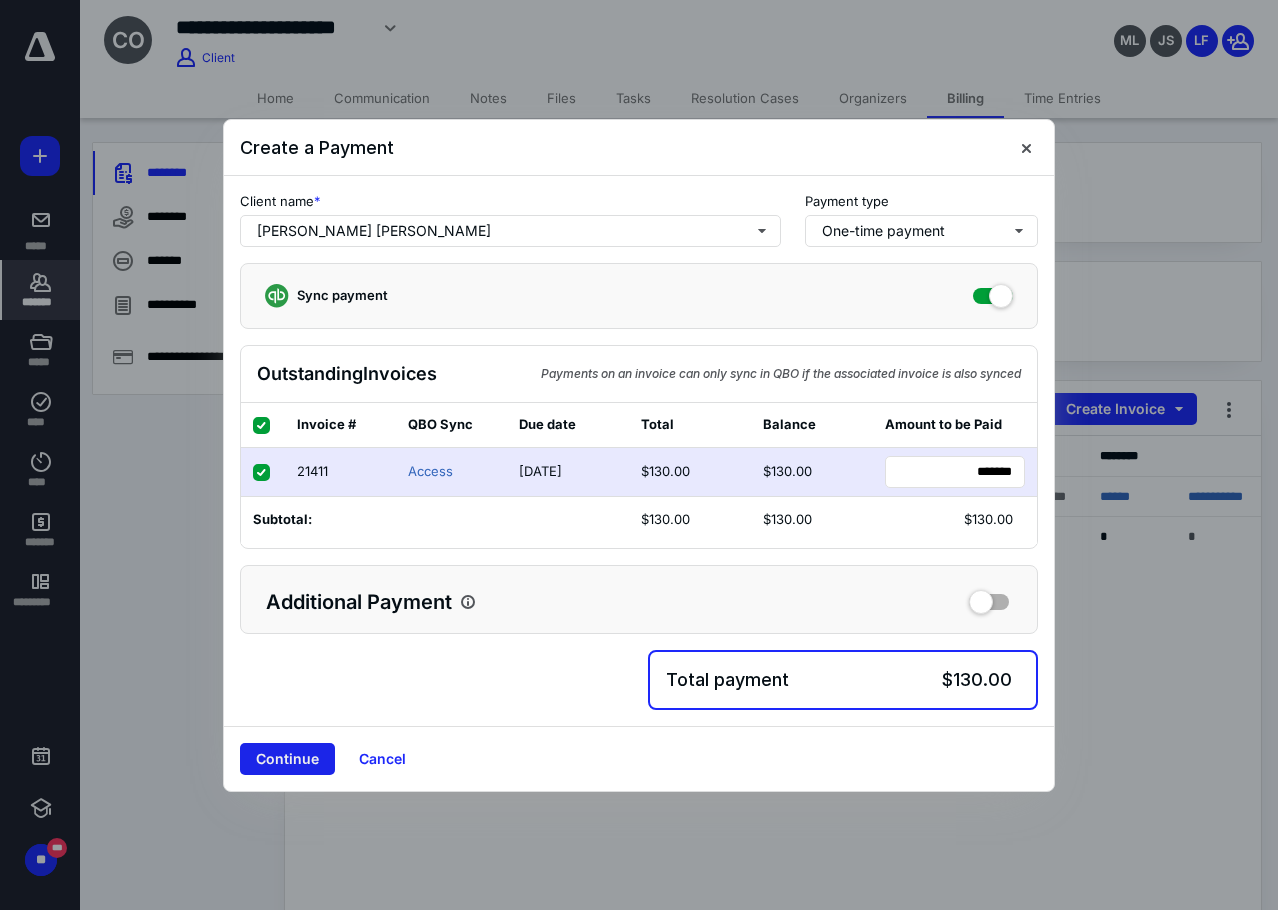 click on "Continue" at bounding box center (287, 759) 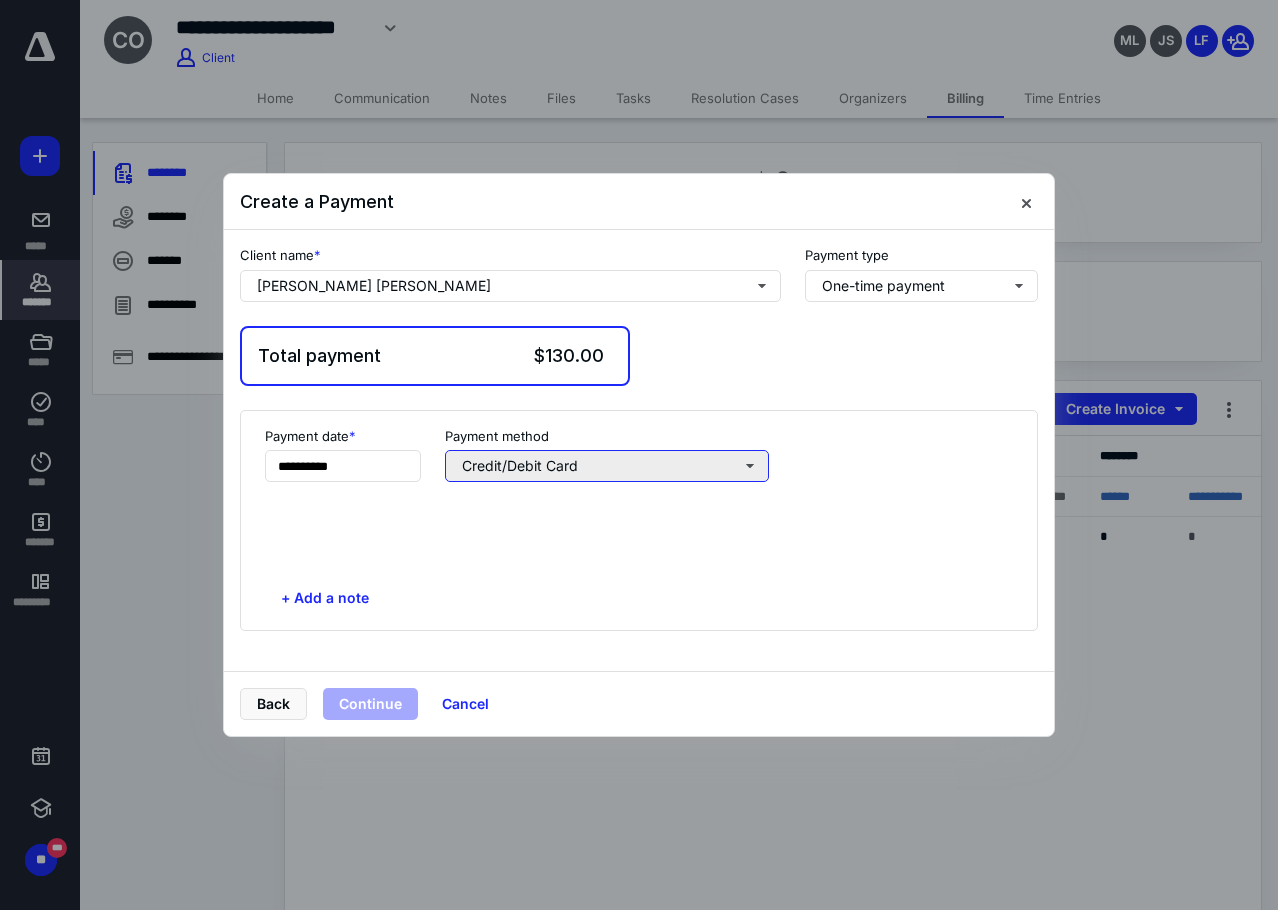 click on "Credit/Debit Card" at bounding box center [607, 466] 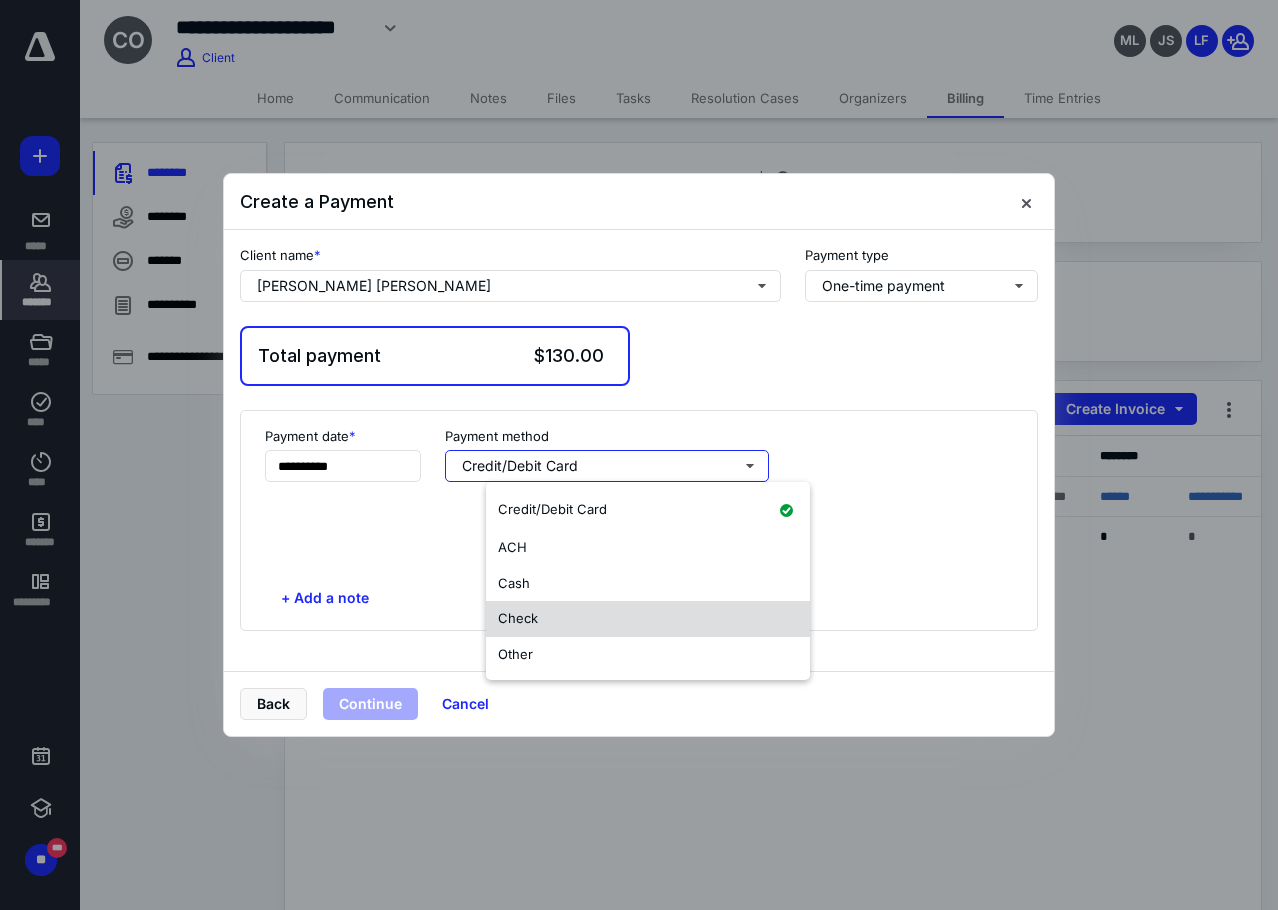 click on "Check" at bounding box center (648, 619) 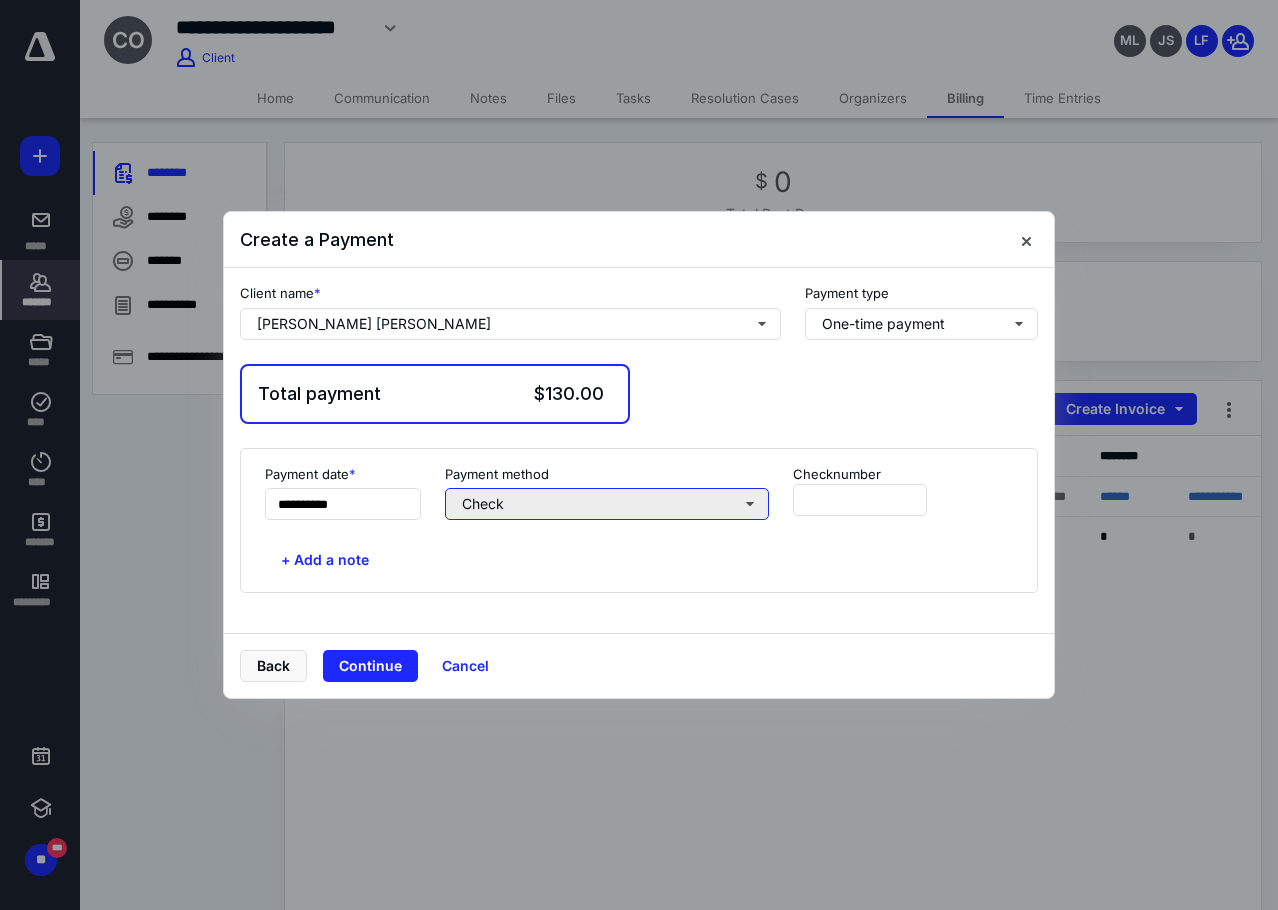 click on "Check" at bounding box center [607, 504] 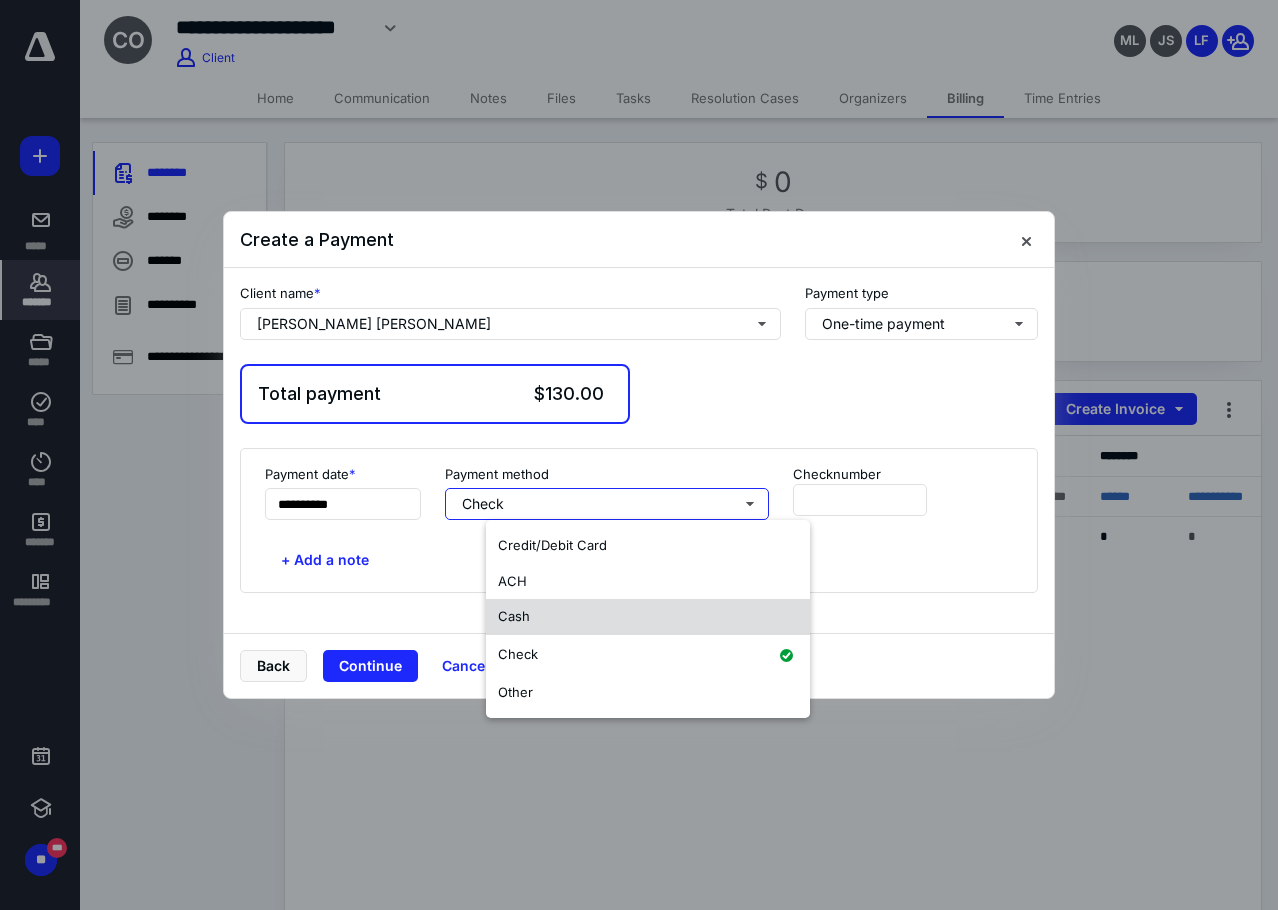 click on "Cash" at bounding box center [648, 617] 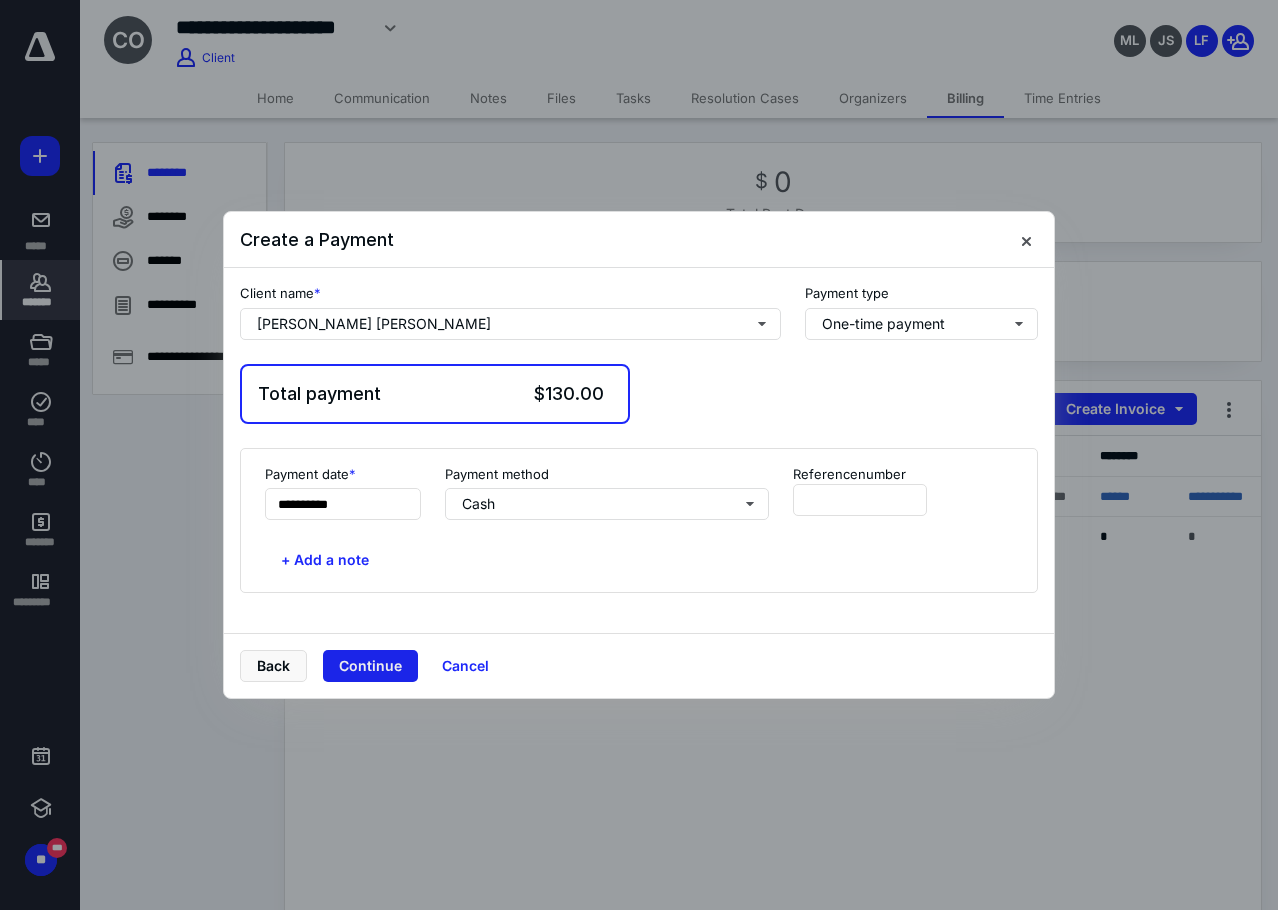 click on "Continue" at bounding box center (370, 666) 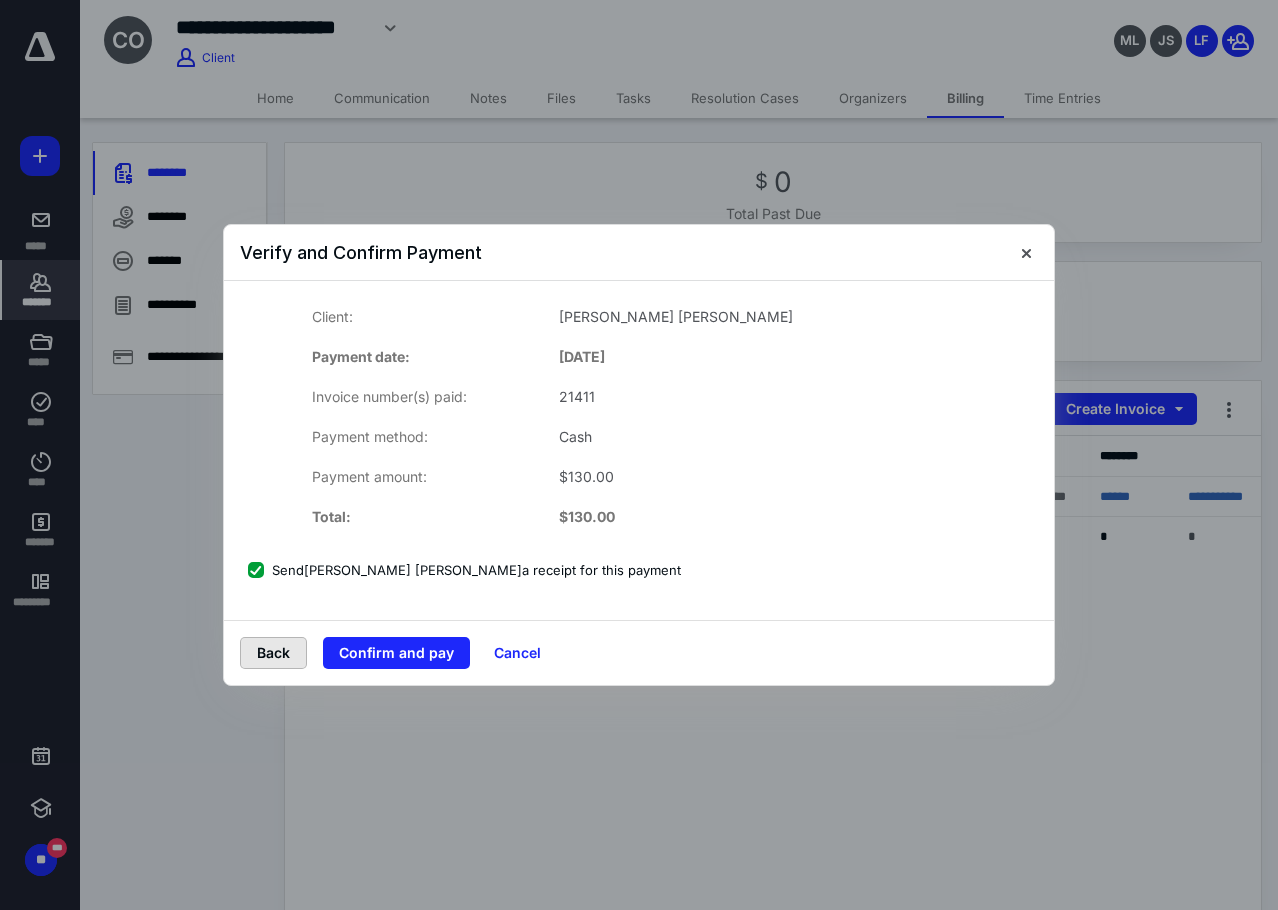 click on "Back" at bounding box center (273, 653) 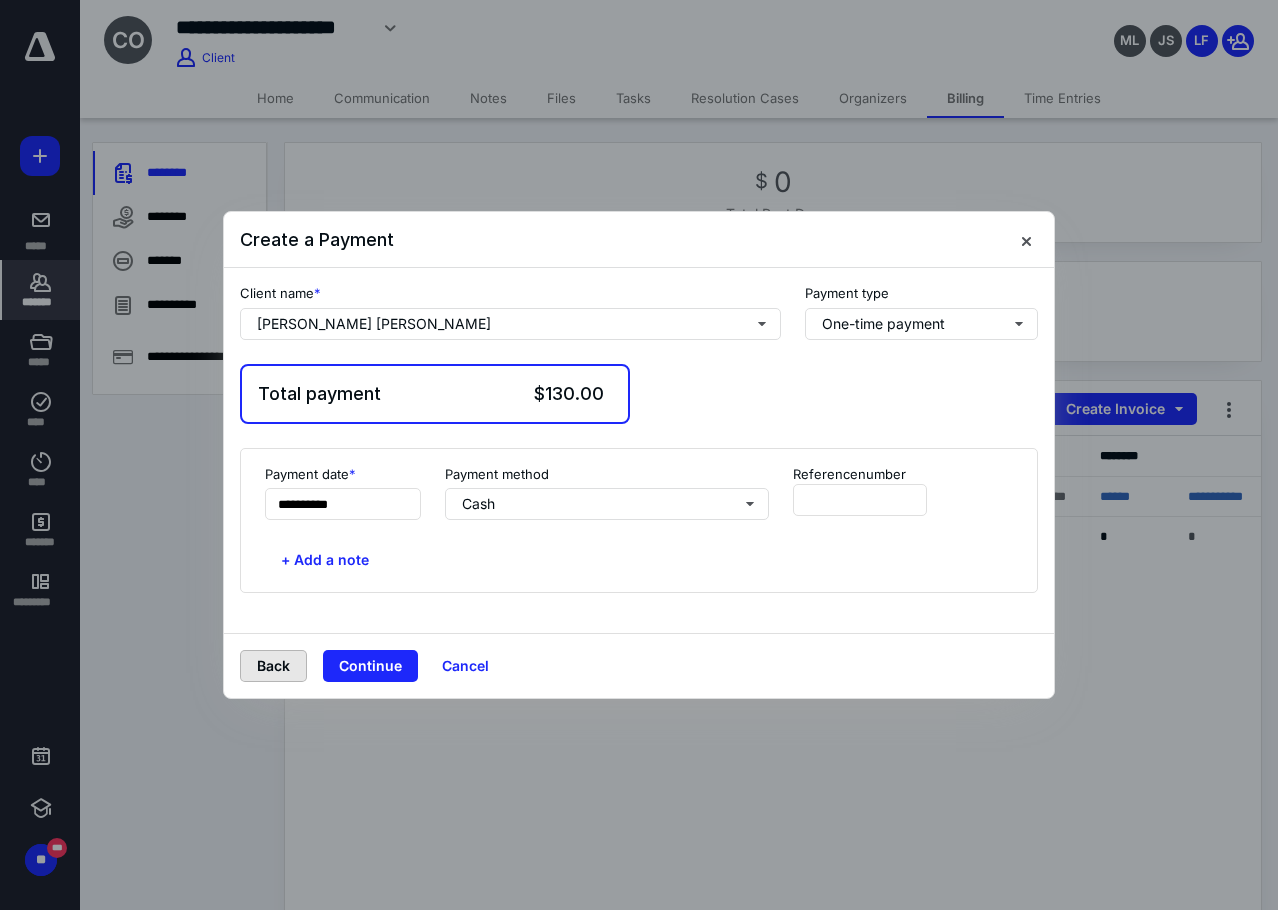 click on "Back" at bounding box center [273, 666] 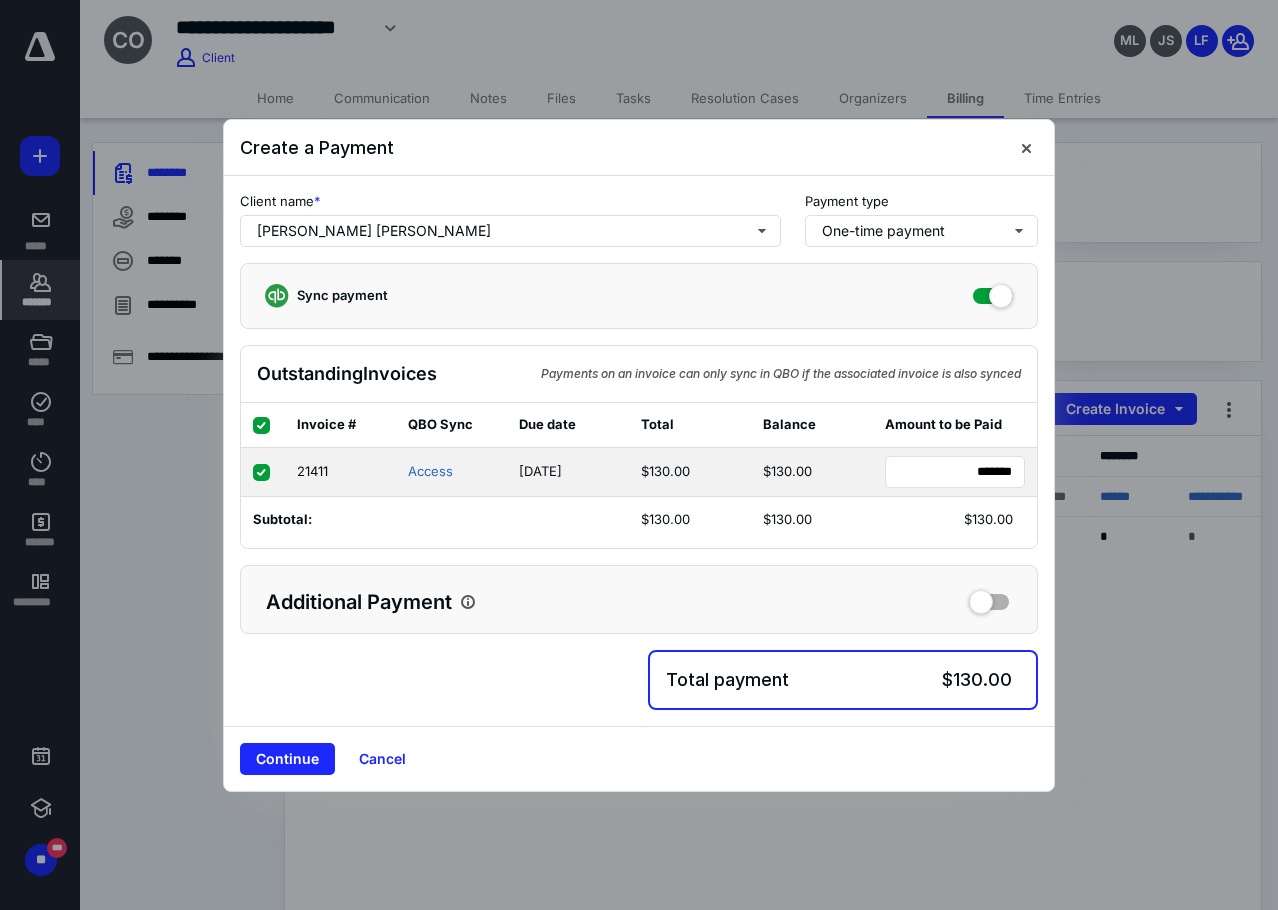 click on "****** *******" at bounding box center (955, 472) 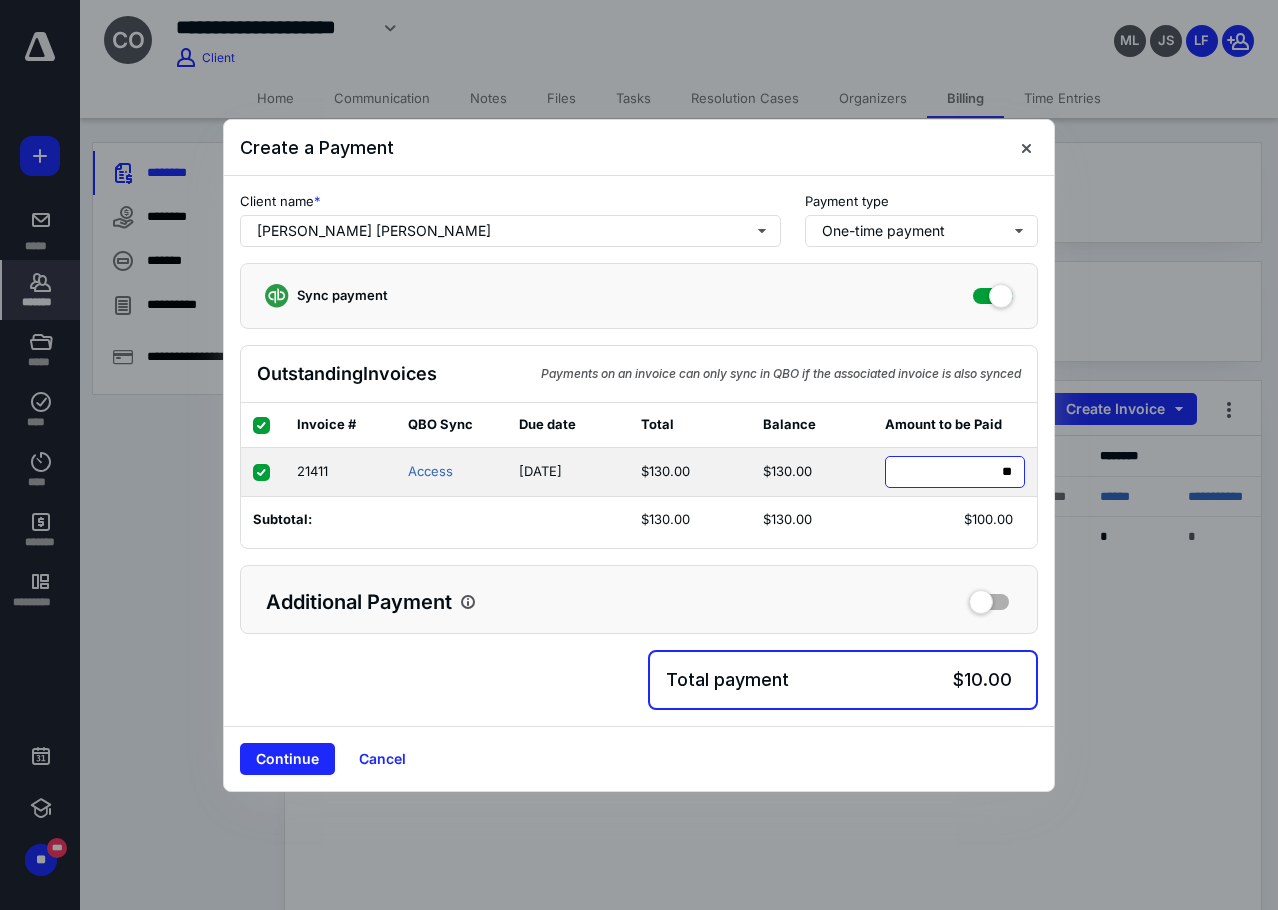 type on "***" 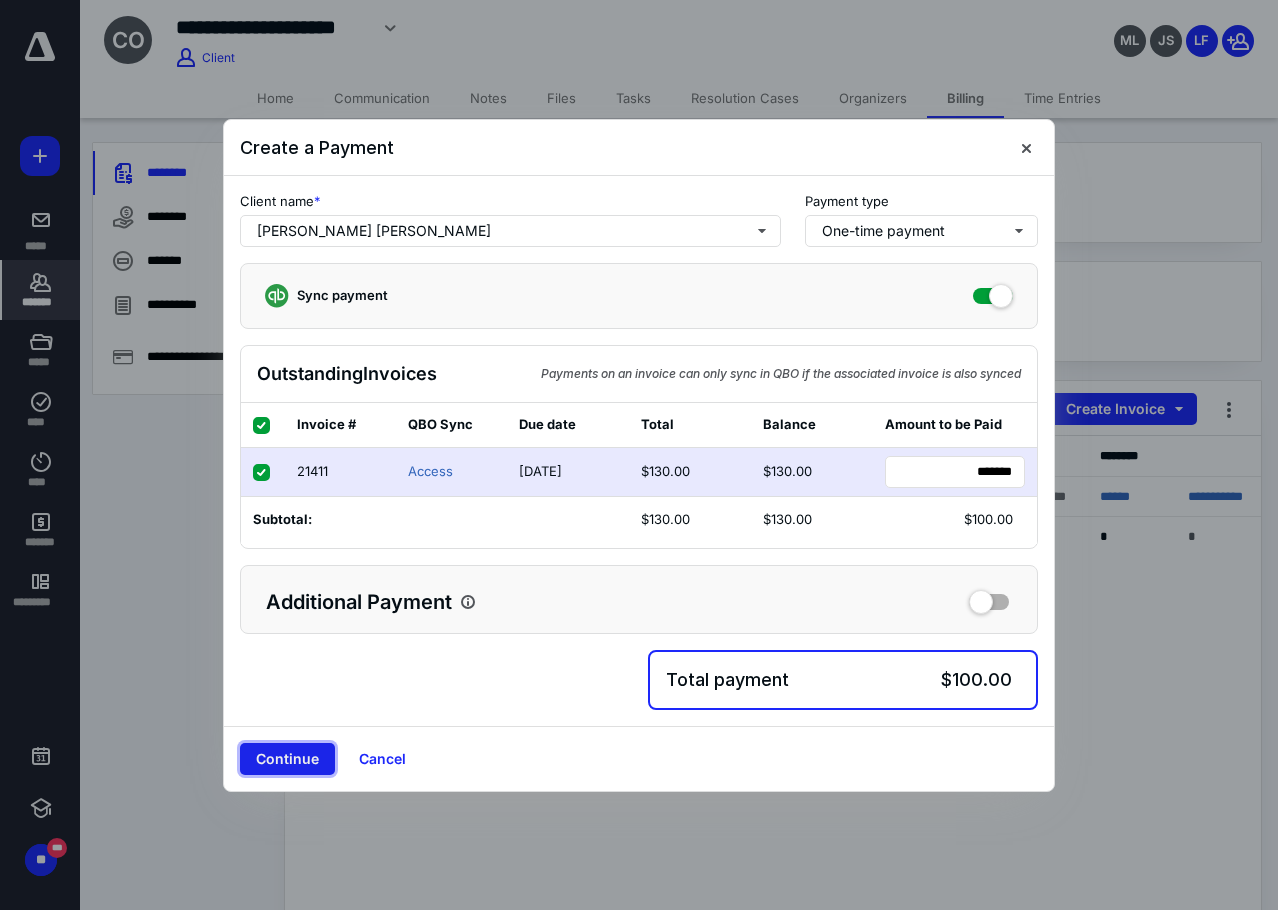 click on "Continue" at bounding box center [287, 759] 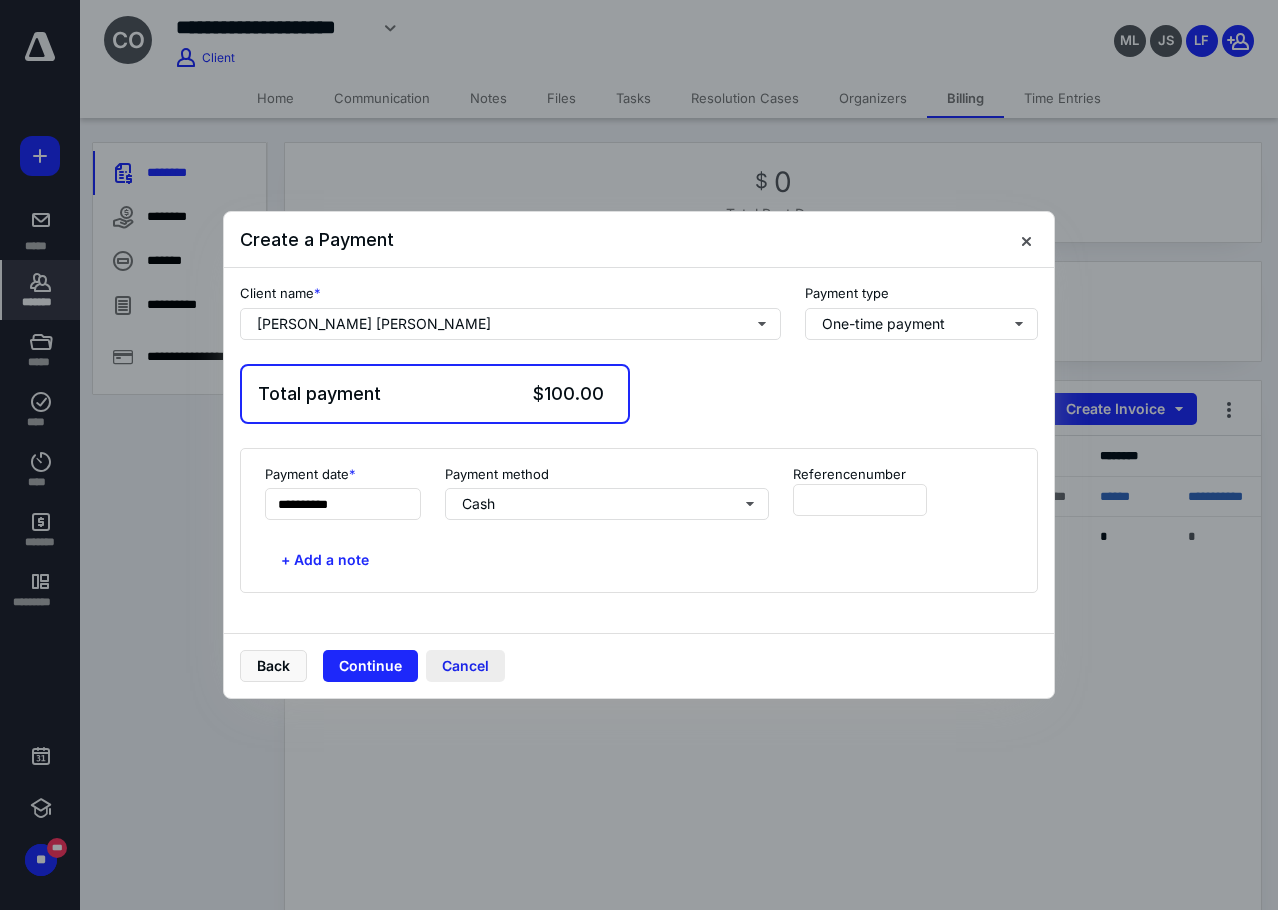 click on "Cancel" at bounding box center [465, 666] 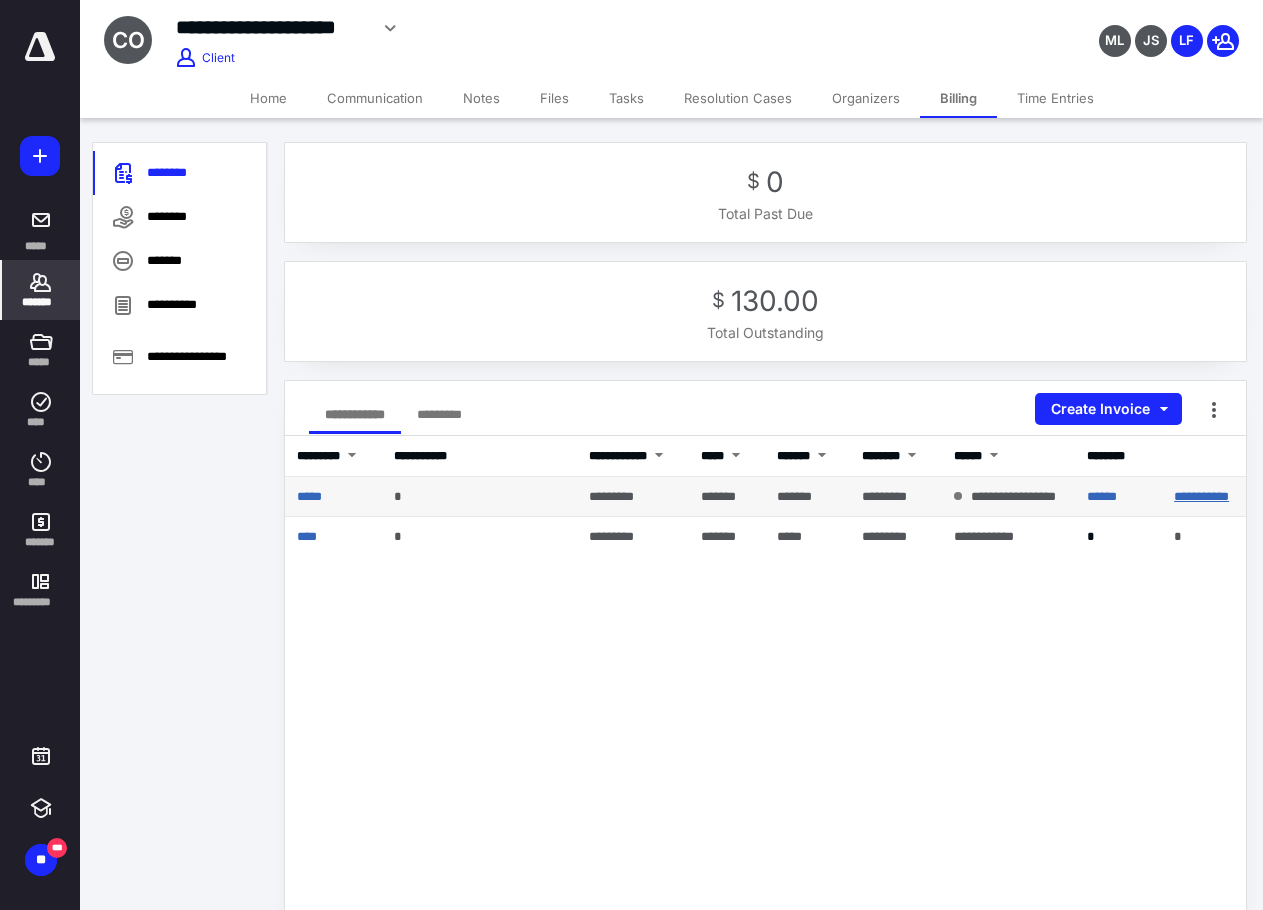 click on "**********" at bounding box center [1201, 496] 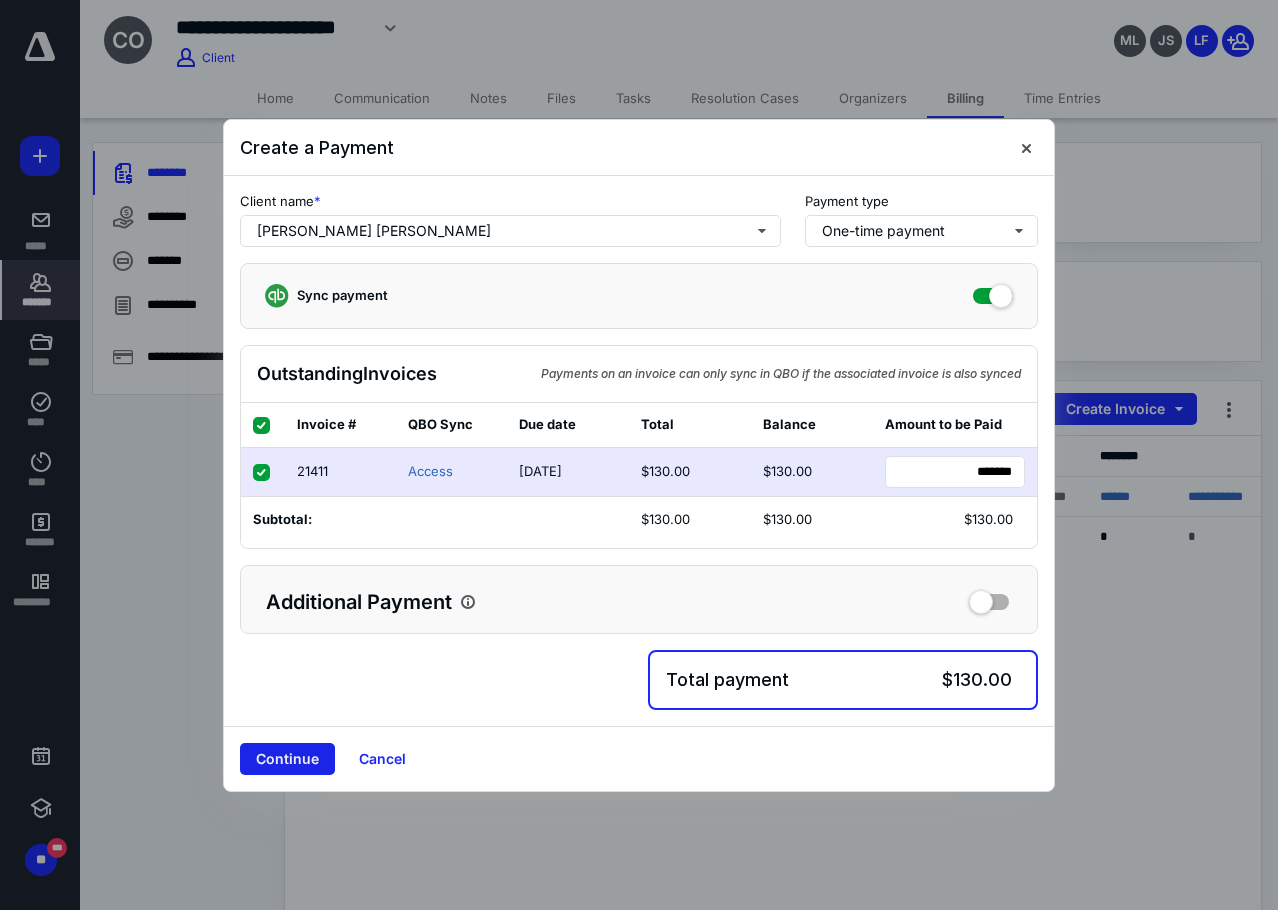 click on "Continue" at bounding box center (287, 759) 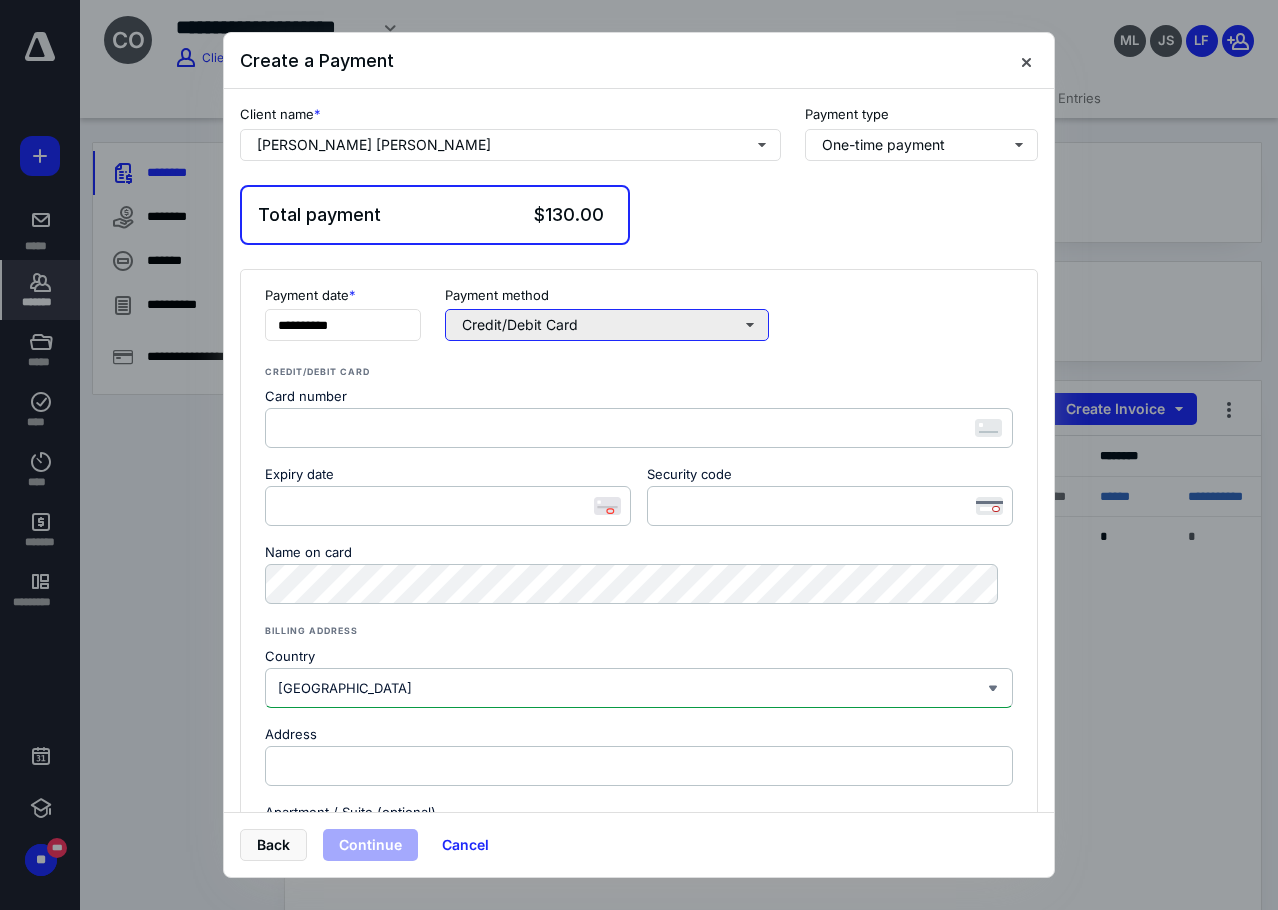 click on "Credit/Debit Card" at bounding box center (607, 325) 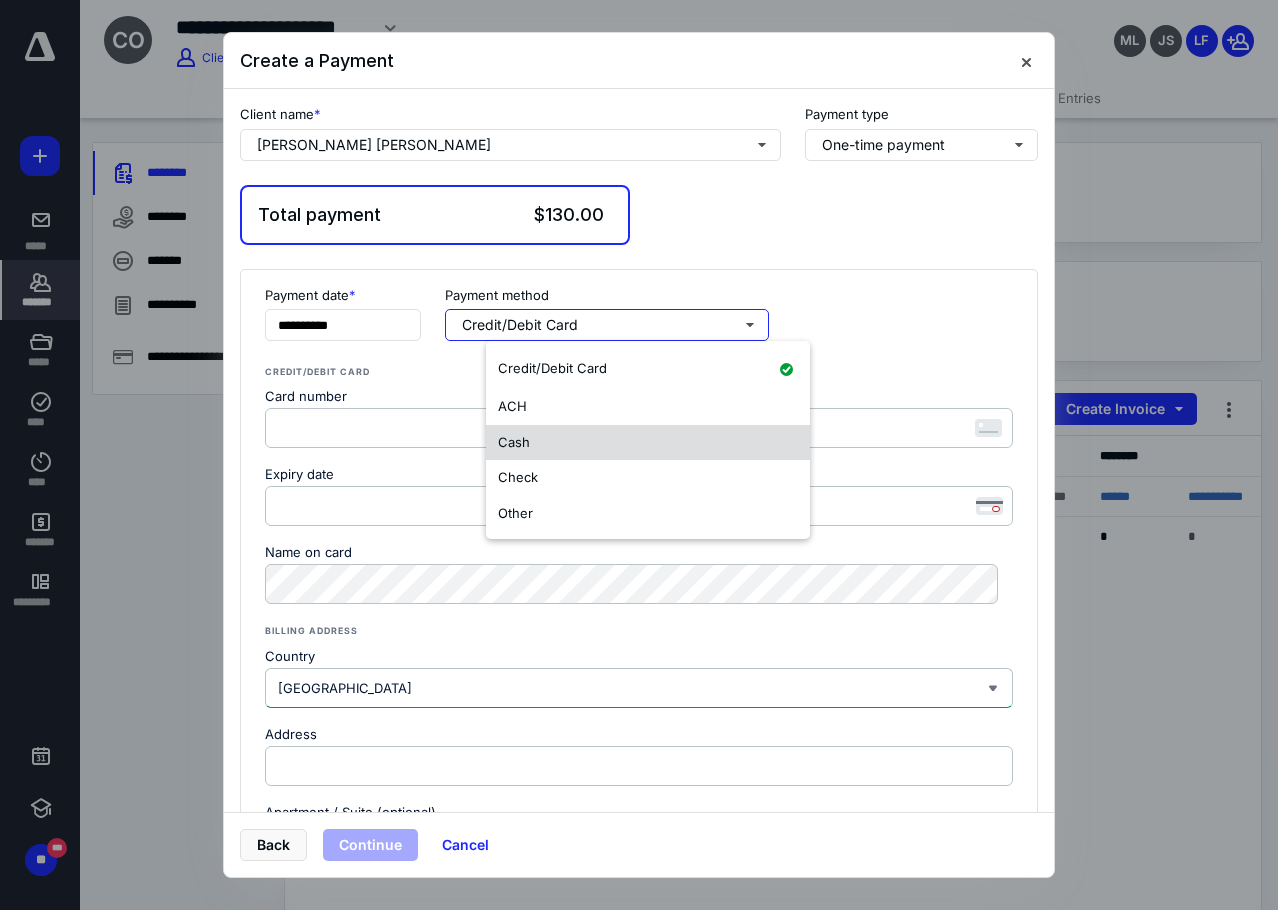 click on "Cash" at bounding box center [648, 443] 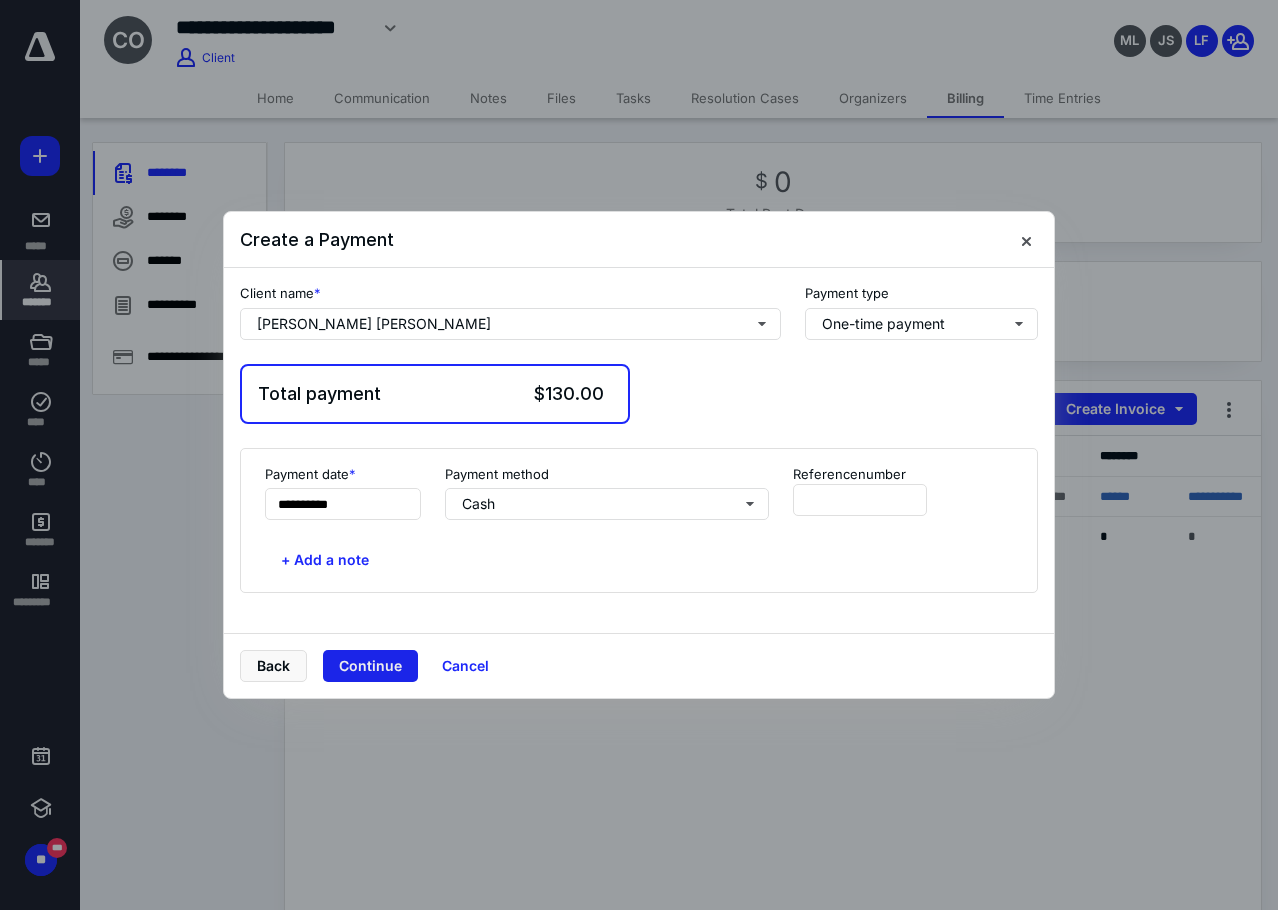 click on "Continue" at bounding box center [370, 666] 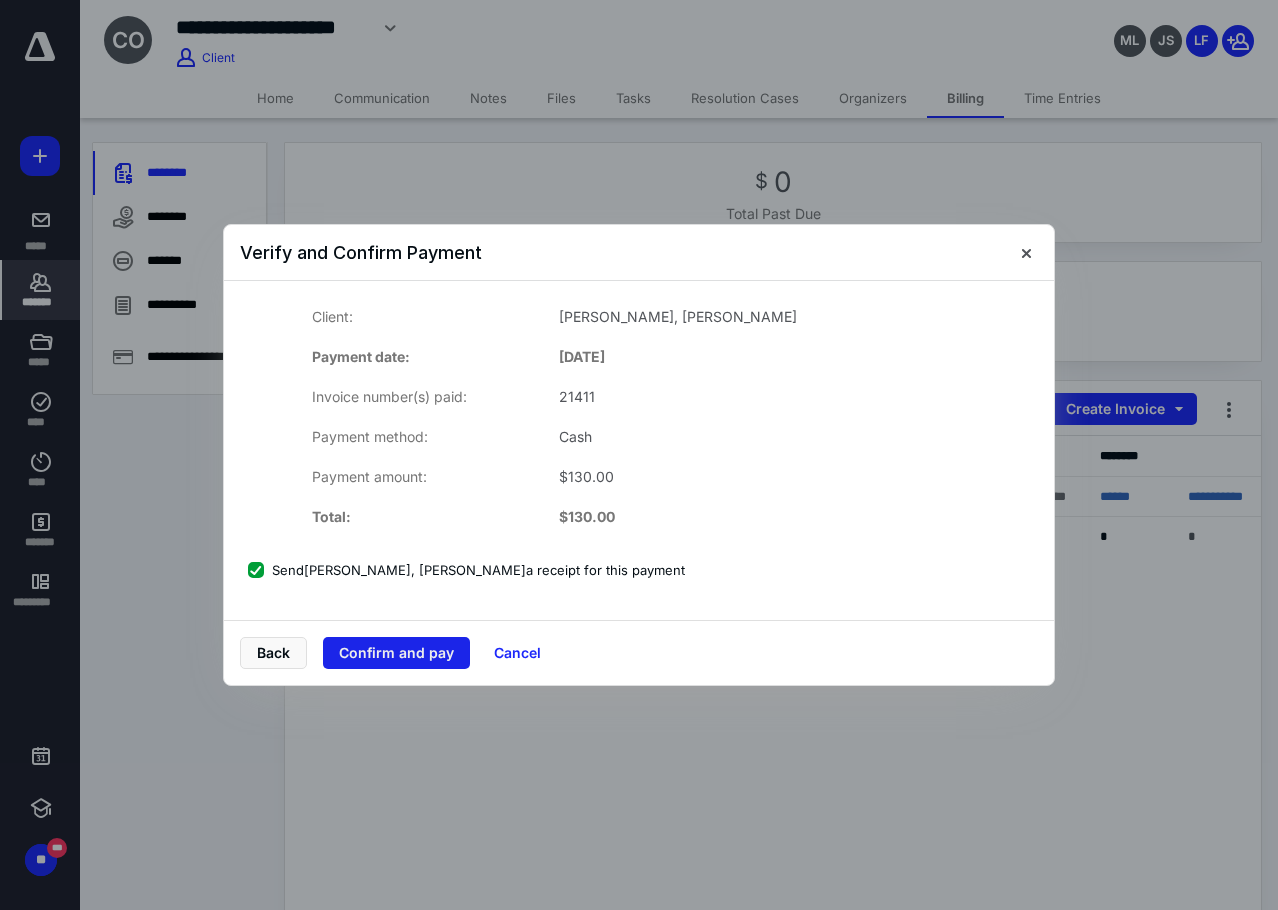 click on "Confirm and pay" at bounding box center (396, 653) 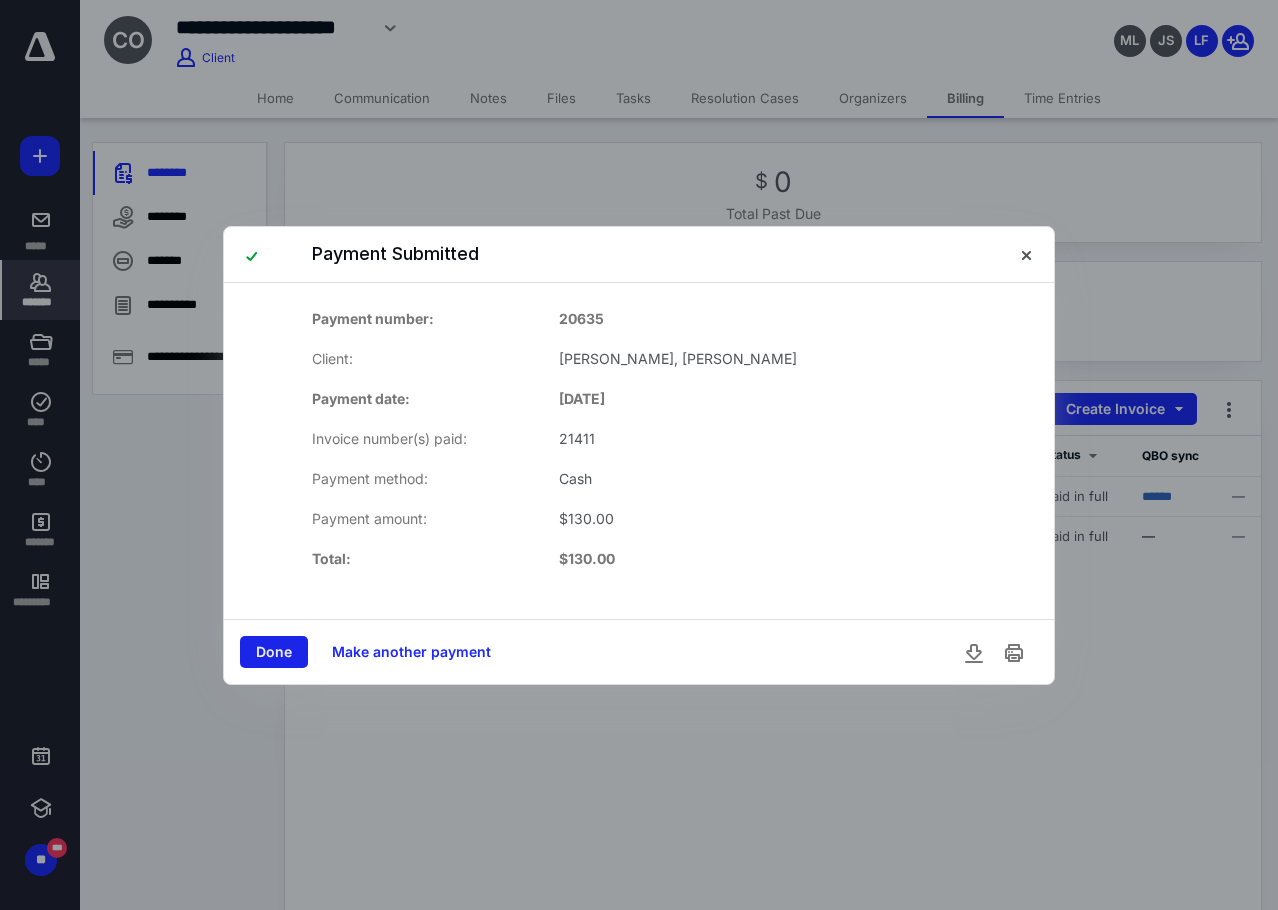 click on "Done" at bounding box center [274, 652] 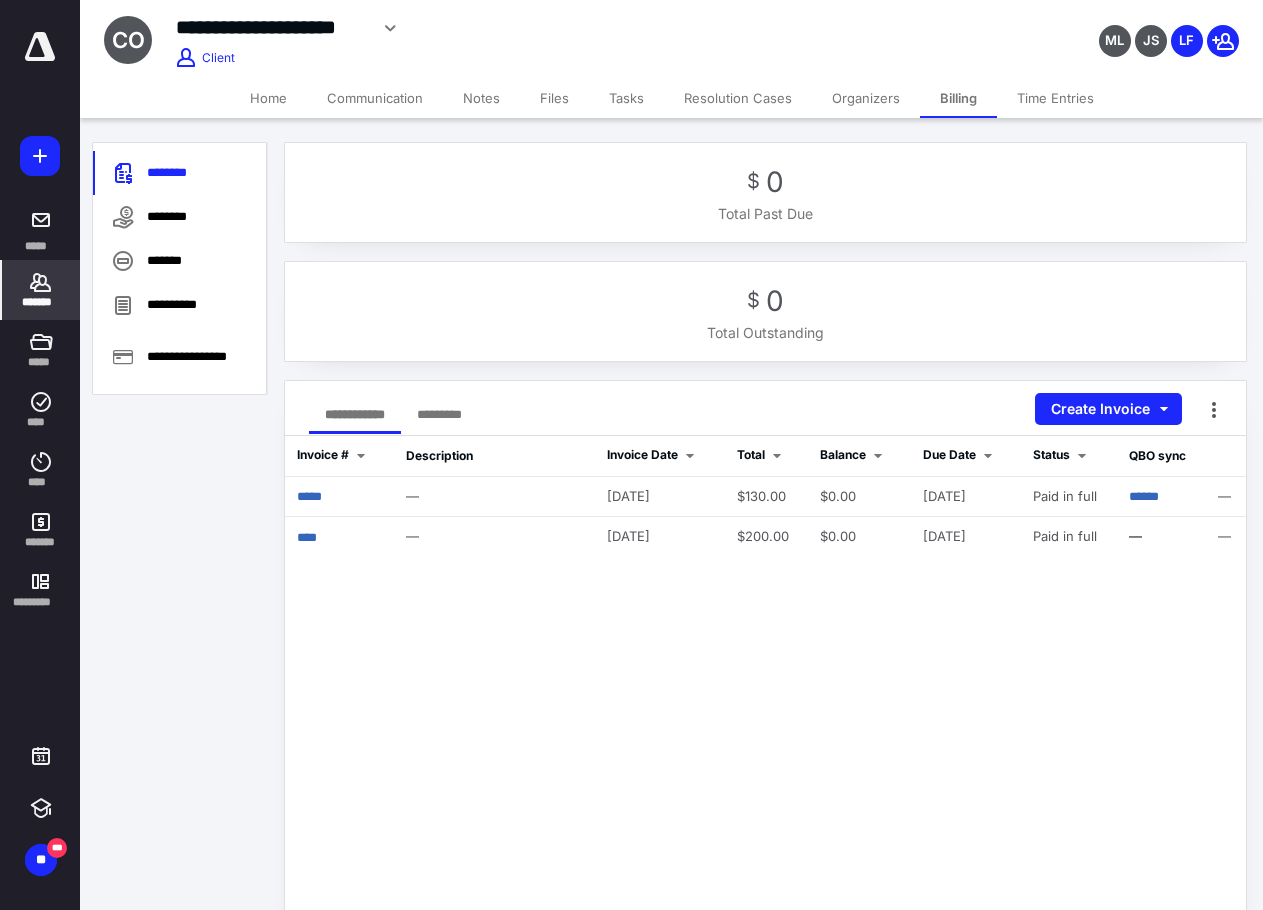 click on "**********" at bounding box center (479, 25) 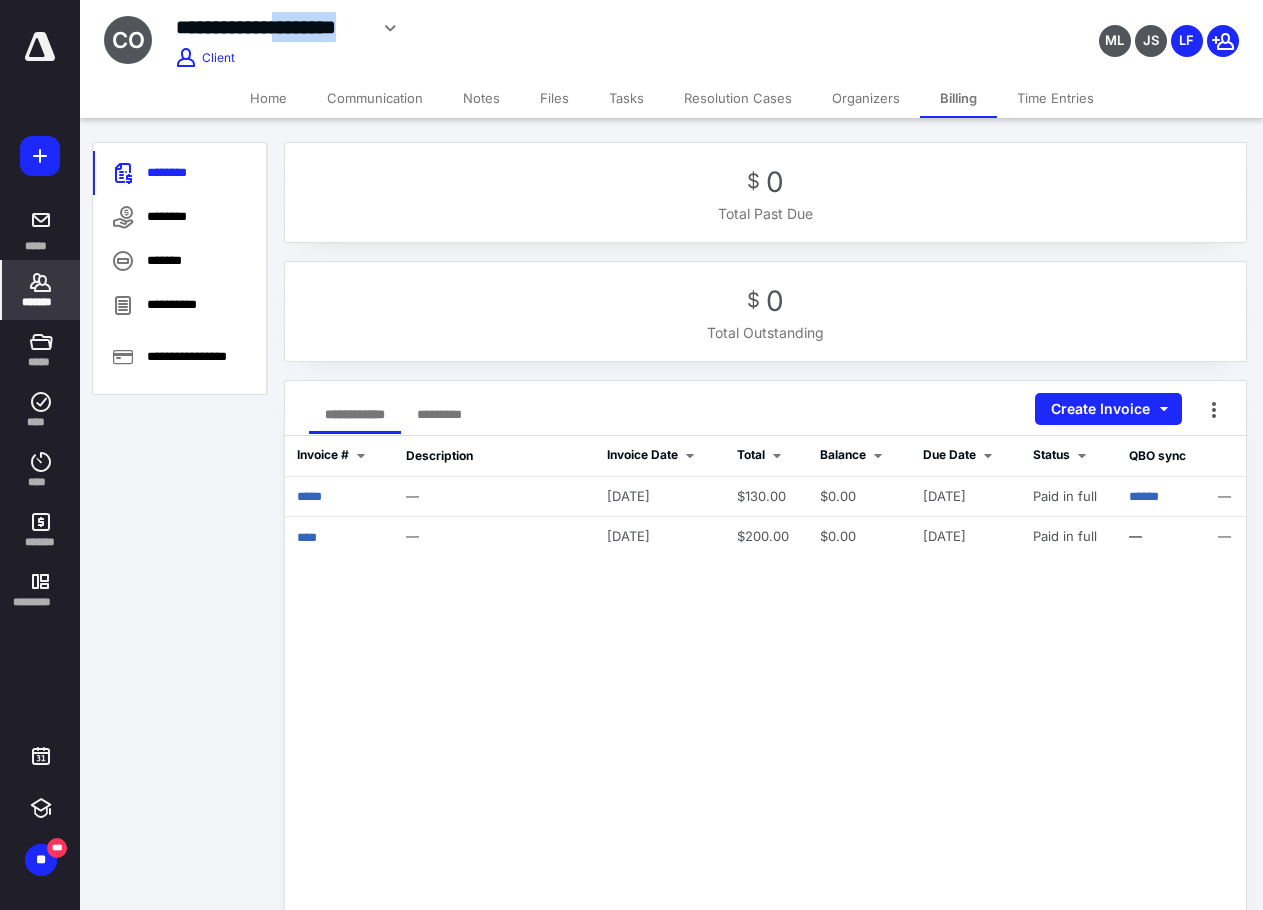 click on "**********" at bounding box center [271, 27] 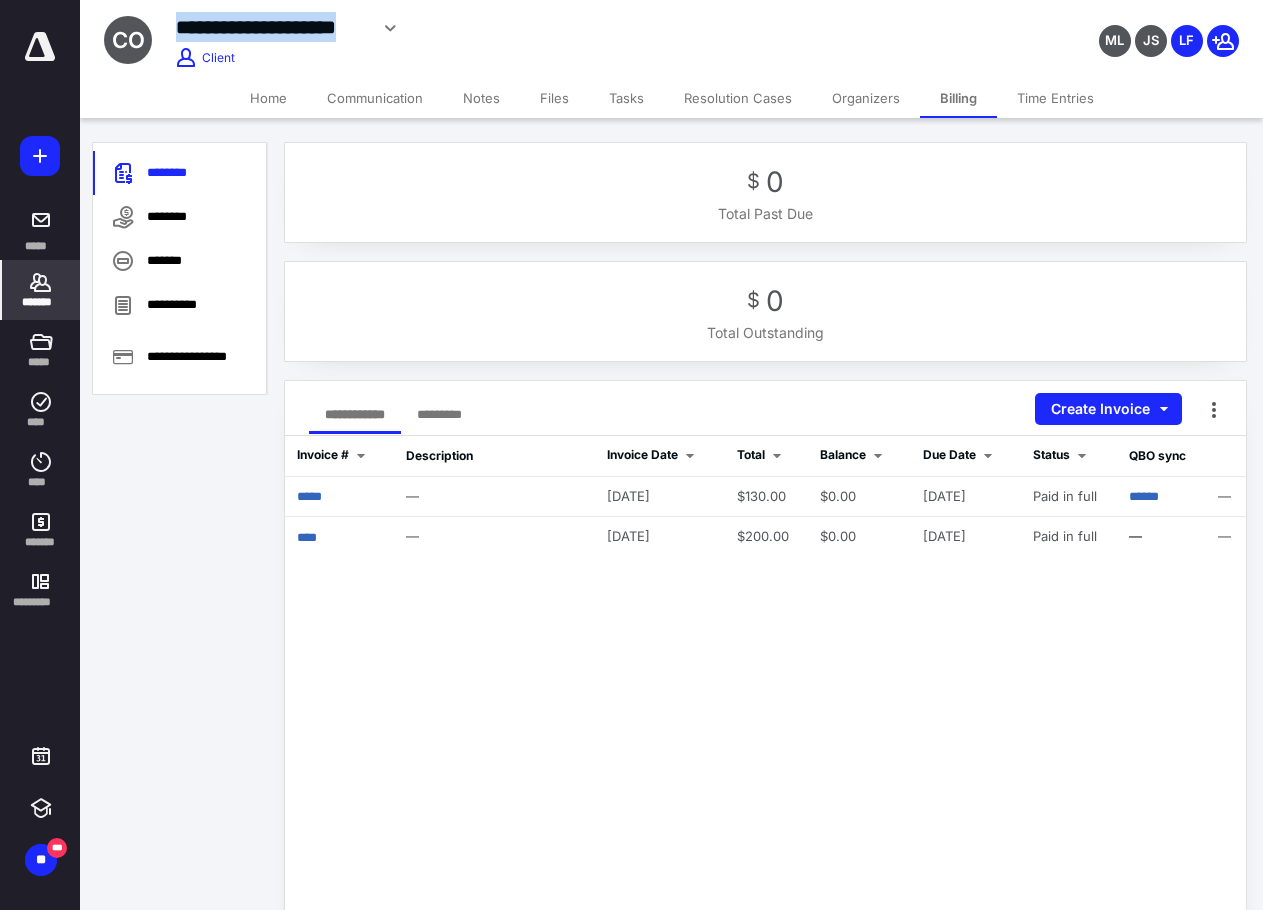click on "**********" at bounding box center (271, 27) 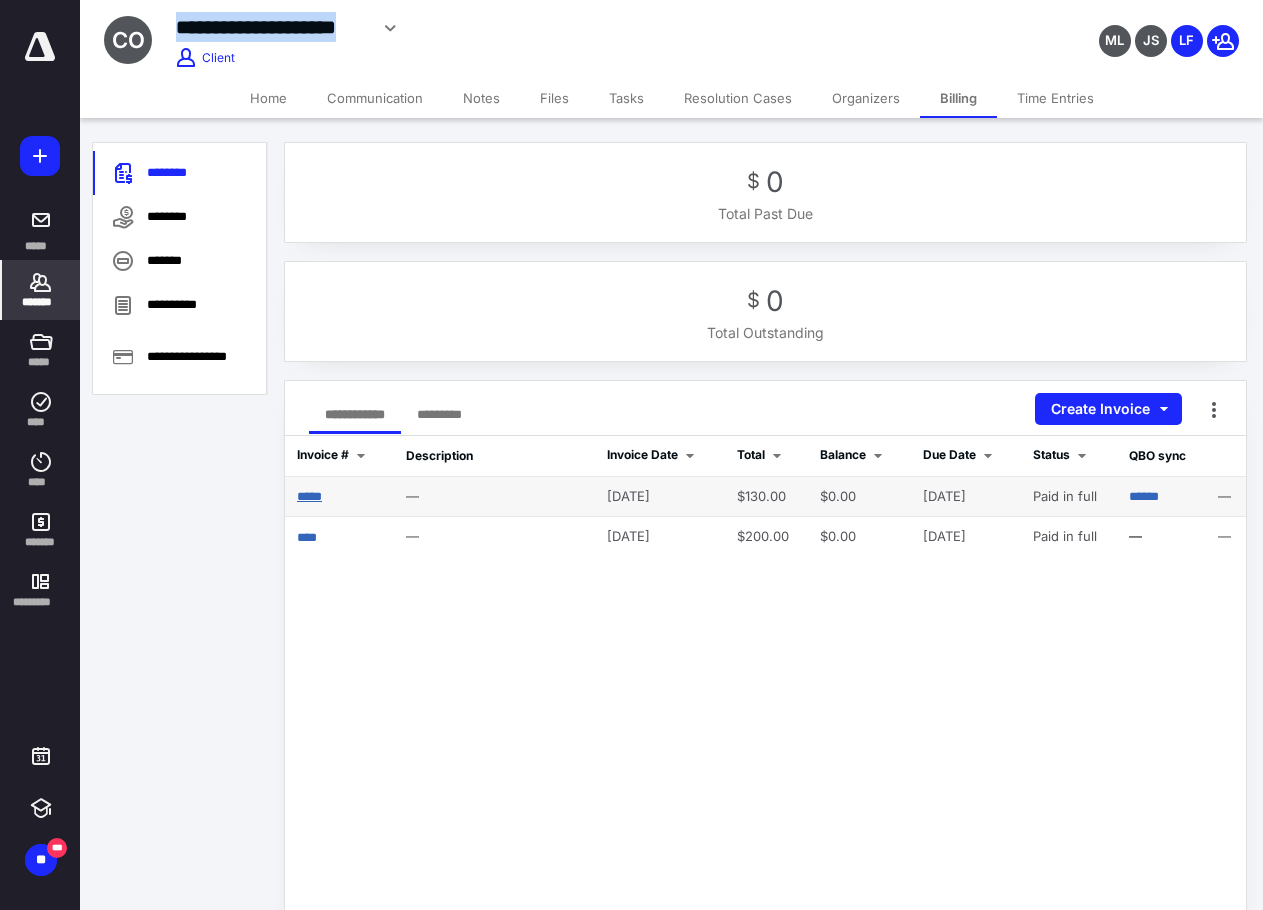 click on "*****" at bounding box center [309, 496] 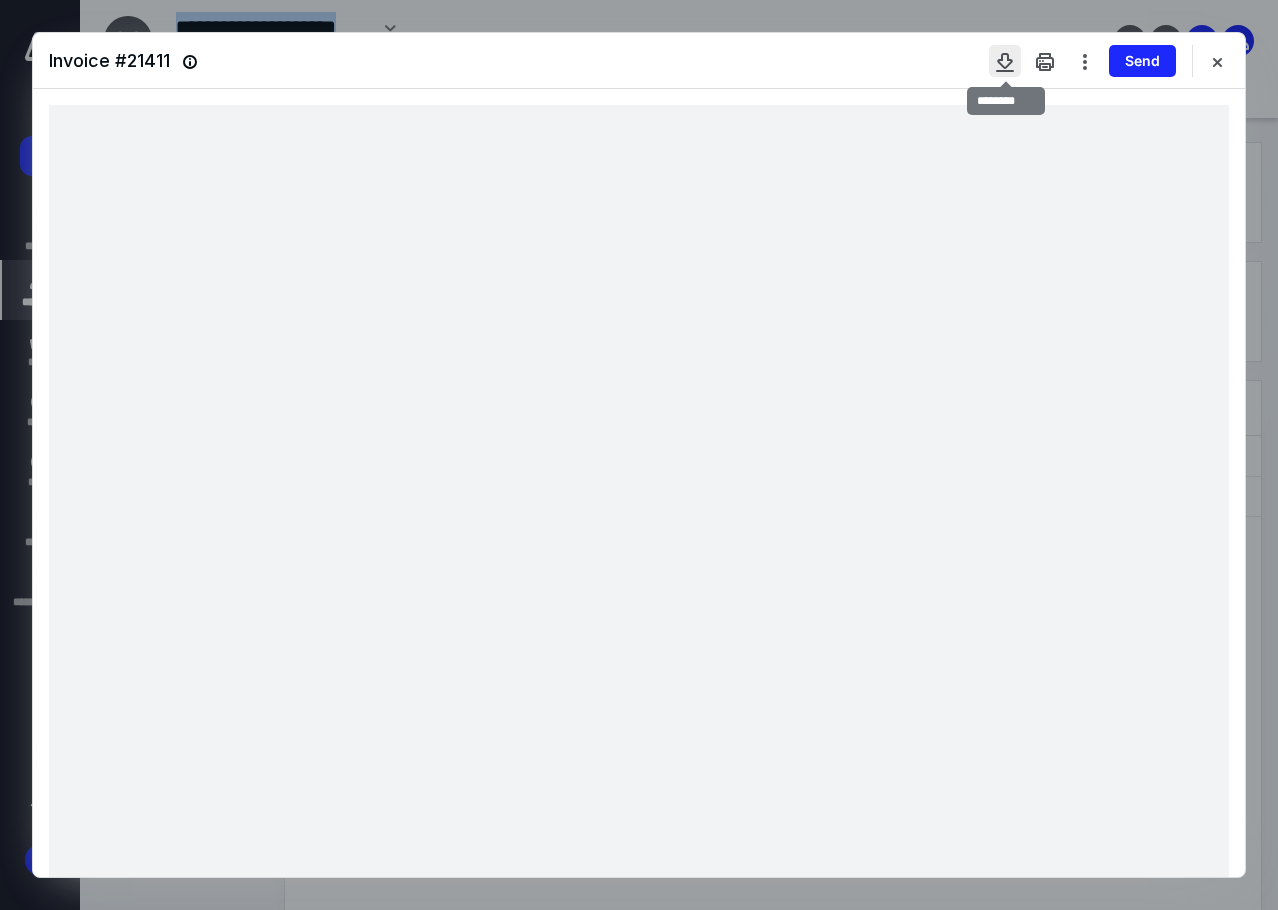 click at bounding box center [1005, 61] 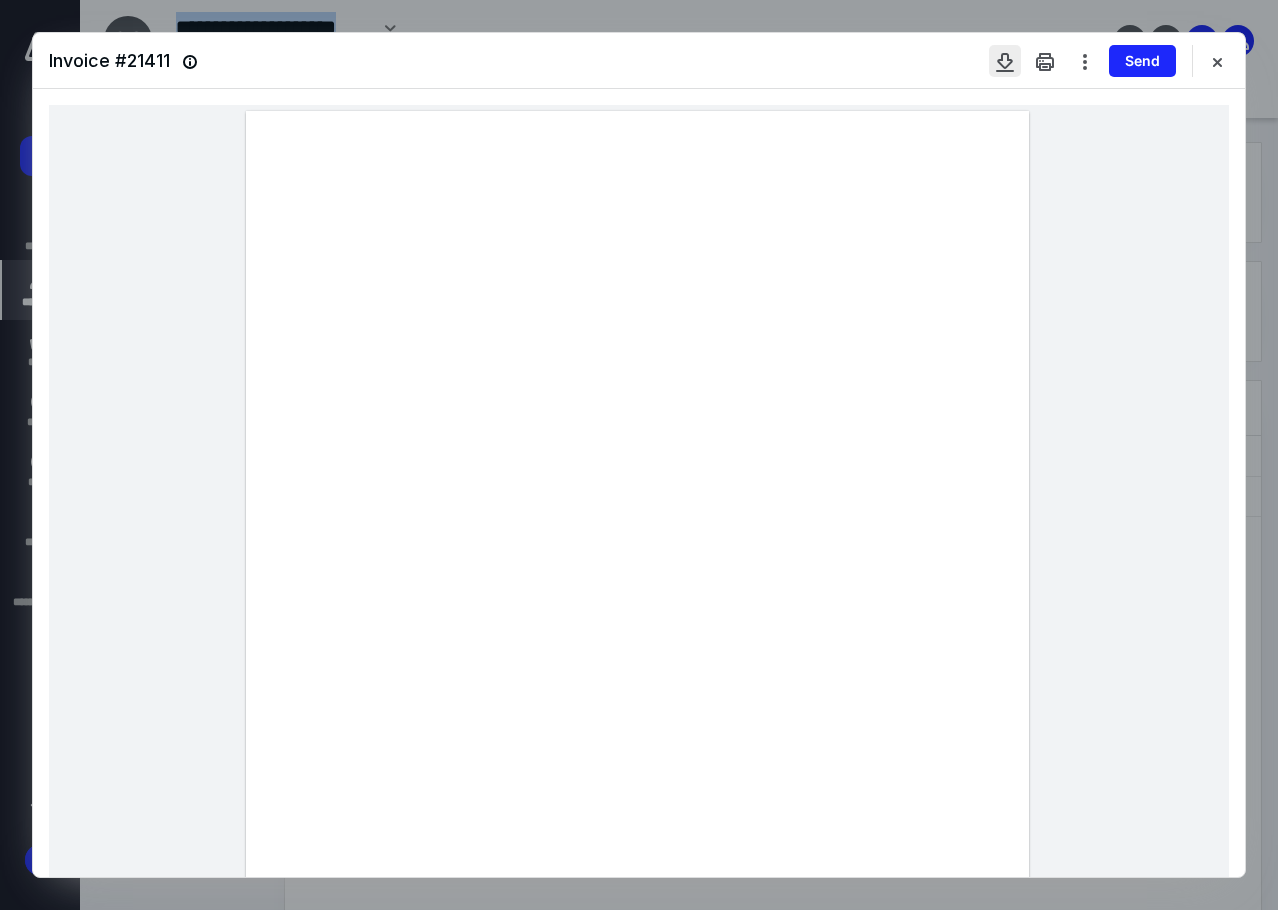 click at bounding box center [1005, 61] 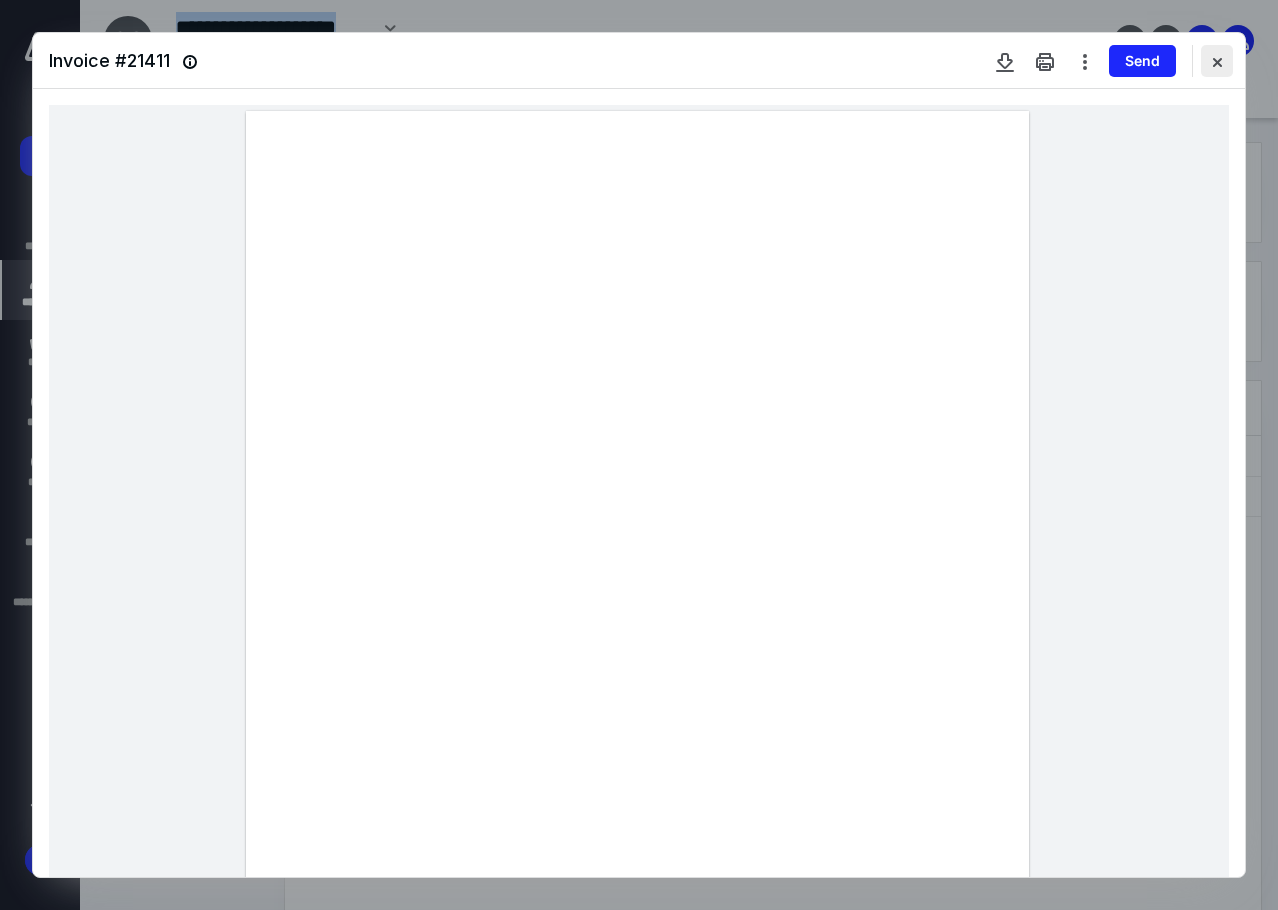 click at bounding box center (1217, 61) 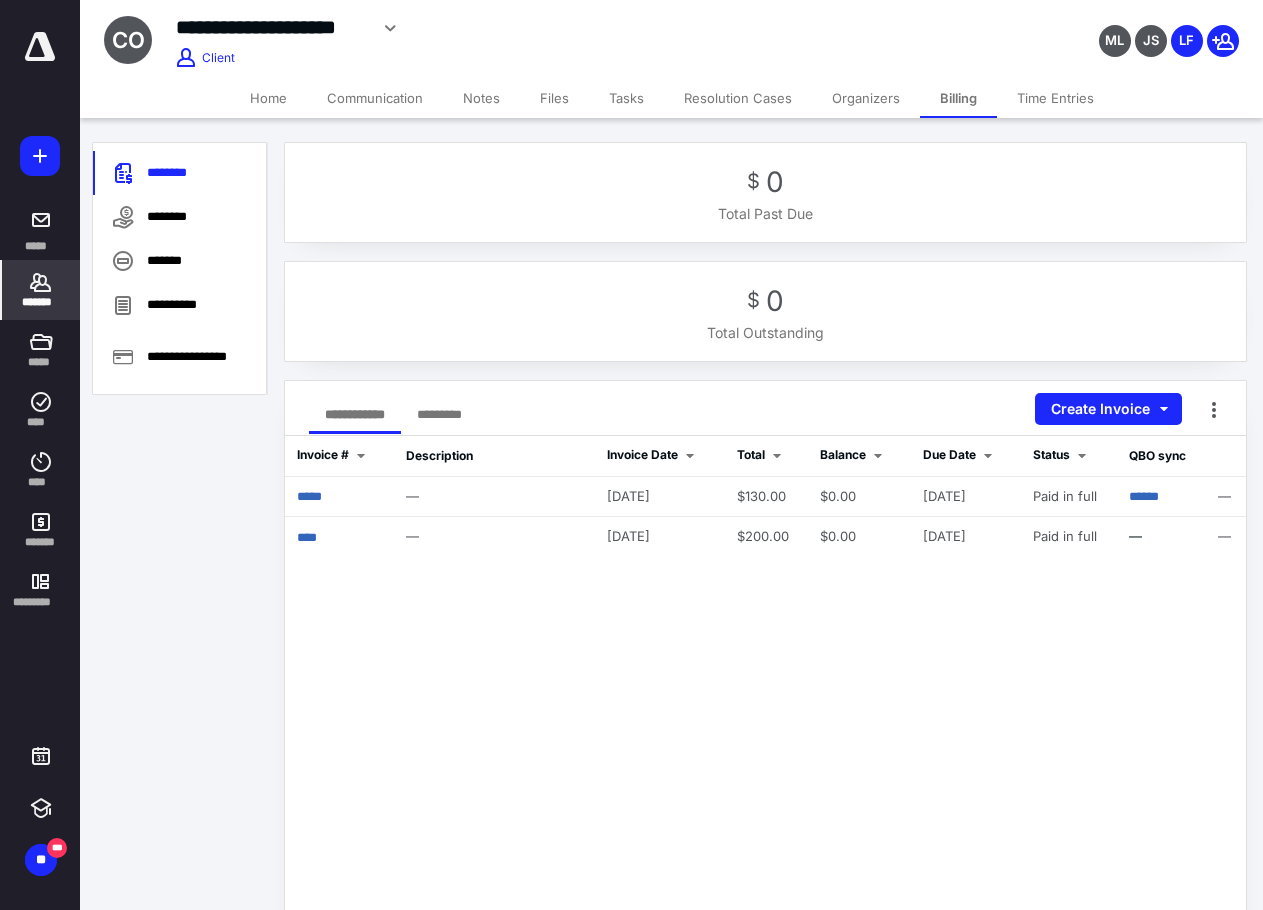 click on "**********" at bounding box center (631, 669) 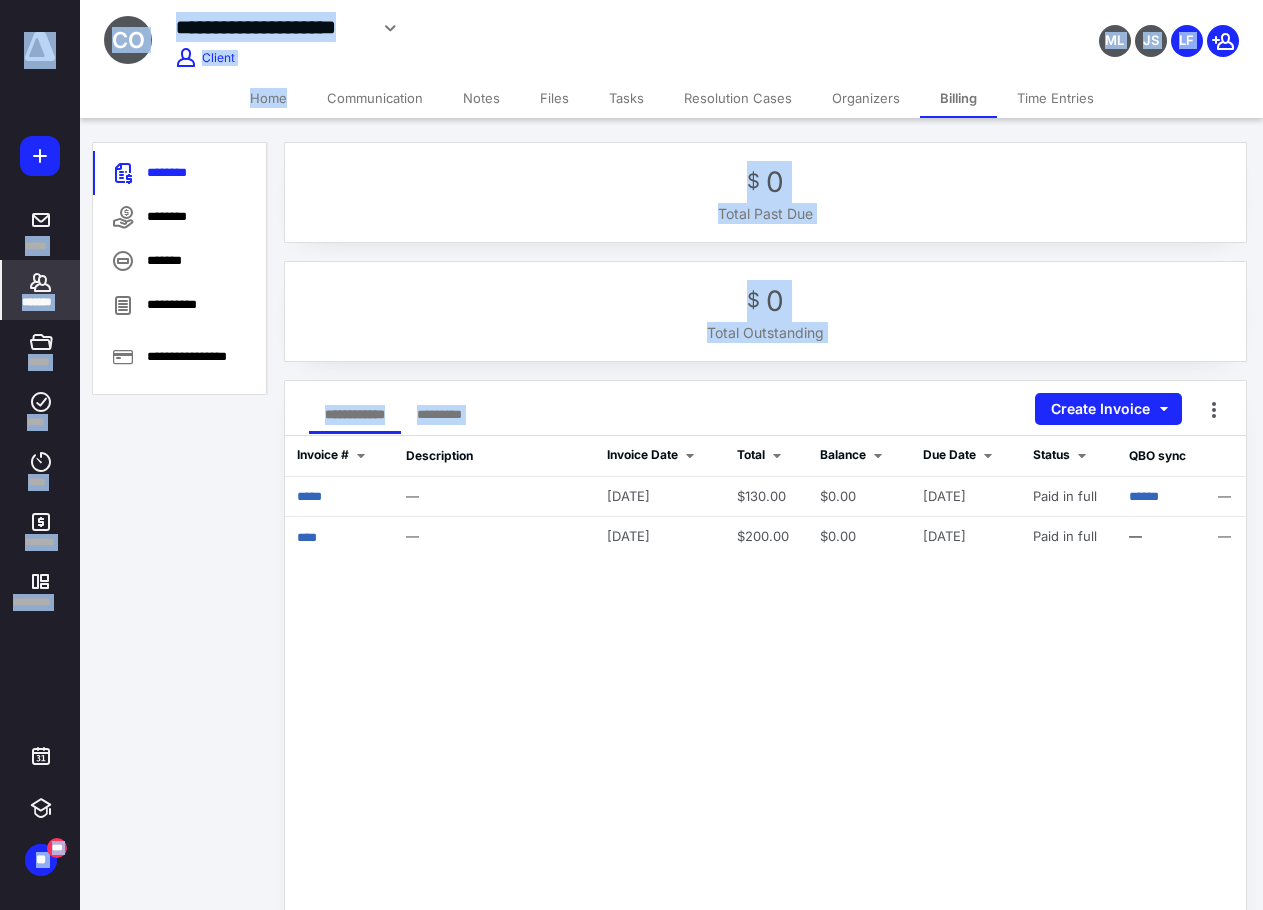 click on "Home" at bounding box center [268, 98] 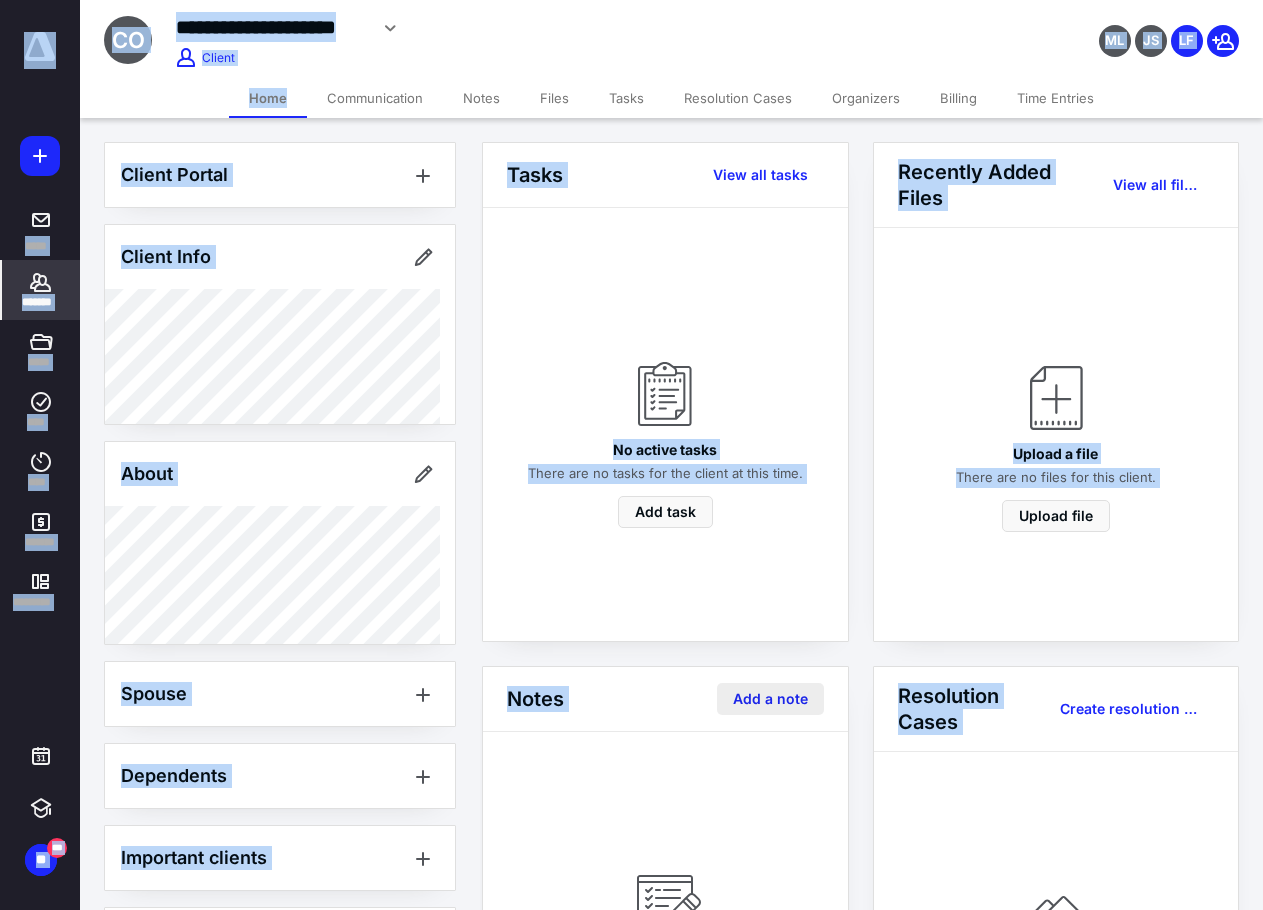 click on "Add a note" at bounding box center (770, 699) 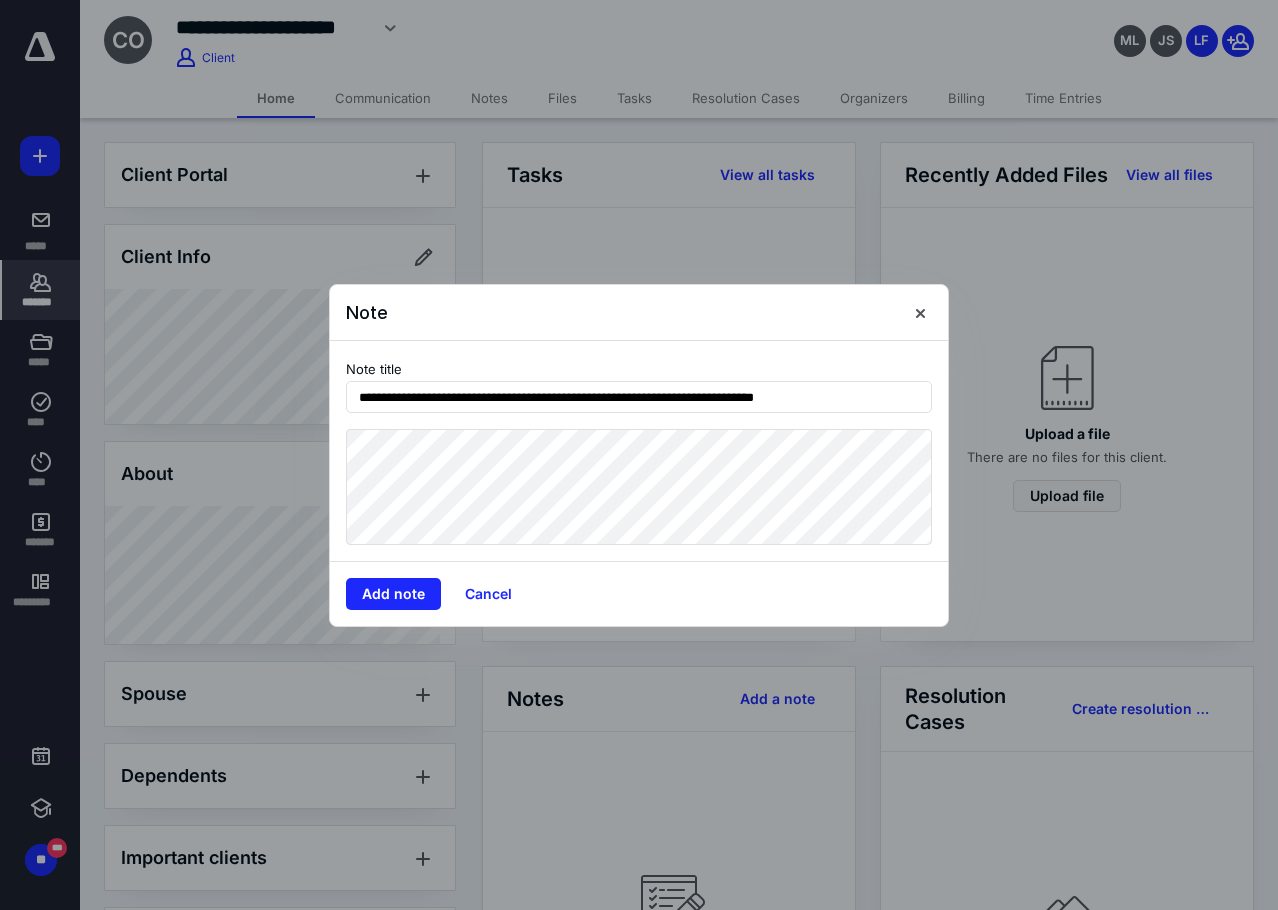 type on "**********" 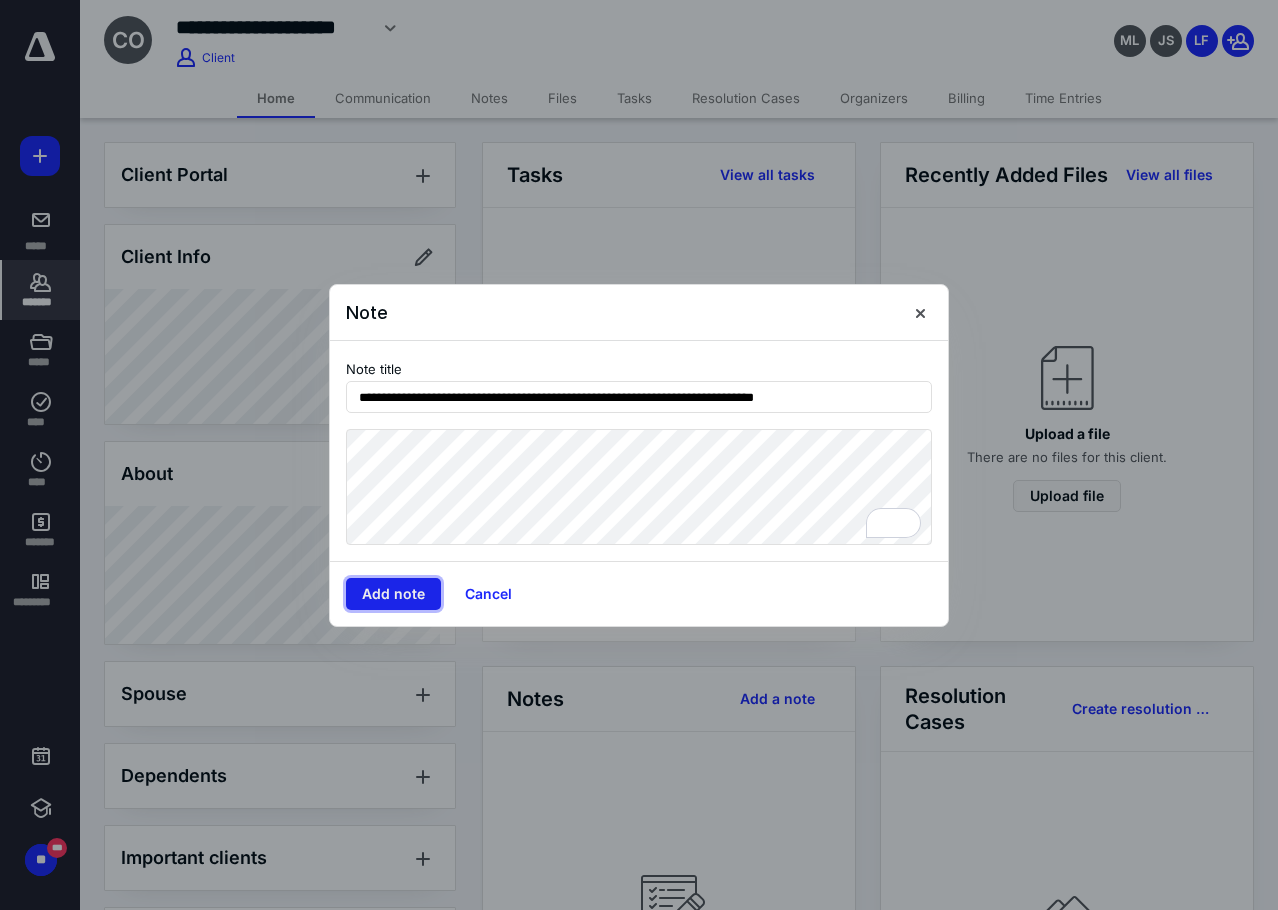 click on "Add note" at bounding box center [393, 594] 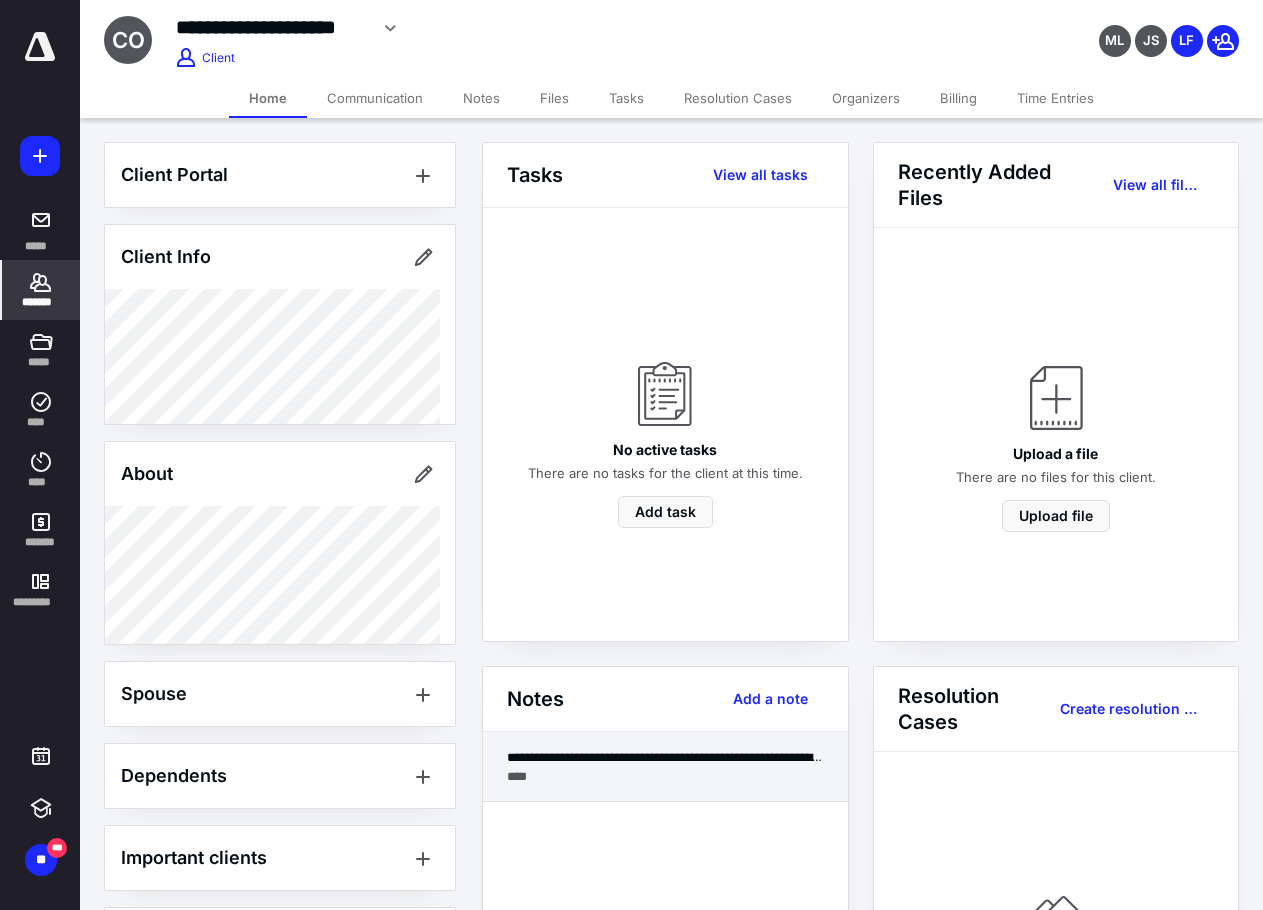 click on "****" at bounding box center [665, 776] 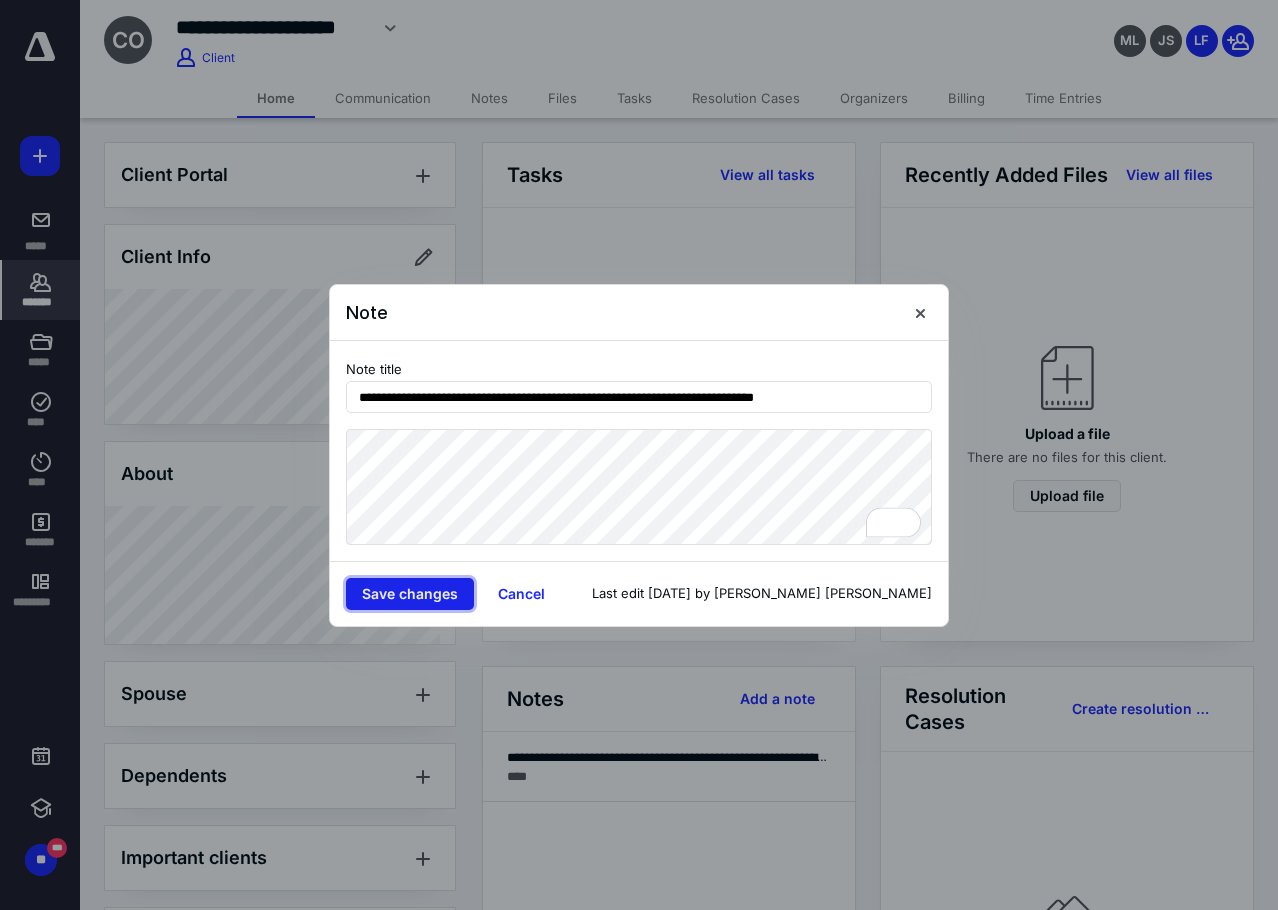 click on "Save changes" at bounding box center [410, 594] 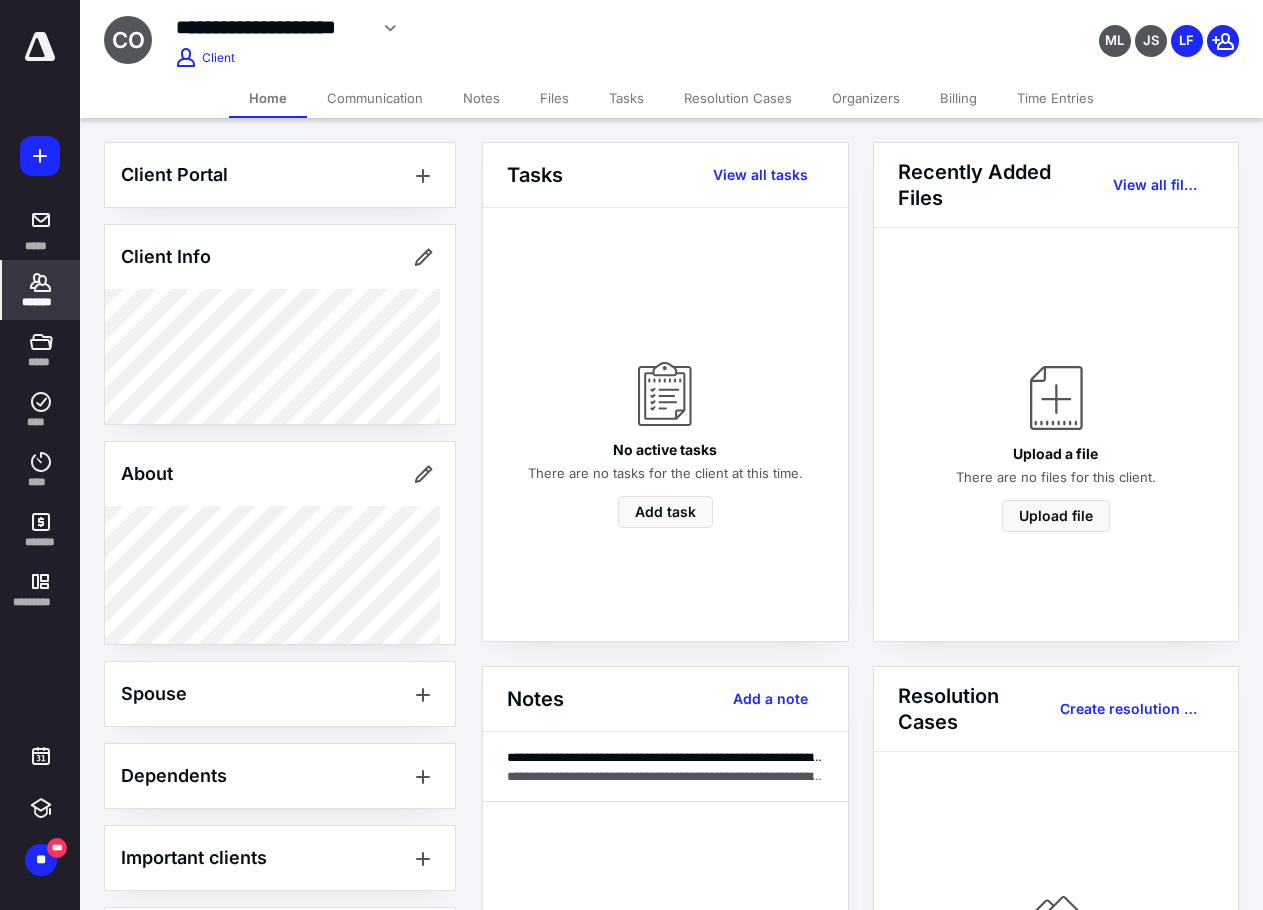 click on "Files" at bounding box center [554, 98] 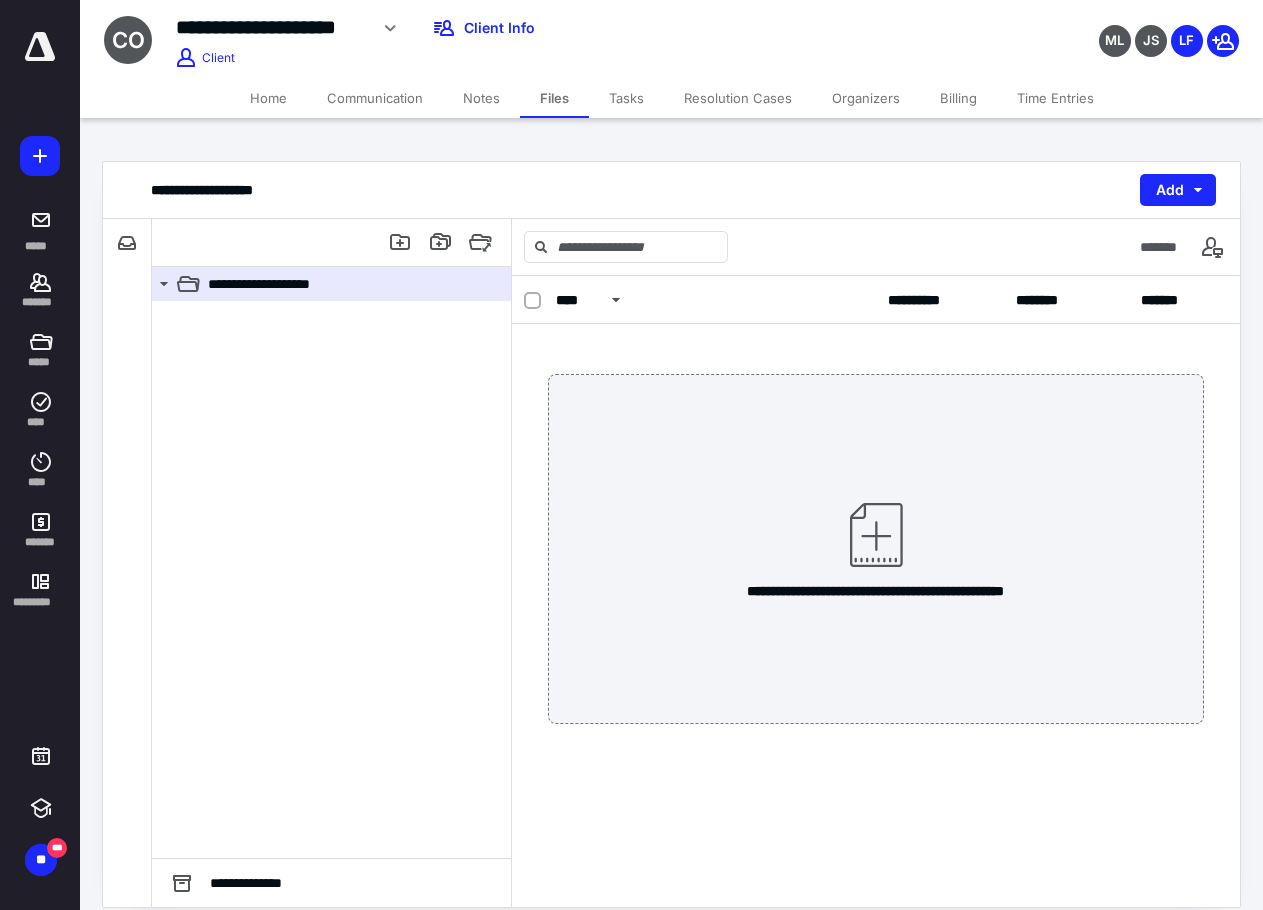 click on "**********" at bounding box center [271, 27] 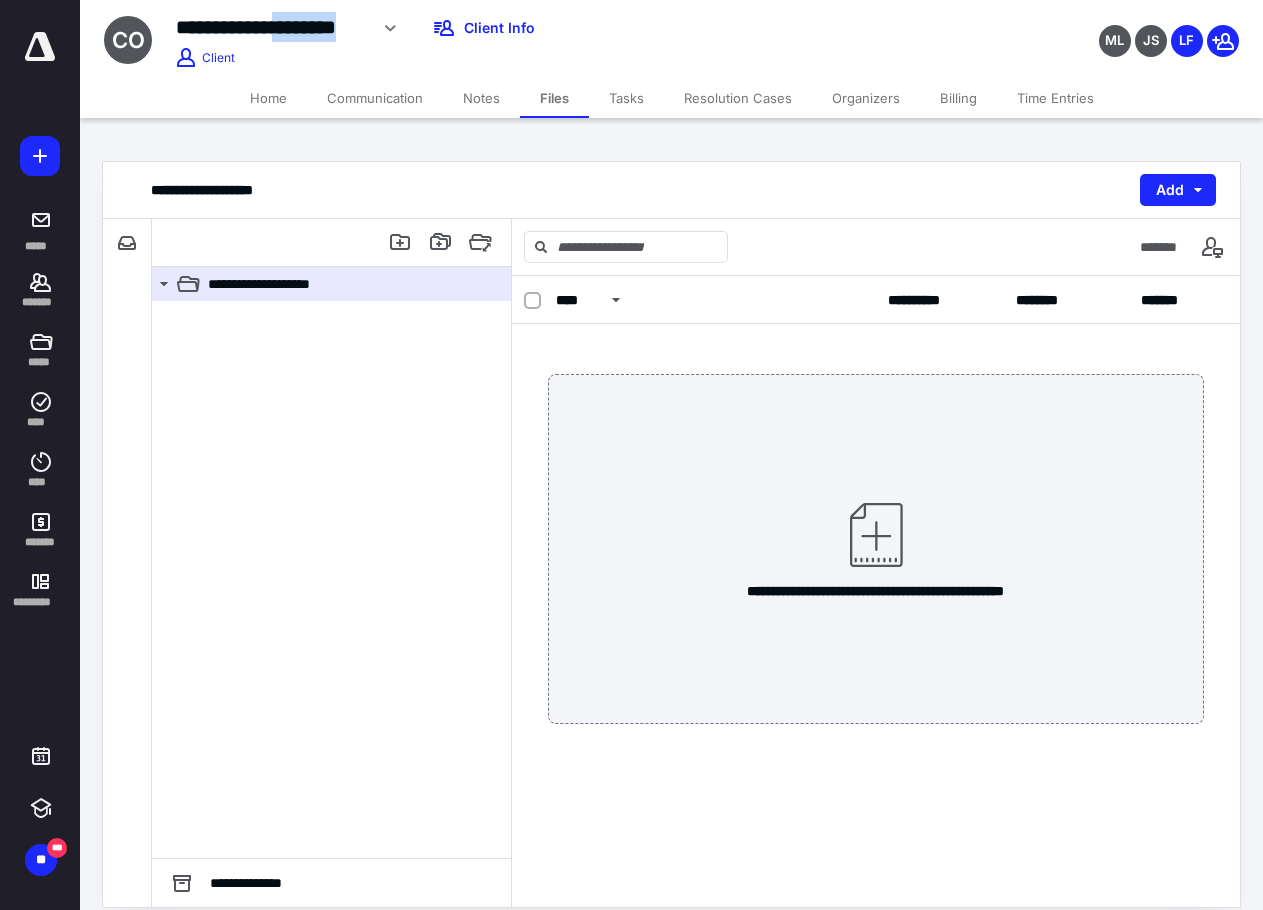 click on "**********" at bounding box center (271, 27) 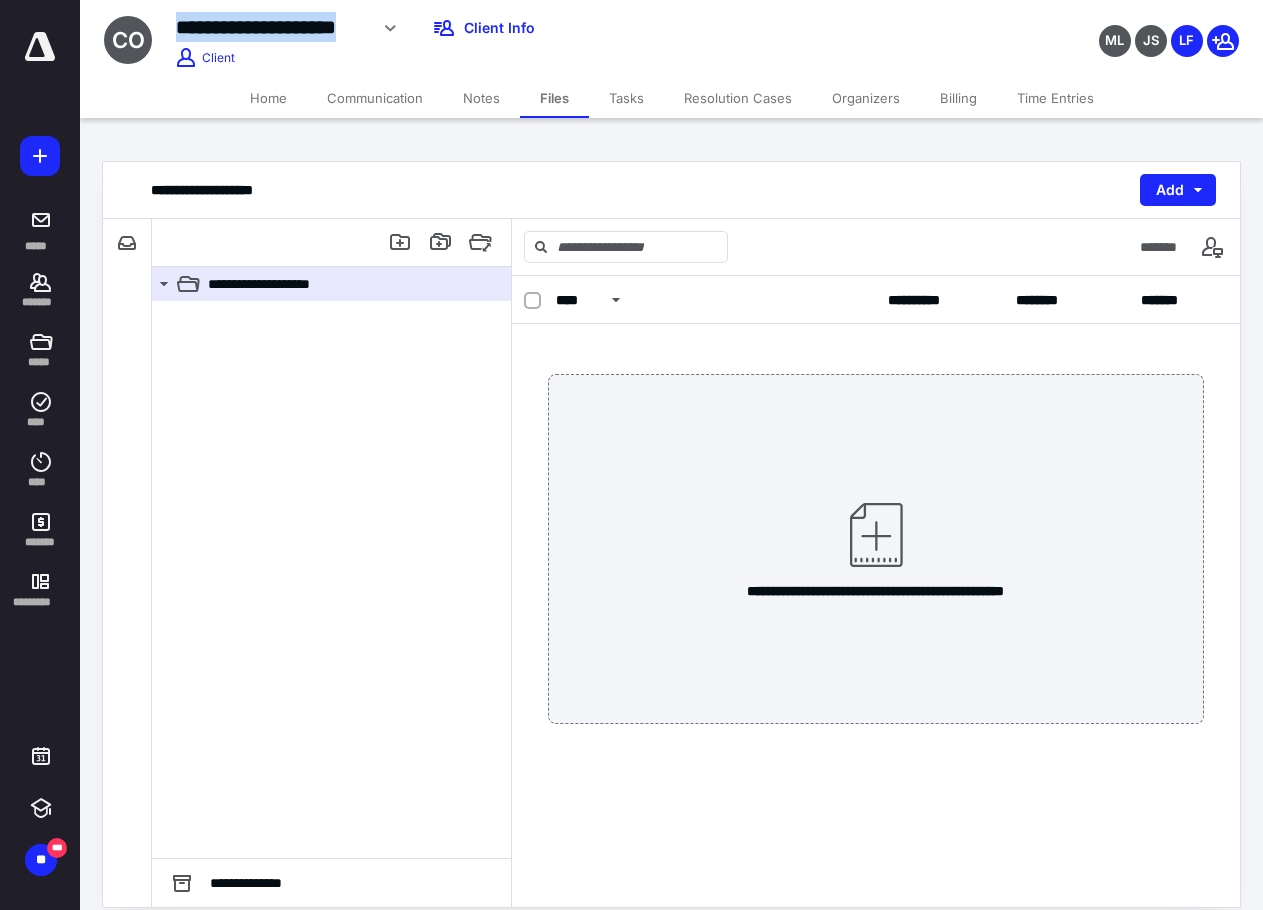click on "**********" at bounding box center [271, 27] 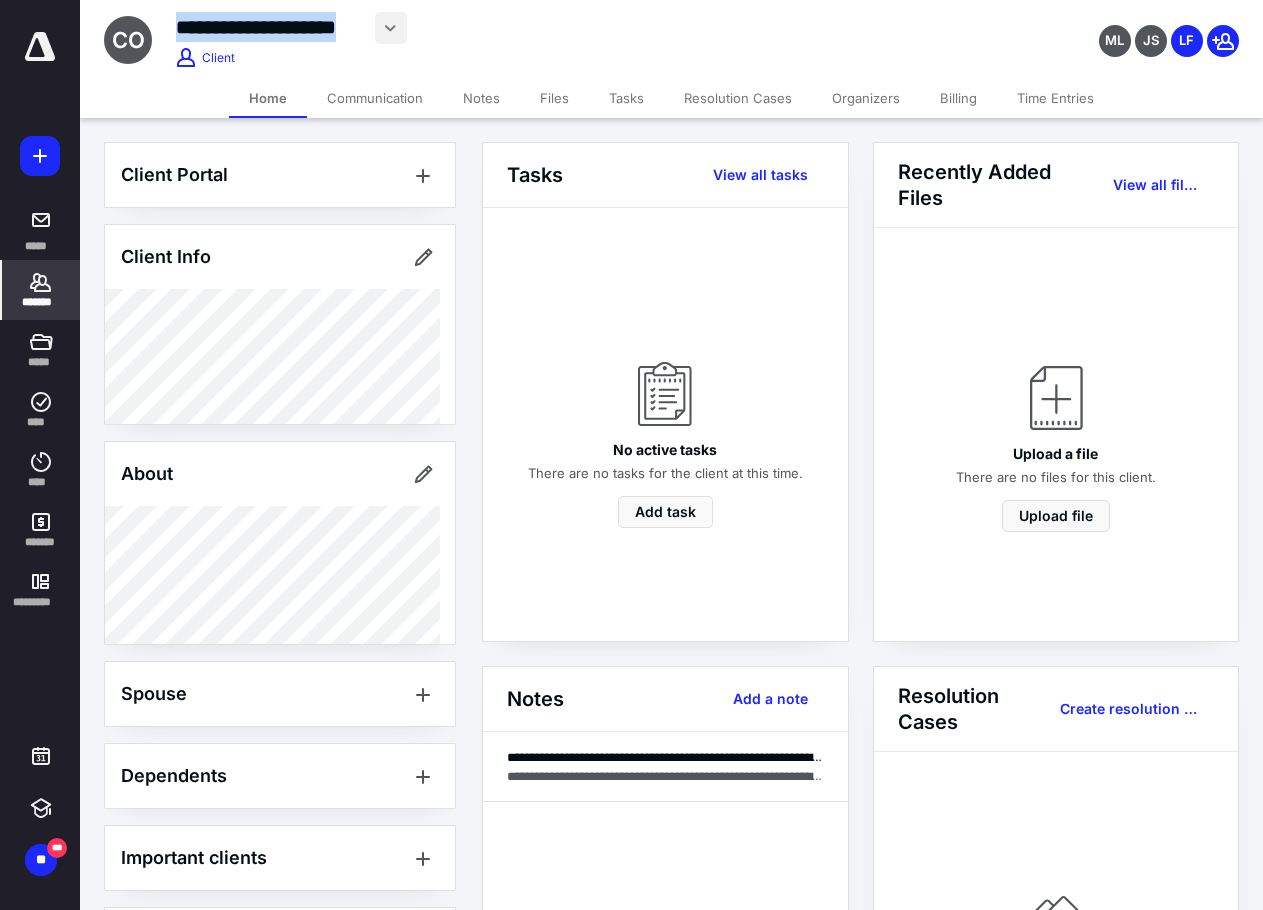 click at bounding box center (391, 28) 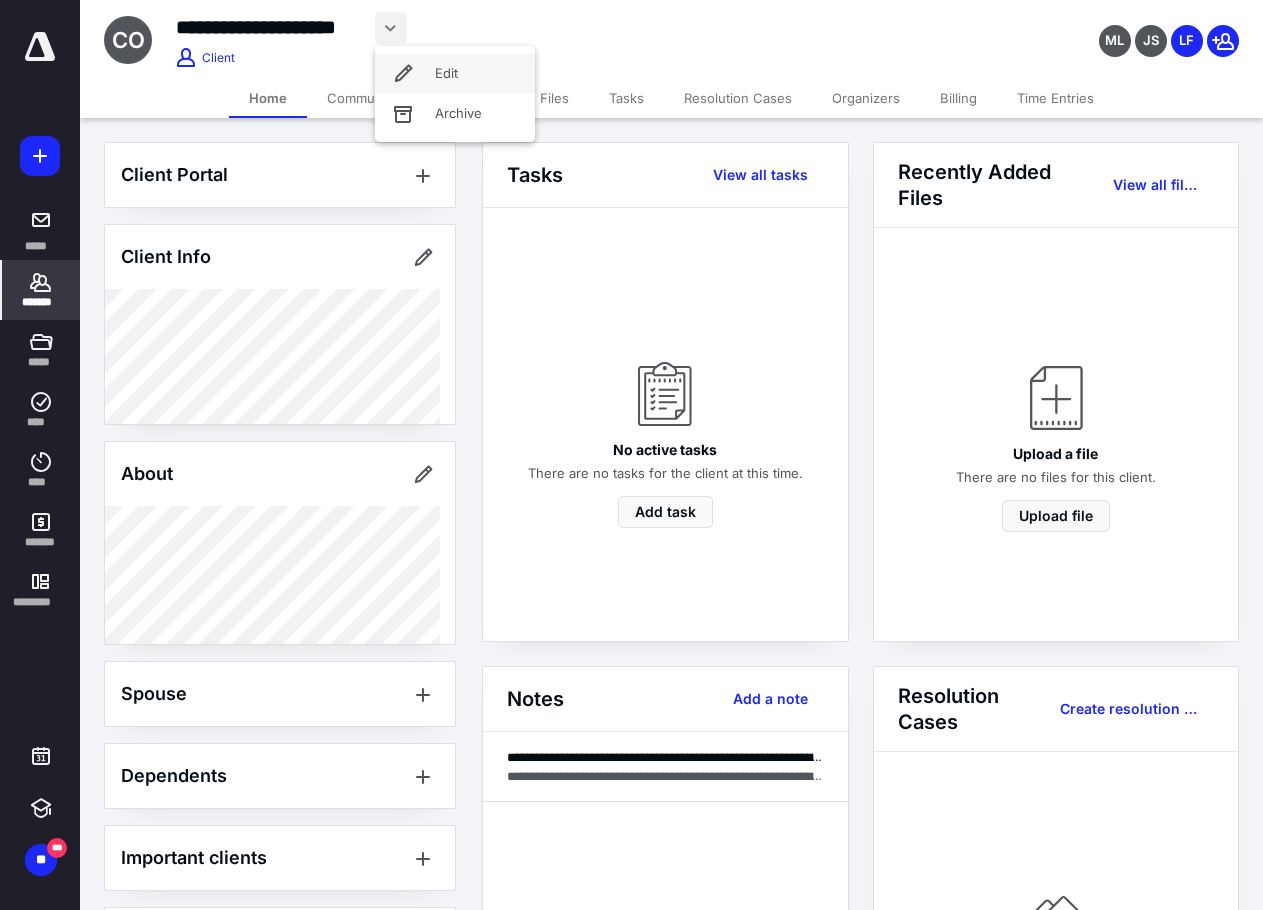 click on "Edit" at bounding box center (455, 74) 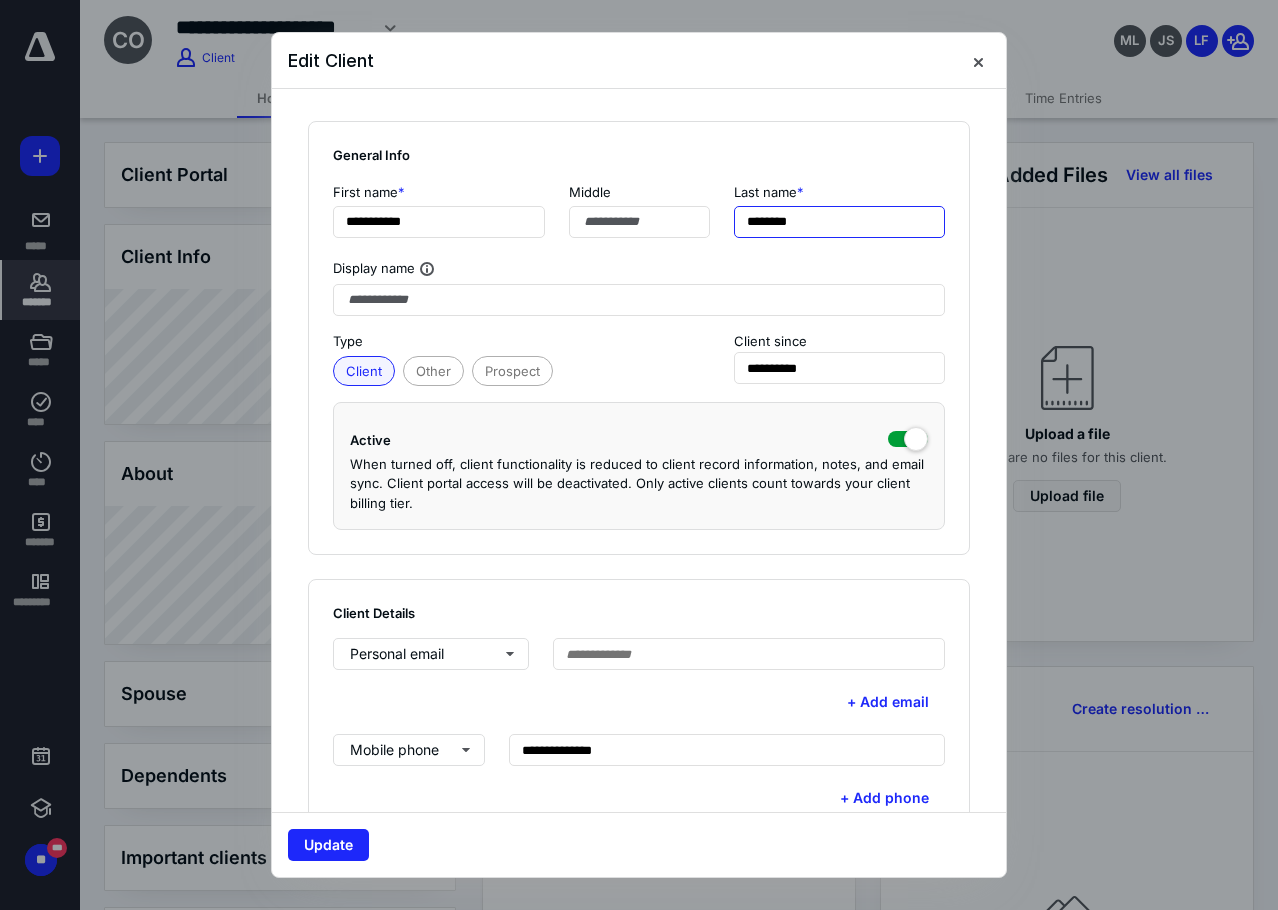 click on "********" at bounding box center (840, 222) 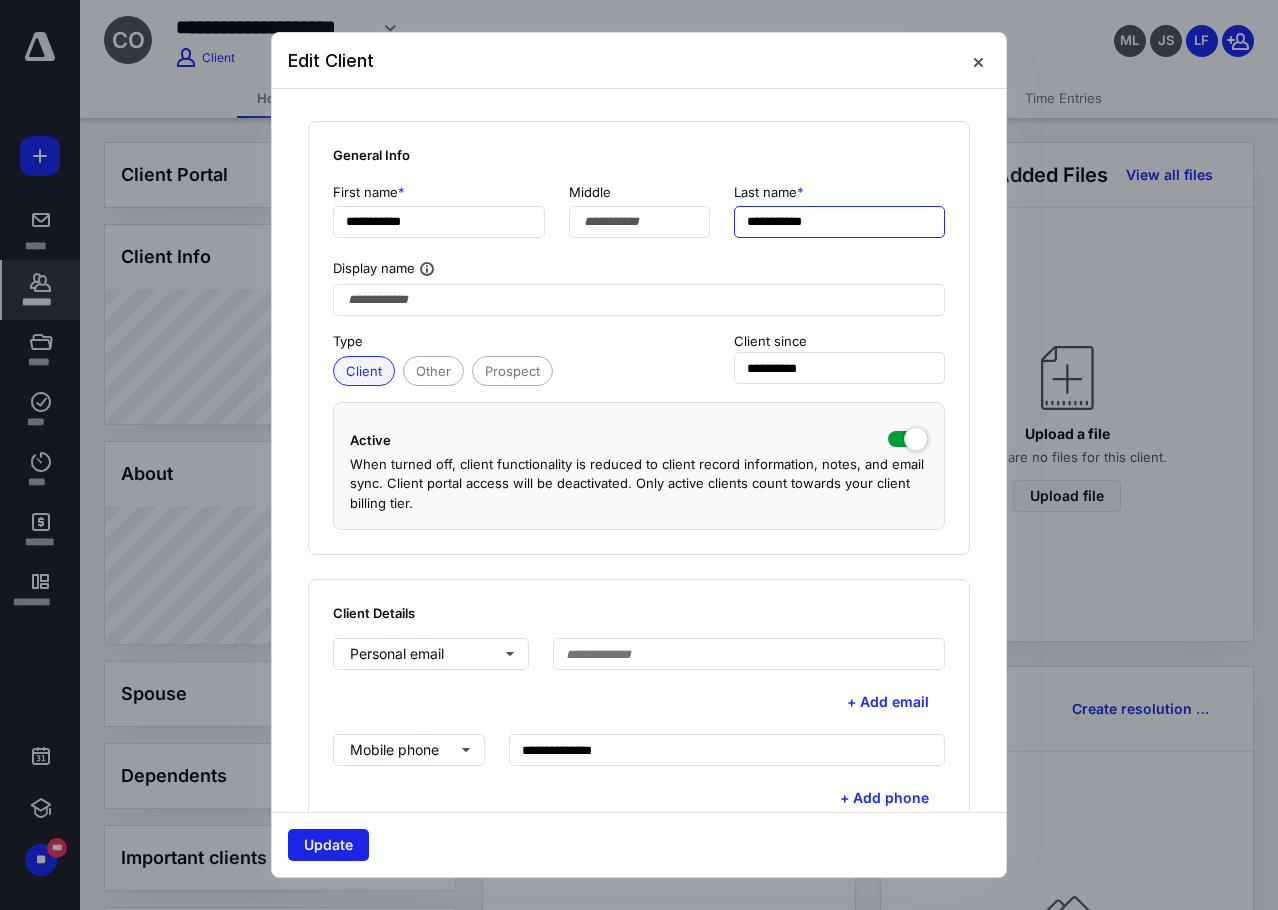 type on "**********" 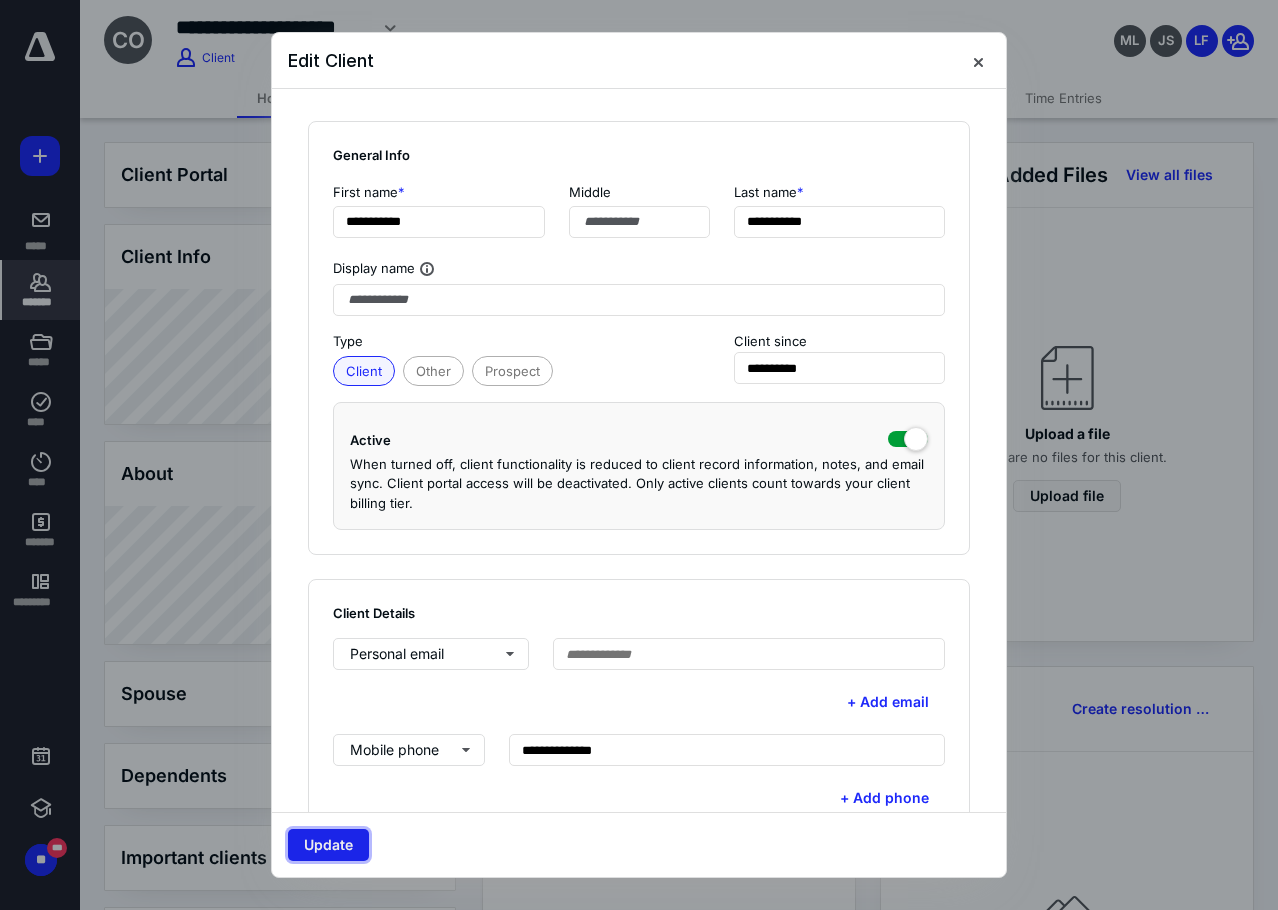 click on "Update" at bounding box center (328, 845) 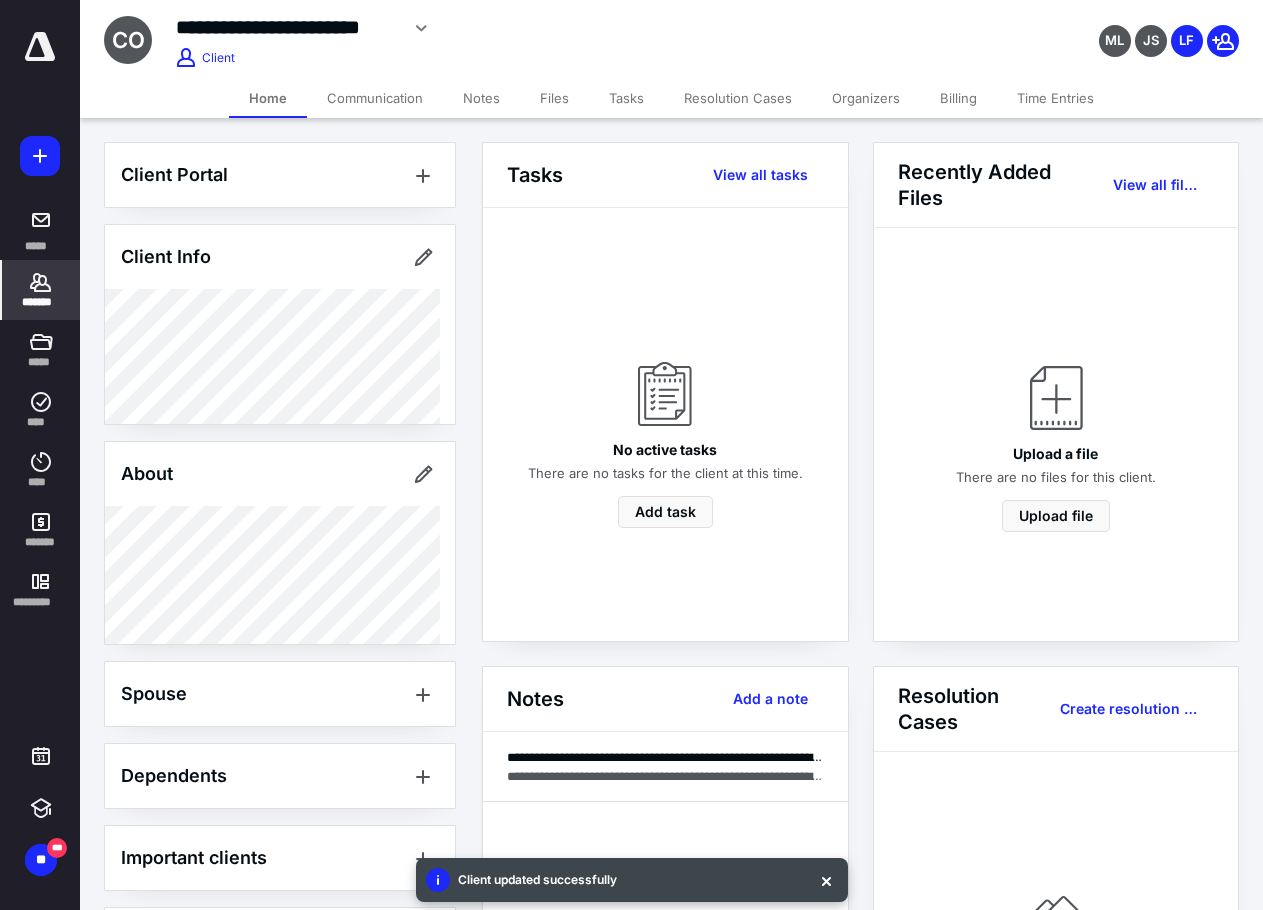 click on "Billing" at bounding box center (958, 98) 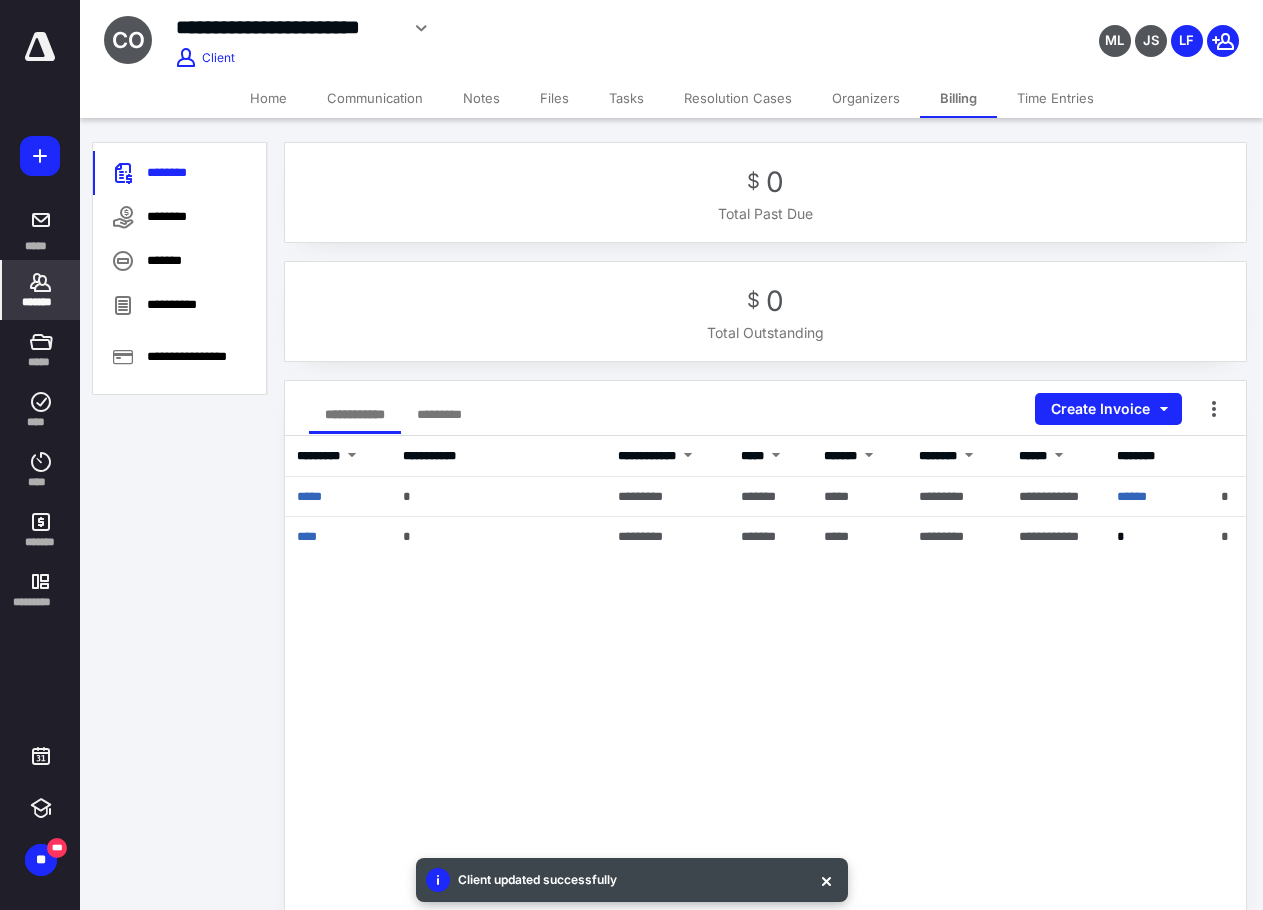 click on "Home" at bounding box center (268, 98) 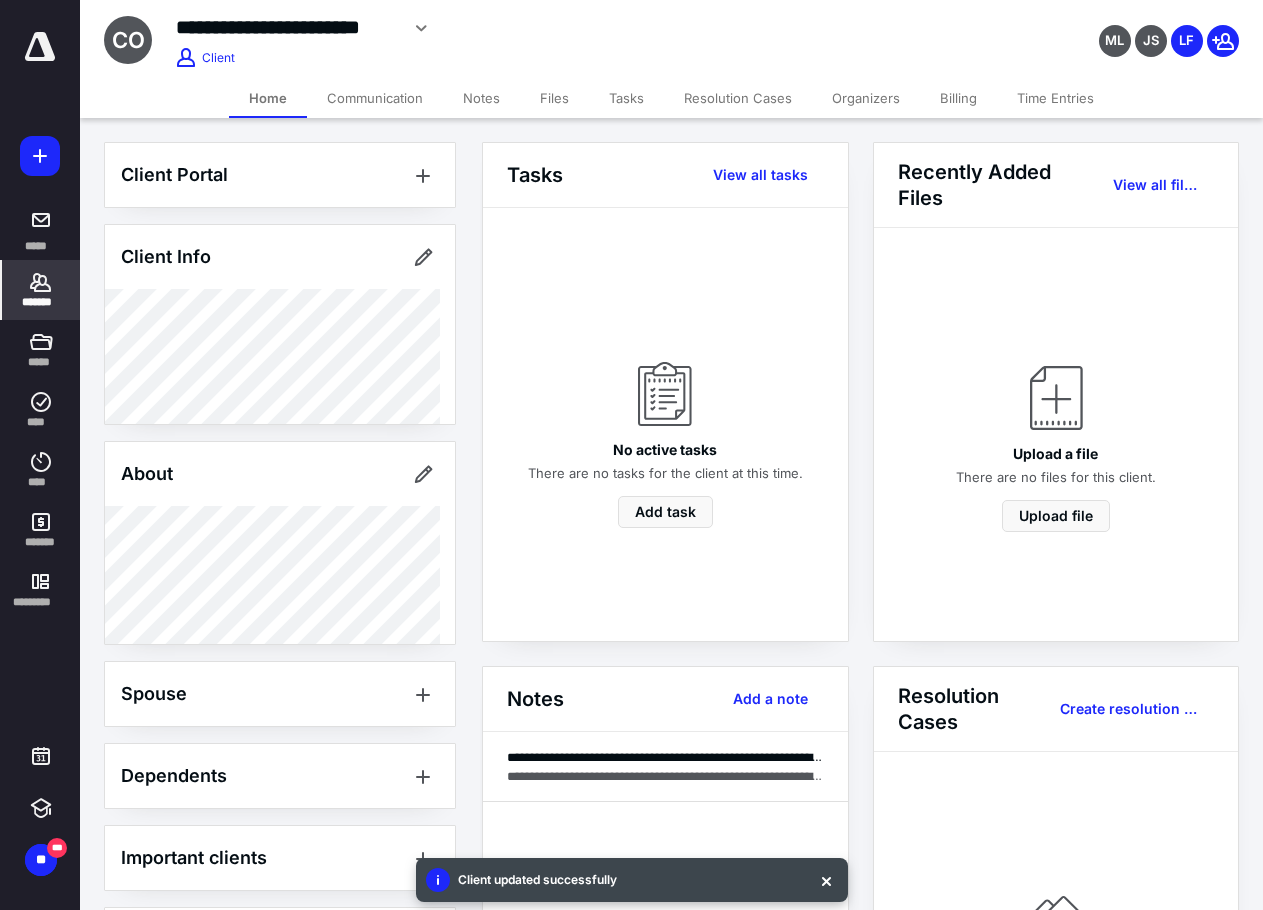 click on "**********" at bounding box center (287, 27) 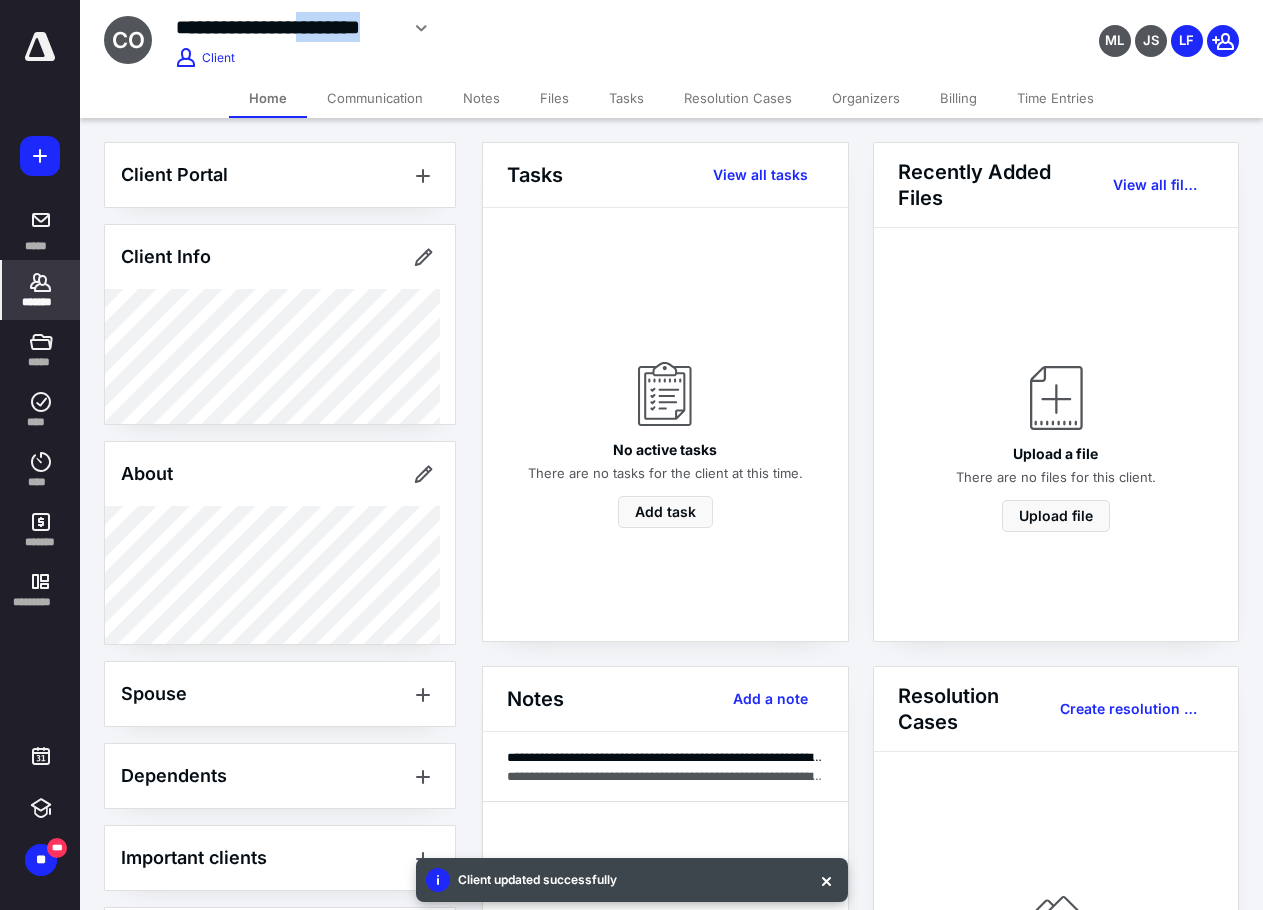 click on "**********" at bounding box center [287, 27] 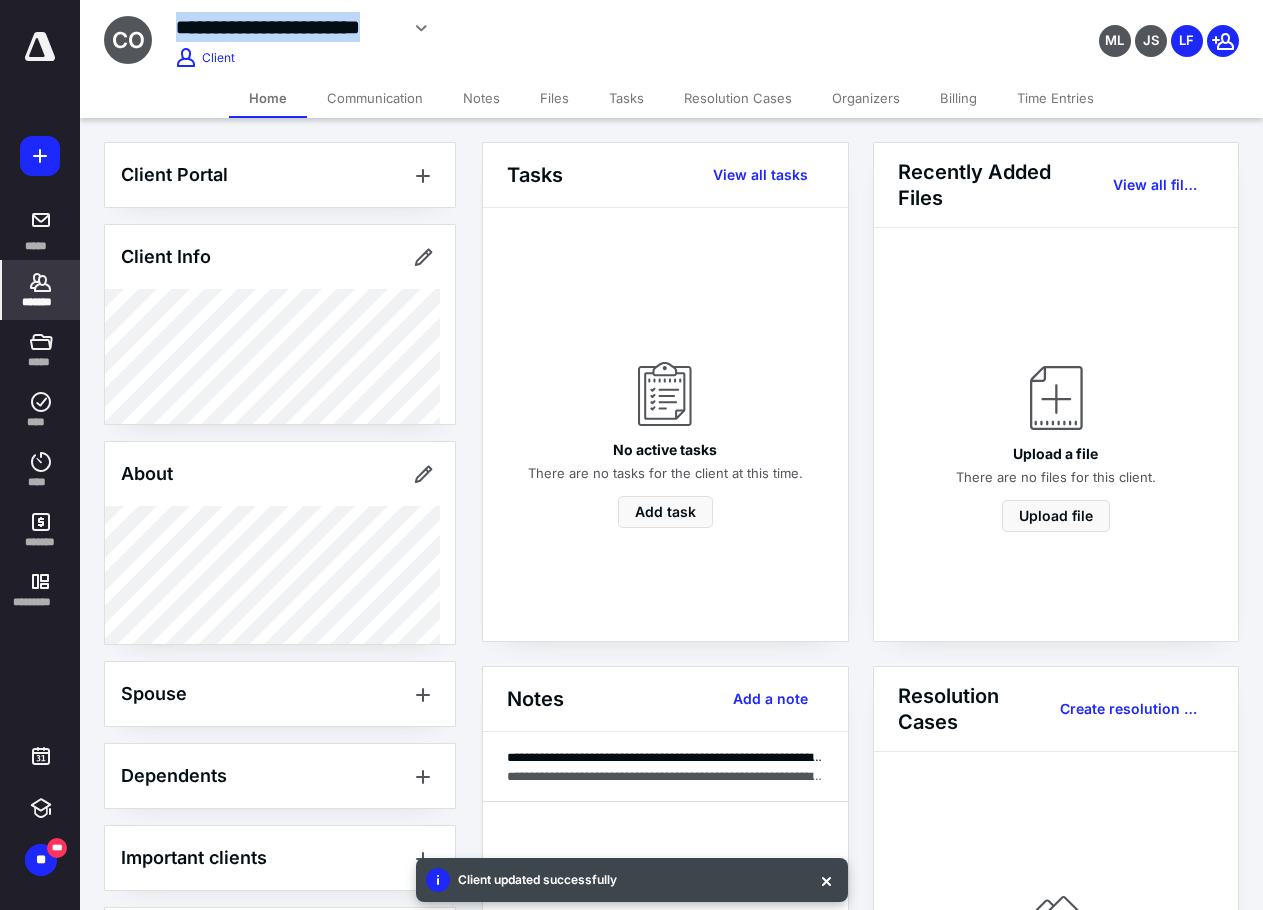 click on "**********" at bounding box center [287, 27] 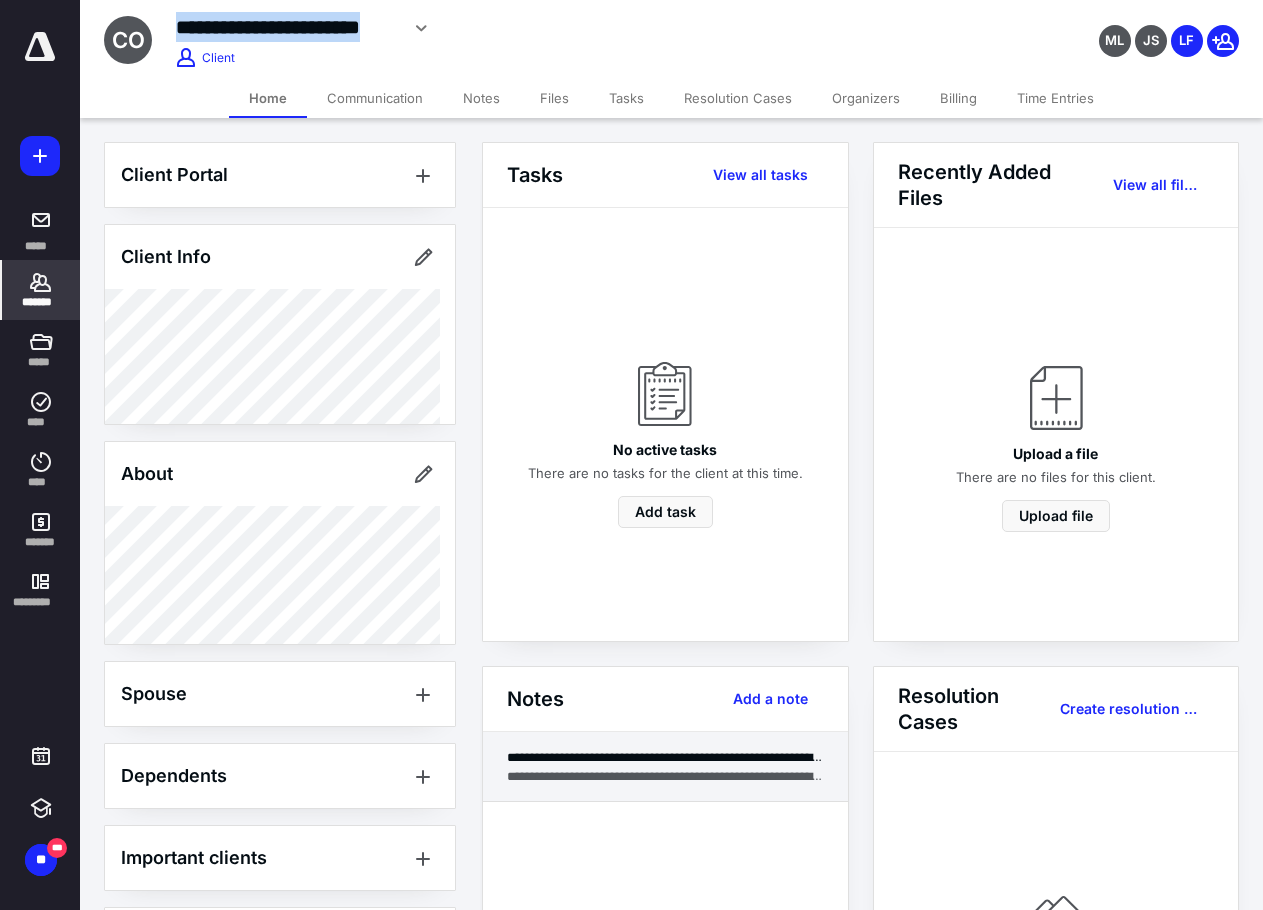 copy on "**********" 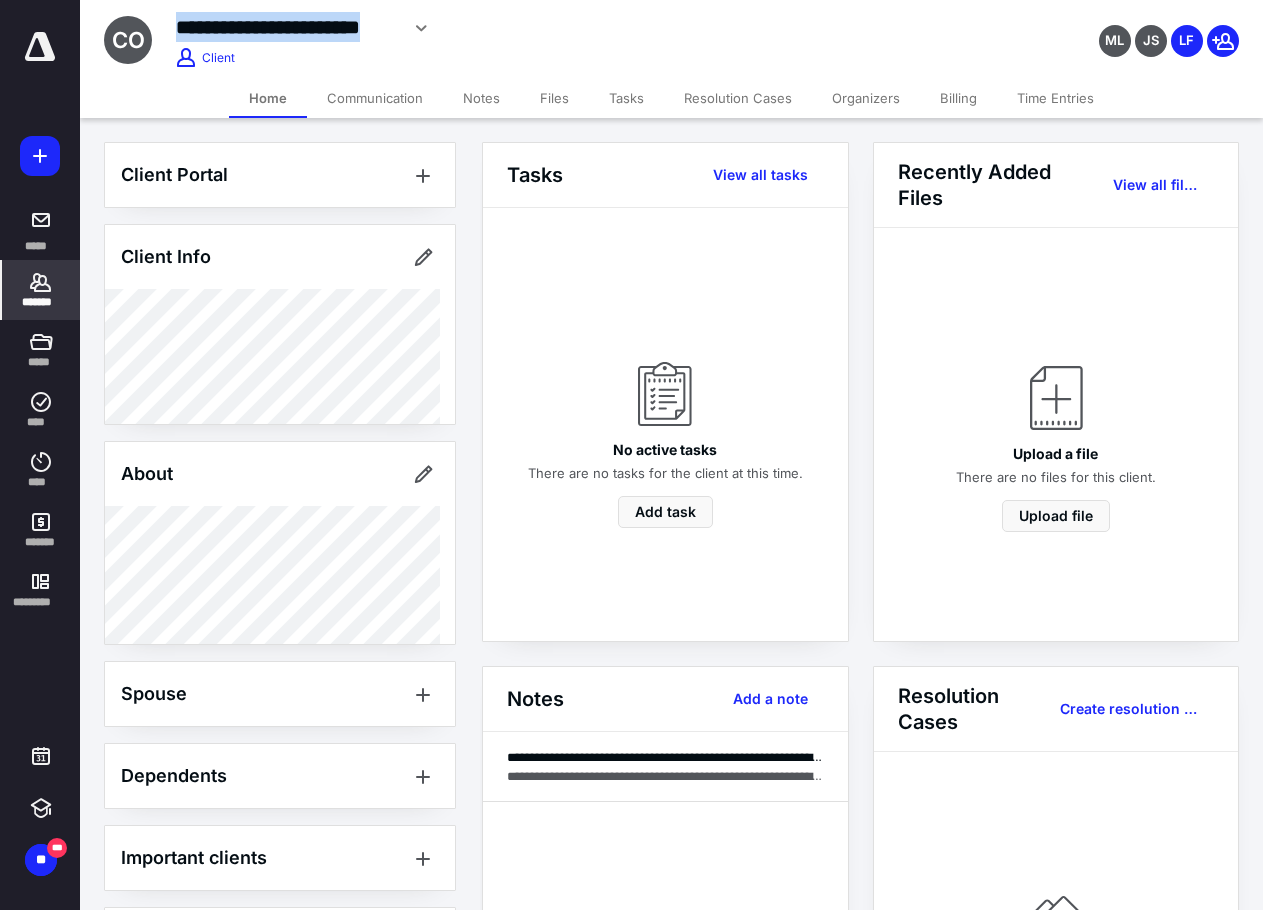 click on "**********" at bounding box center [287, 27] 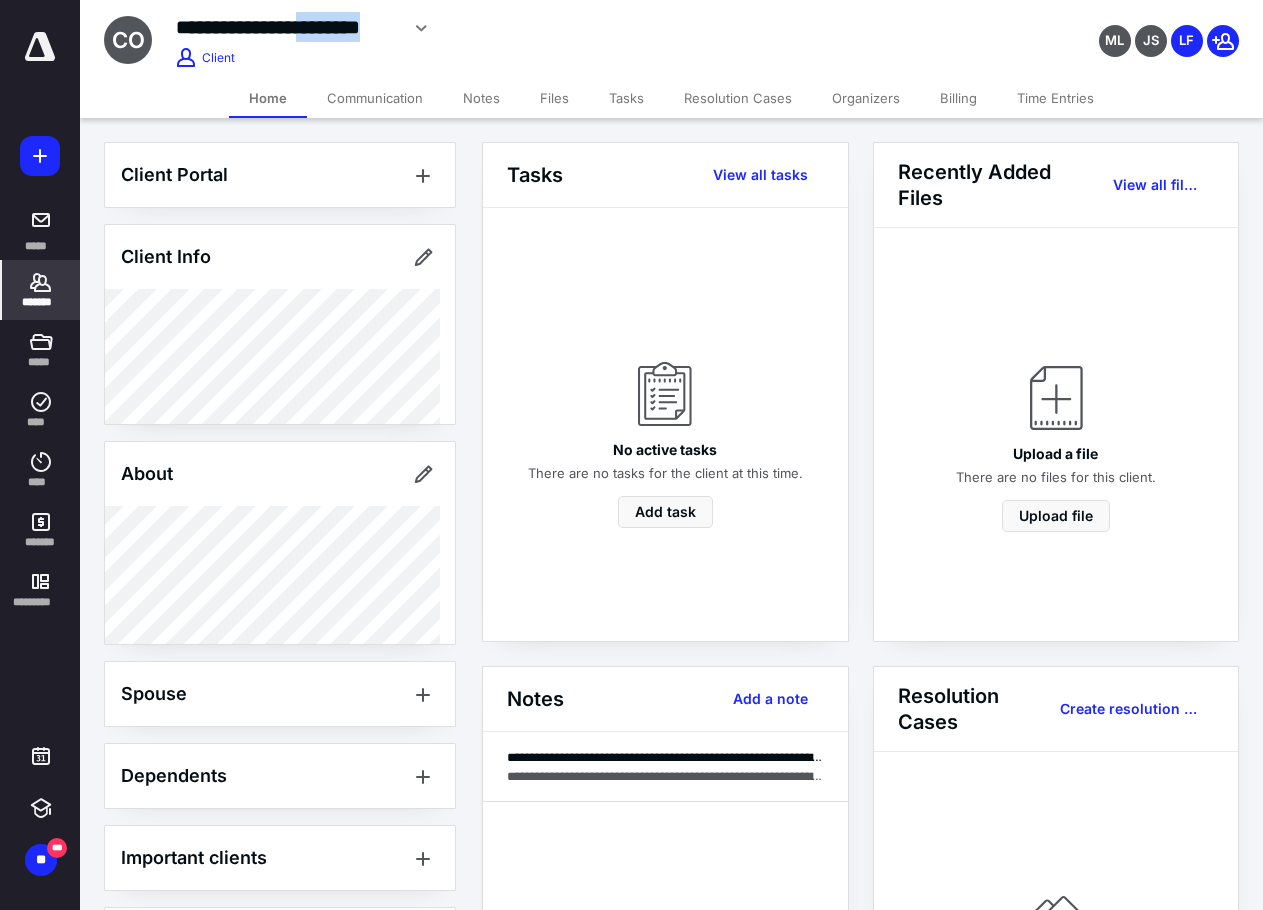 click on "**********" at bounding box center (287, 27) 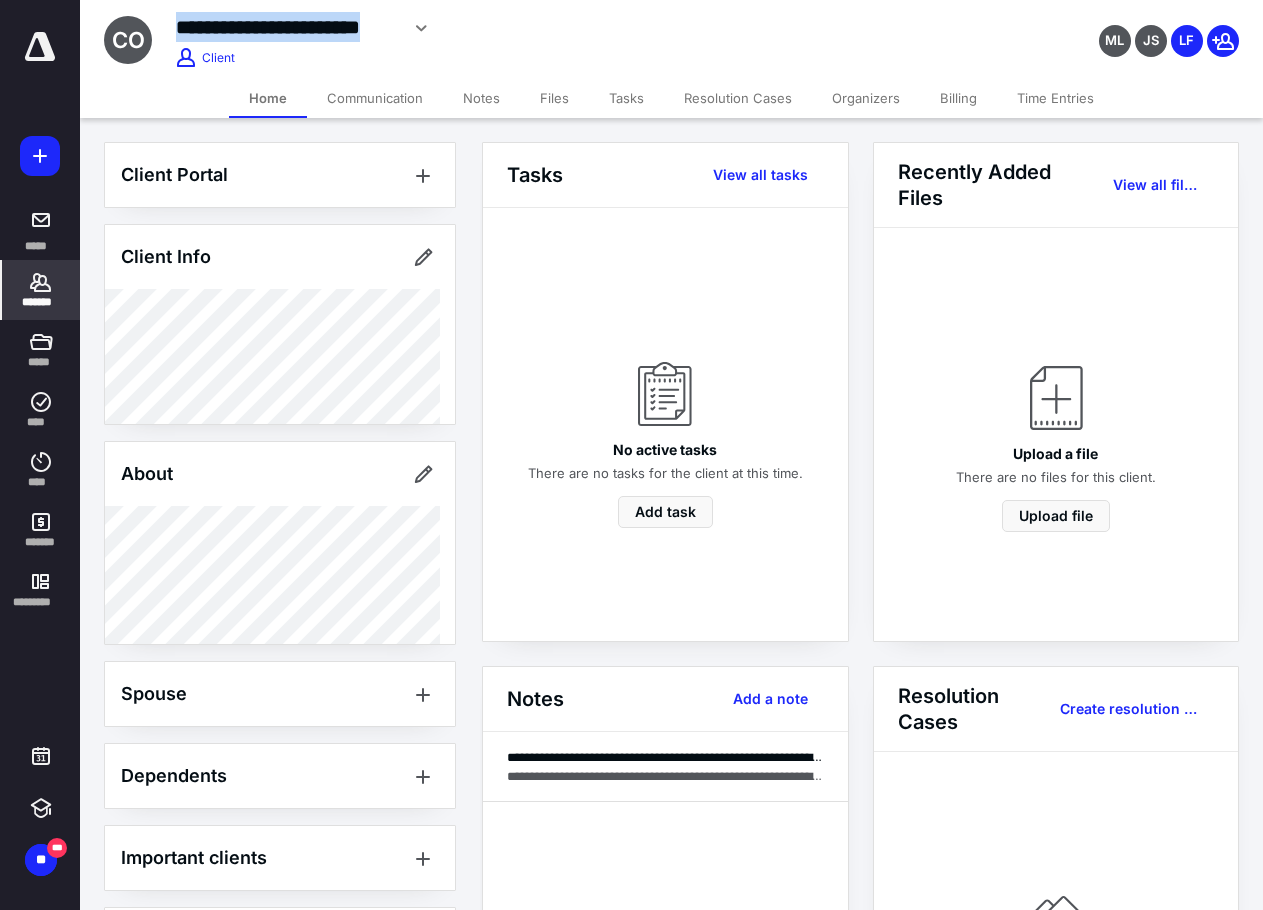 click on "**********" at bounding box center (287, 27) 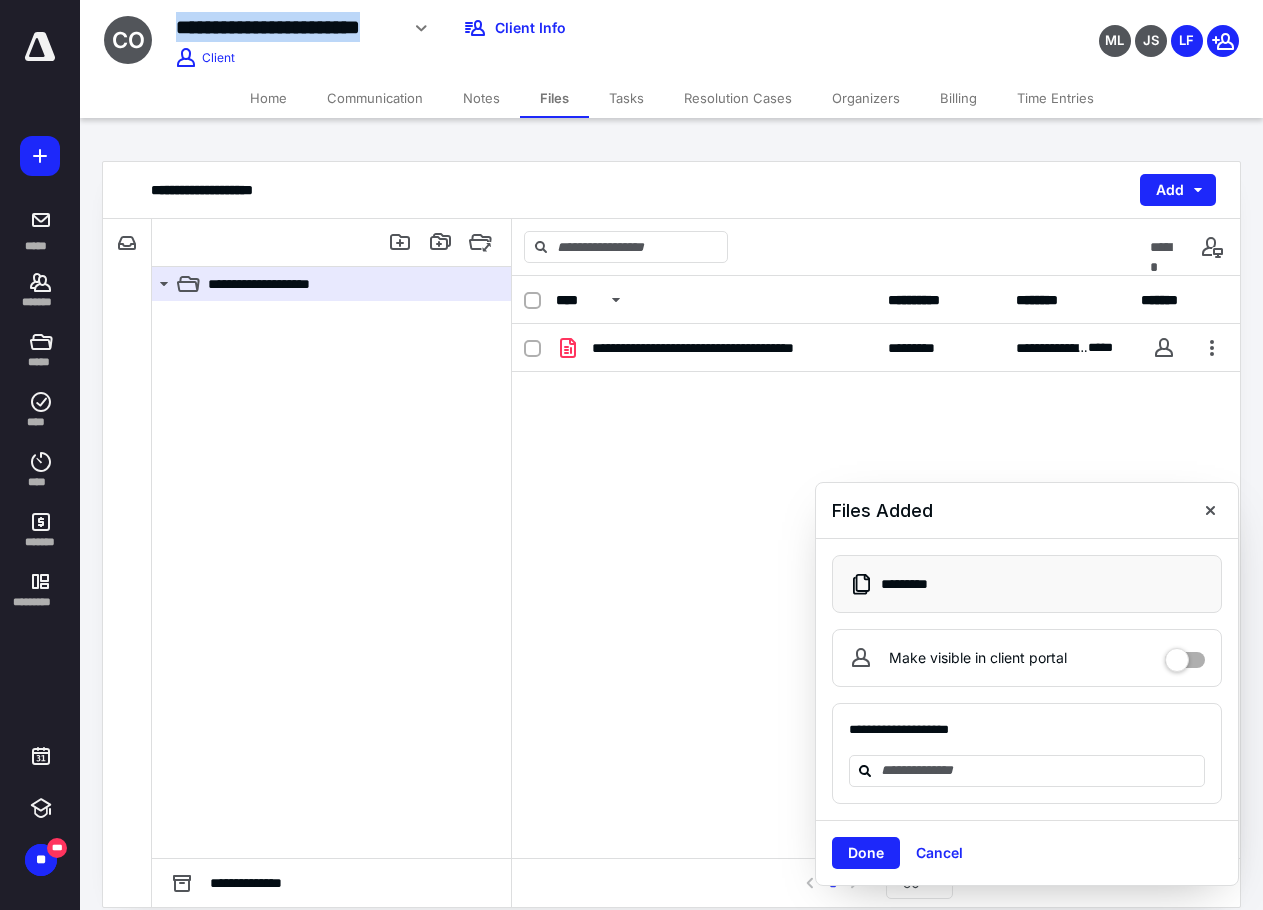 click on "Home" at bounding box center [268, 98] 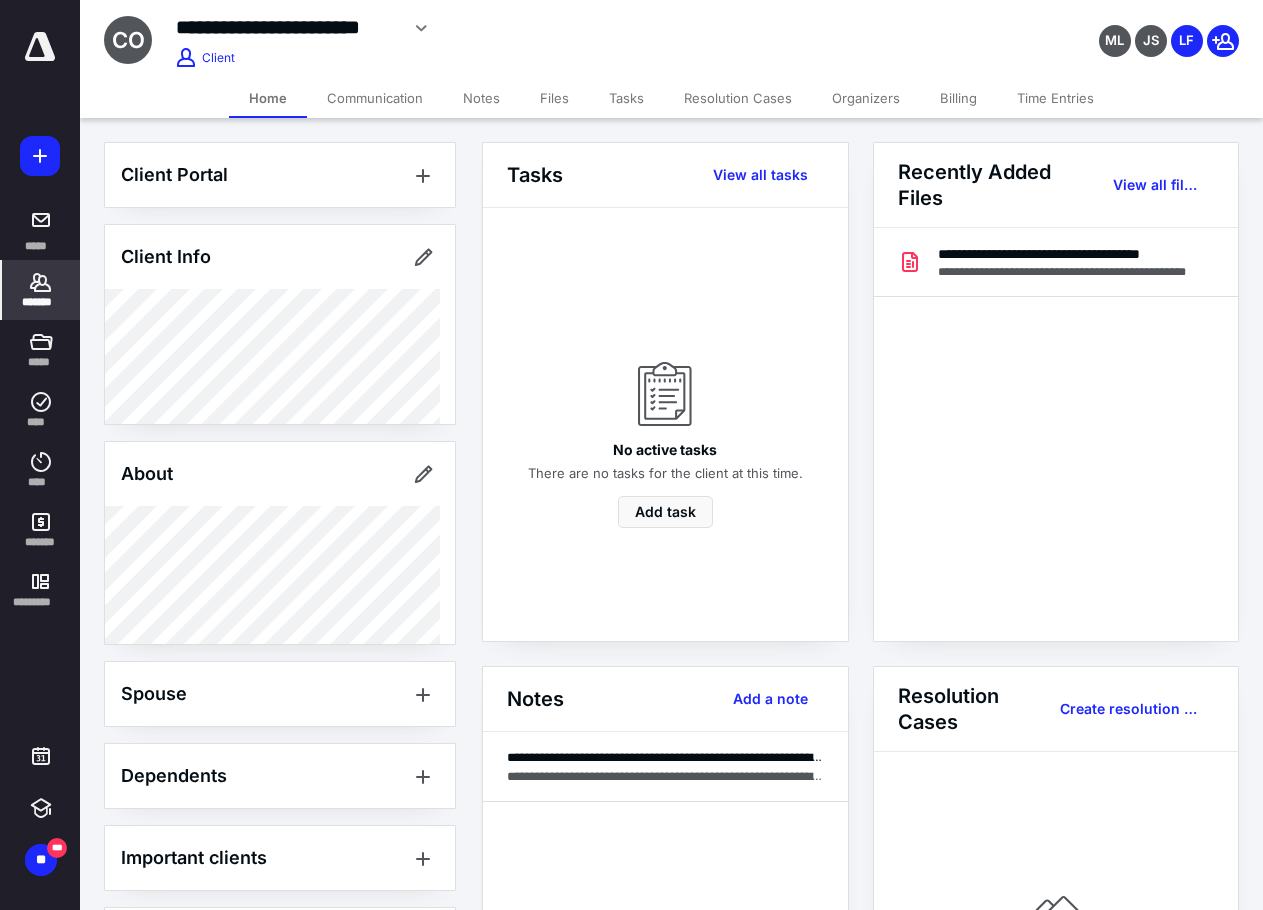drag, startPoint x: 68, startPoint y: 293, endPoint x: 117, endPoint y: 252, distance: 63.89053 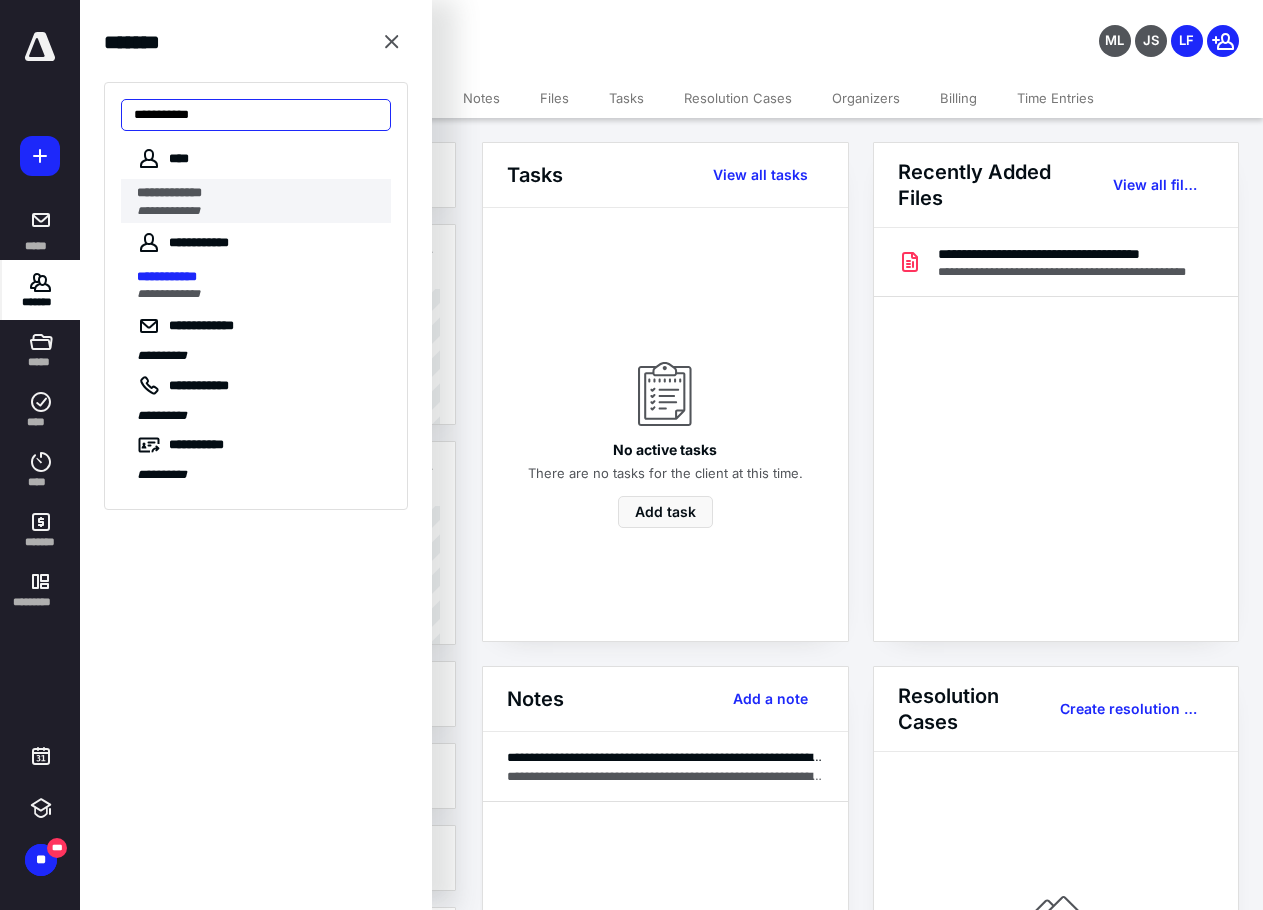type on "**********" 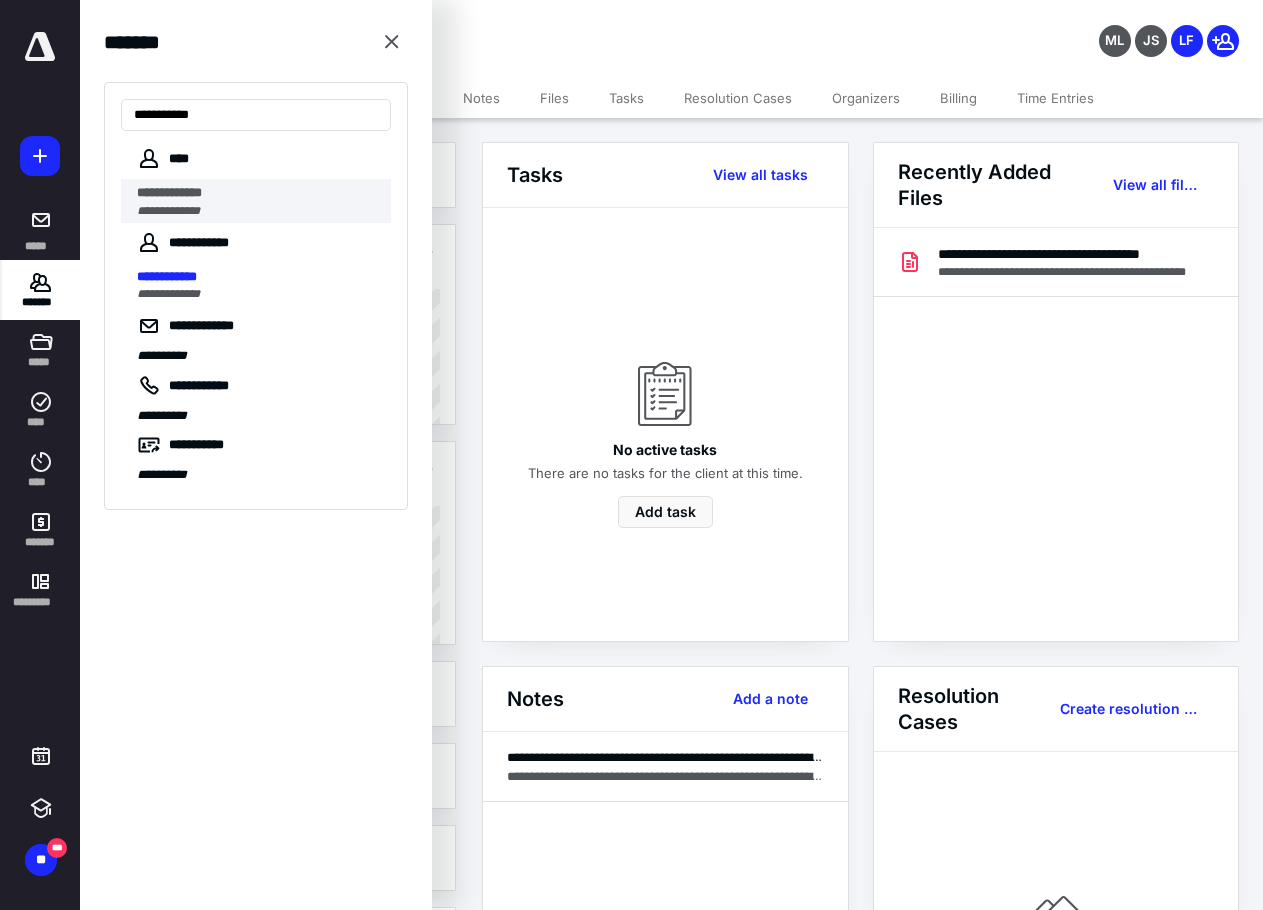 click on "**********" at bounding box center [258, 193] 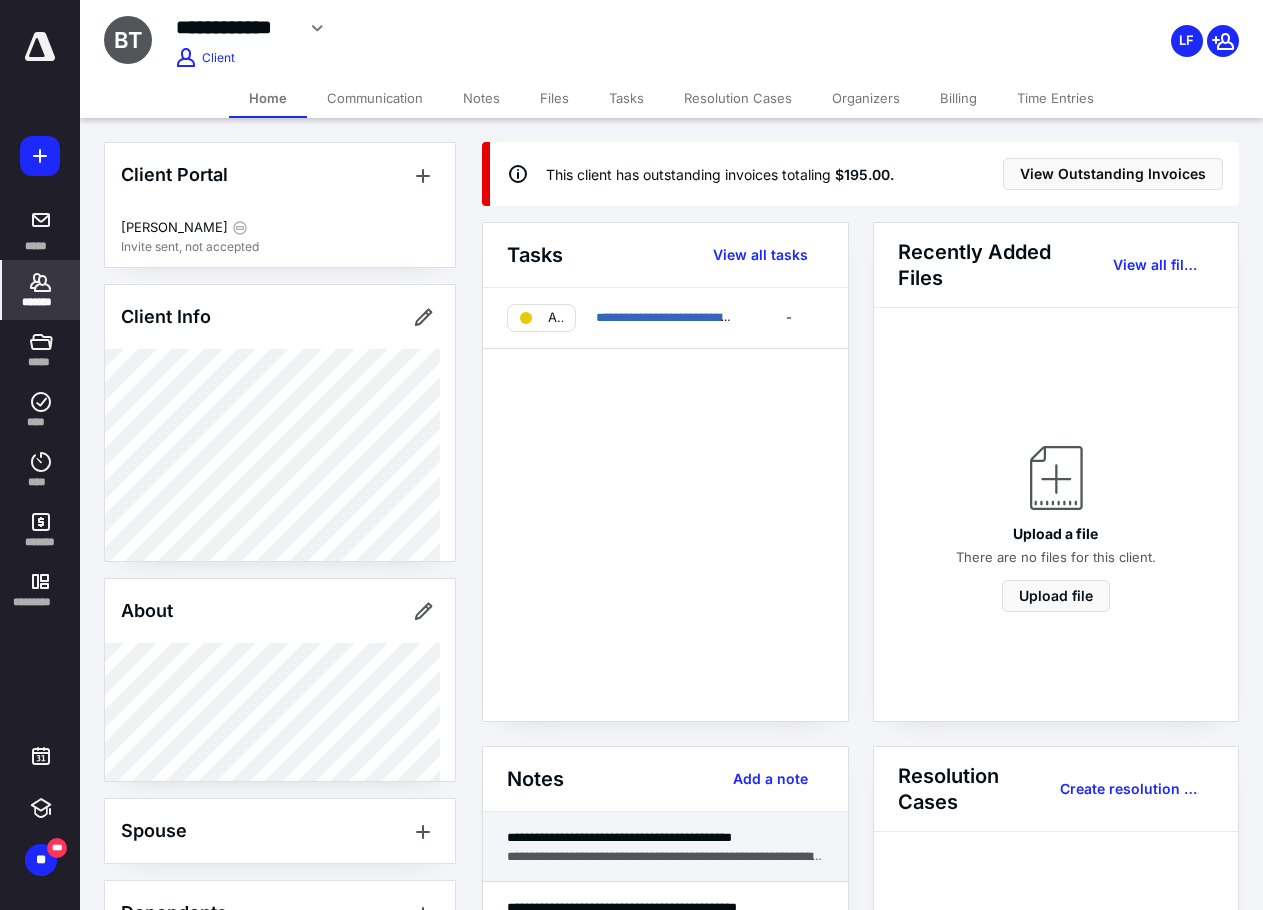 click on "**********" at bounding box center [665, 847] 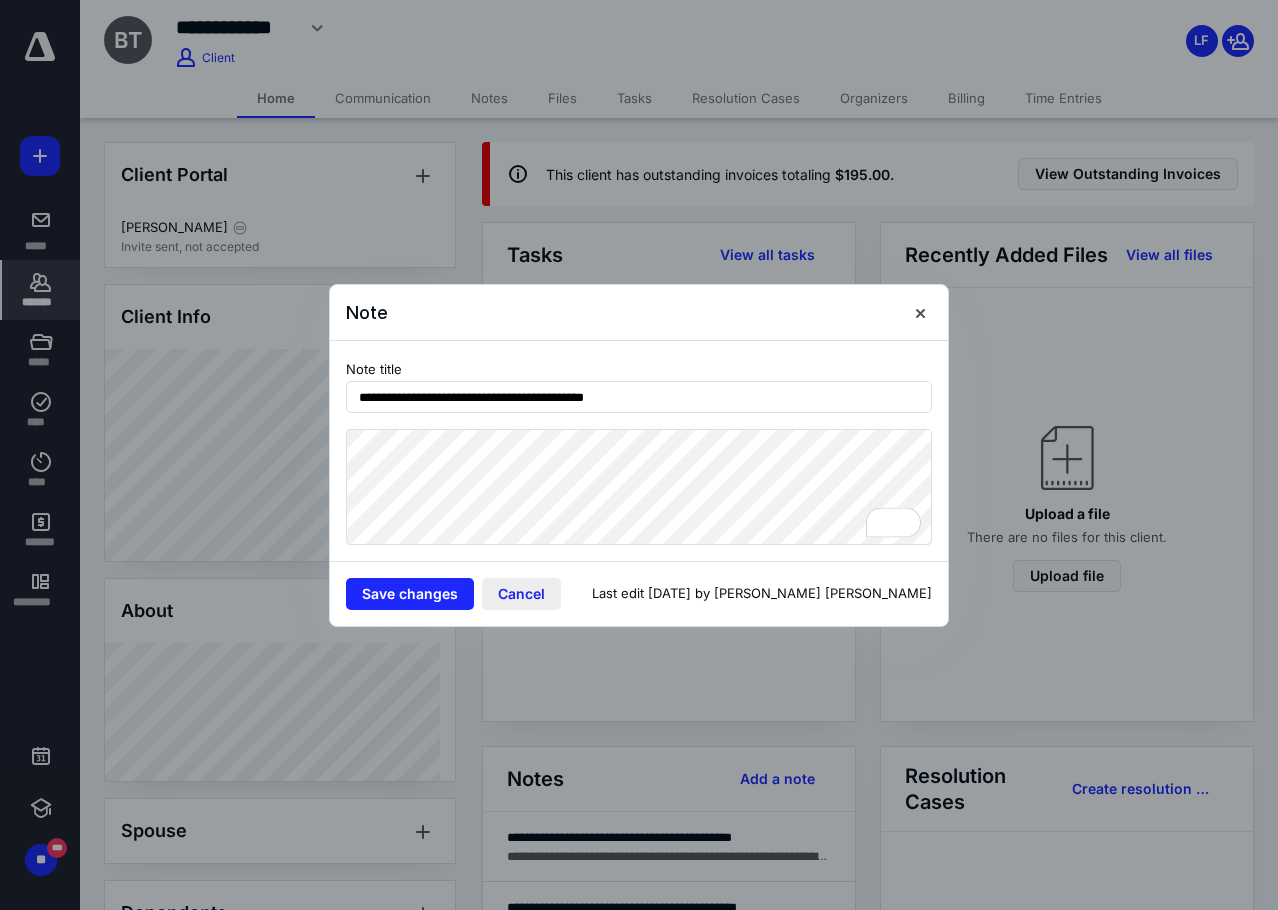 click on "Cancel" at bounding box center [521, 594] 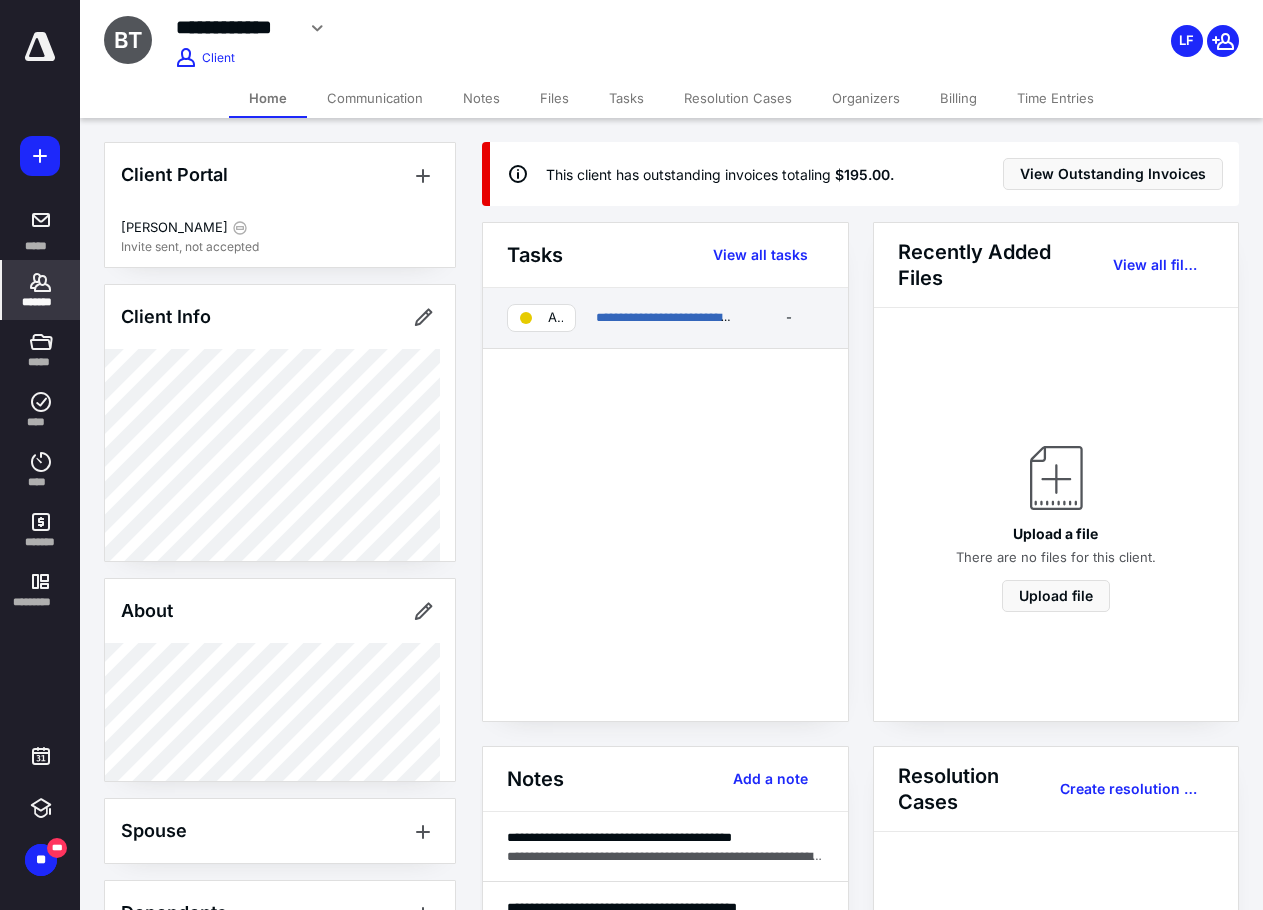 click on "**********" at bounding box center (665, 318) 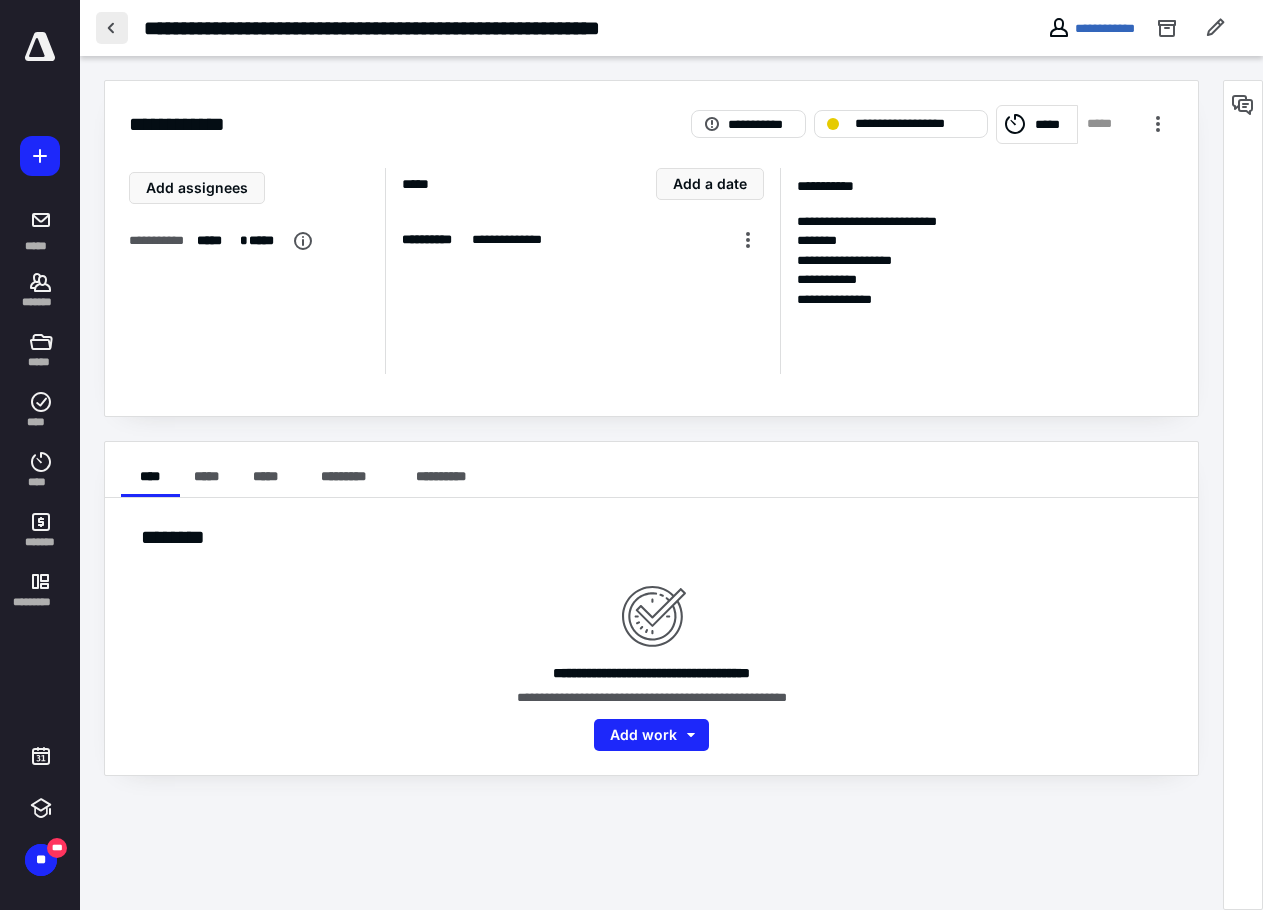 click at bounding box center (112, 28) 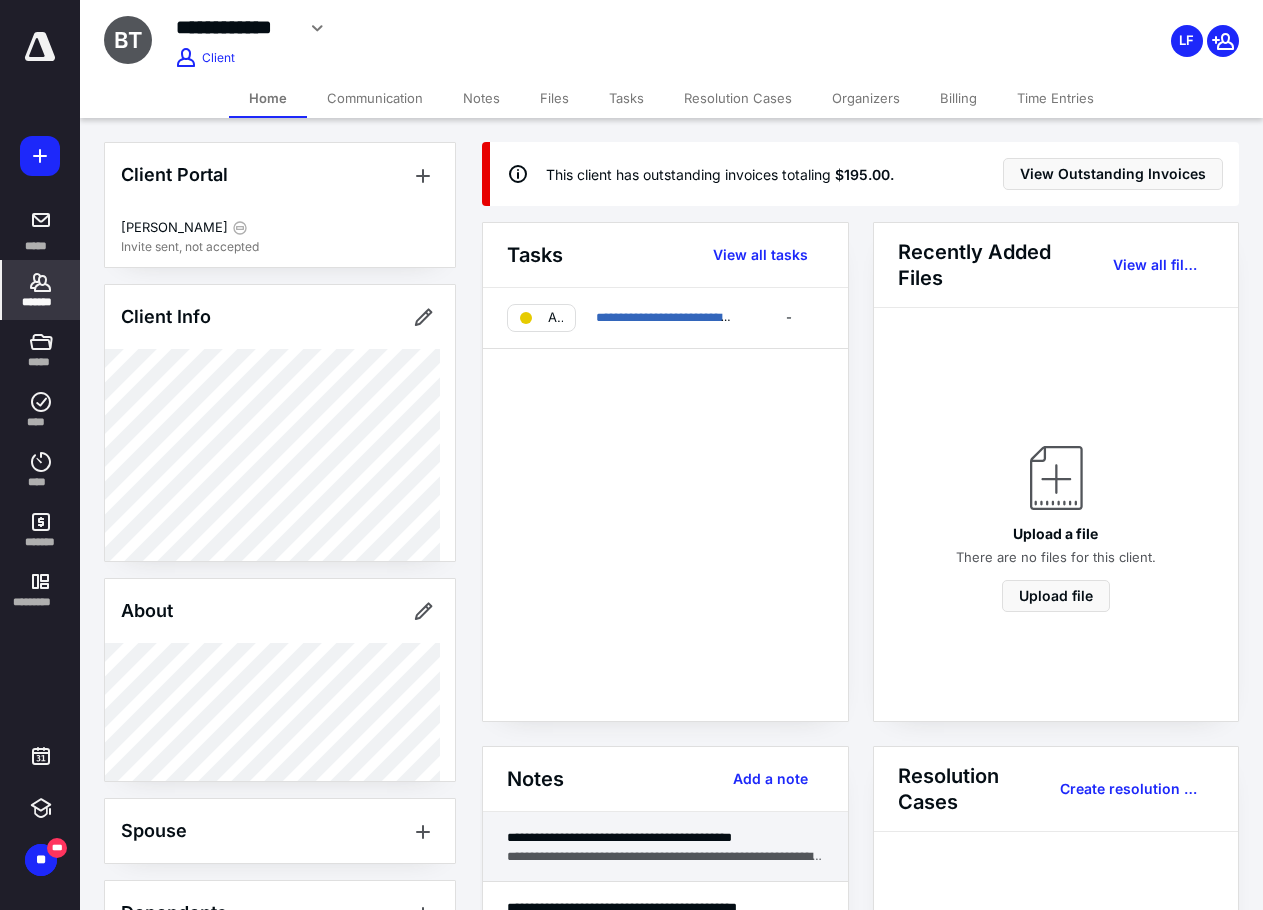 click on "**********" at bounding box center (665, 856) 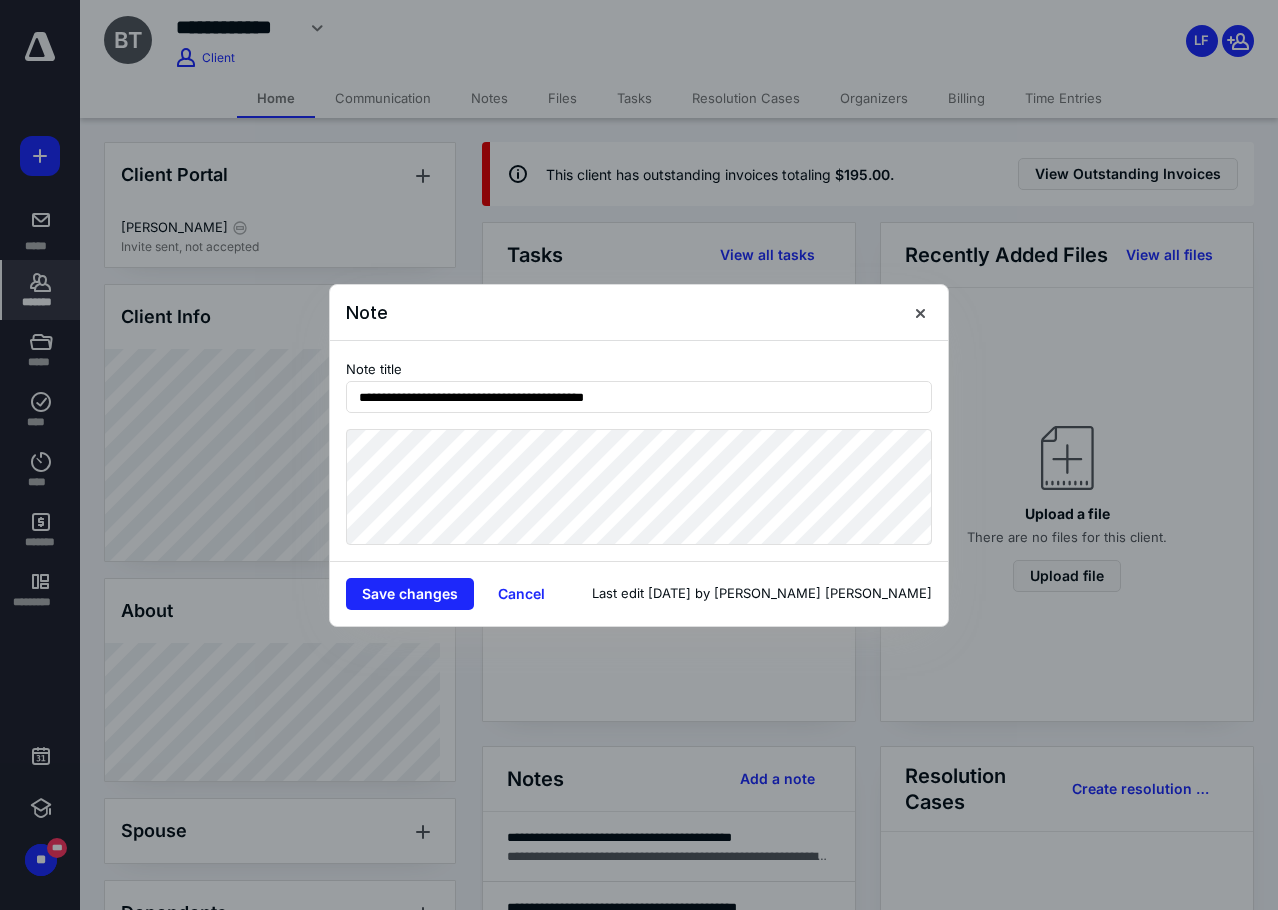 drag, startPoint x: 424, startPoint y: 407, endPoint x: 650, endPoint y: 416, distance: 226.17914 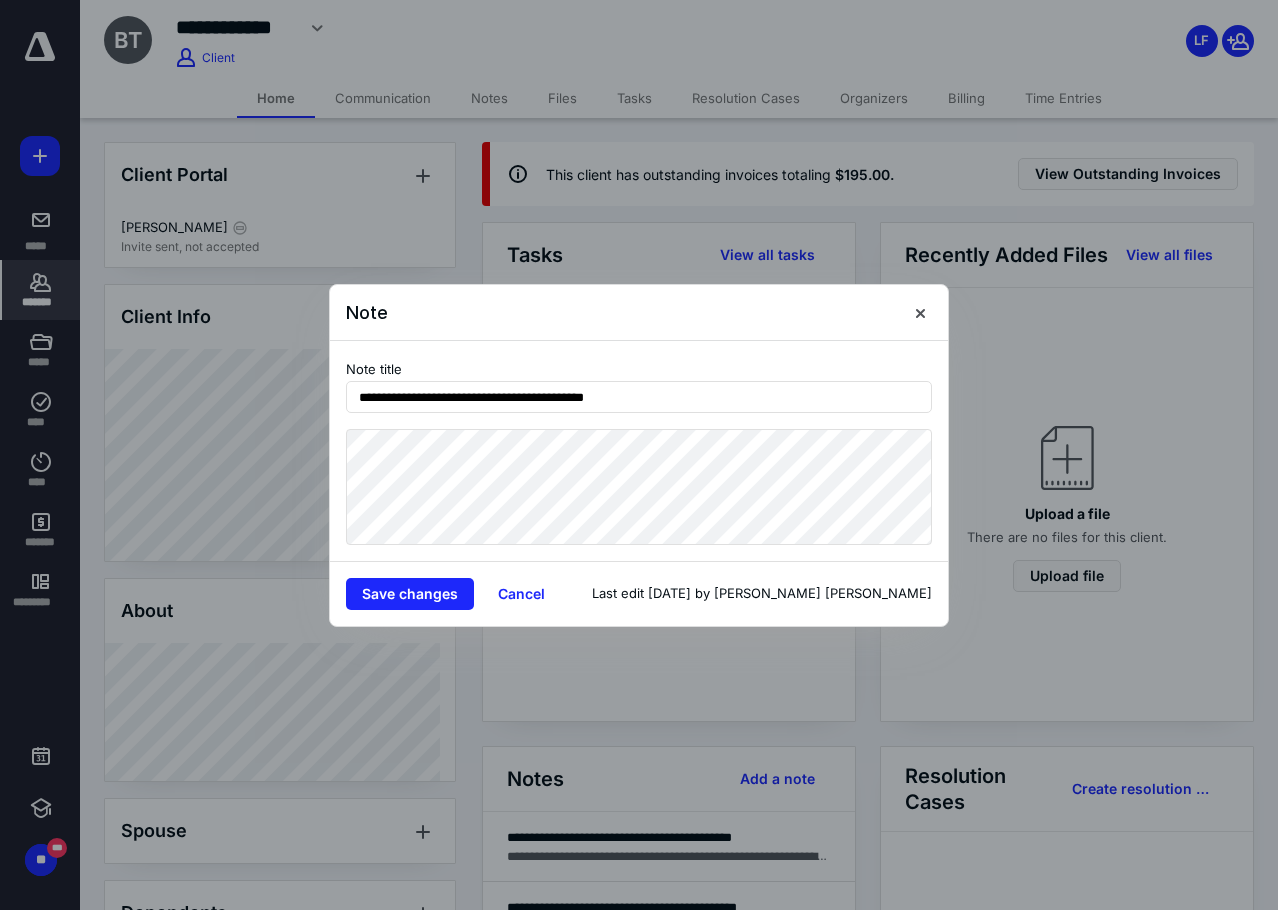 click on "Save changes Cancel Last edit [DATE] by [PERSON_NAME] [PERSON_NAME]" at bounding box center (639, 593) 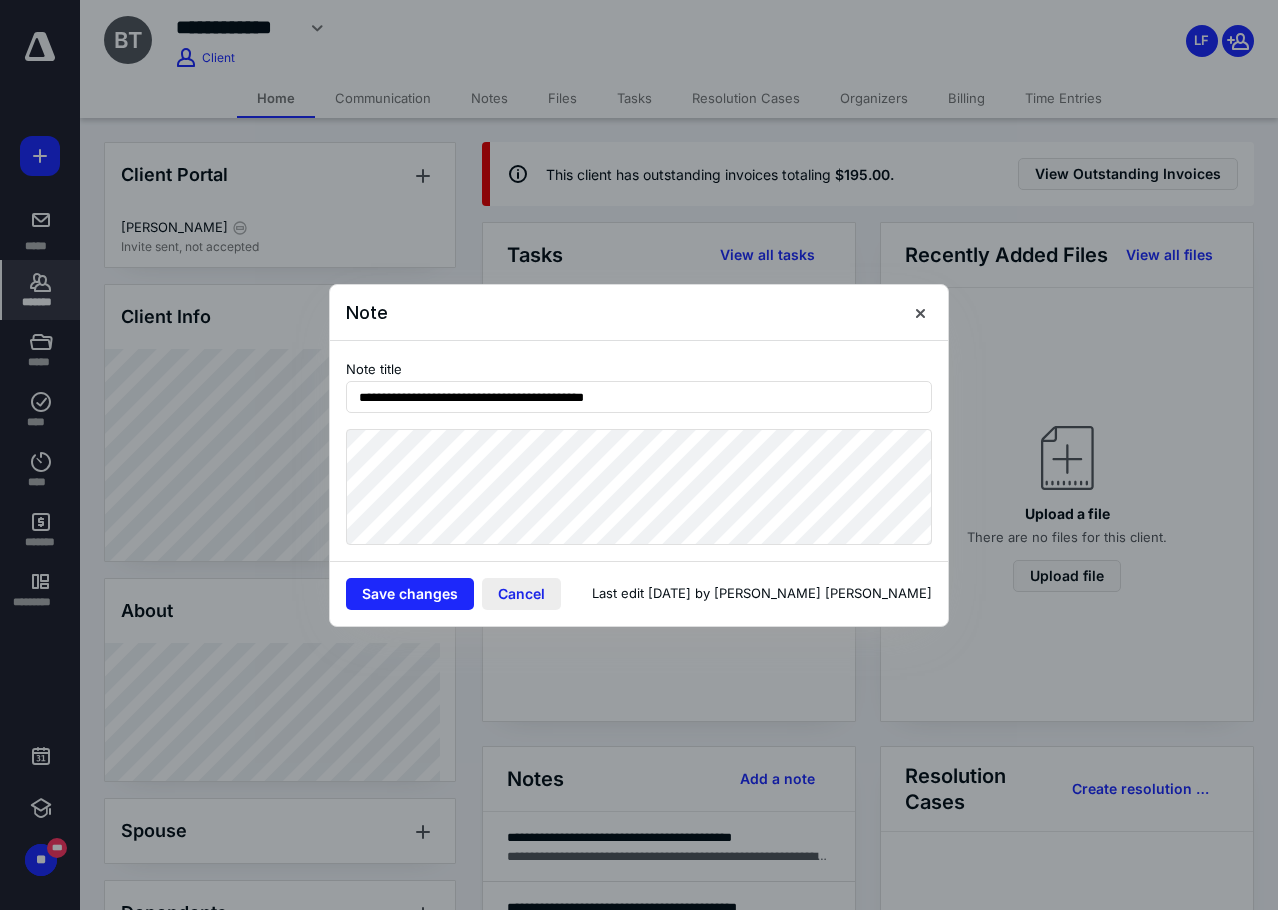 click on "Cancel" at bounding box center (521, 594) 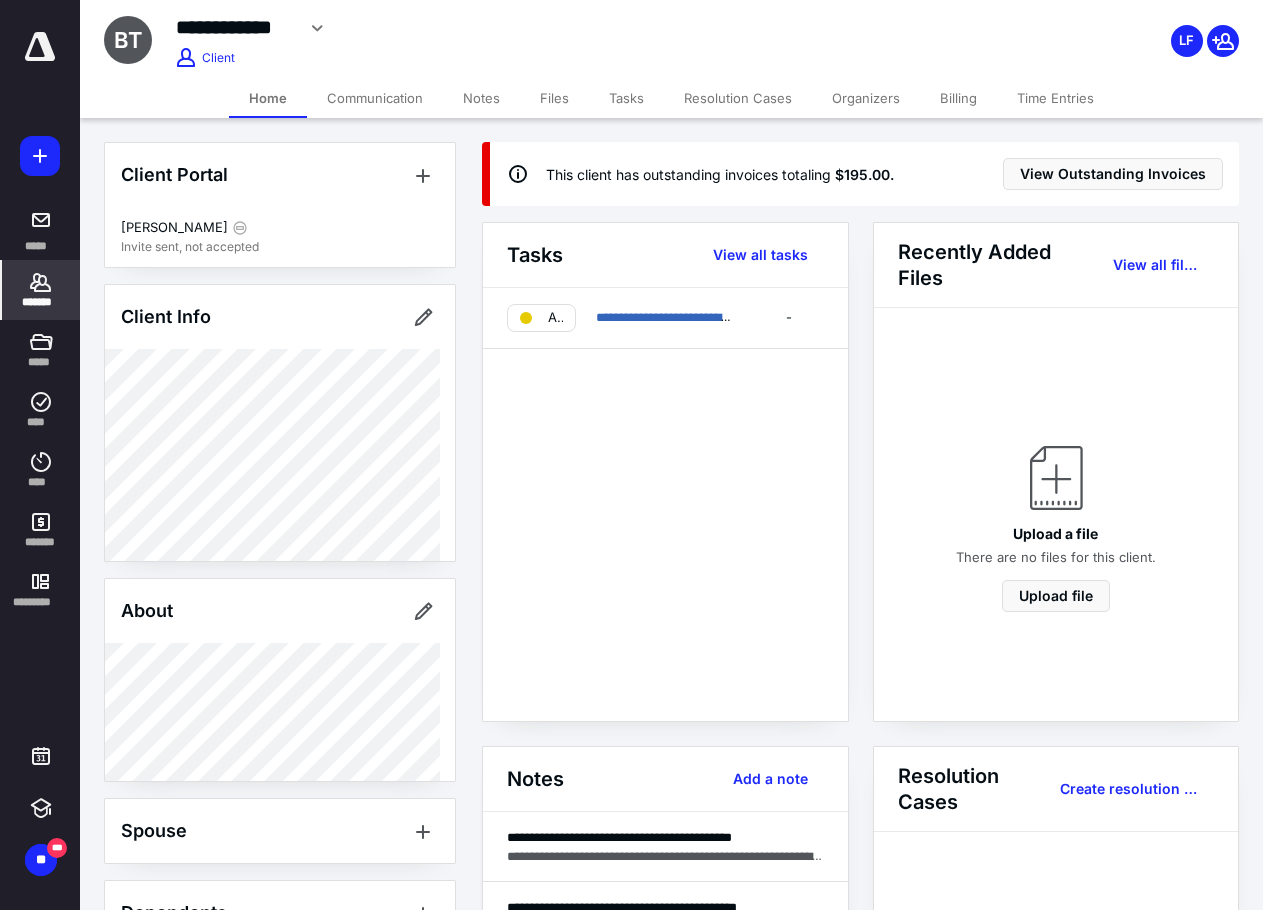 click on "Billing" at bounding box center (958, 98) 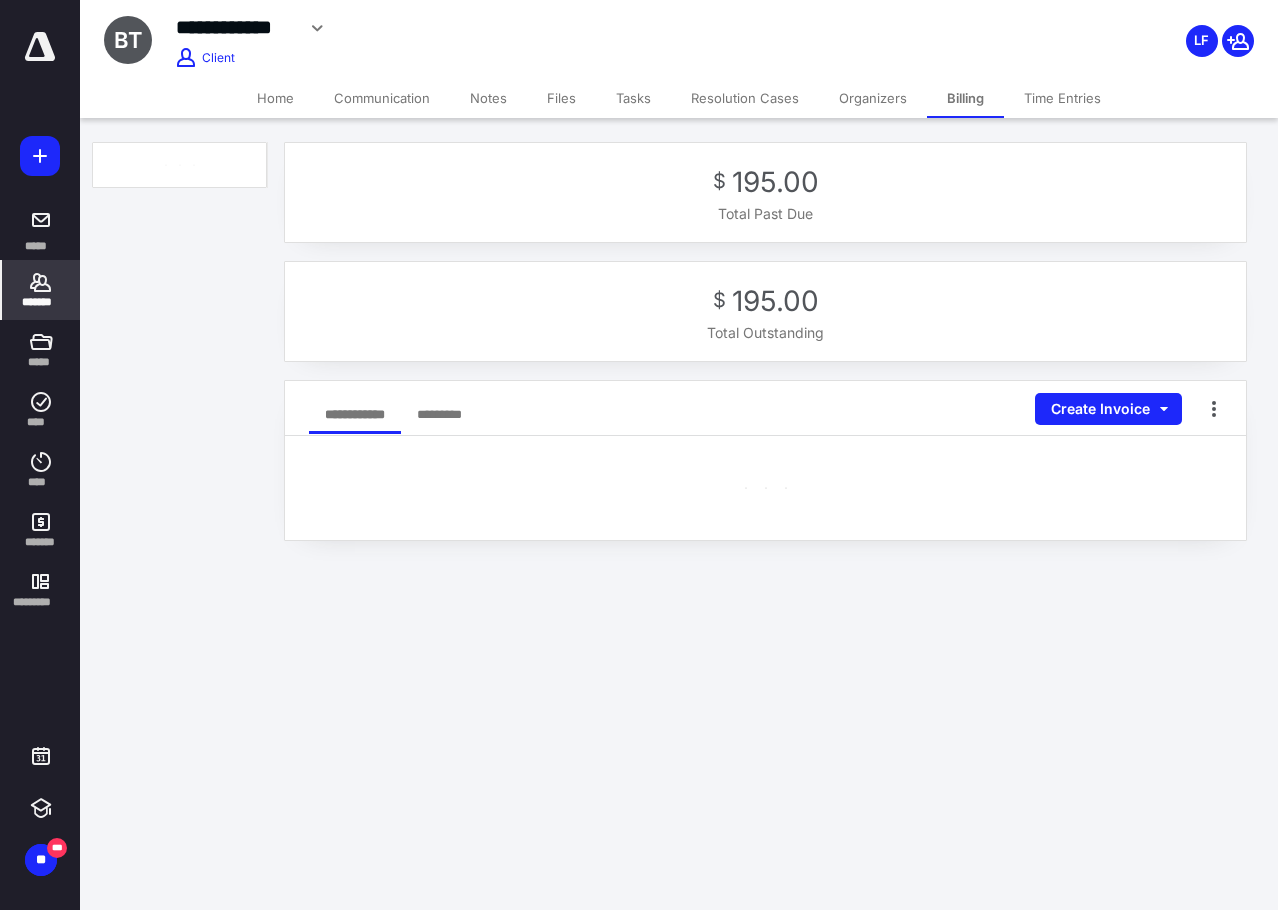click on "Billing" at bounding box center [965, 98] 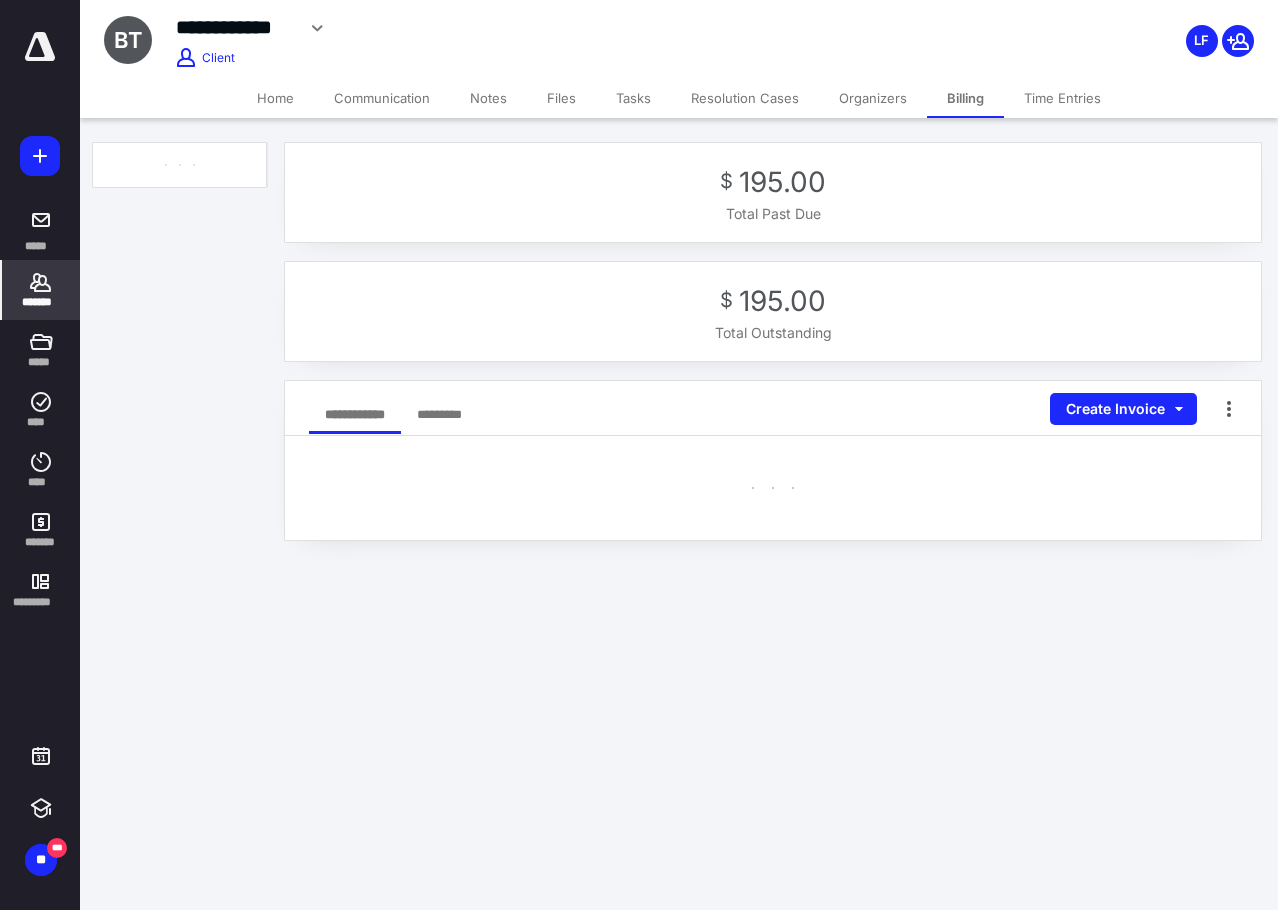 click on "Billing" at bounding box center (965, 98) 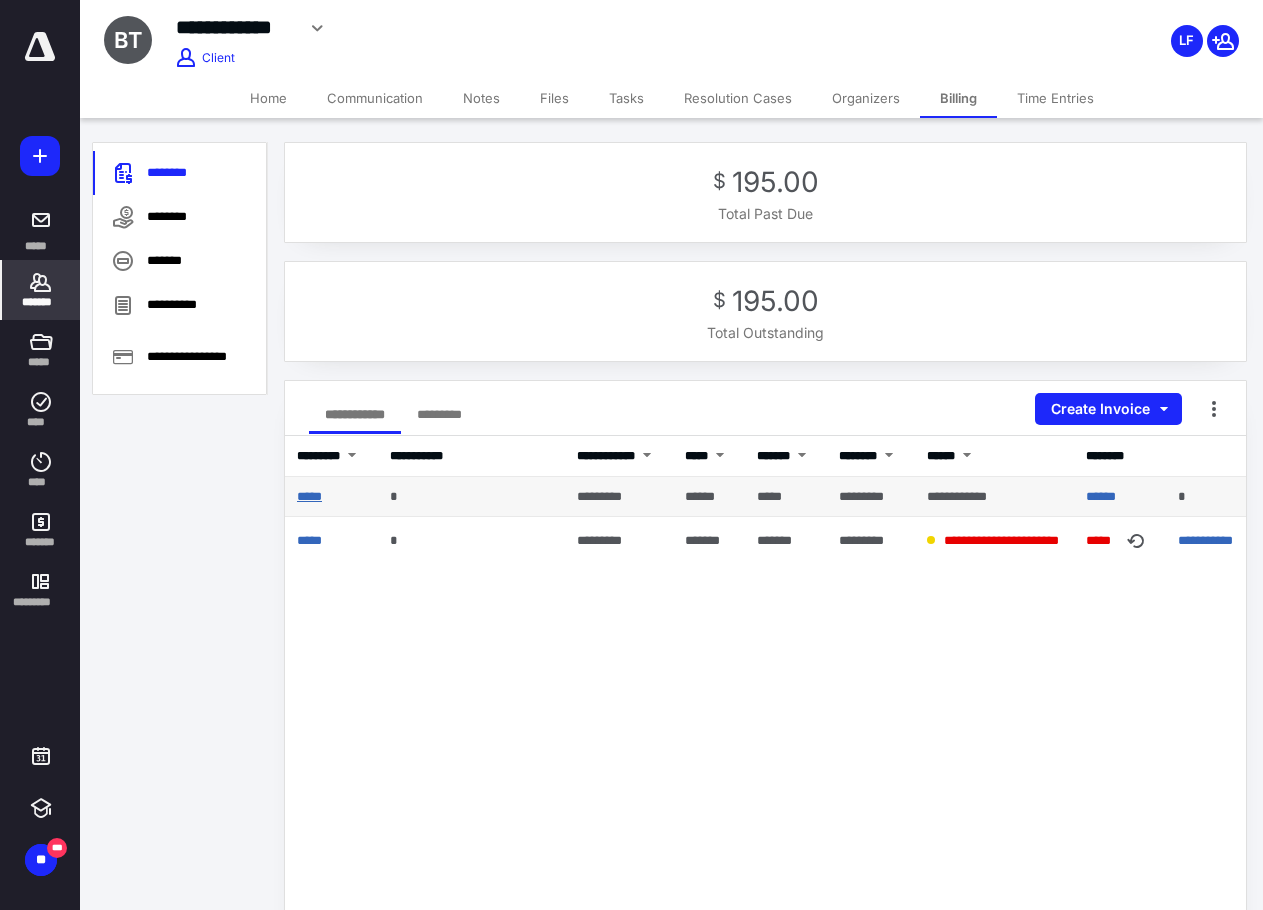 click on "*****" at bounding box center [309, 496] 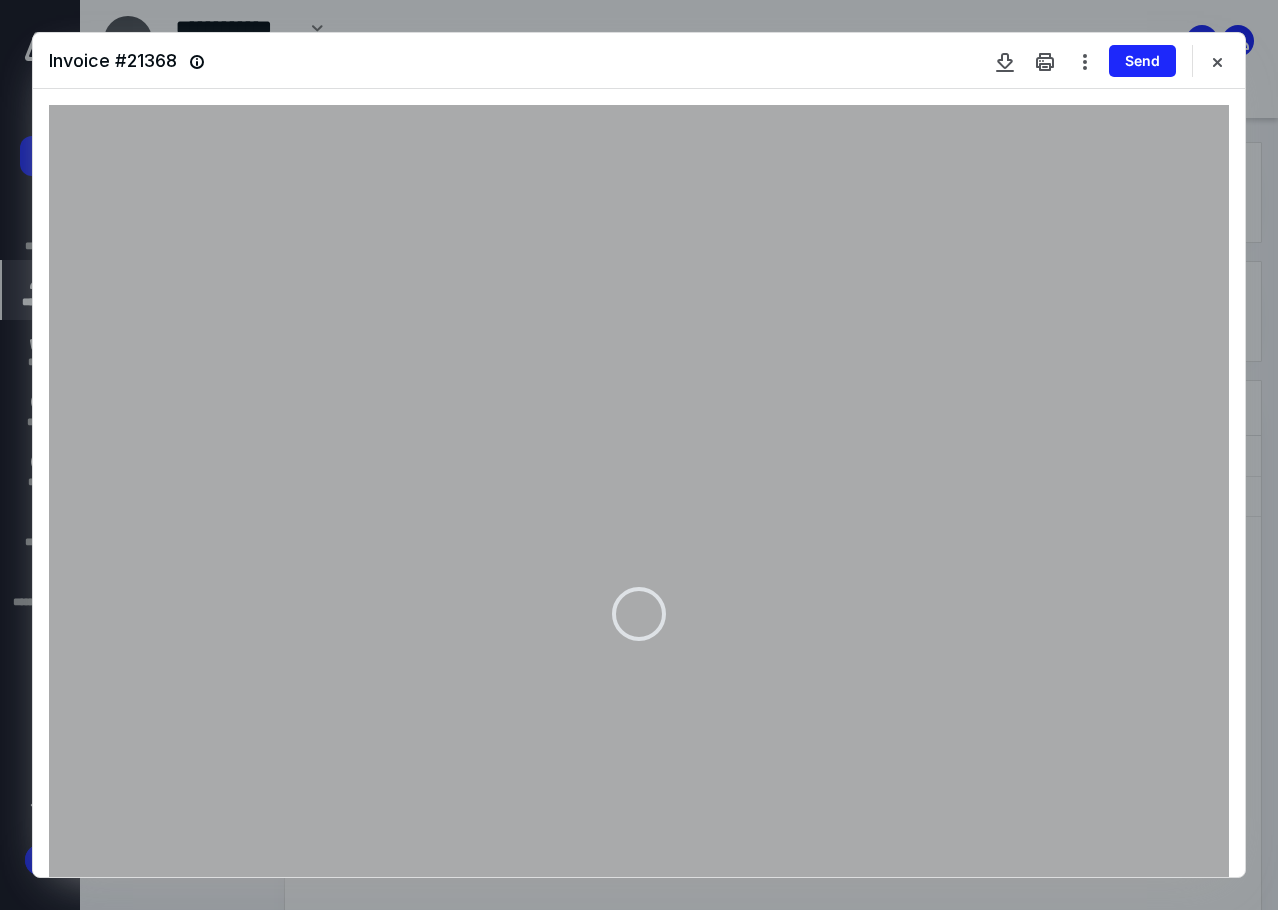 click on "Invoice # 21368 Send" at bounding box center [639, 61] 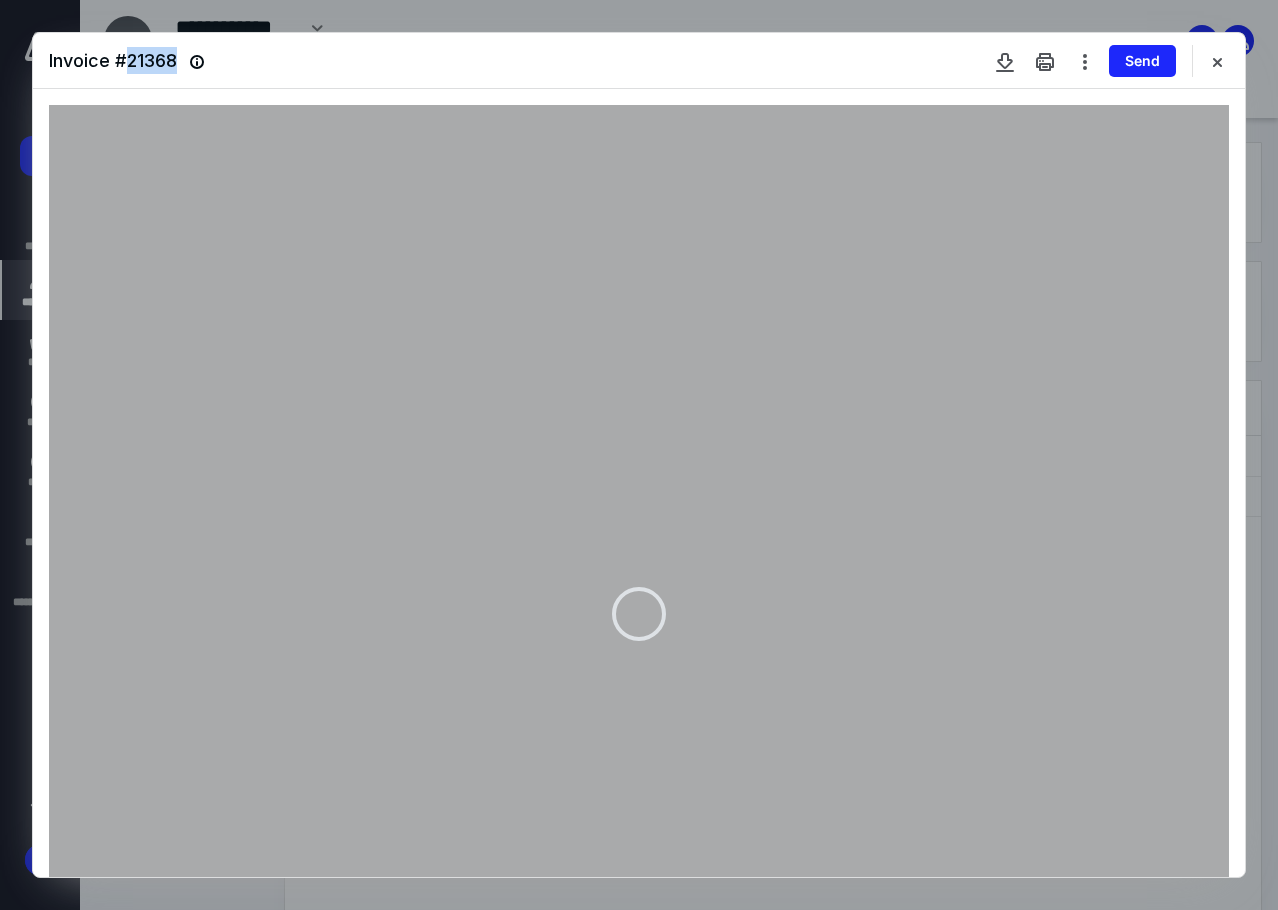 click on "Invoice # 21368 Send" at bounding box center [639, 61] 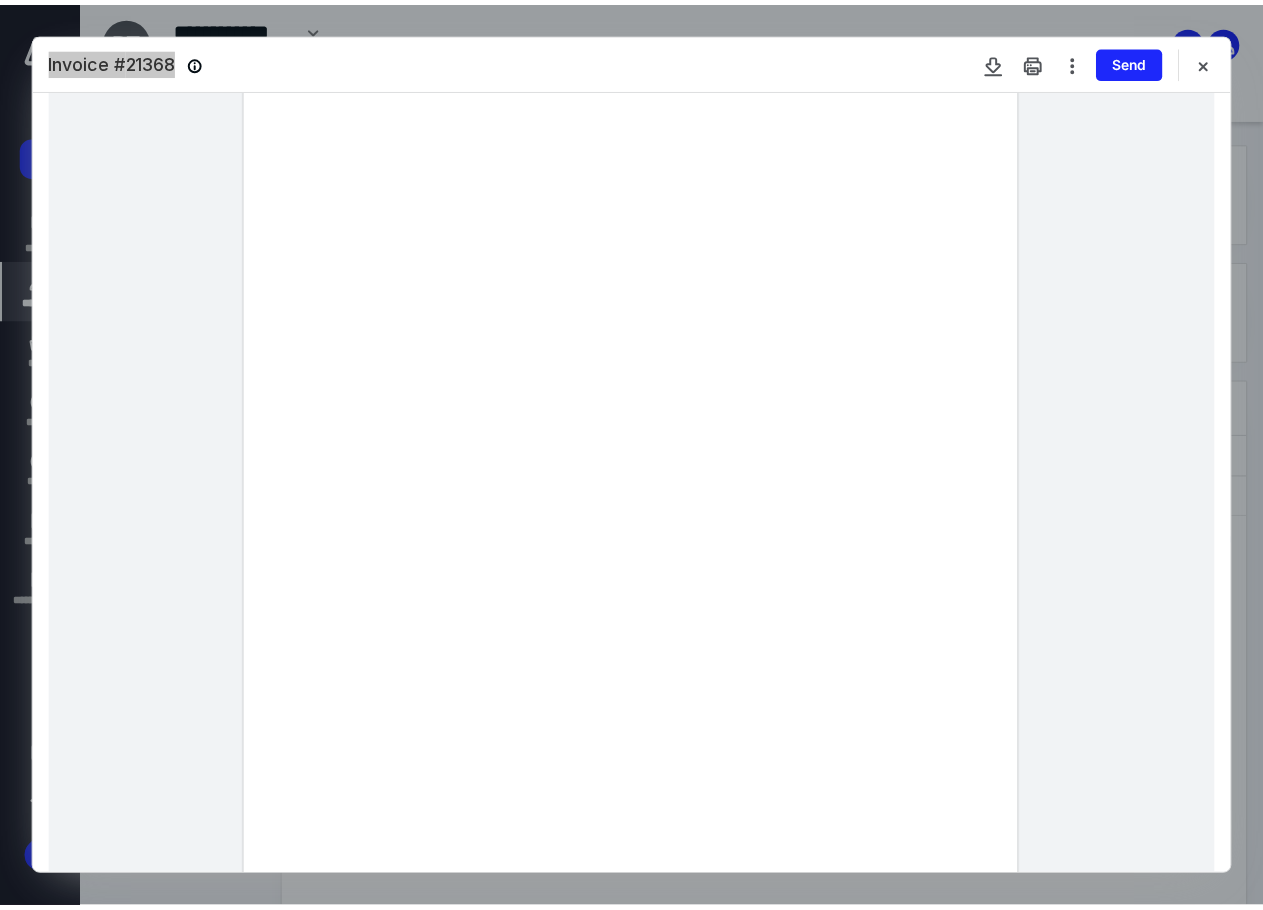 scroll, scrollTop: 0, scrollLeft: 0, axis: both 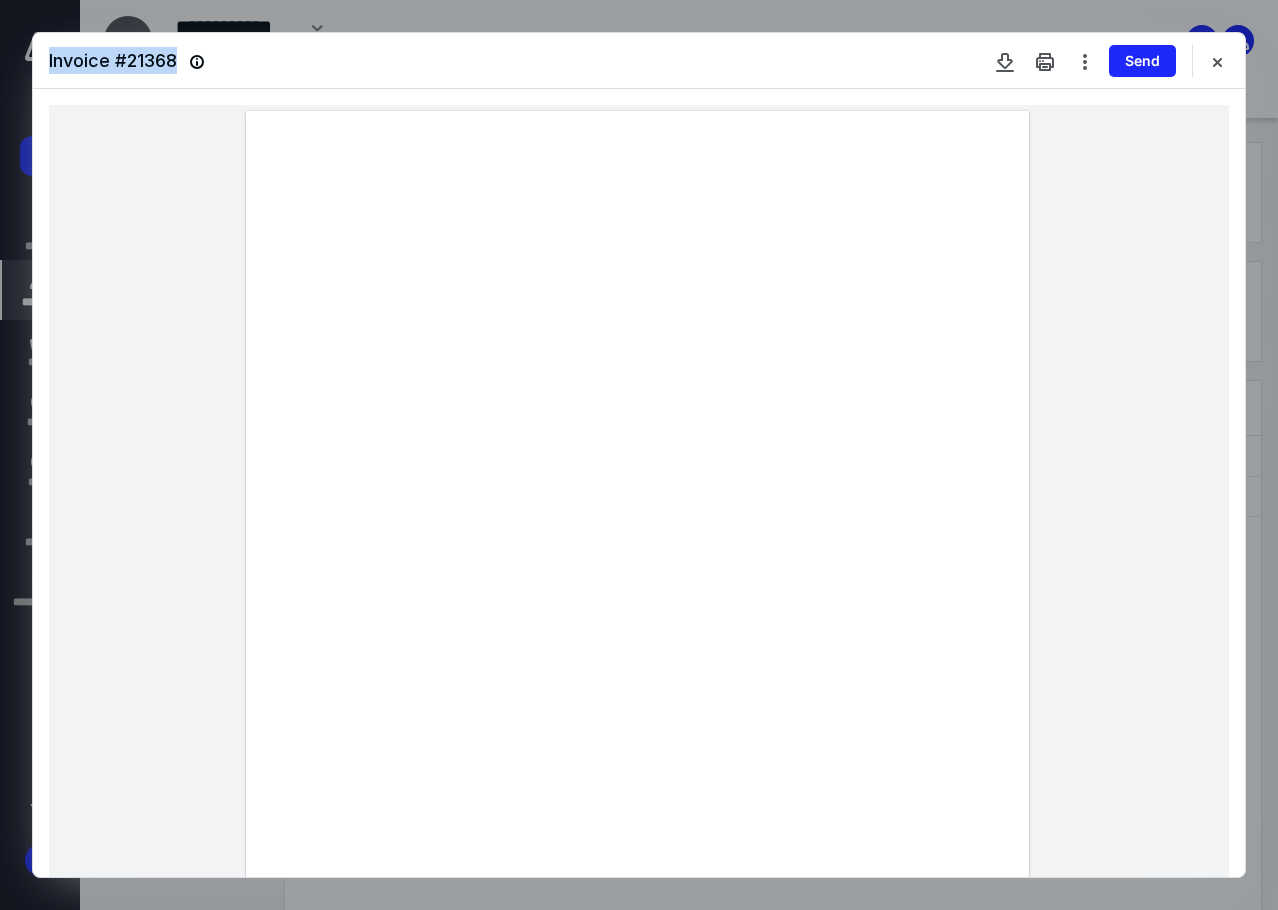 click at bounding box center (637, 618) 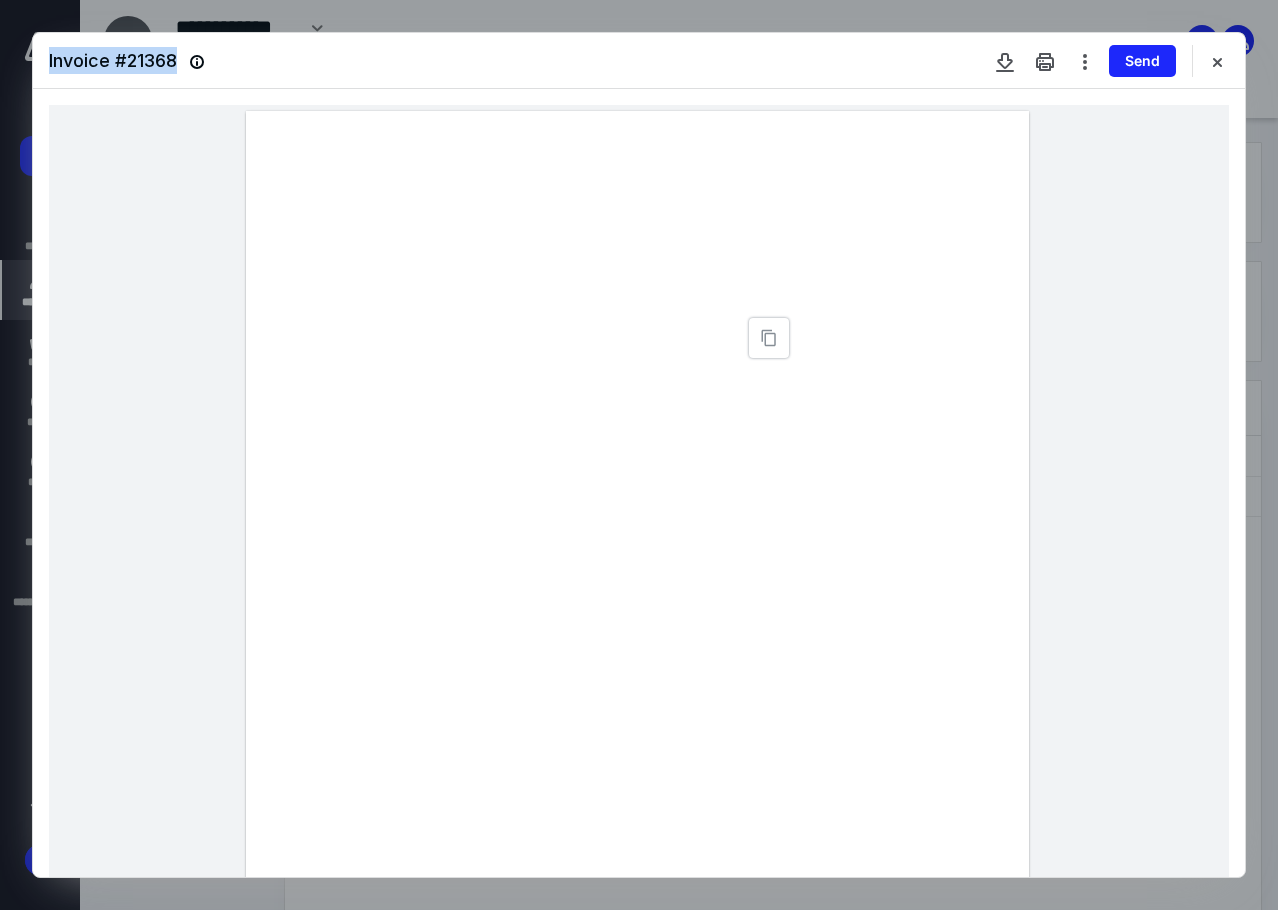 click at bounding box center (637, 618) 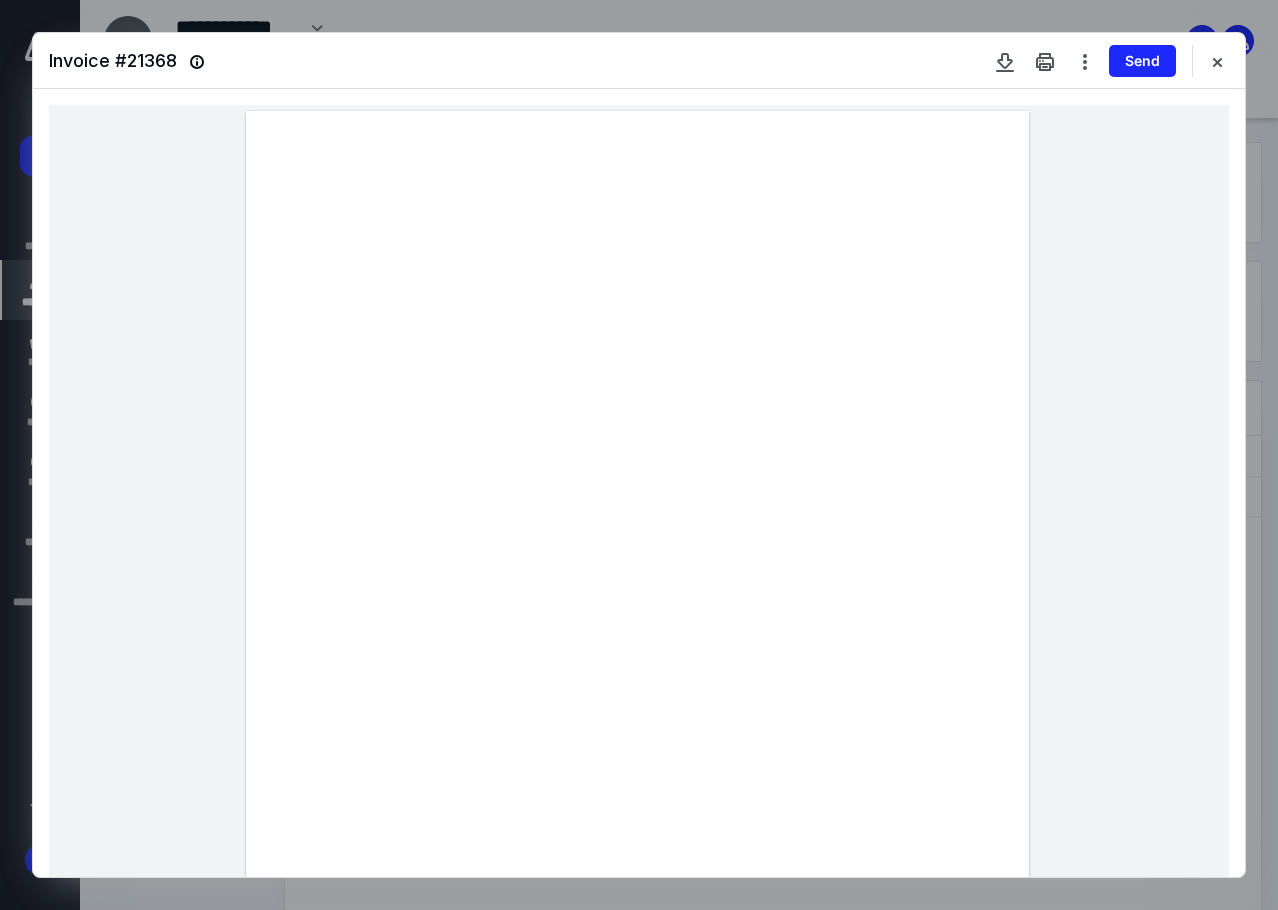 click at bounding box center (637, 618) 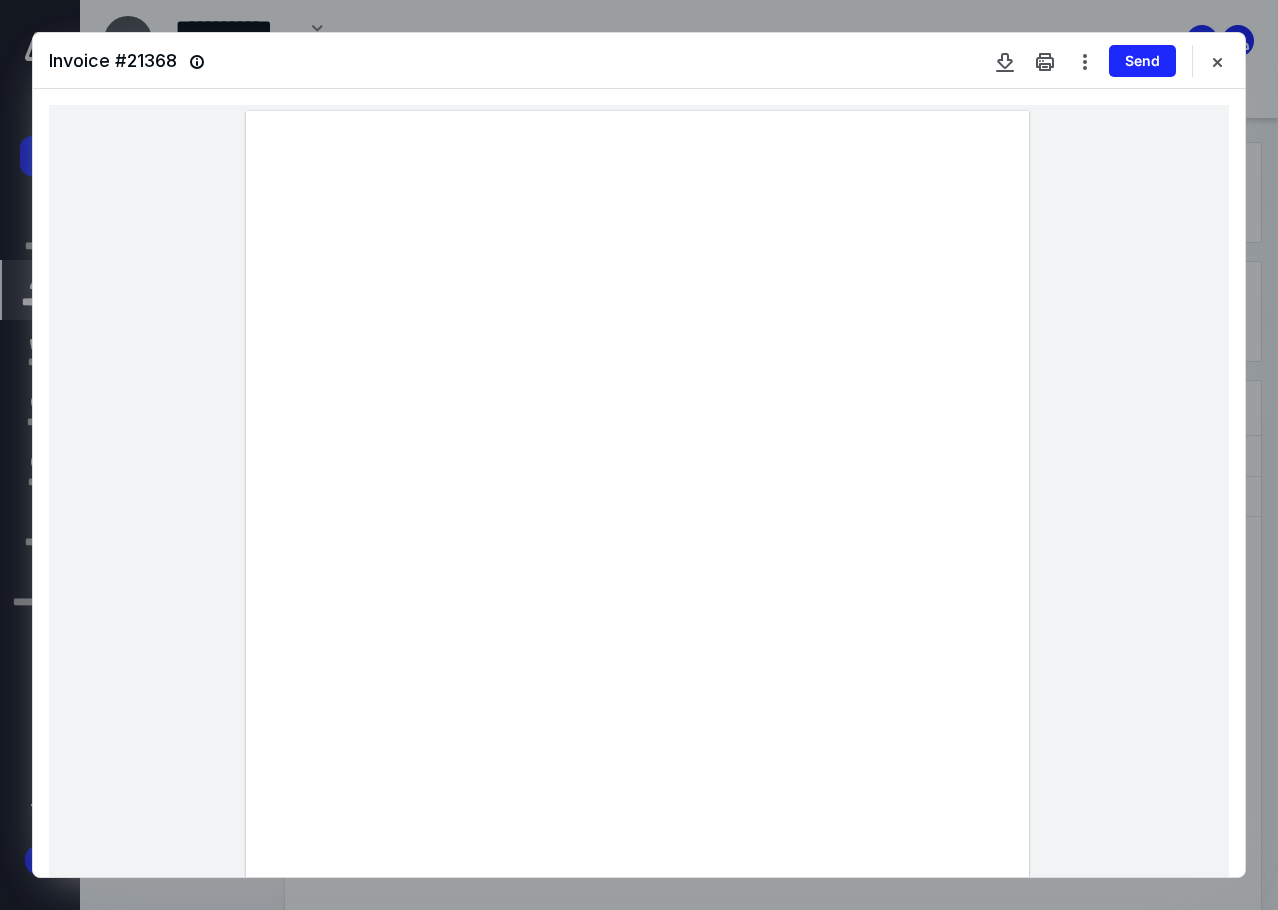 click at bounding box center [637, 618] 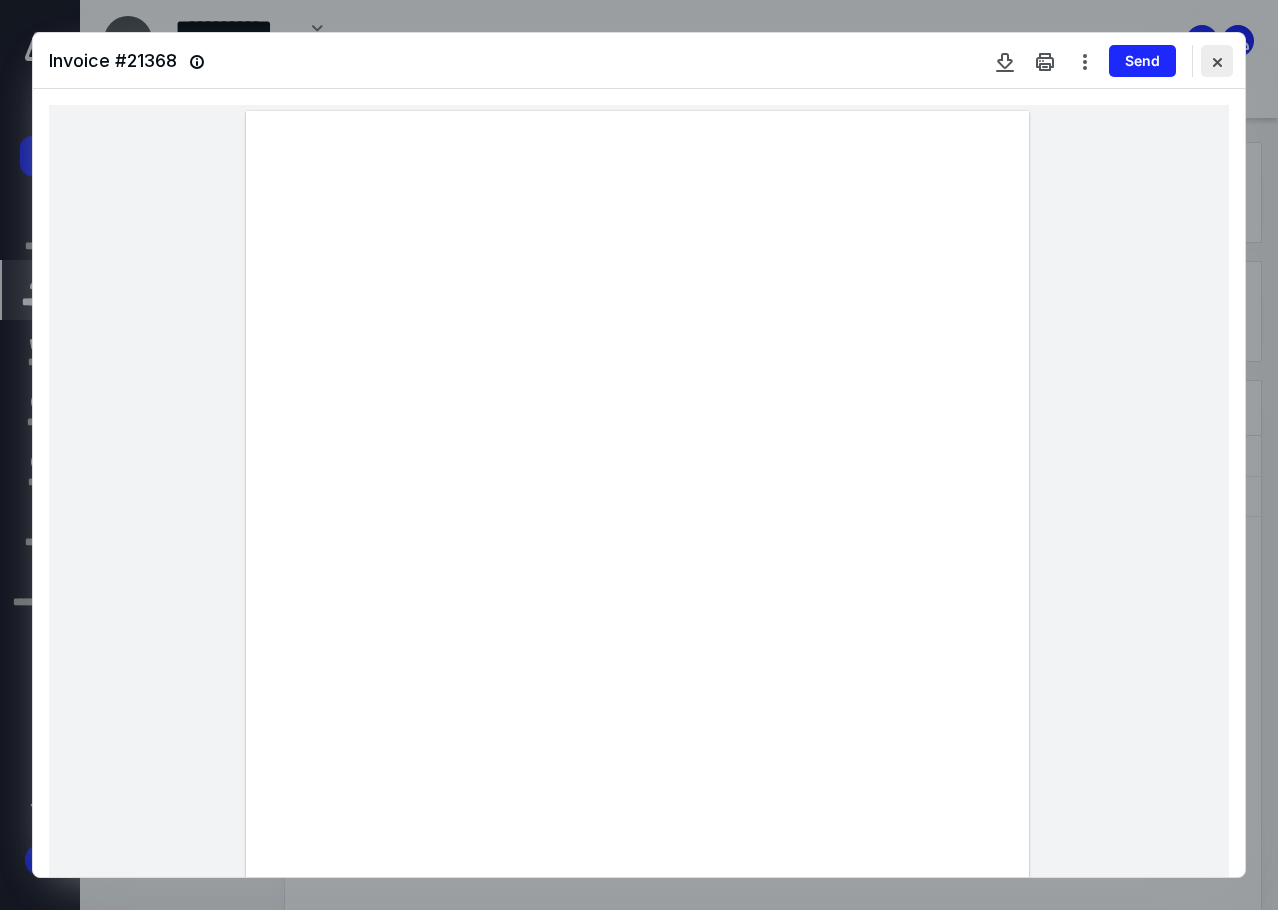 click at bounding box center [1217, 61] 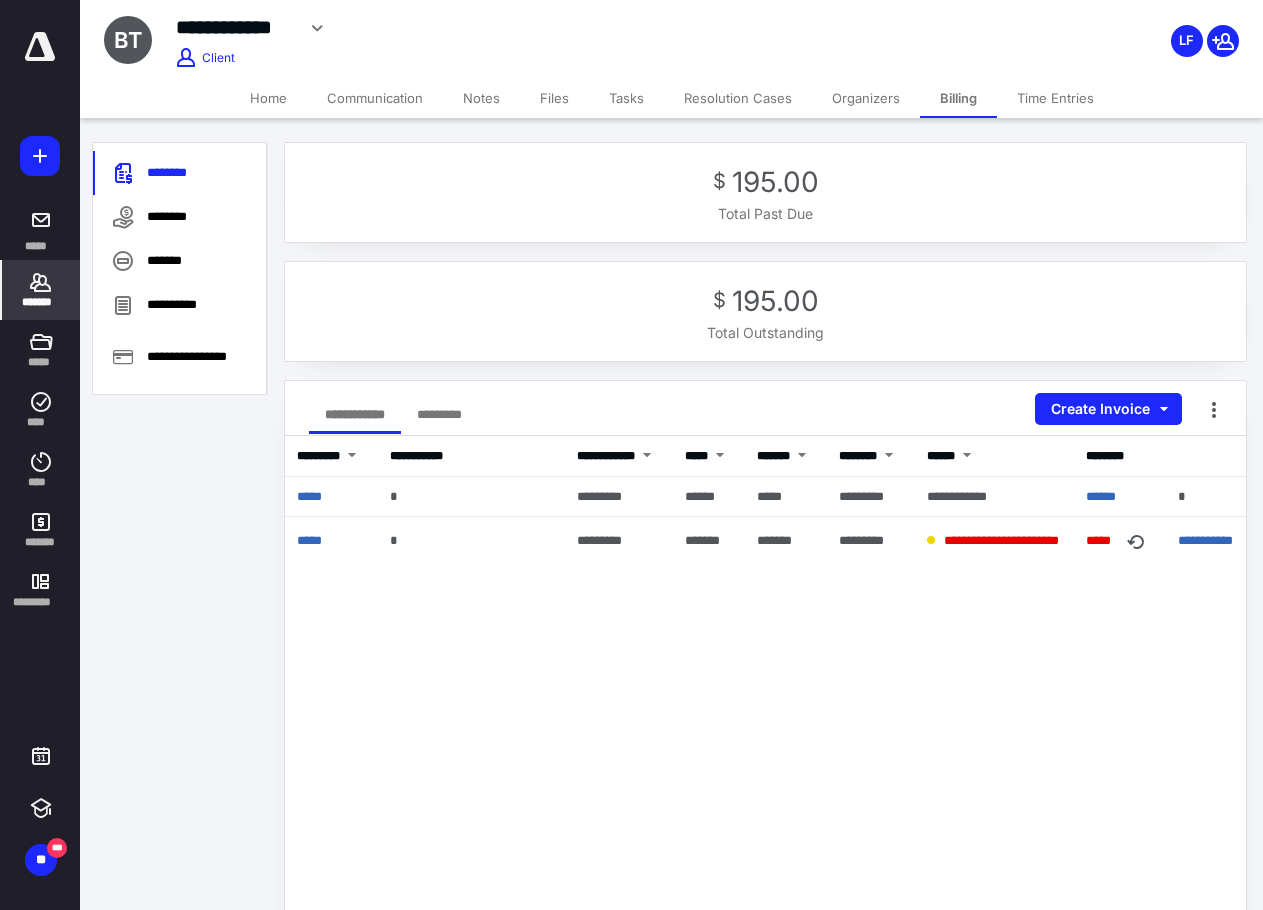 click on "Home" at bounding box center [268, 98] 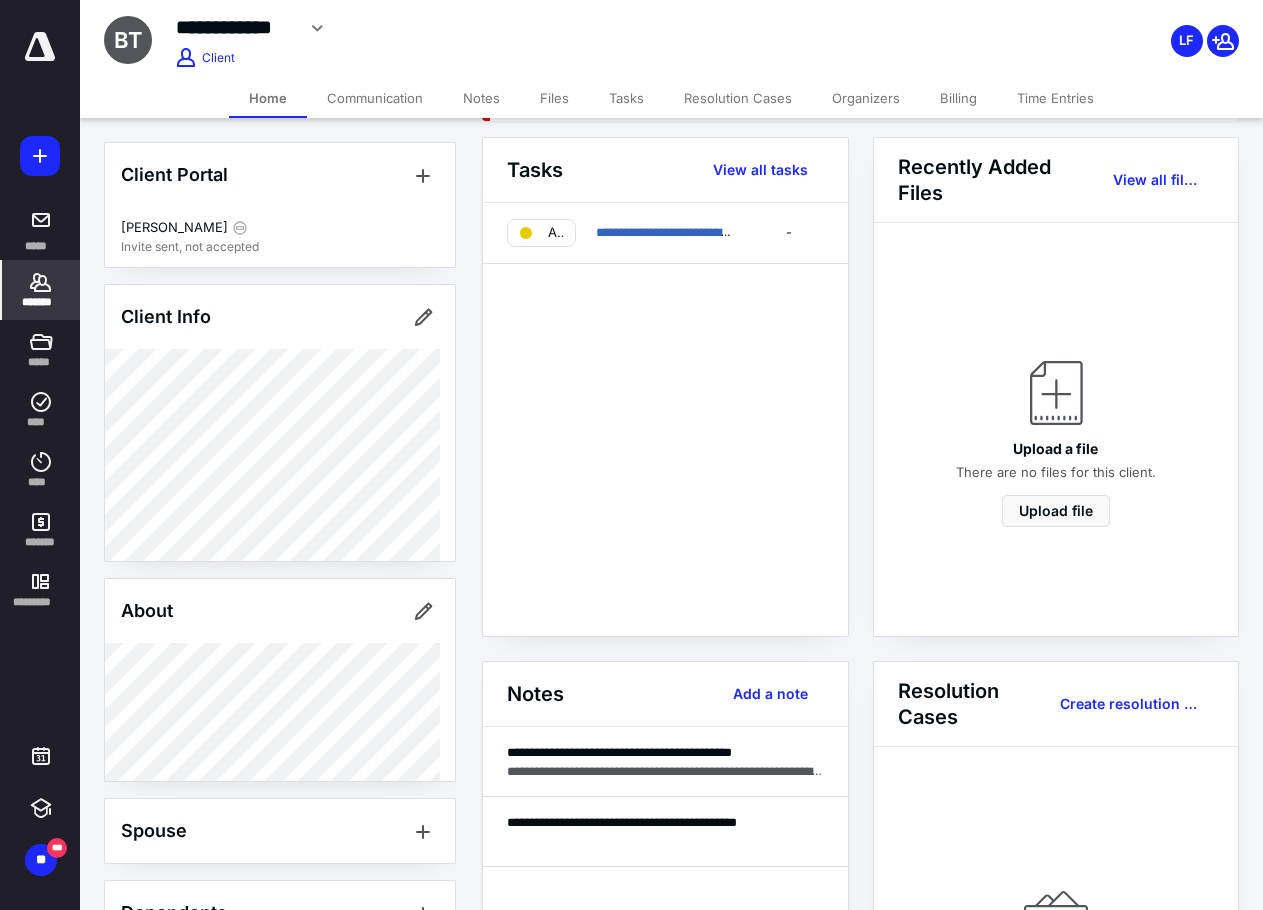 scroll, scrollTop: 200, scrollLeft: 0, axis: vertical 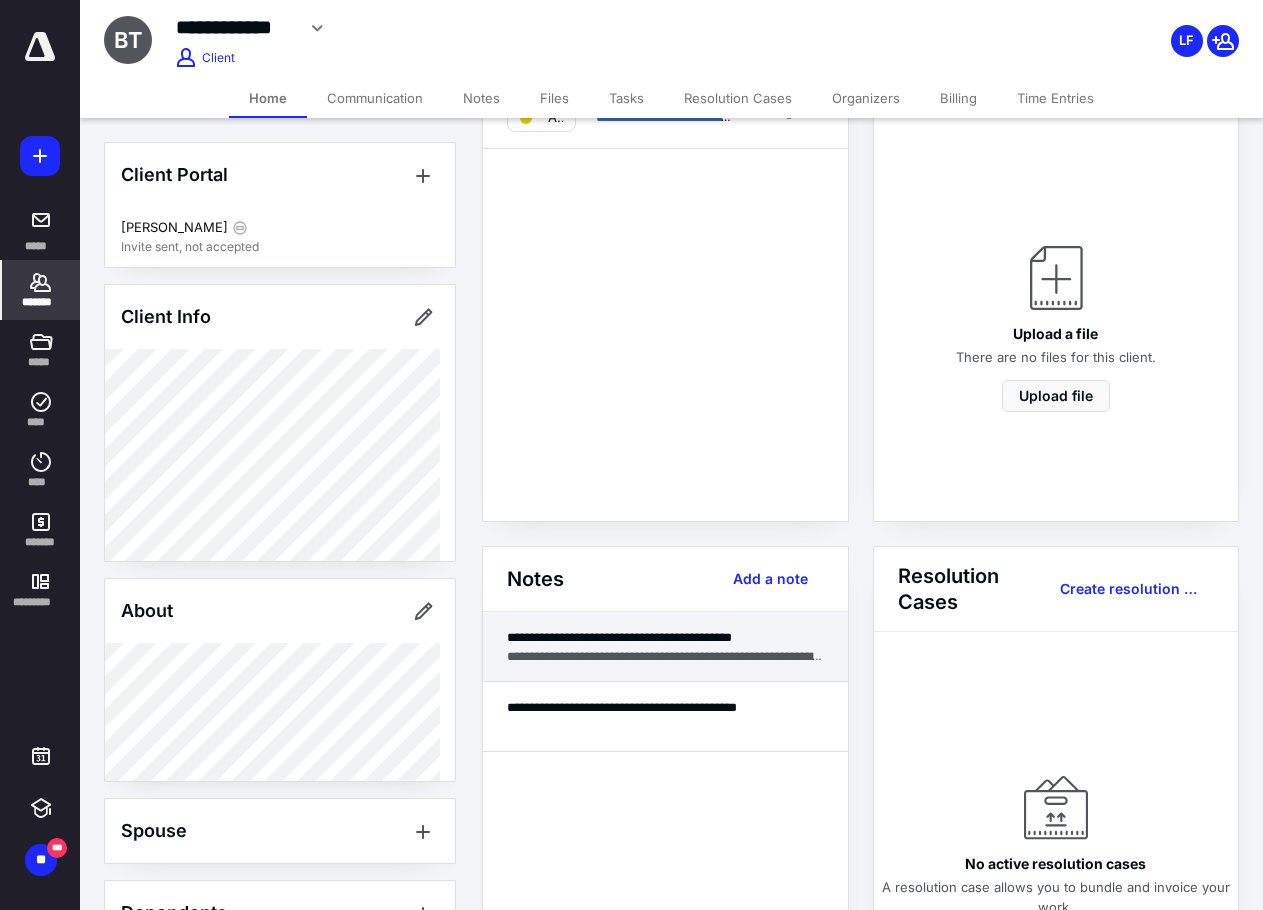 click on "**********" at bounding box center (665, 647) 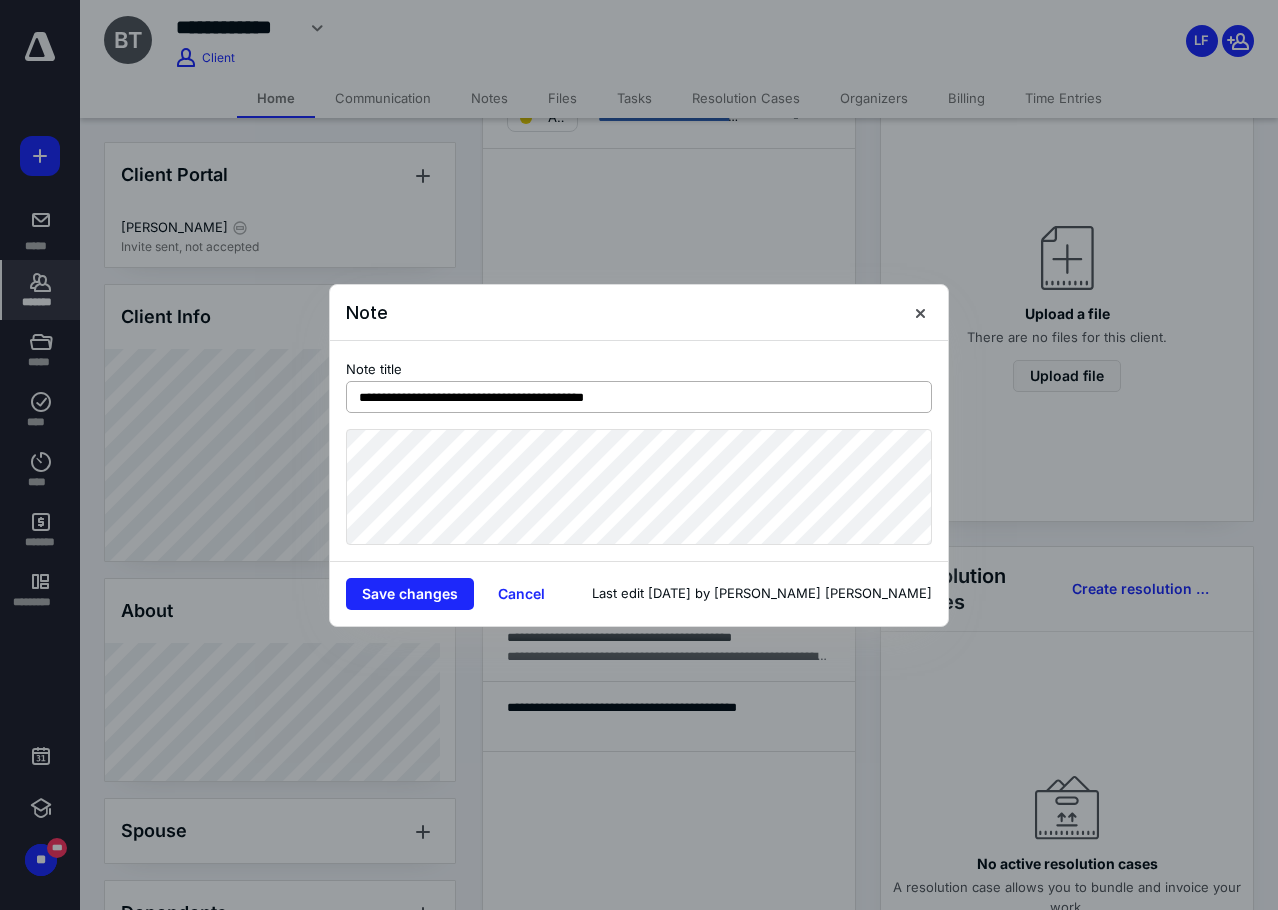drag, startPoint x: 566, startPoint y: 400, endPoint x: 669, endPoint y: 406, distance: 103.17461 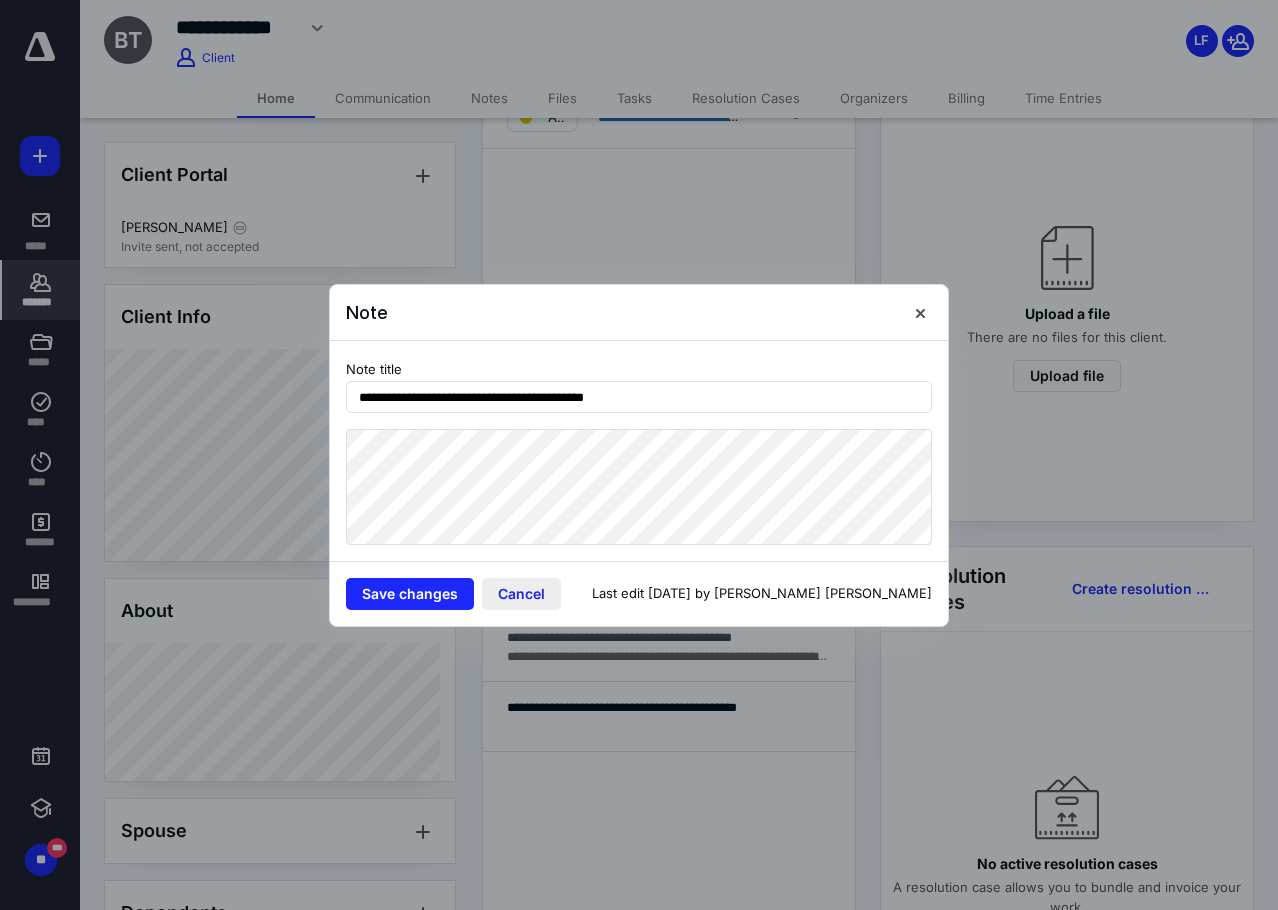 click on "Cancel" at bounding box center [521, 594] 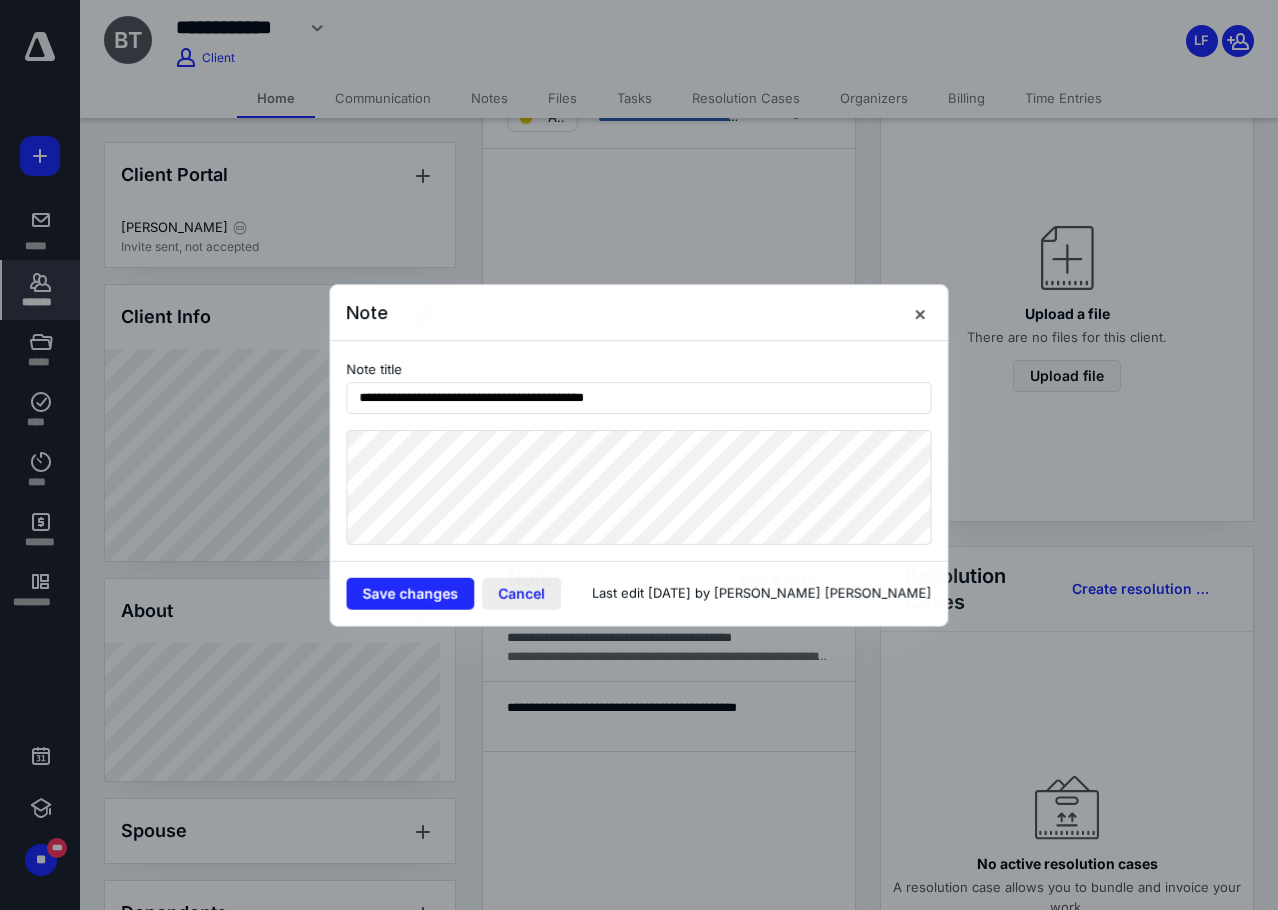 click on "Cancel" at bounding box center [521, 593] 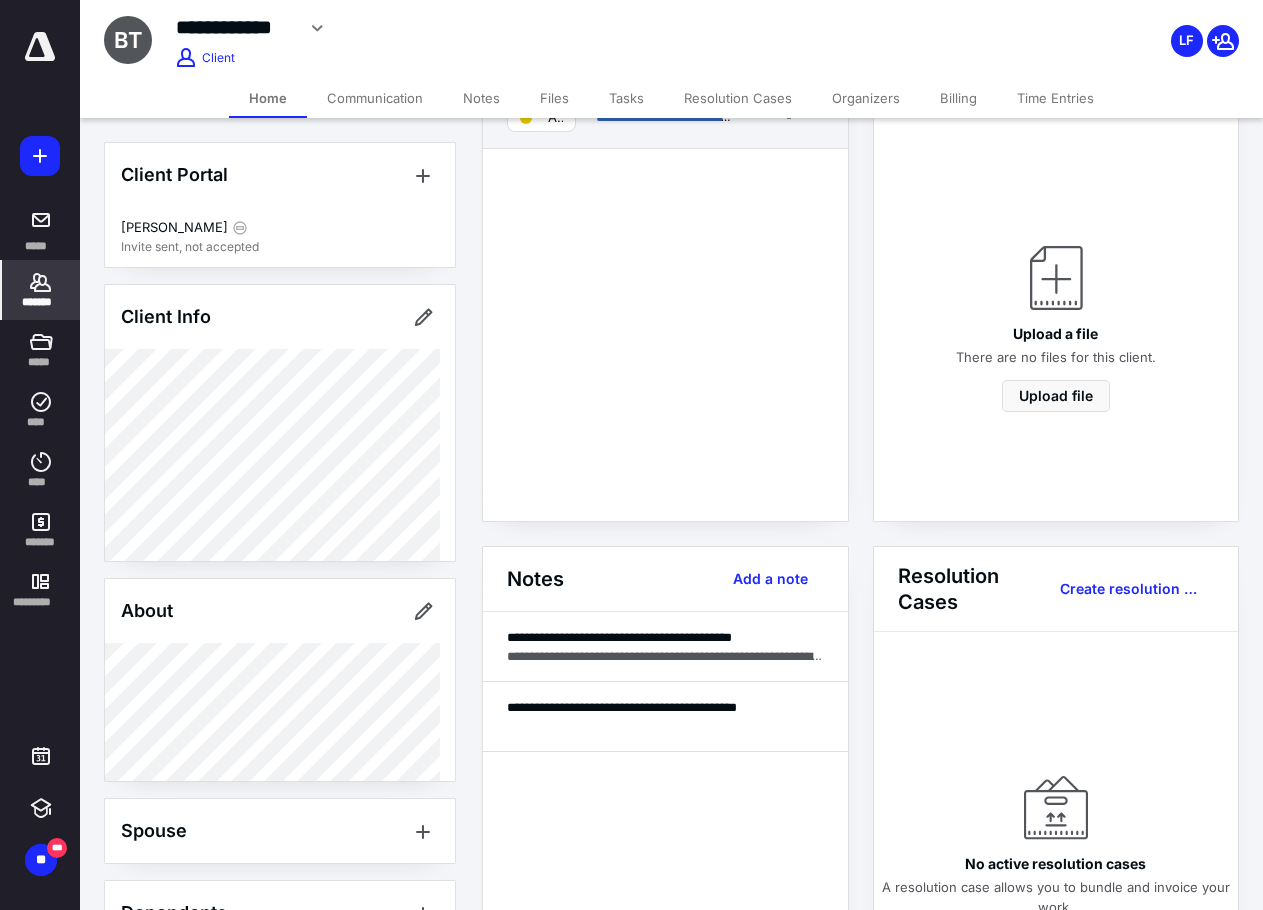 click on "**********" at bounding box center (665, 118) 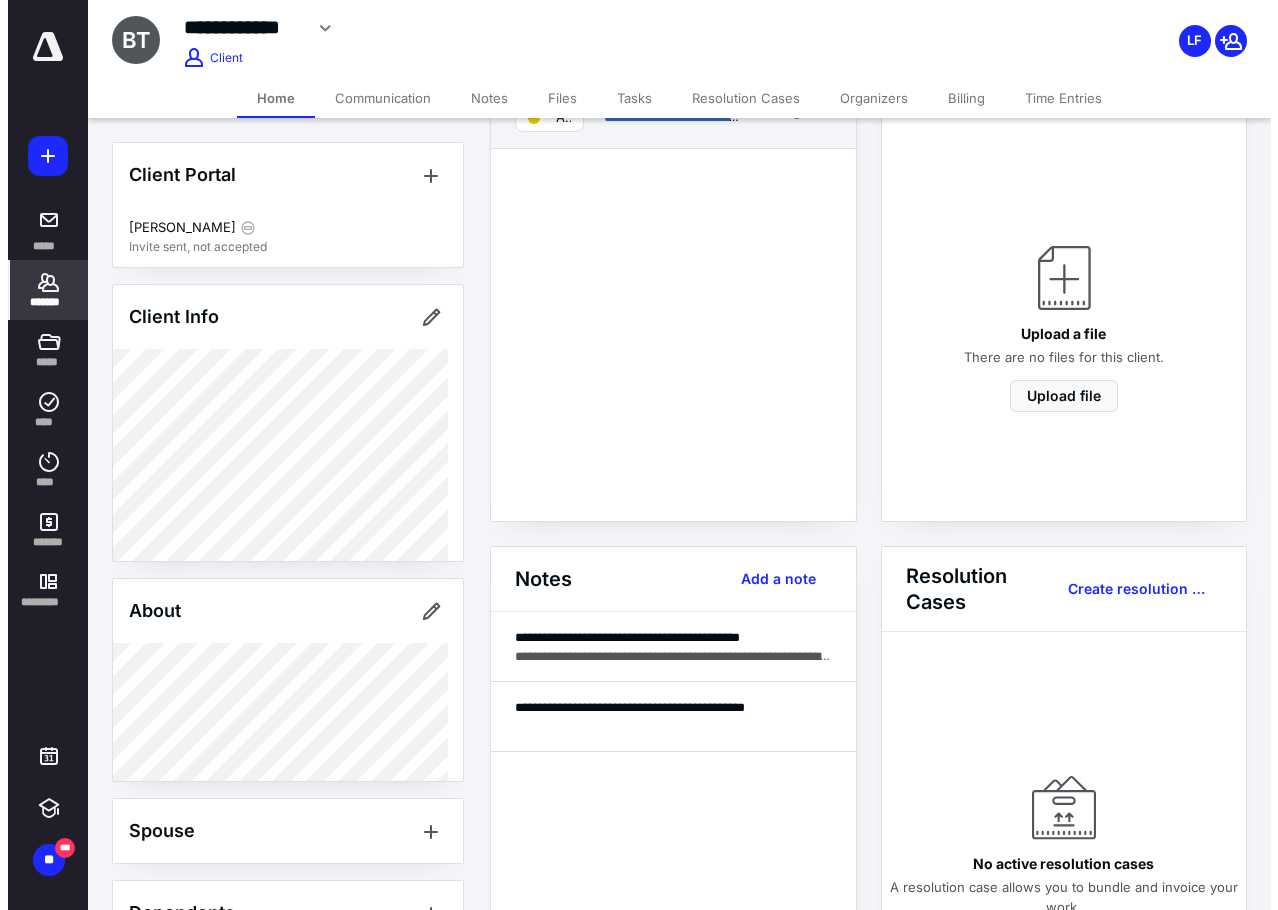 scroll, scrollTop: 0, scrollLeft: 0, axis: both 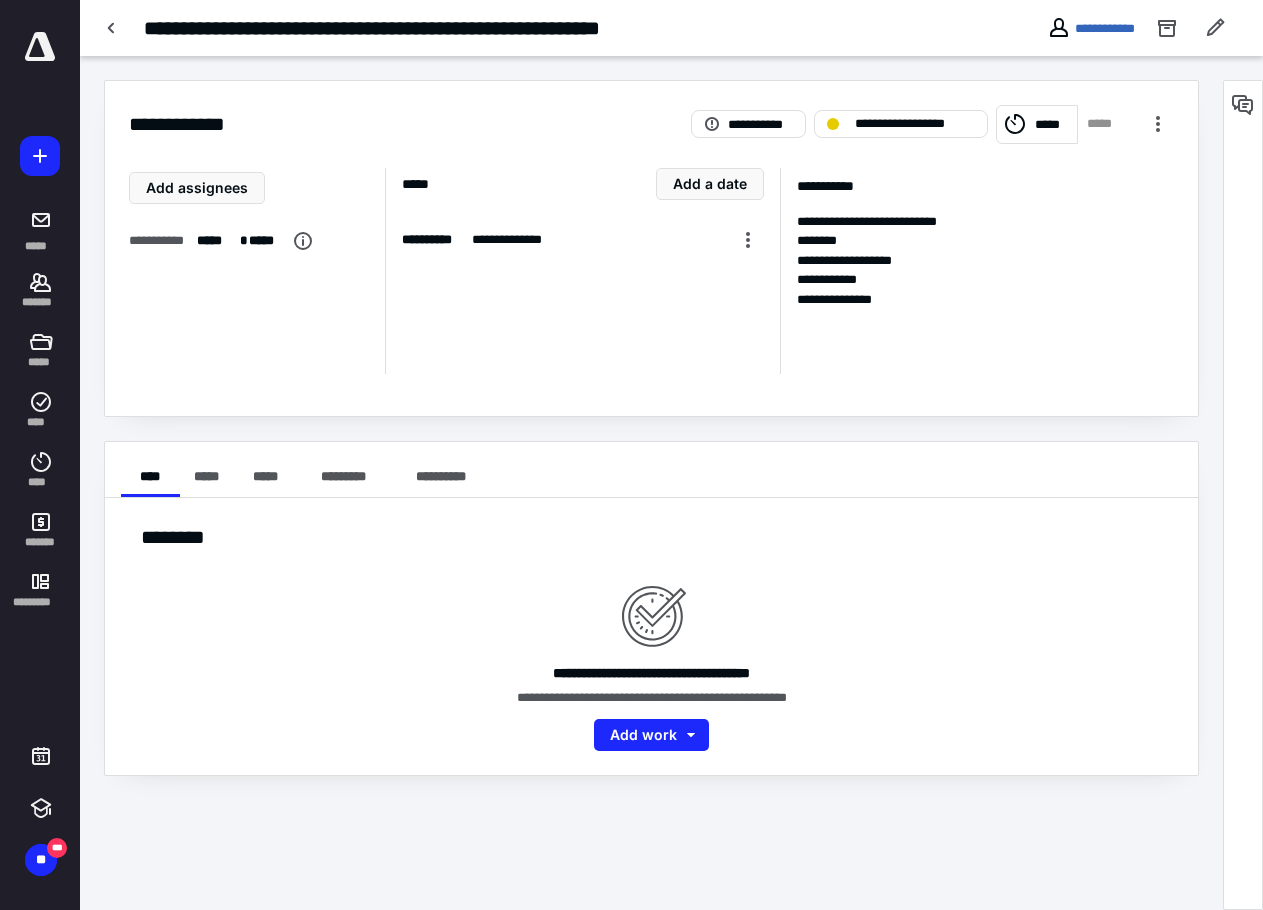 click on "*****" at bounding box center [216, 241] 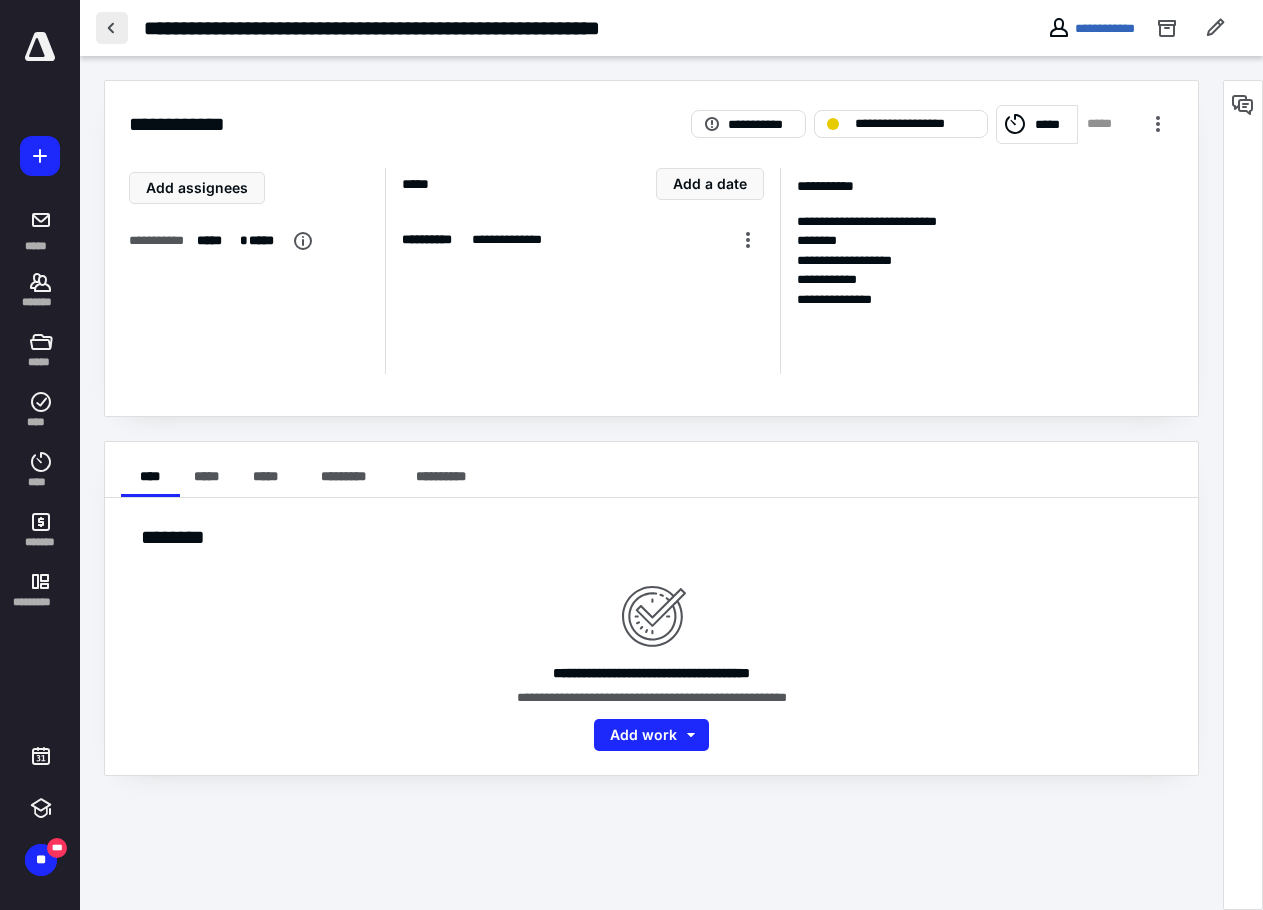 click at bounding box center [112, 28] 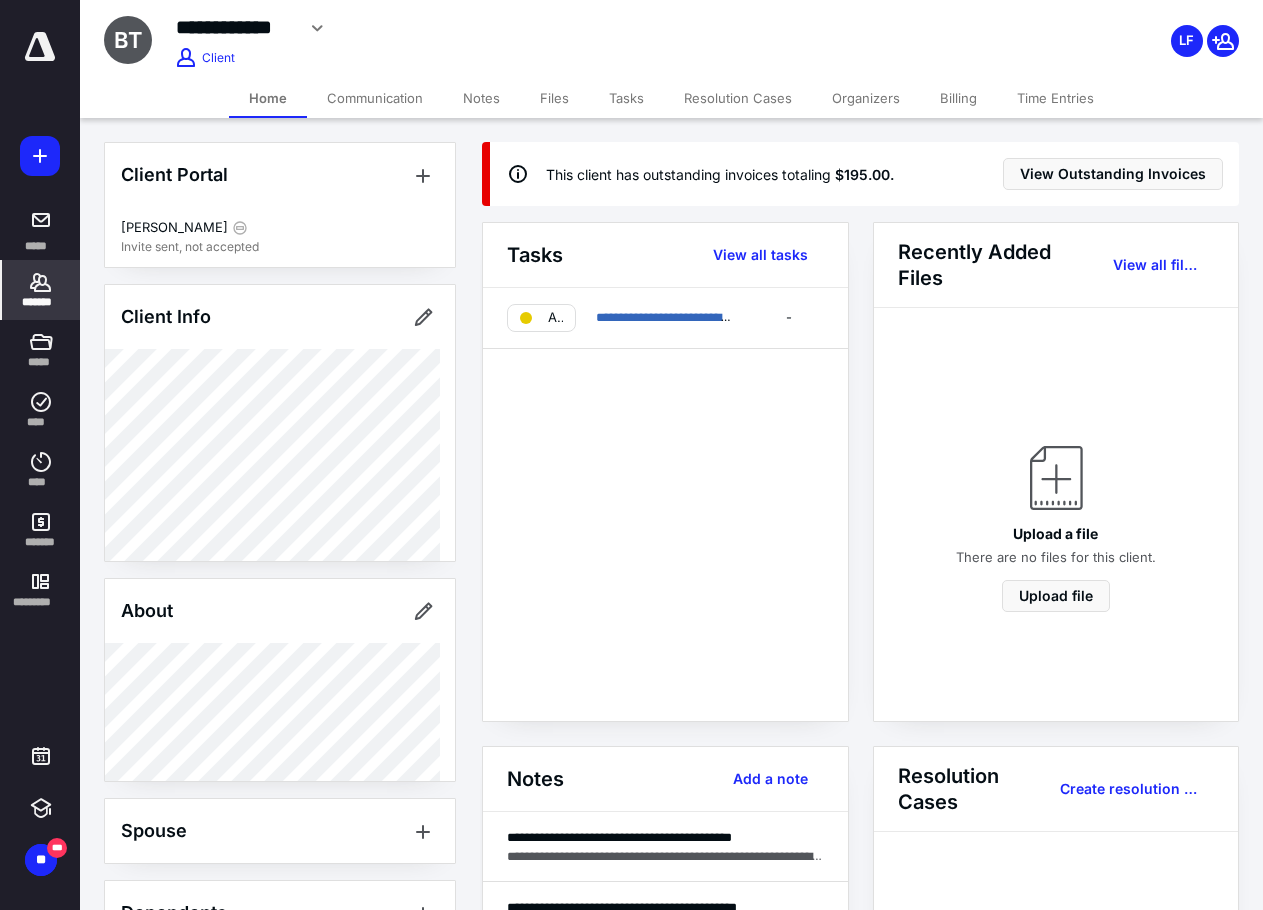 click on "Billing" at bounding box center [958, 98] 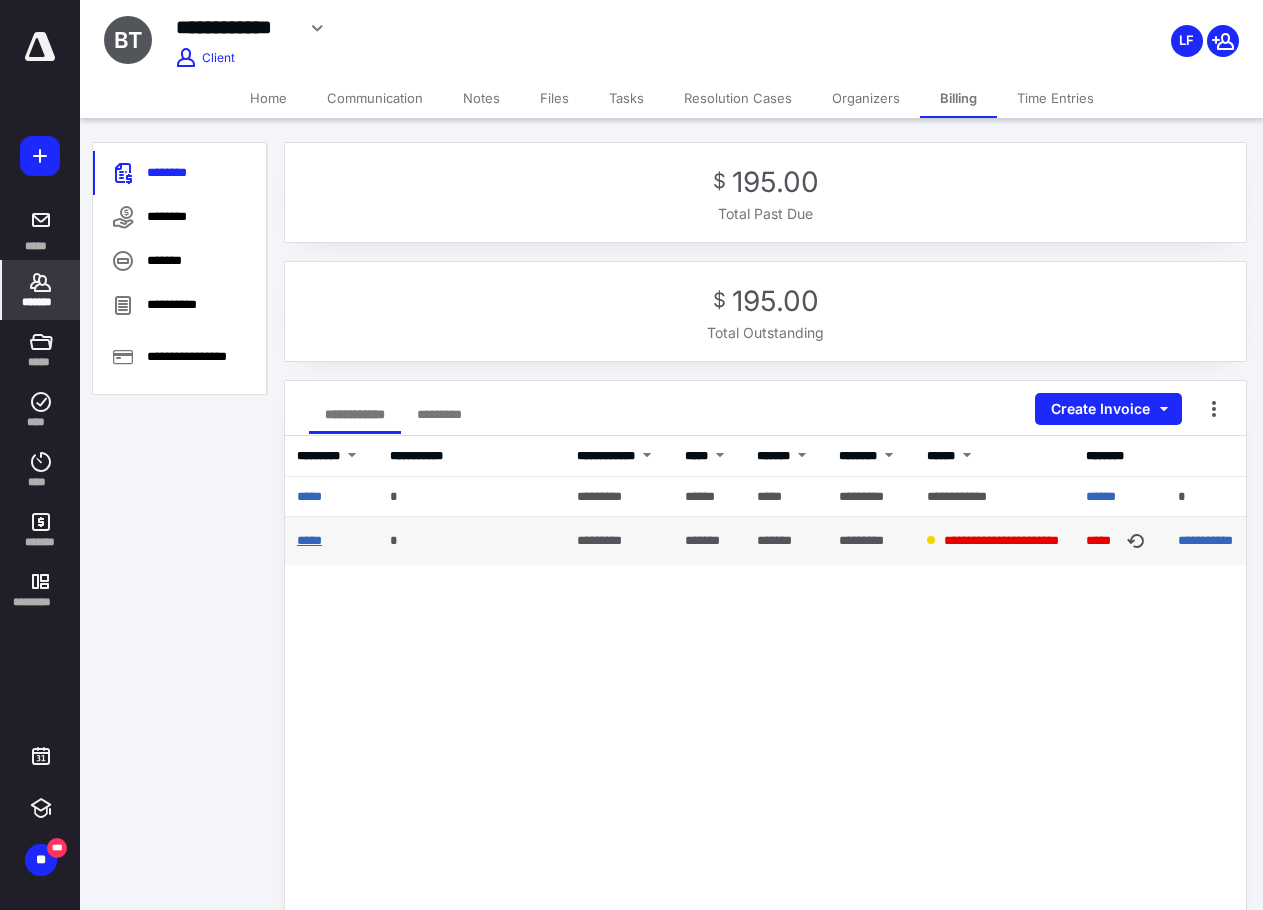 click on "*****" at bounding box center [309, 540] 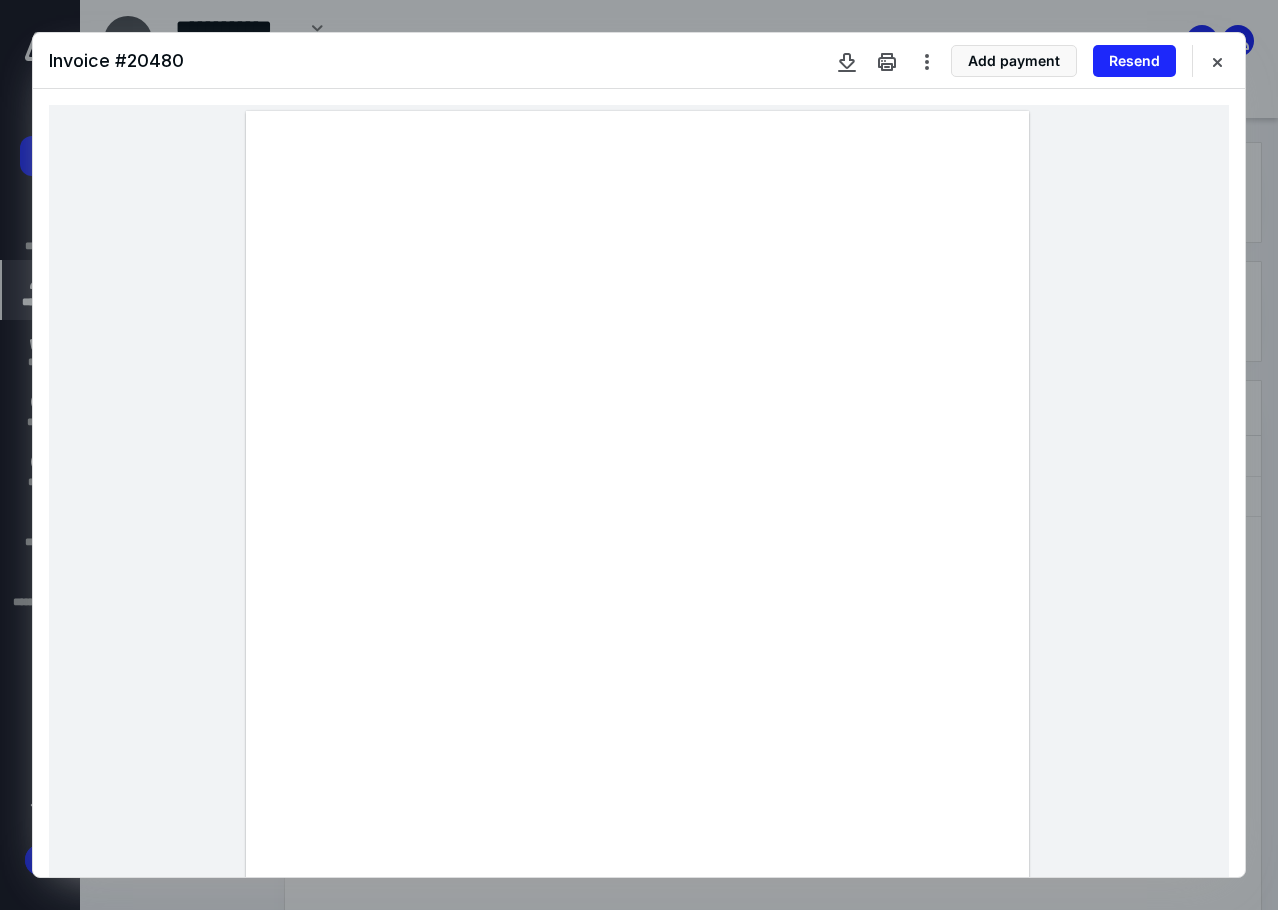 click at bounding box center (637, 618) 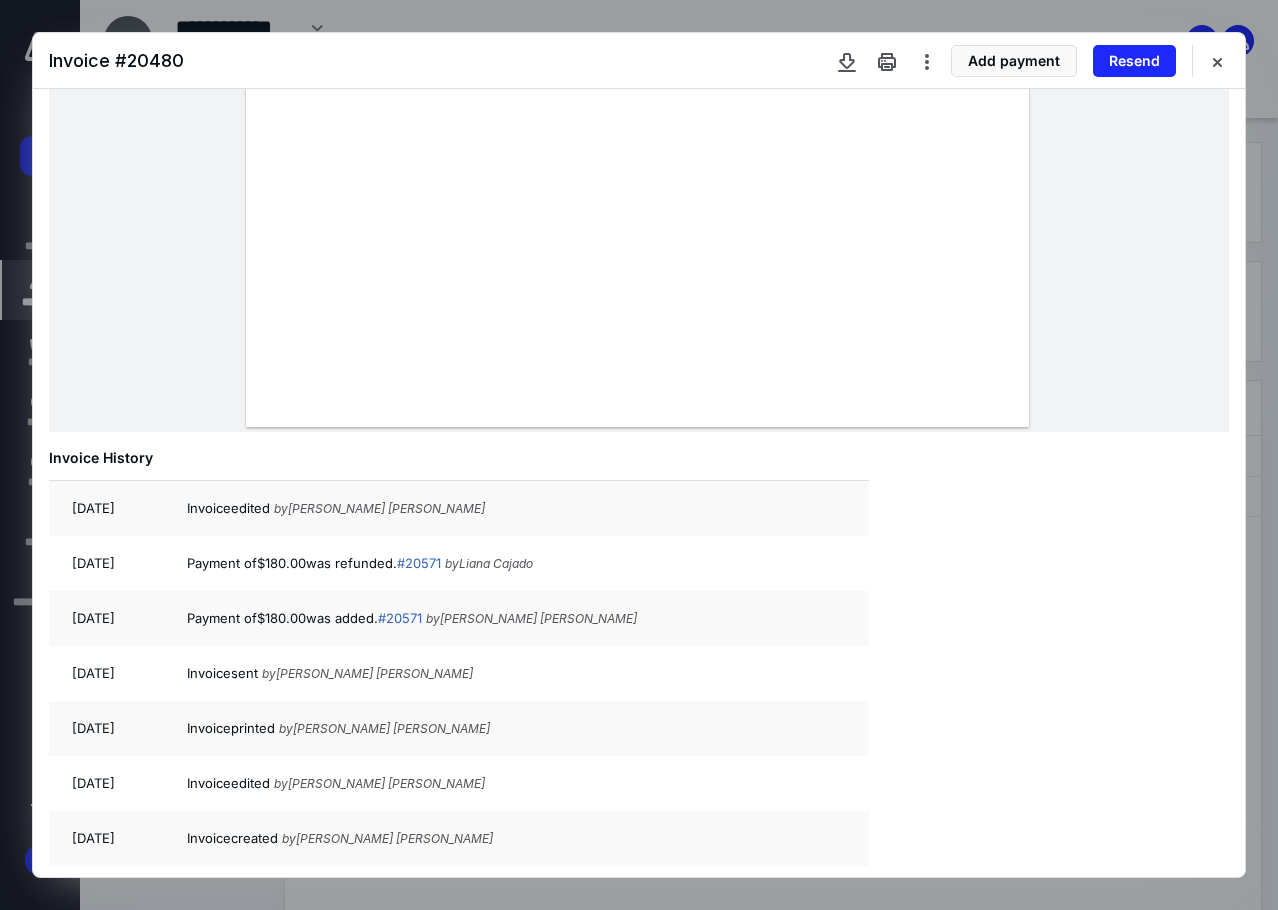 scroll, scrollTop: 702, scrollLeft: 0, axis: vertical 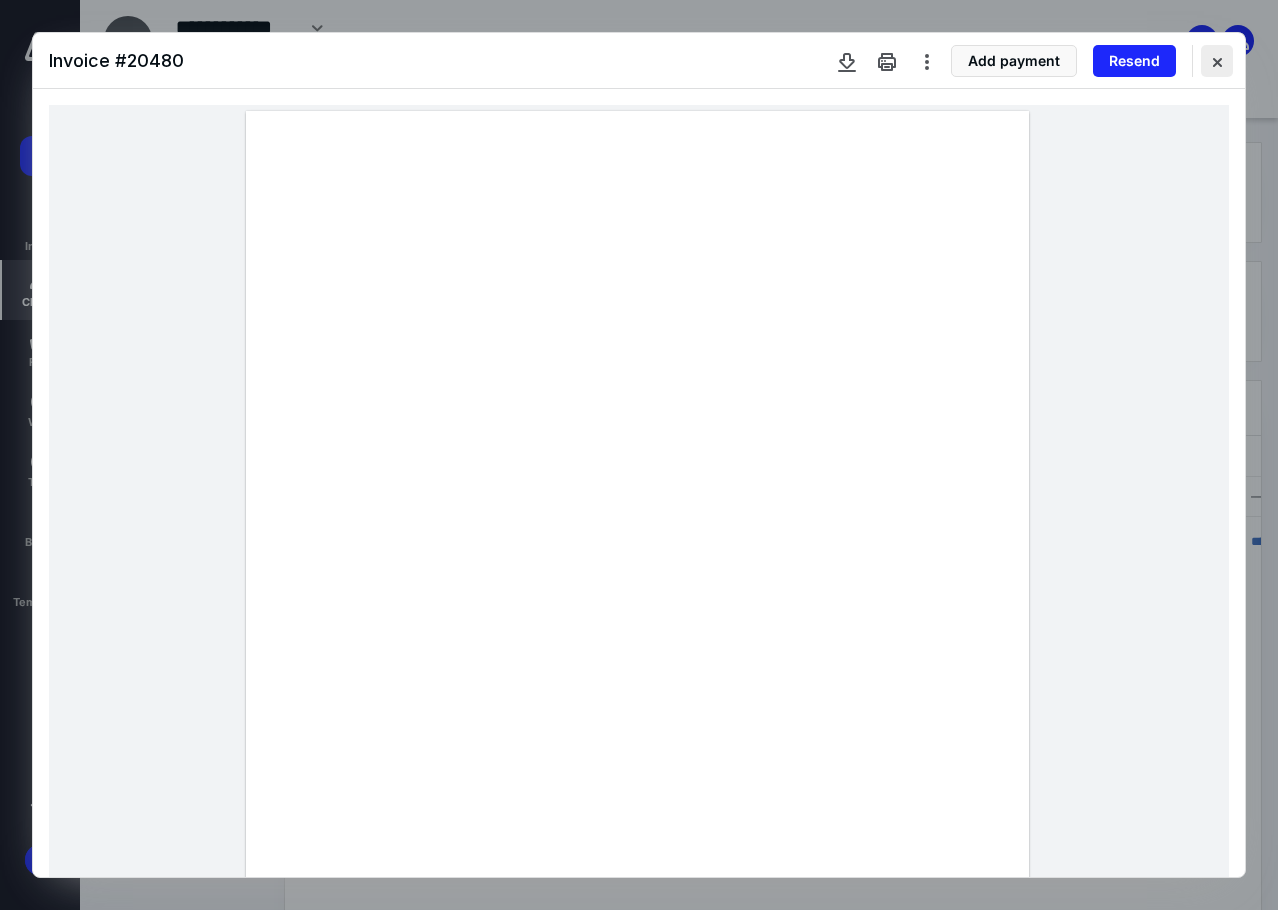 click at bounding box center [1217, 61] 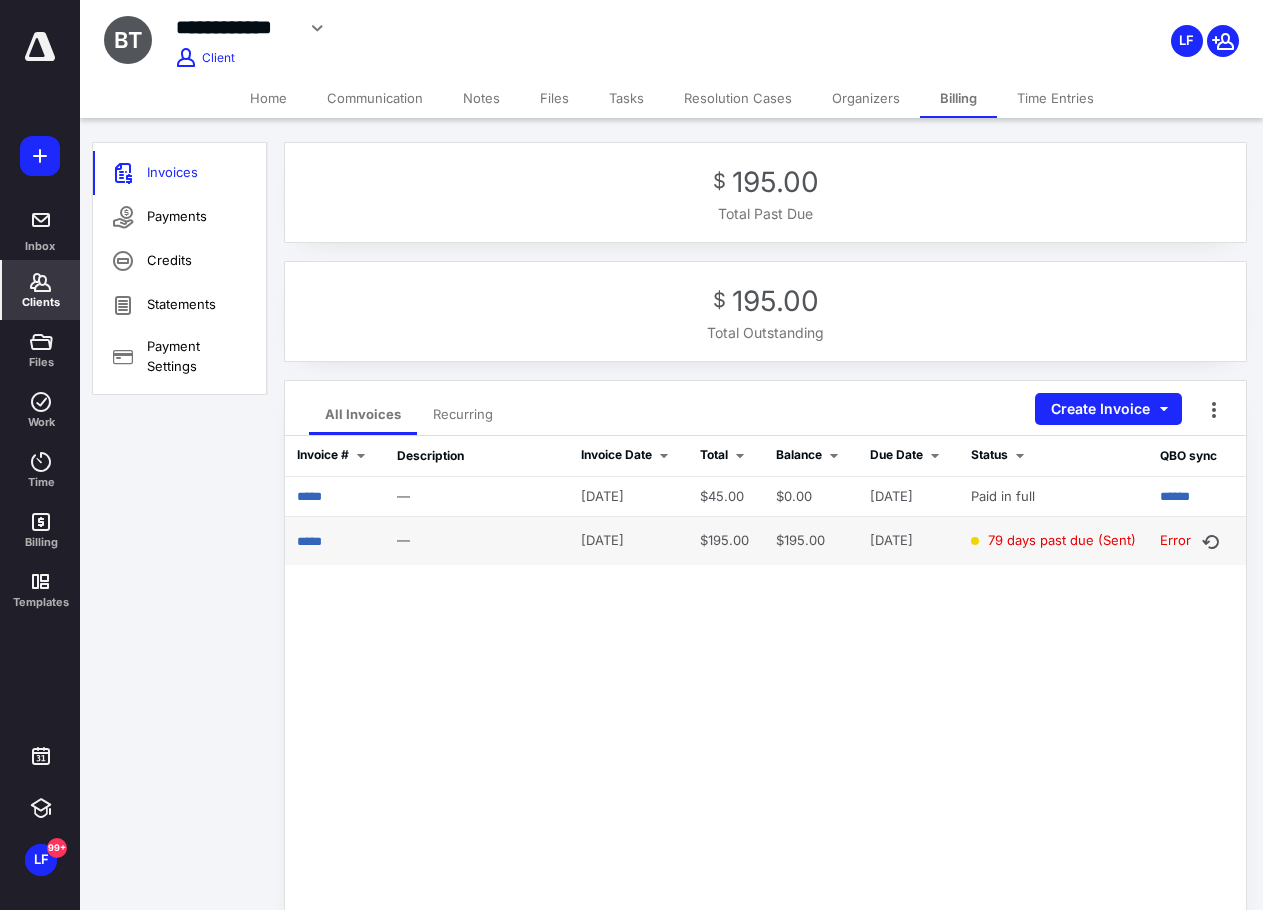 click on "*****" at bounding box center [335, 541] 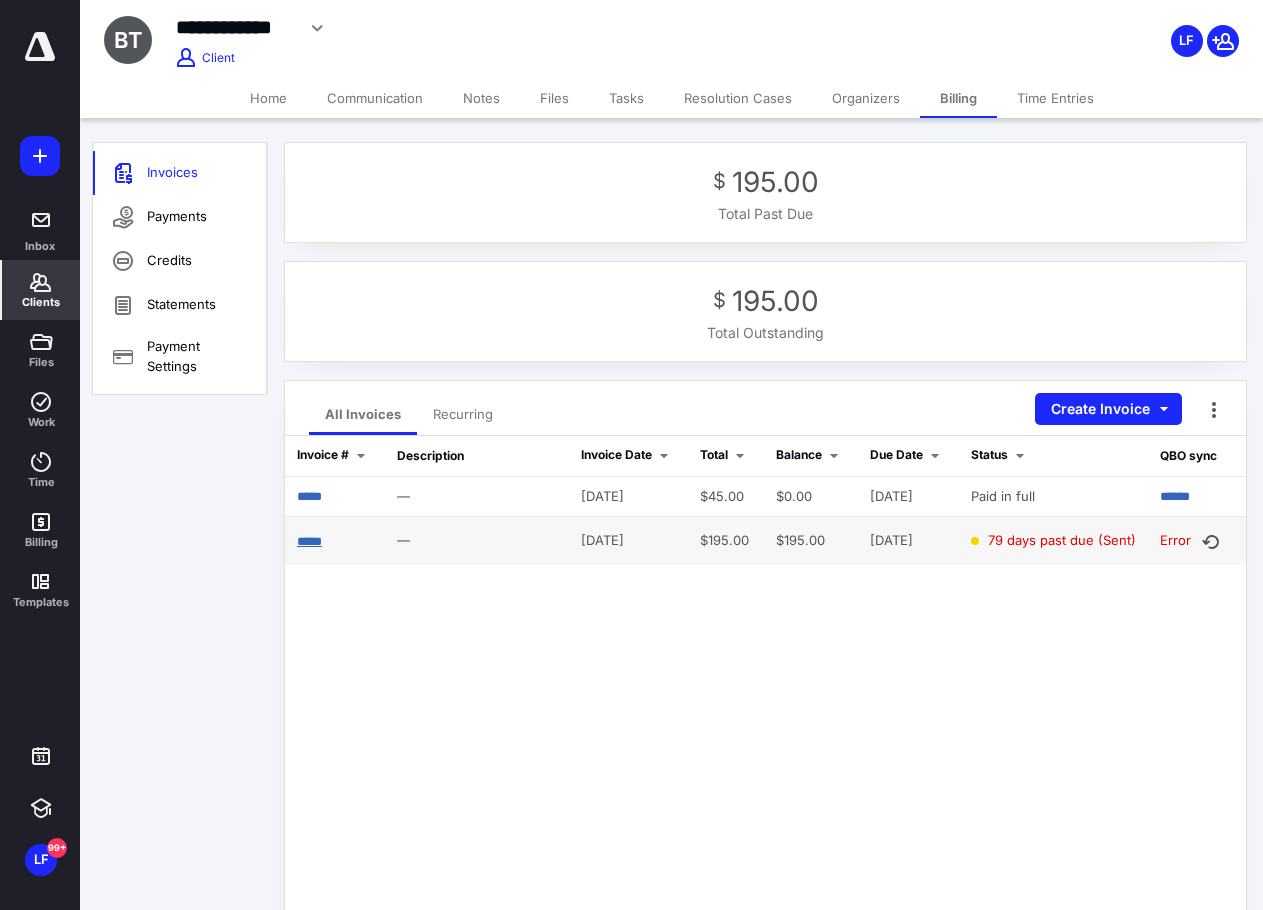 click on "*****" at bounding box center (309, 541) 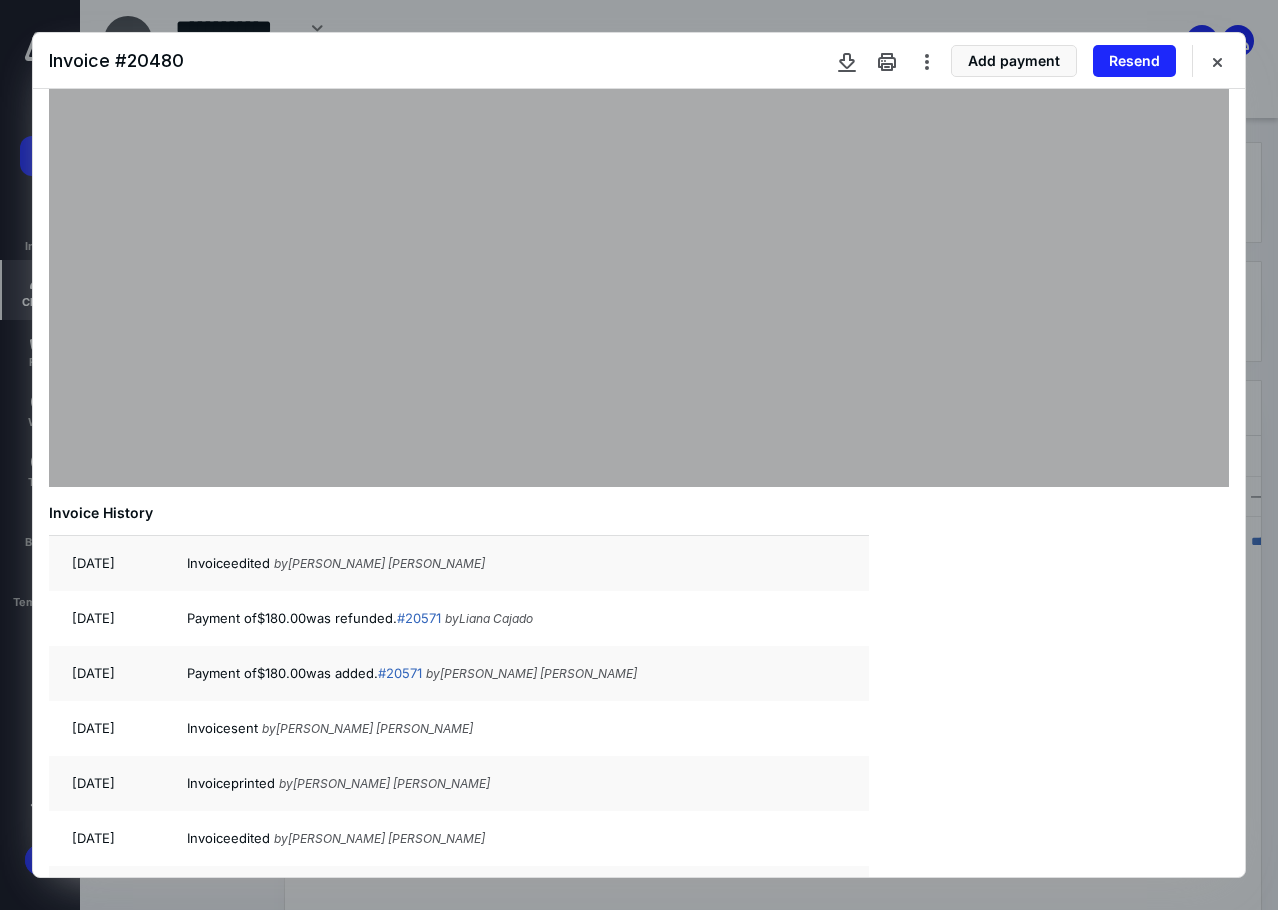 scroll, scrollTop: 702, scrollLeft: 0, axis: vertical 